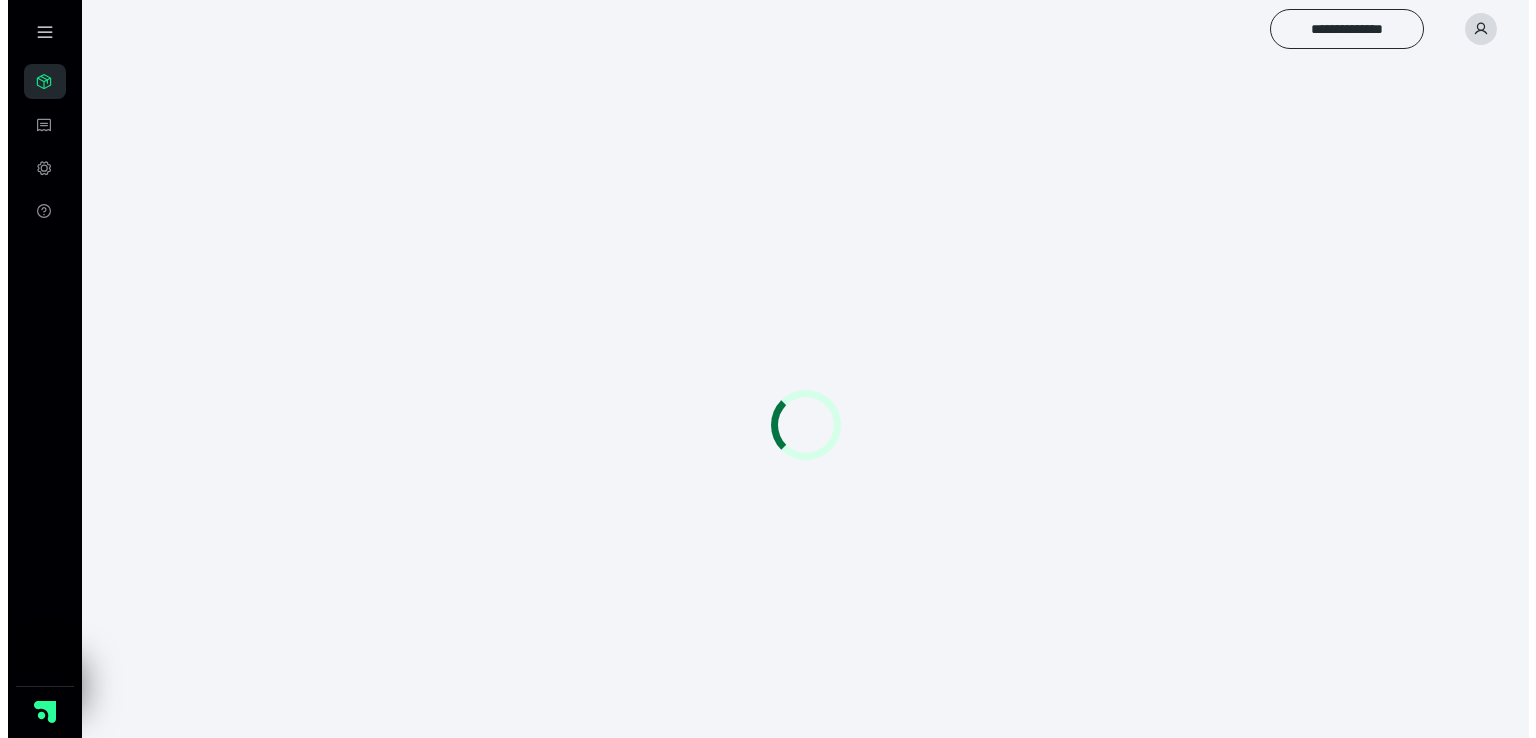 scroll, scrollTop: 0, scrollLeft: 0, axis: both 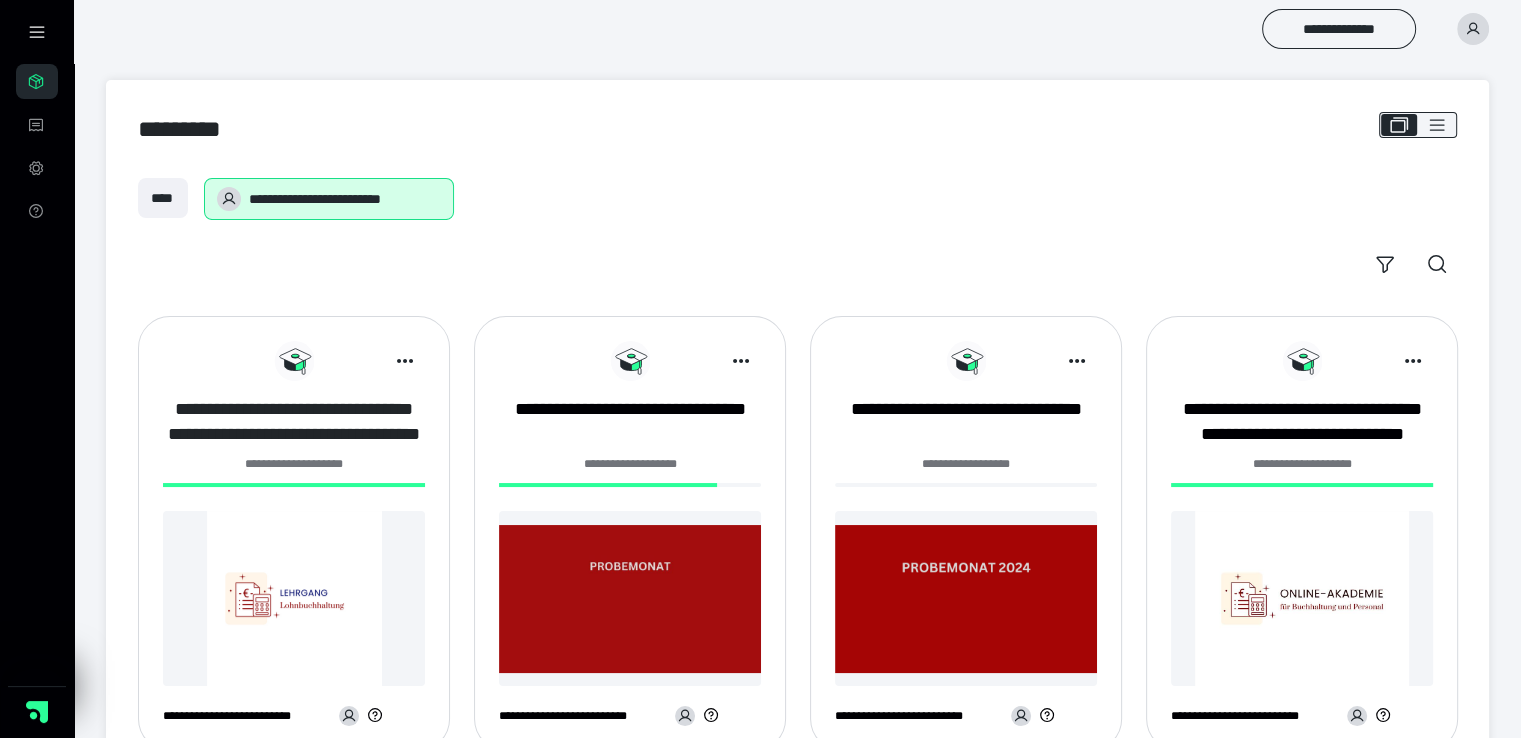 click on "**********" at bounding box center (294, 422) 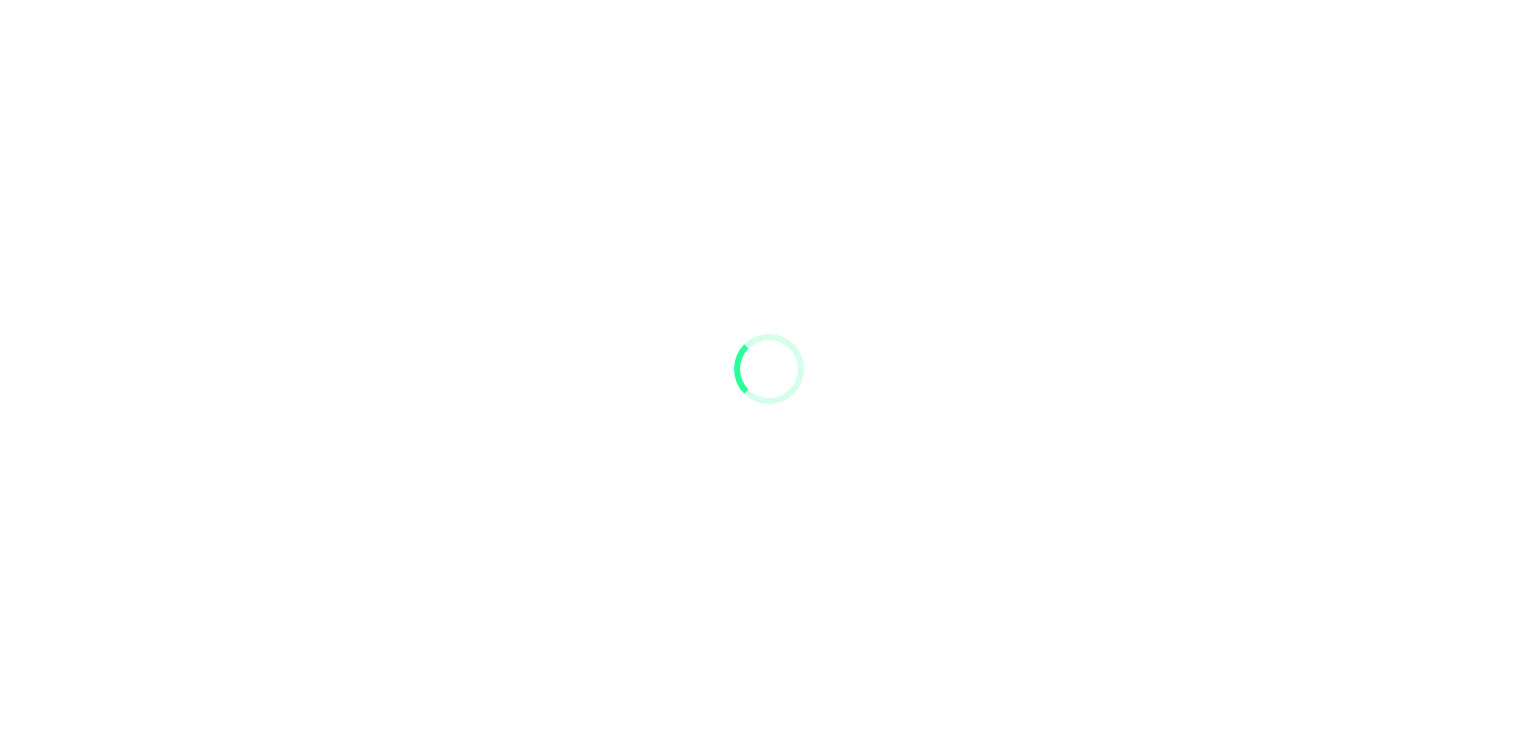 scroll, scrollTop: 0, scrollLeft: 0, axis: both 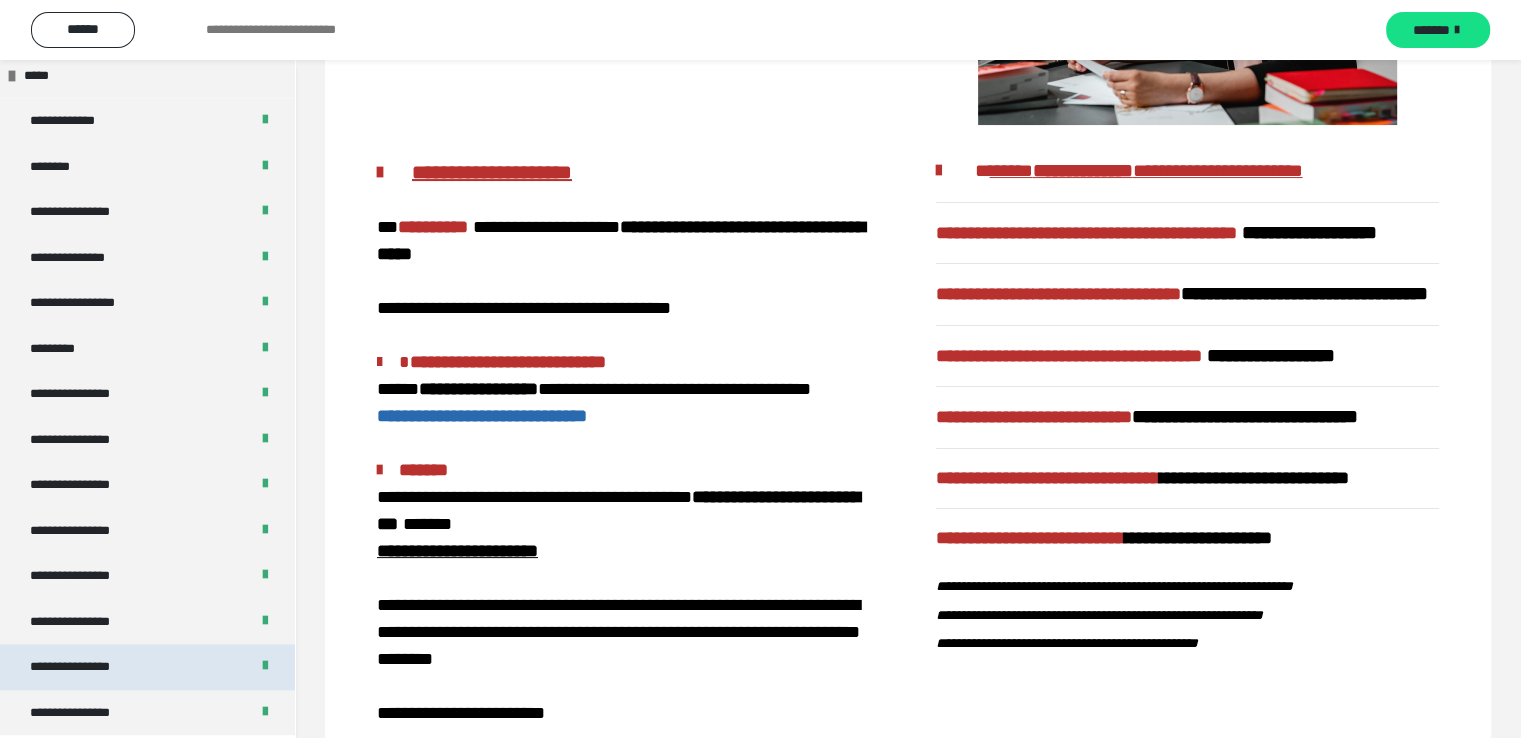 click on "**********" at bounding box center [87, 667] 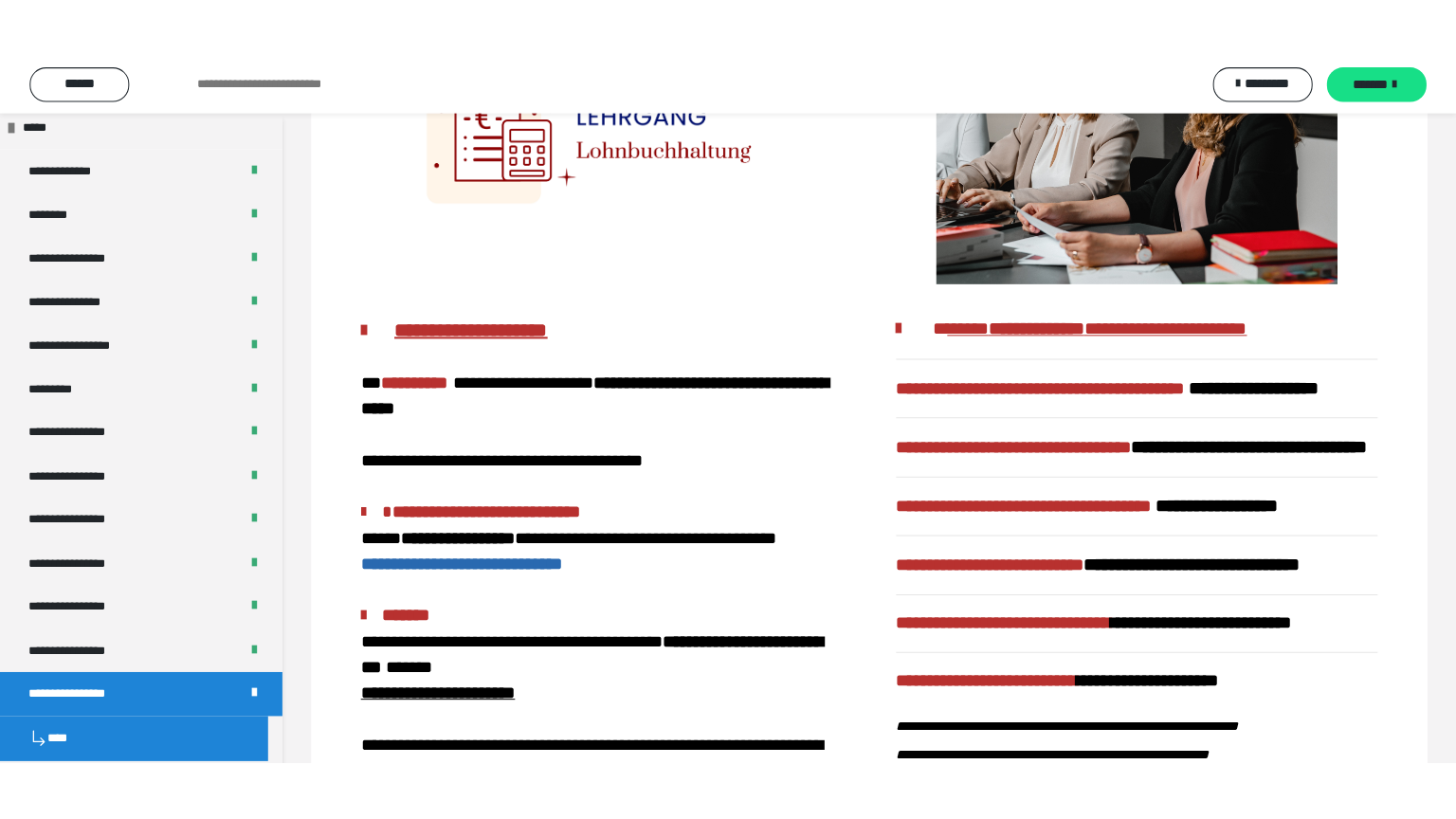 scroll, scrollTop: 57, scrollLeft: 0, axis: vertical 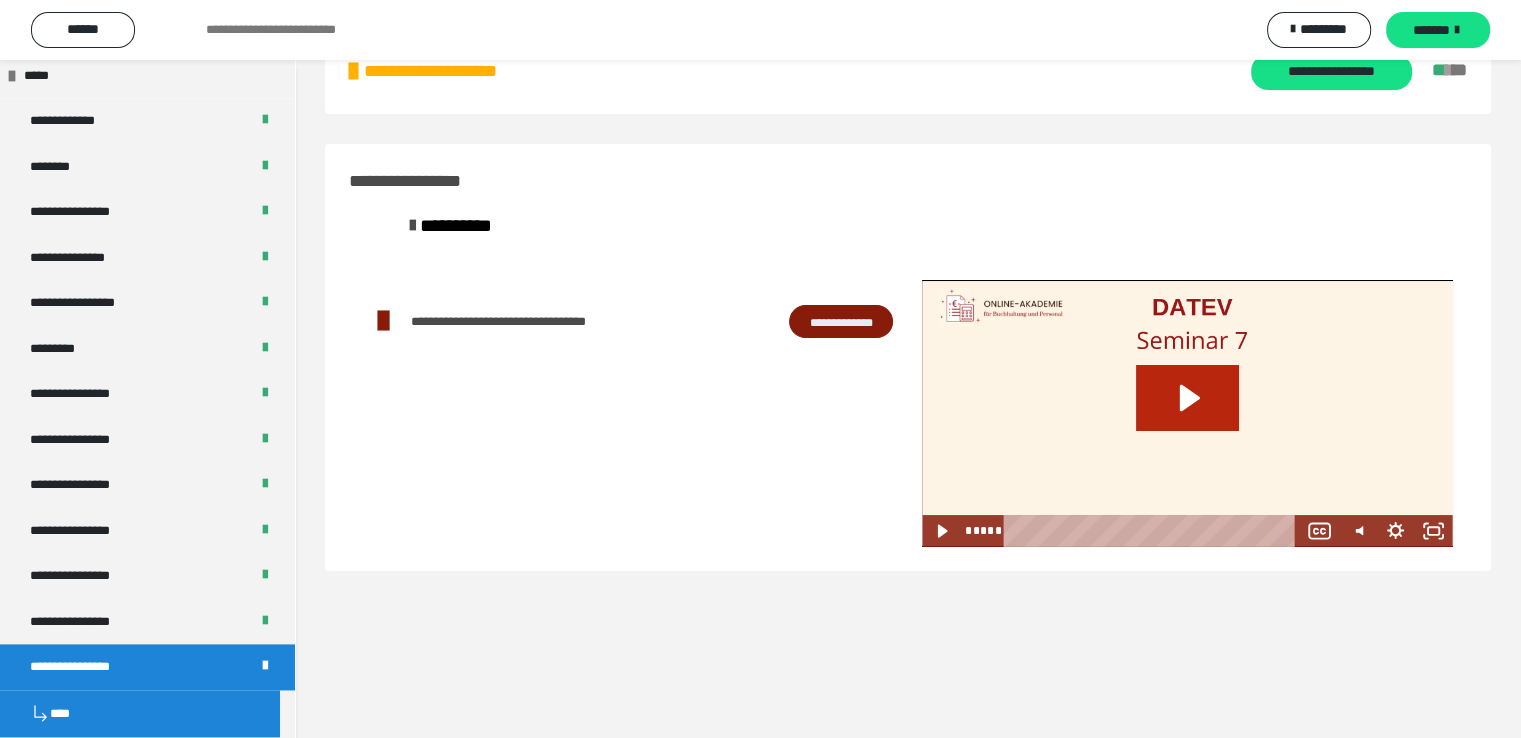 click 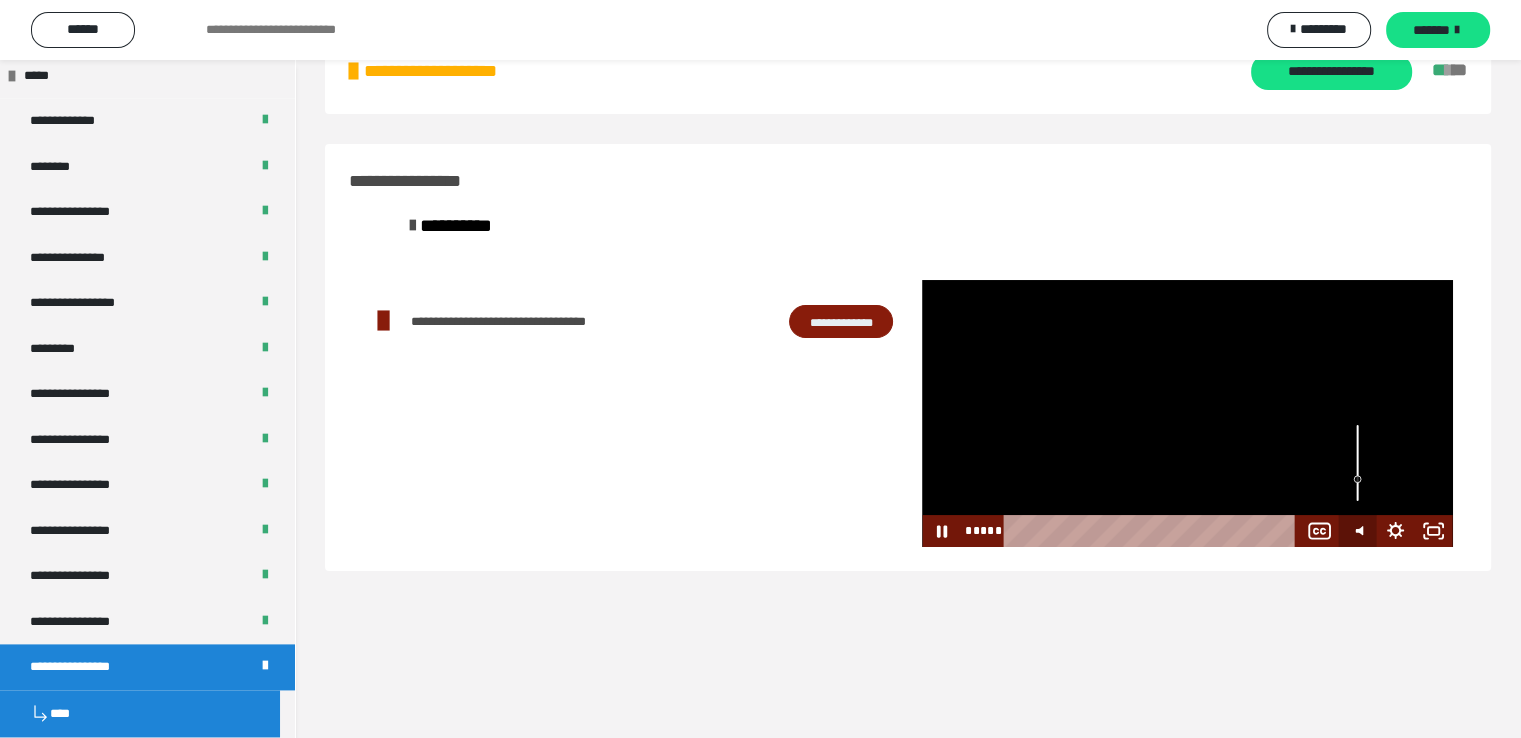 click 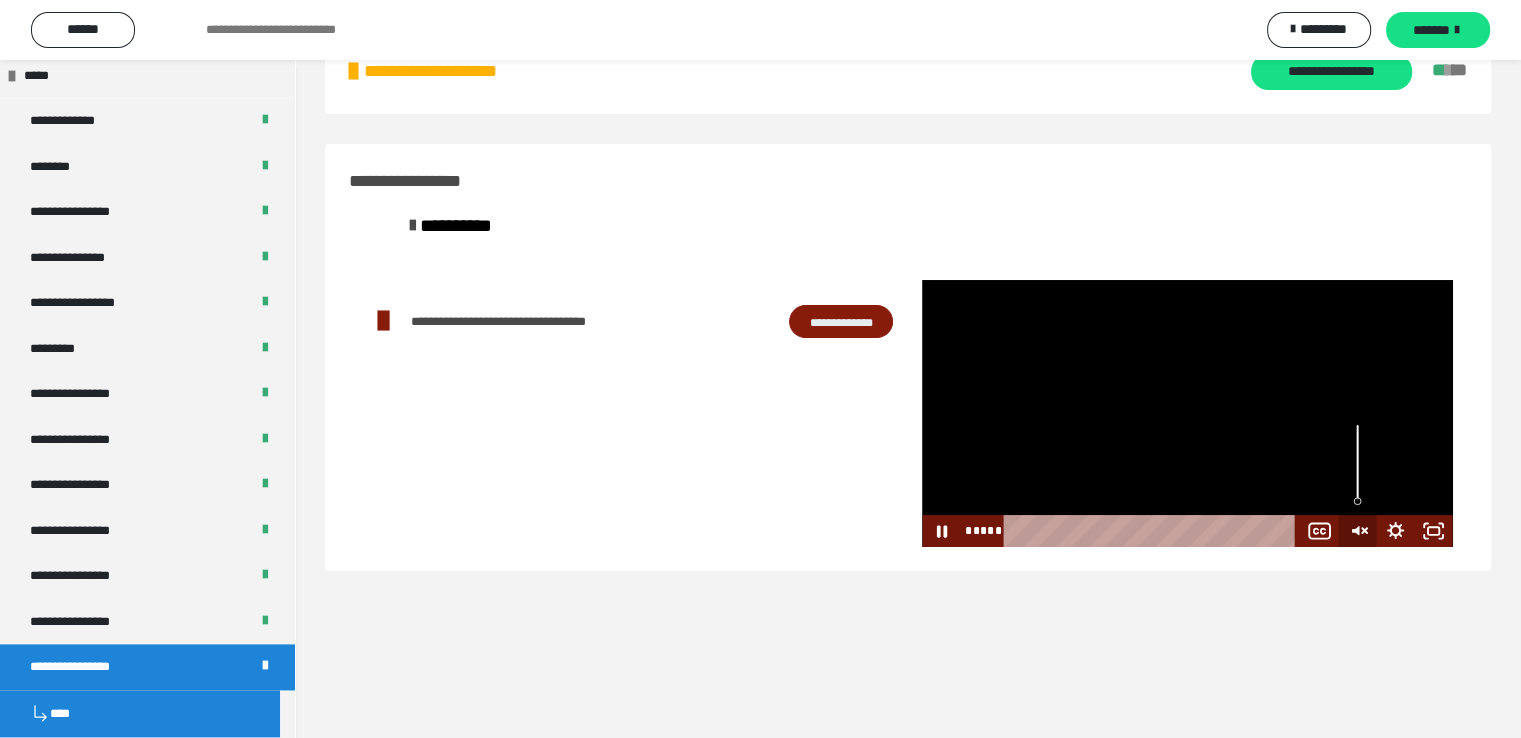click 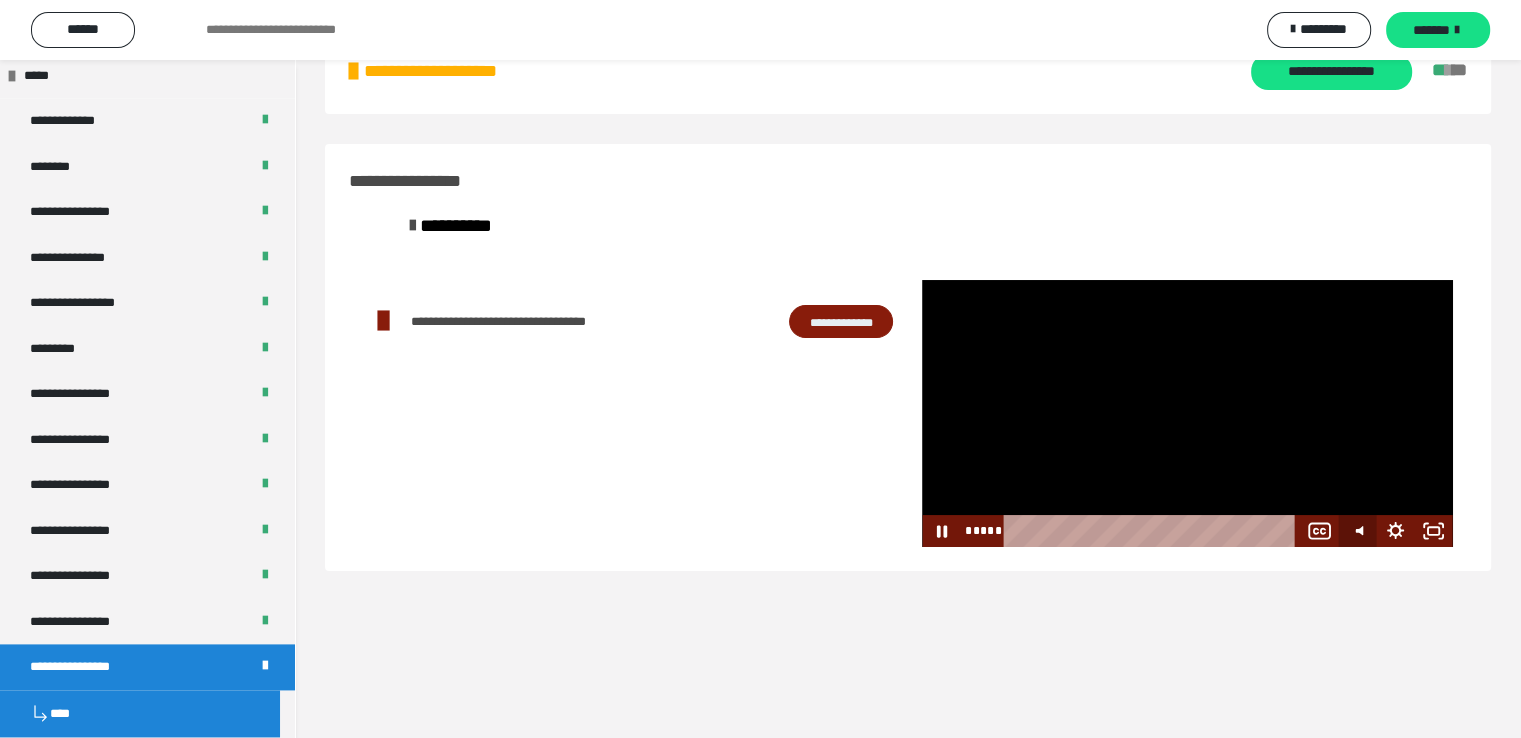 click 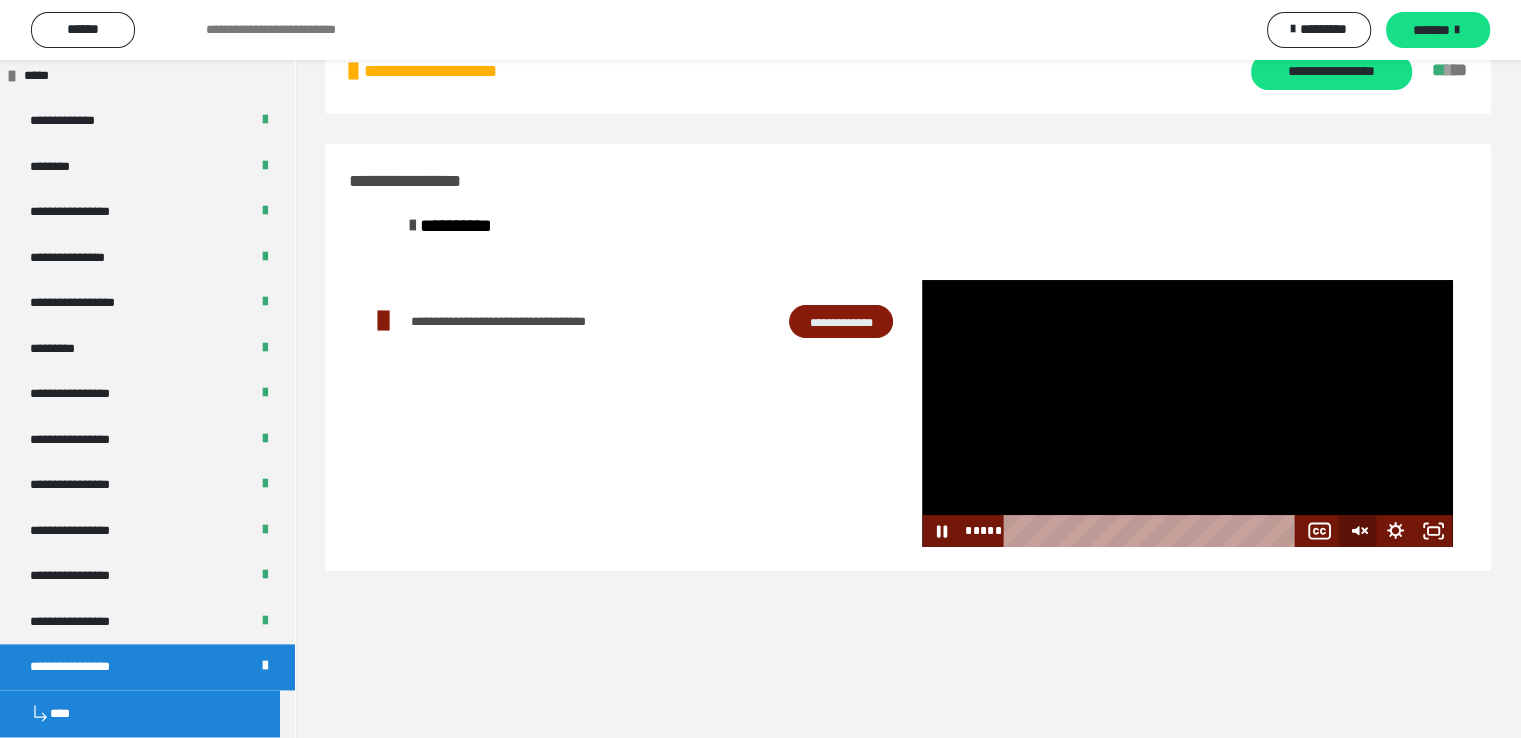 click 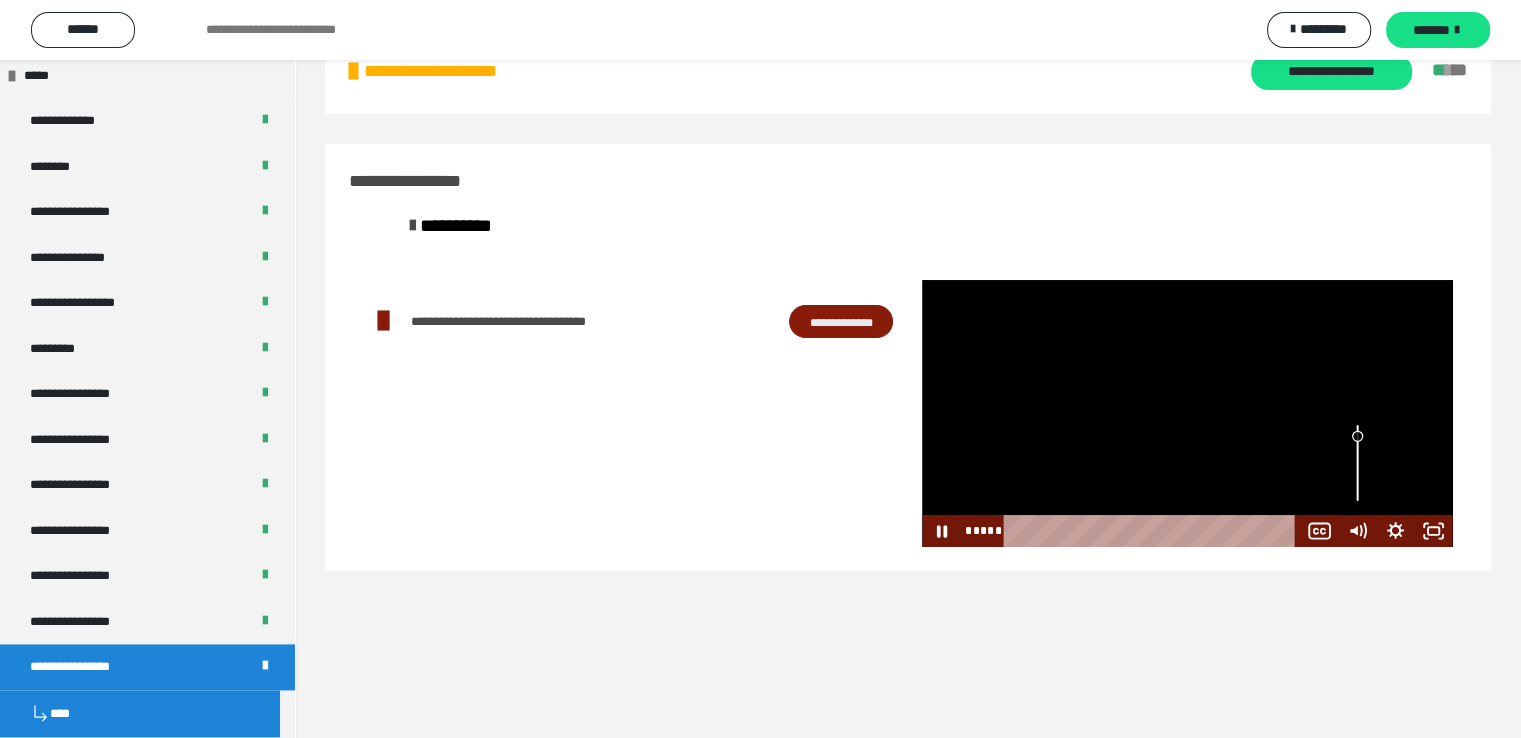 drag, startPoint x: 1358, startPoint y: 477, endPoint x: 1363, endPoint y: 436, distance: 41.303753 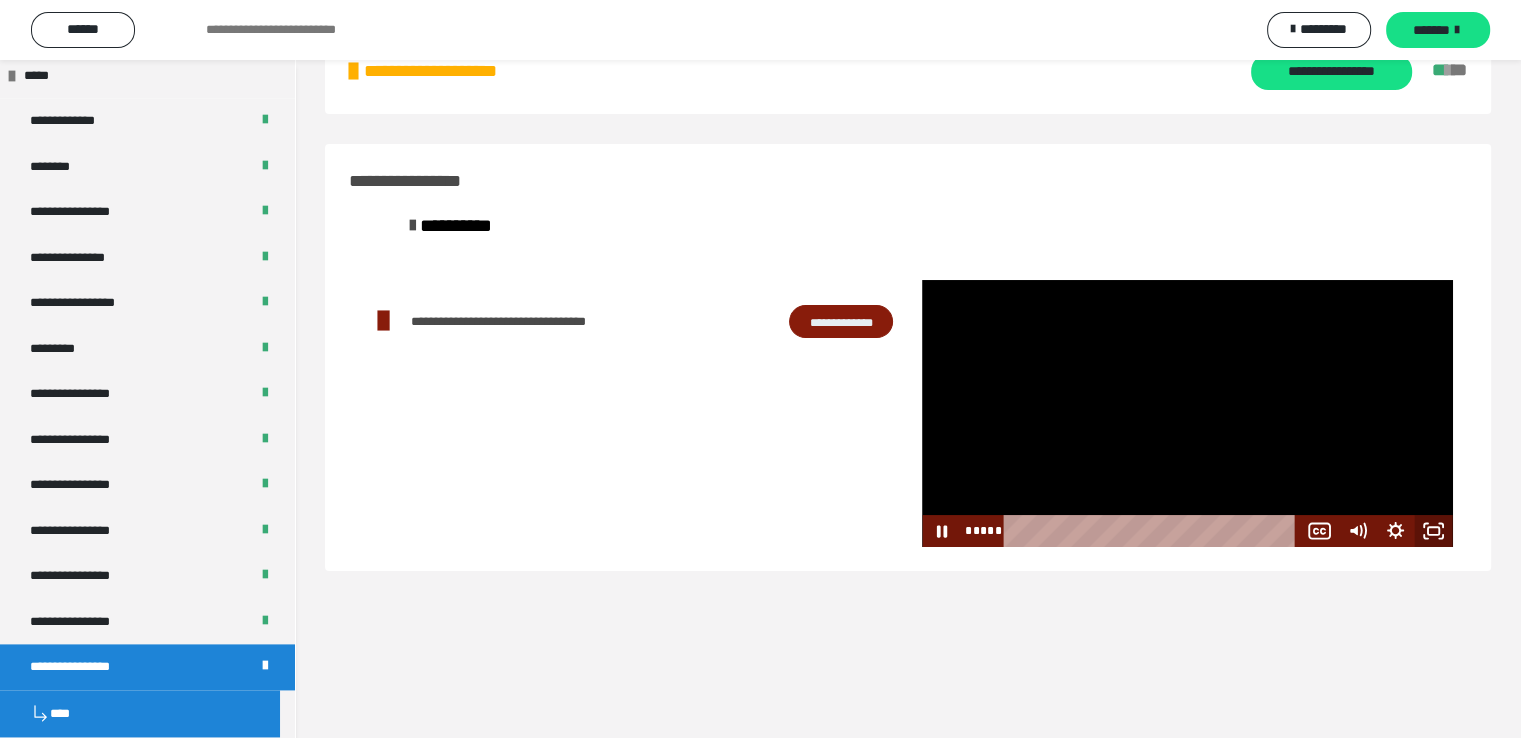click 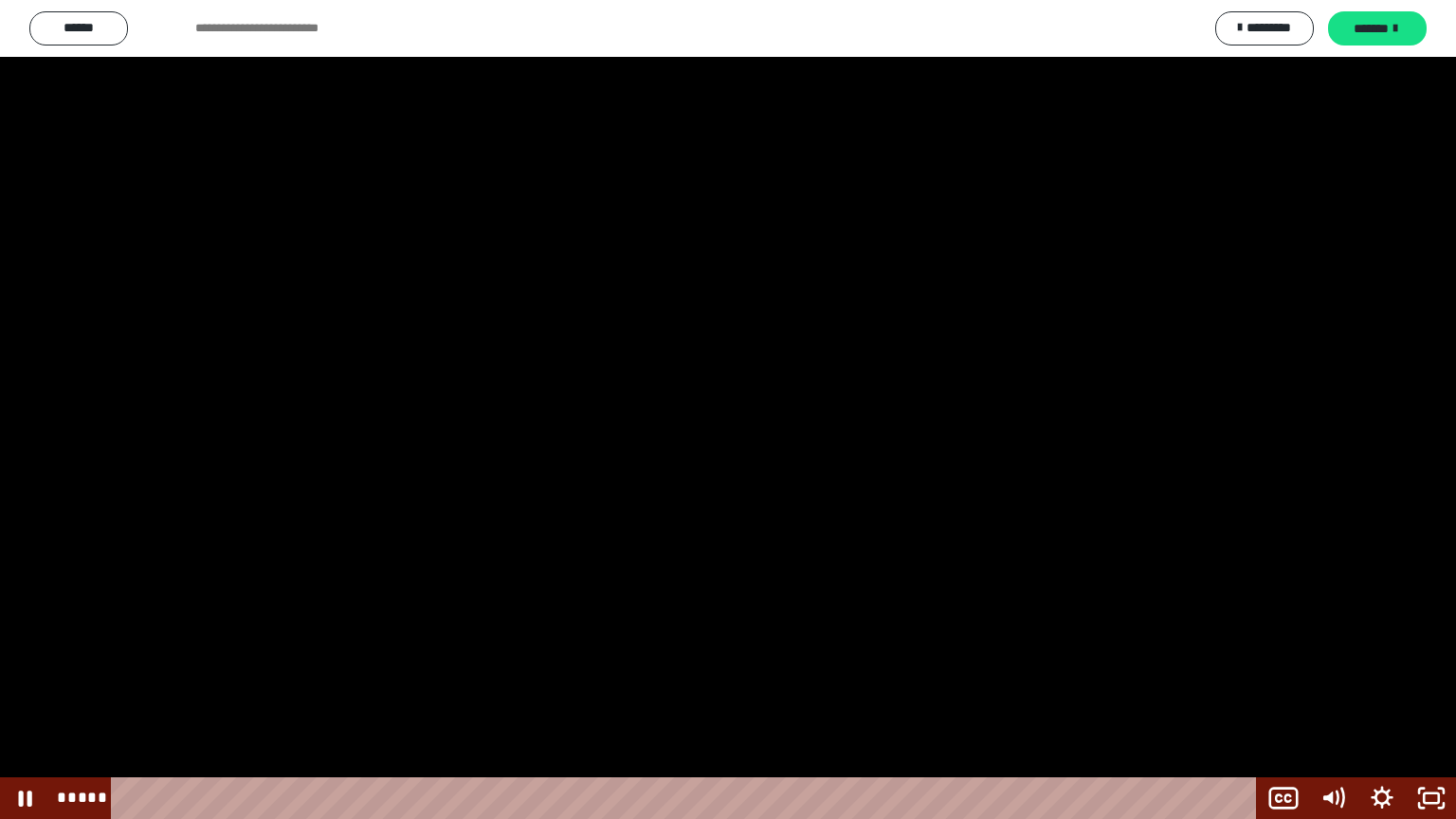 click at bounding box center (728, 410) 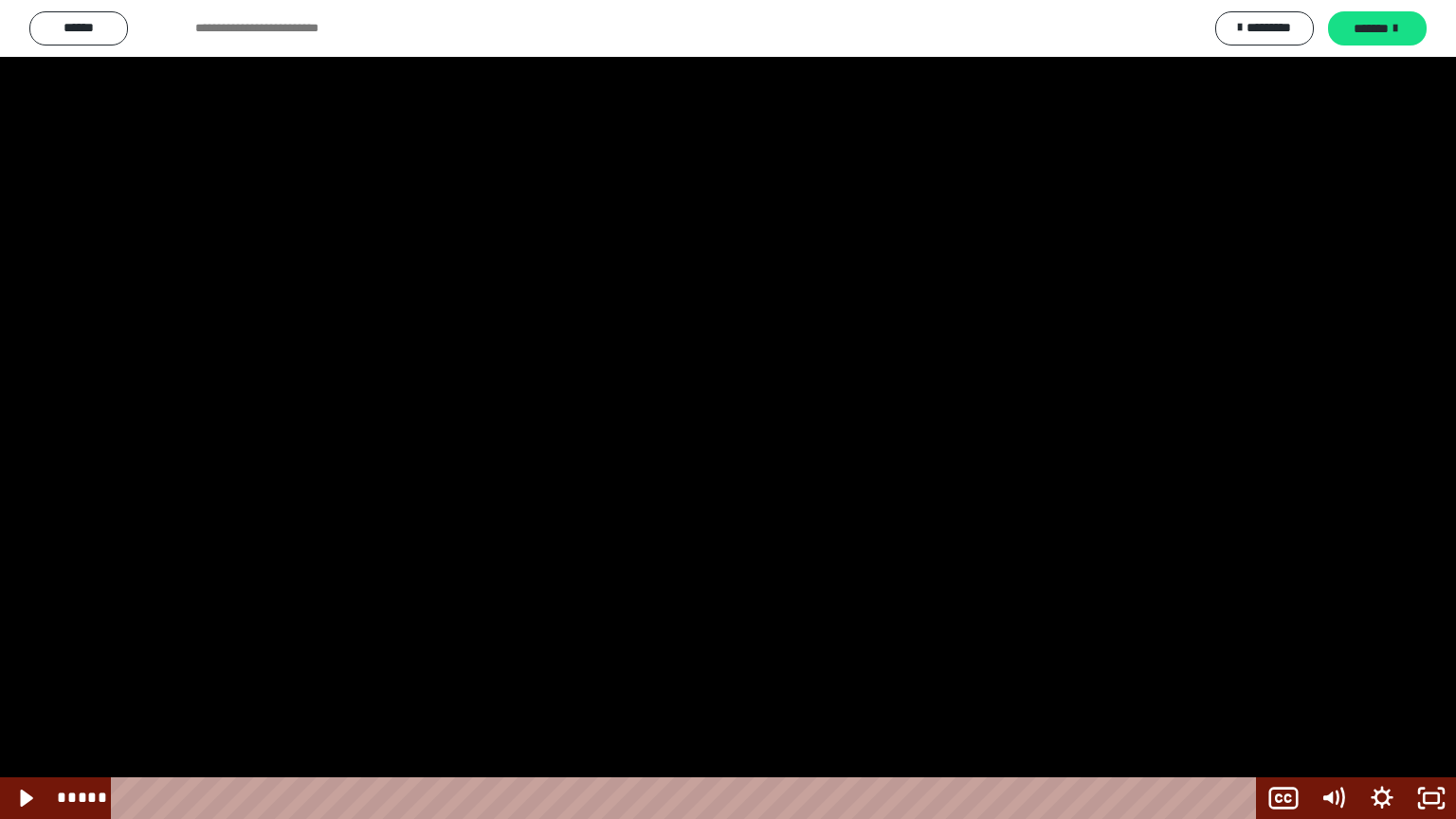 click at bounding box center (728, 410) 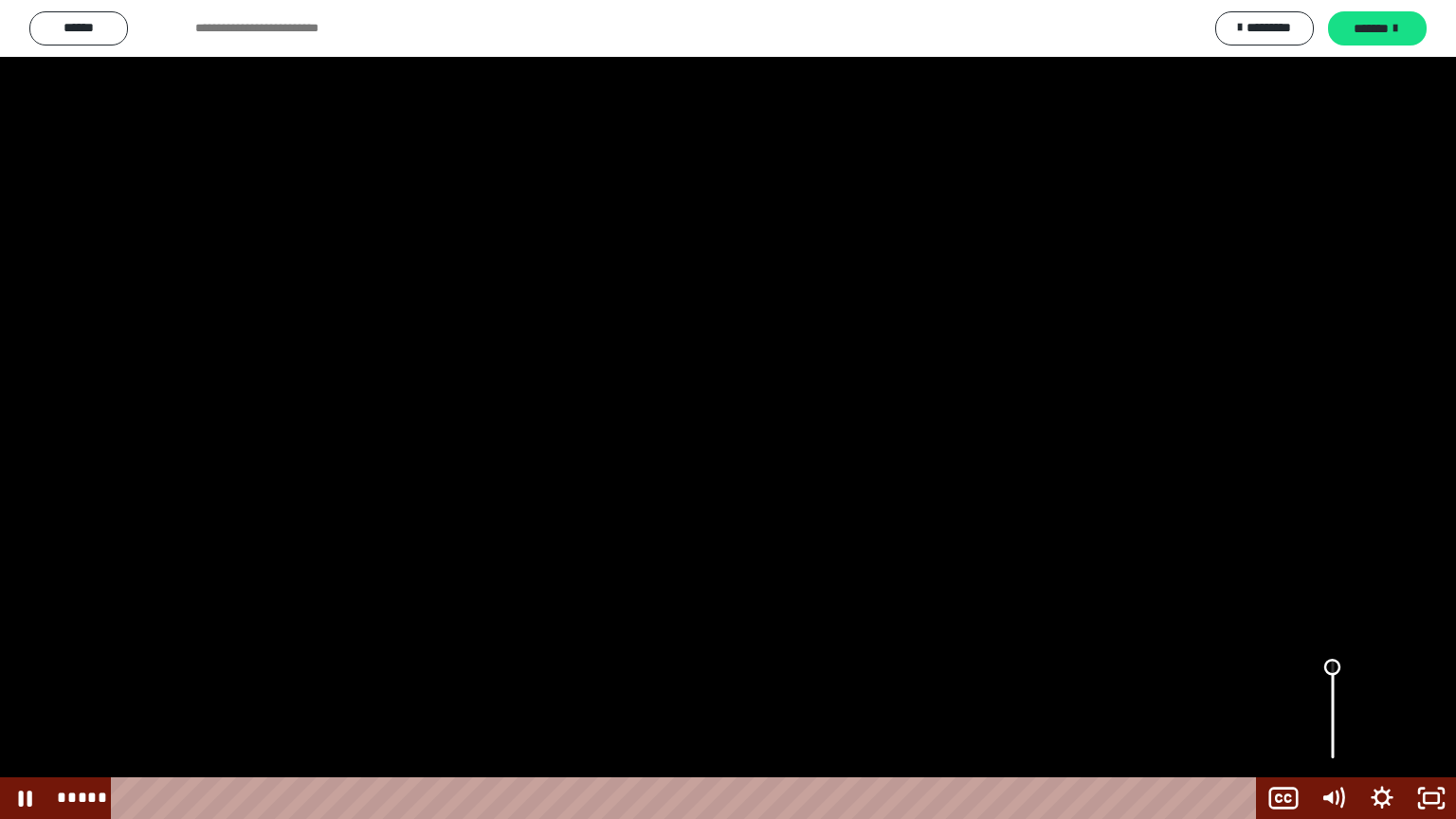 click at bounding box center (1333, 667) 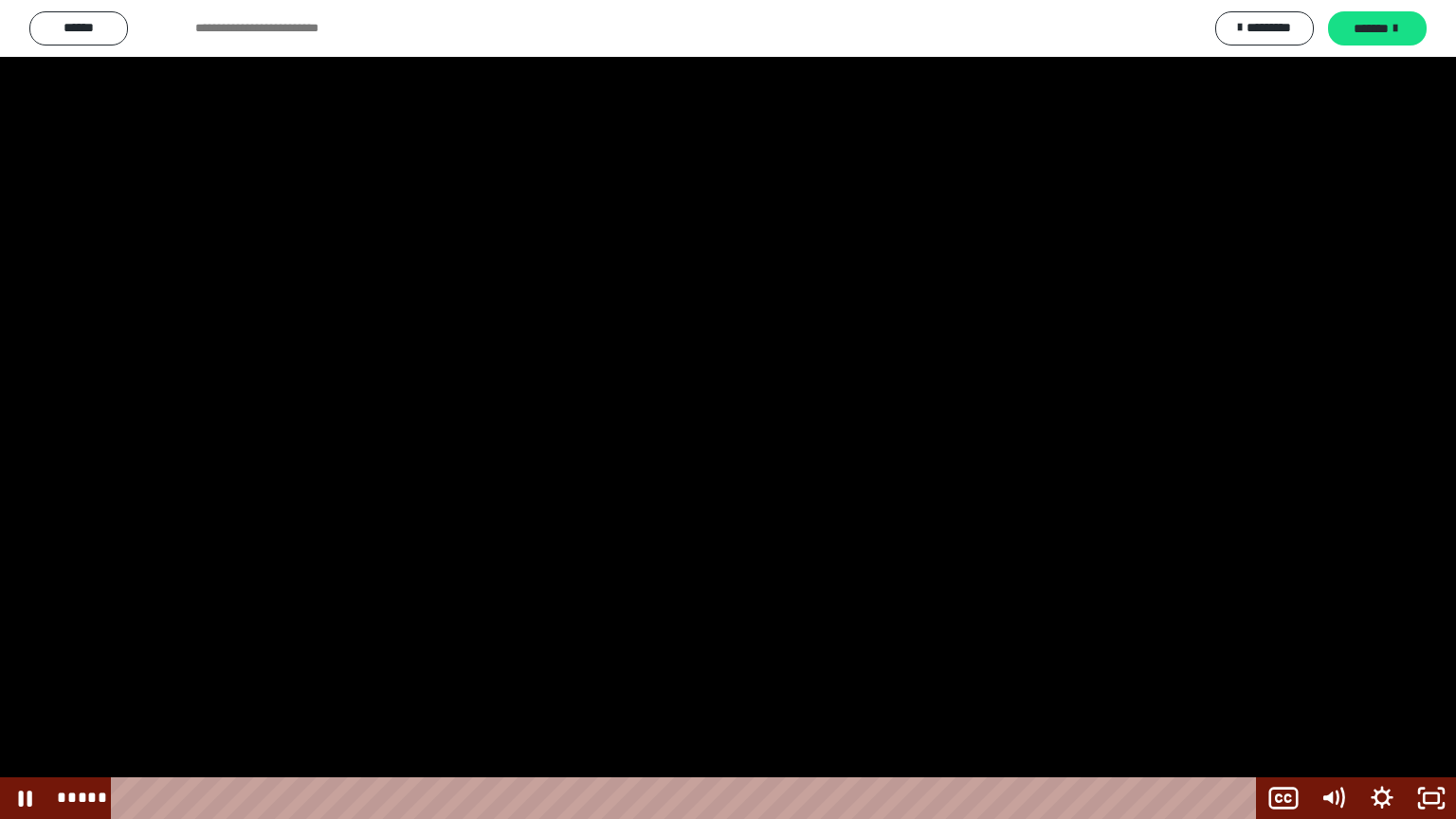 click at bounding box center (728, 410) 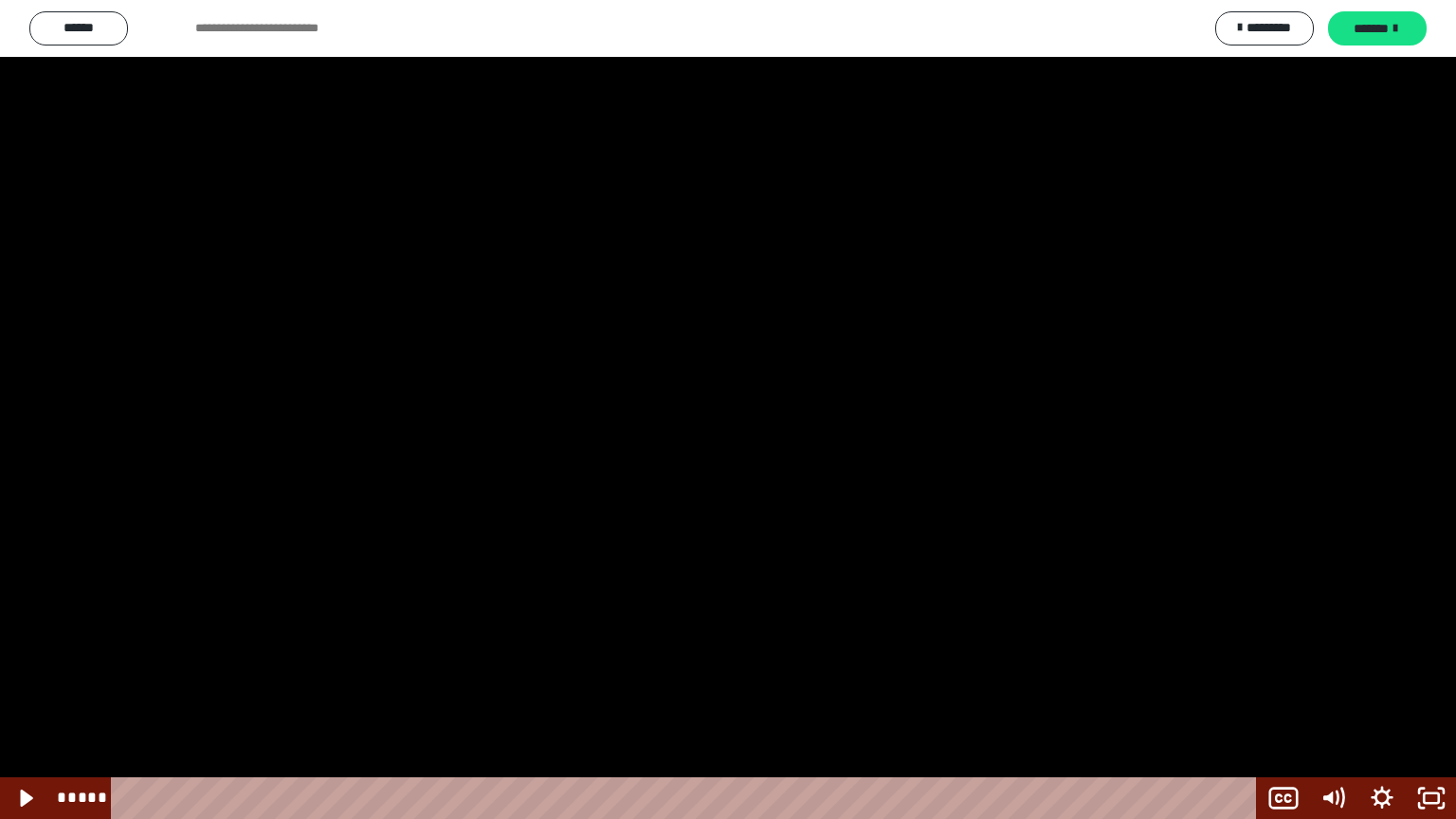 scroll, scrollTop: 2383, scrollLeft: 0, axis: vertical 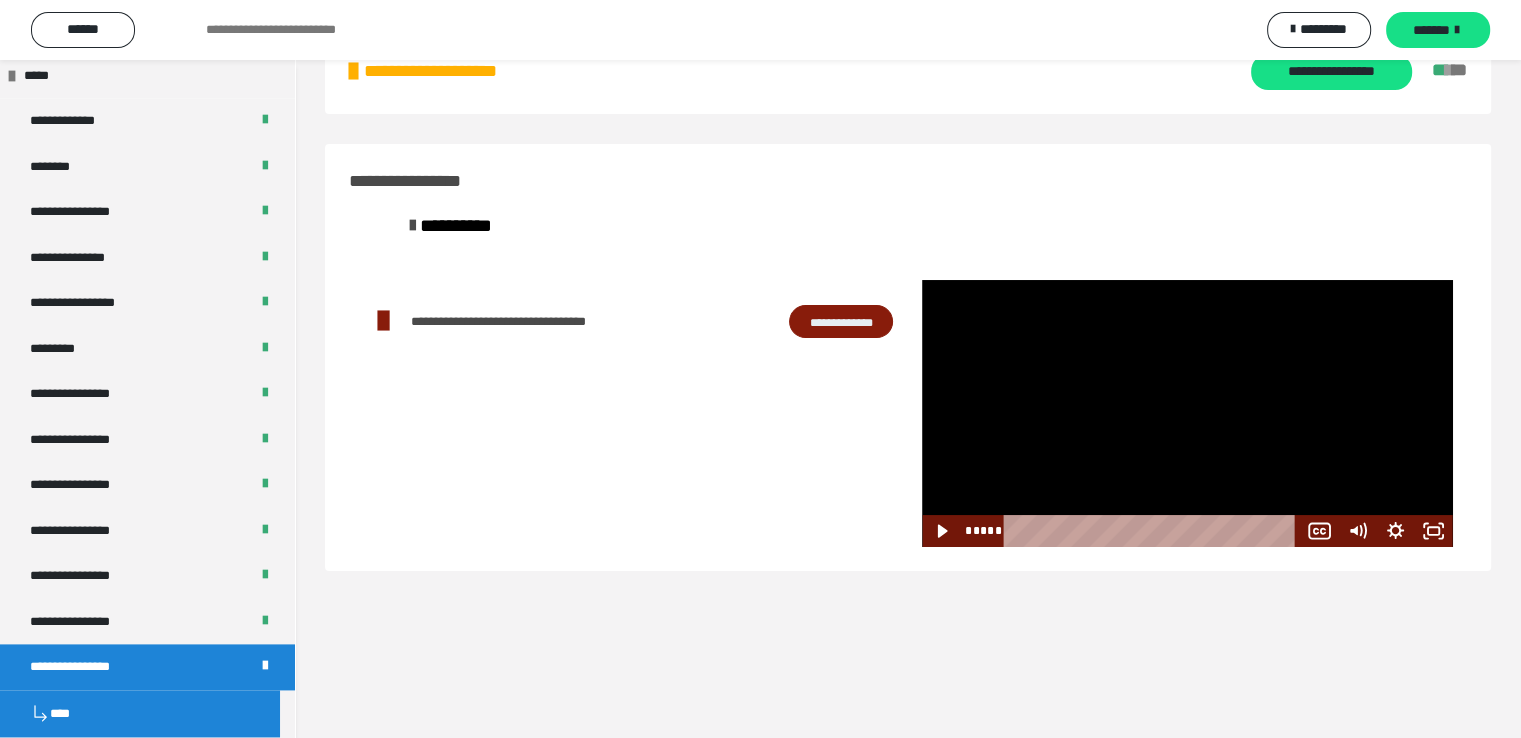 click at bounding box center [1187, 413] 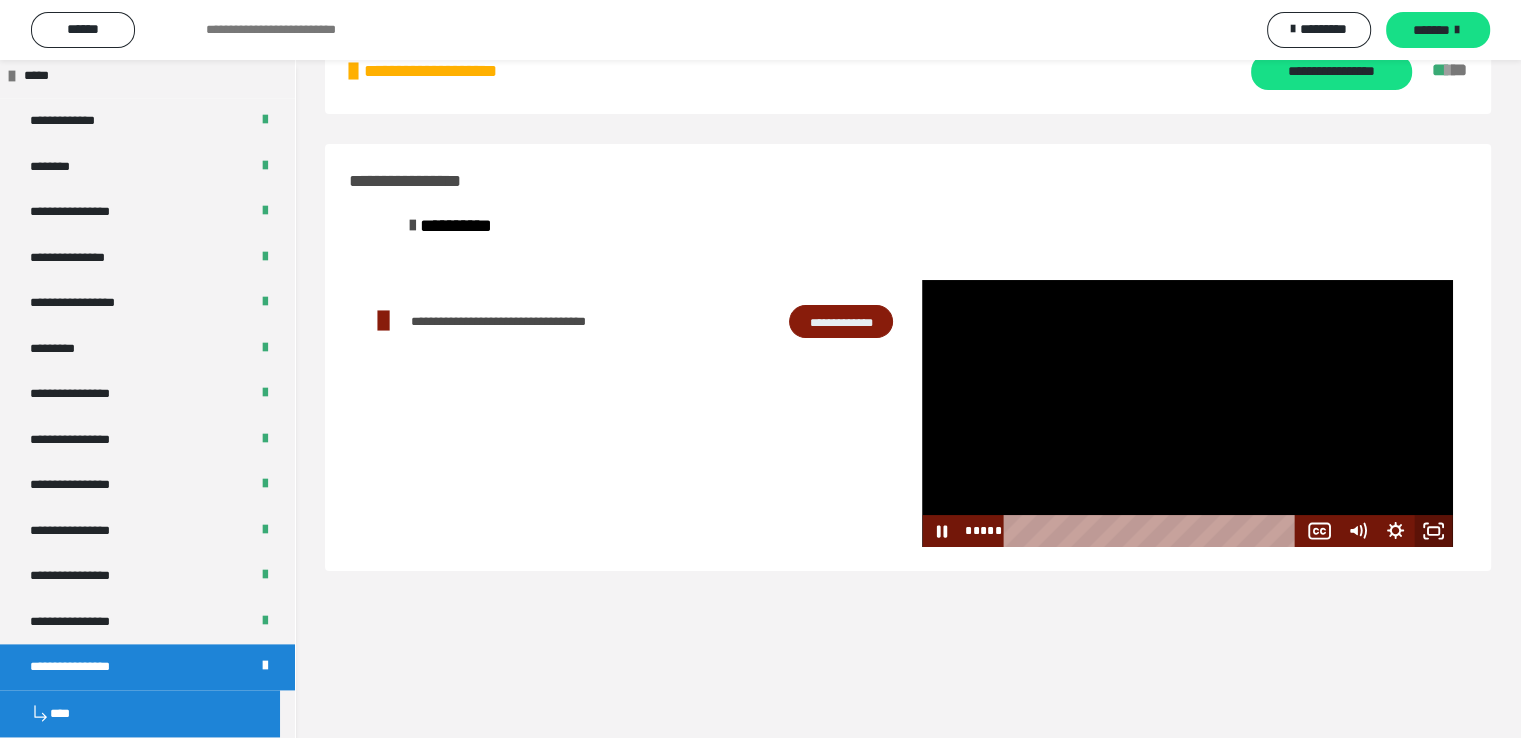 click 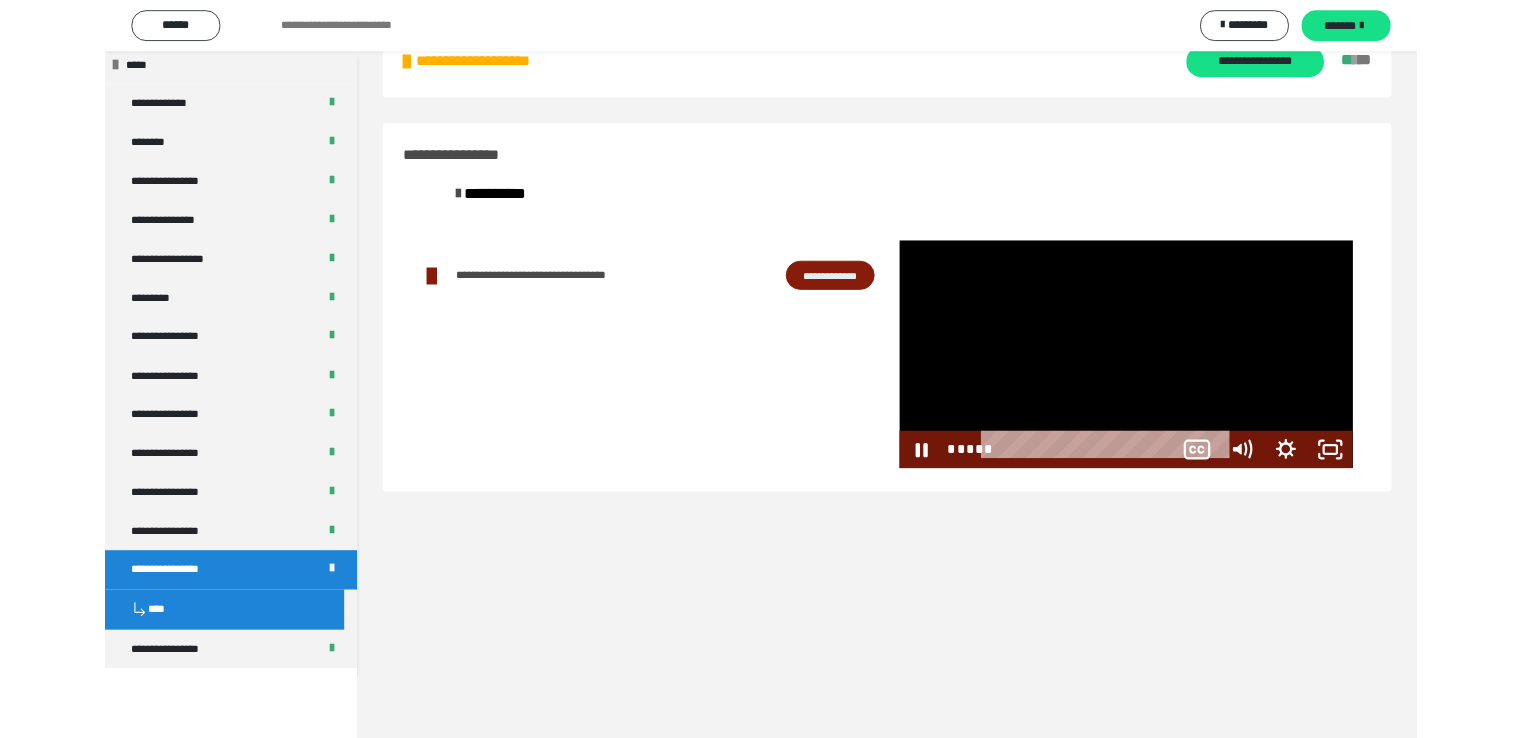 scroll, scrollTop: 2435, scrollLeft: 0, axis: vertical 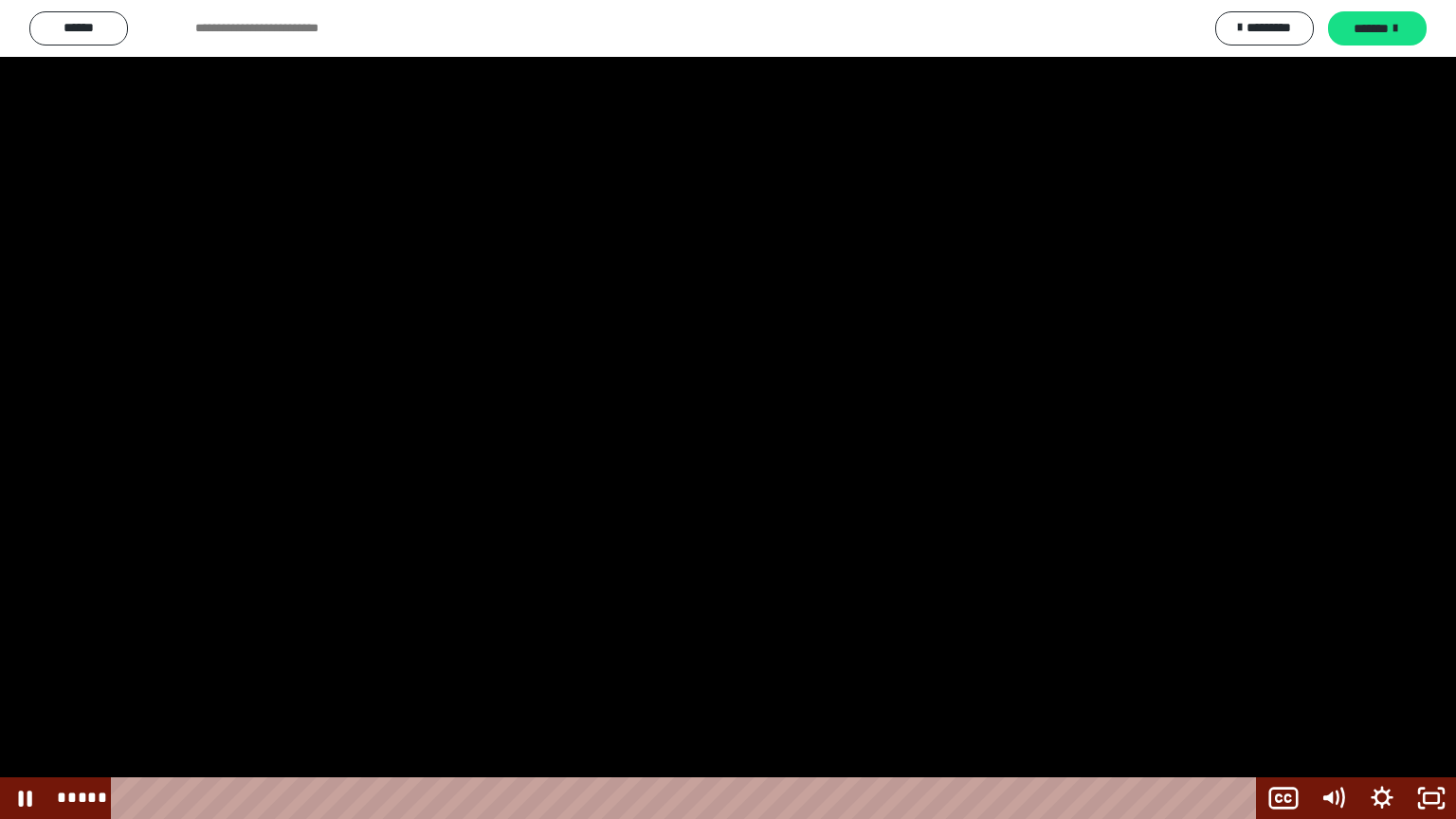 click at bounding box center [728, 410] 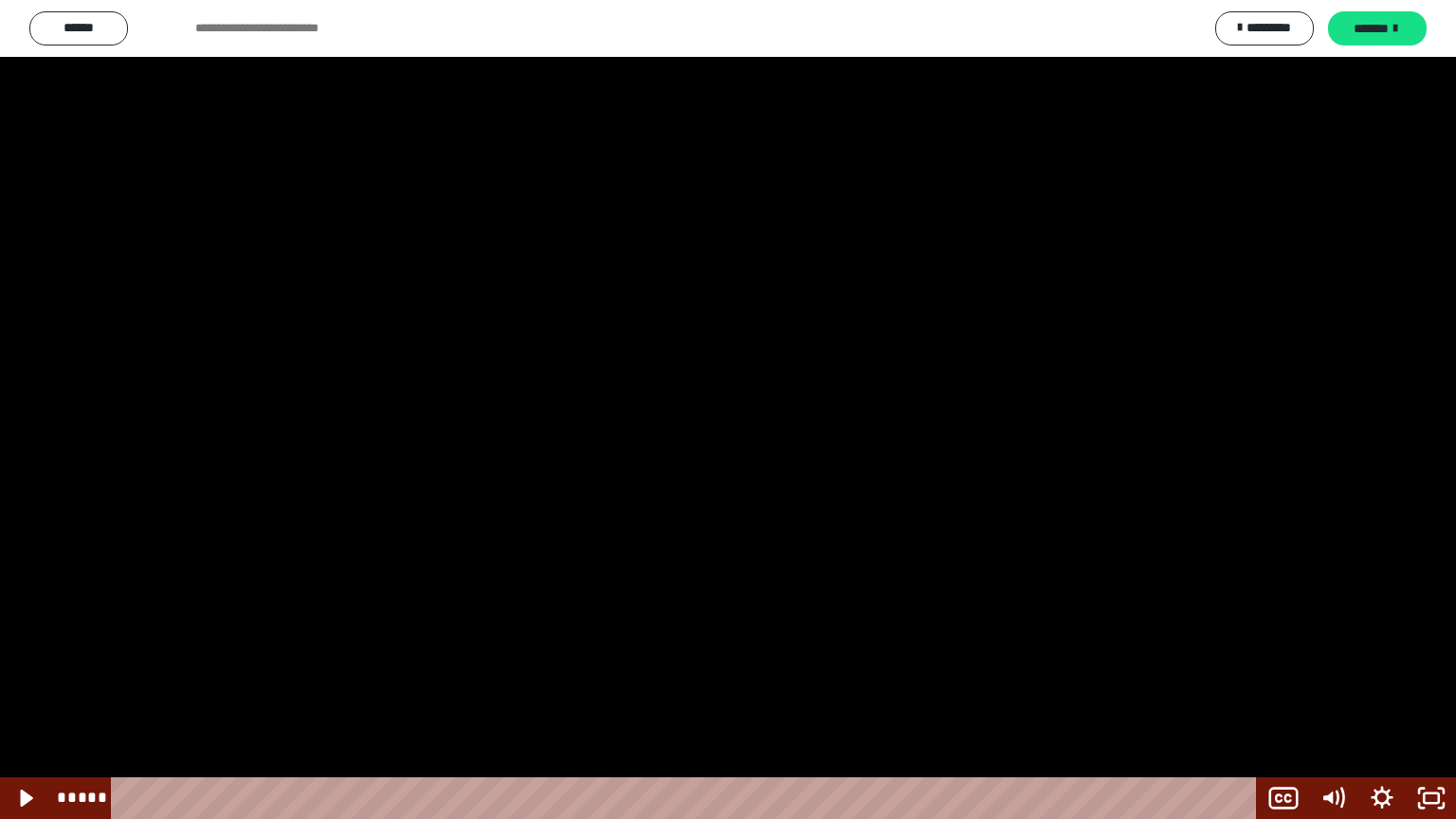 click at bounding box center (687, 798) 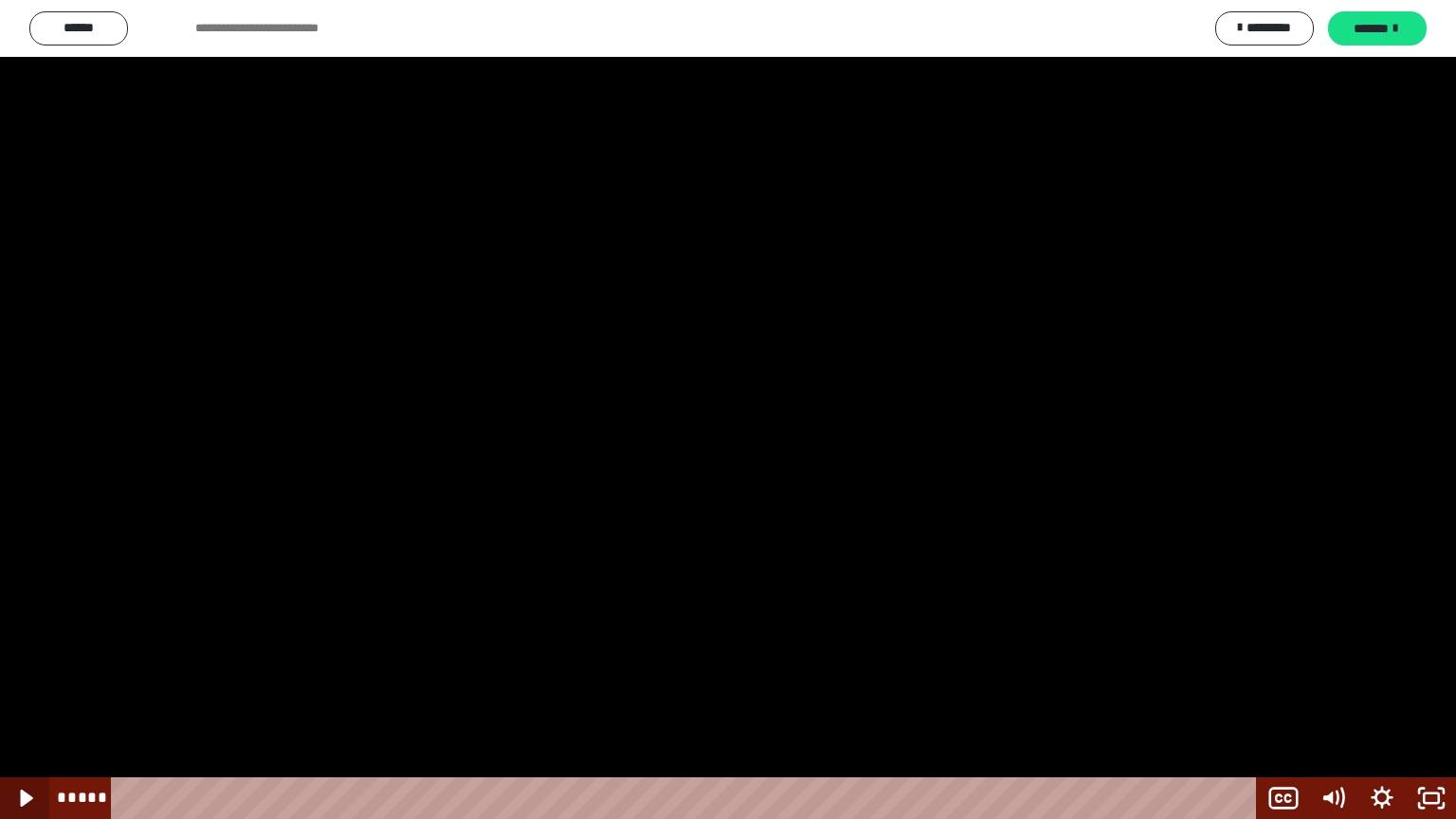 click 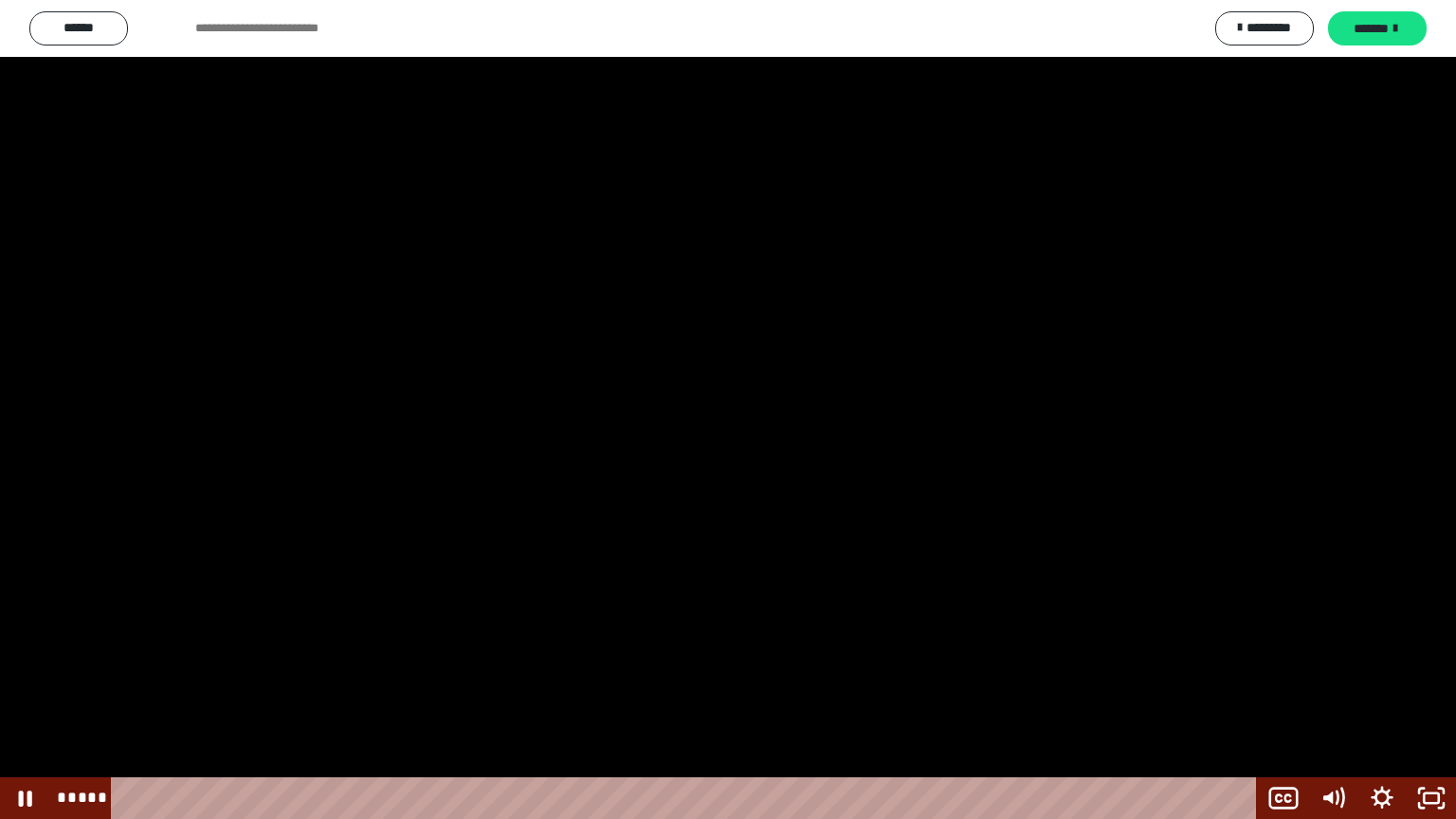 scroll, scrollTop: 2383, scrollLeft: 0, axis: vertical 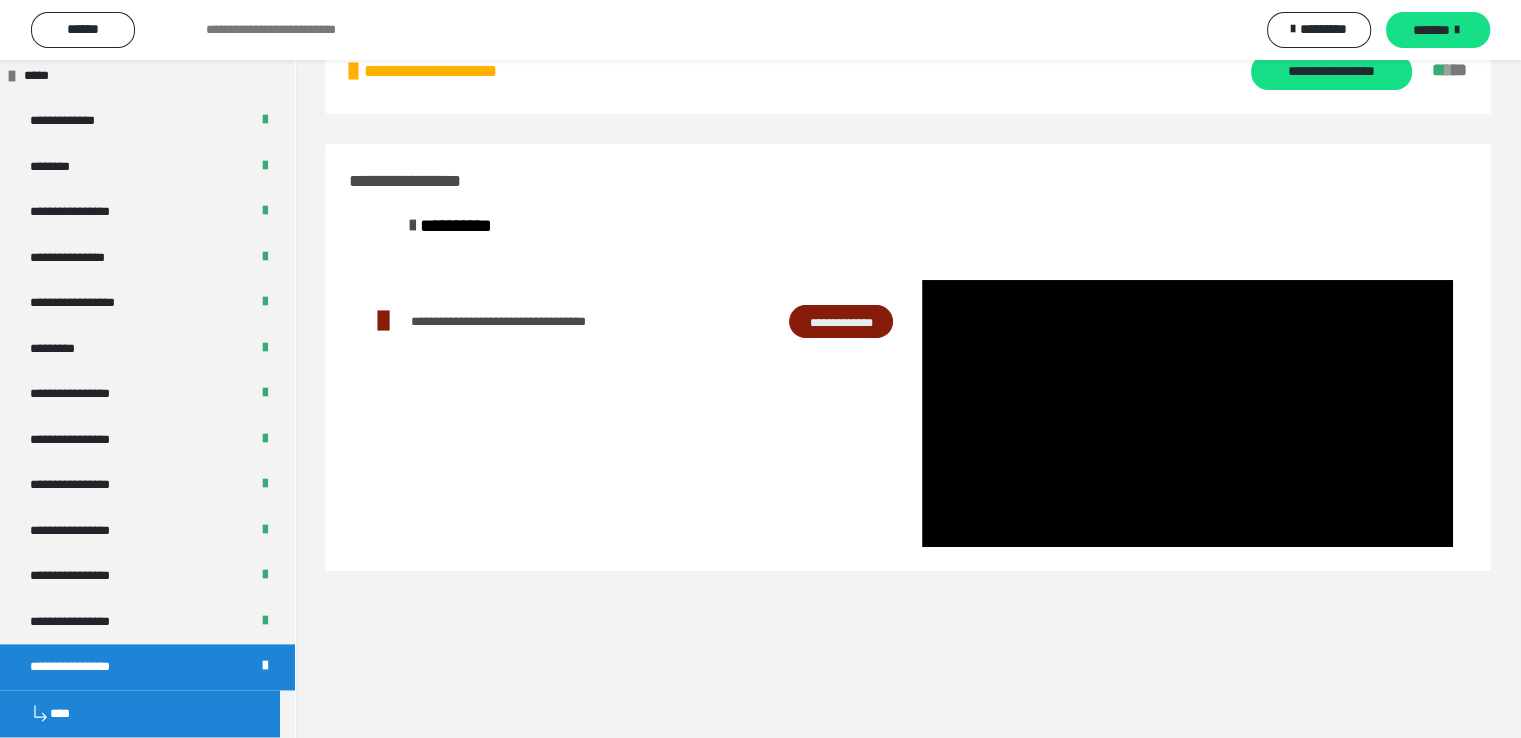 click on "**********" at bounding box center (908, 369) 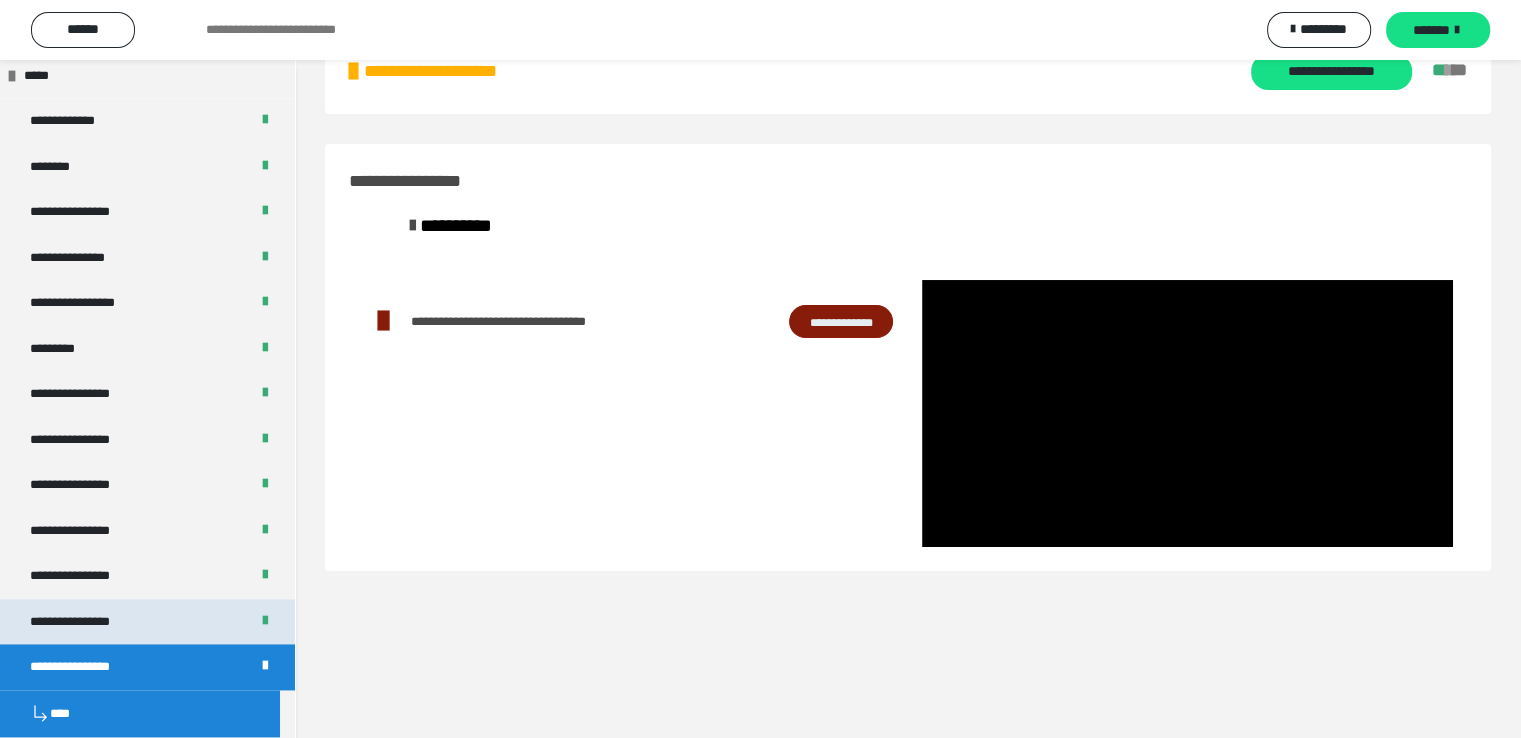 click on "**********" at bounding box center [87, 622] 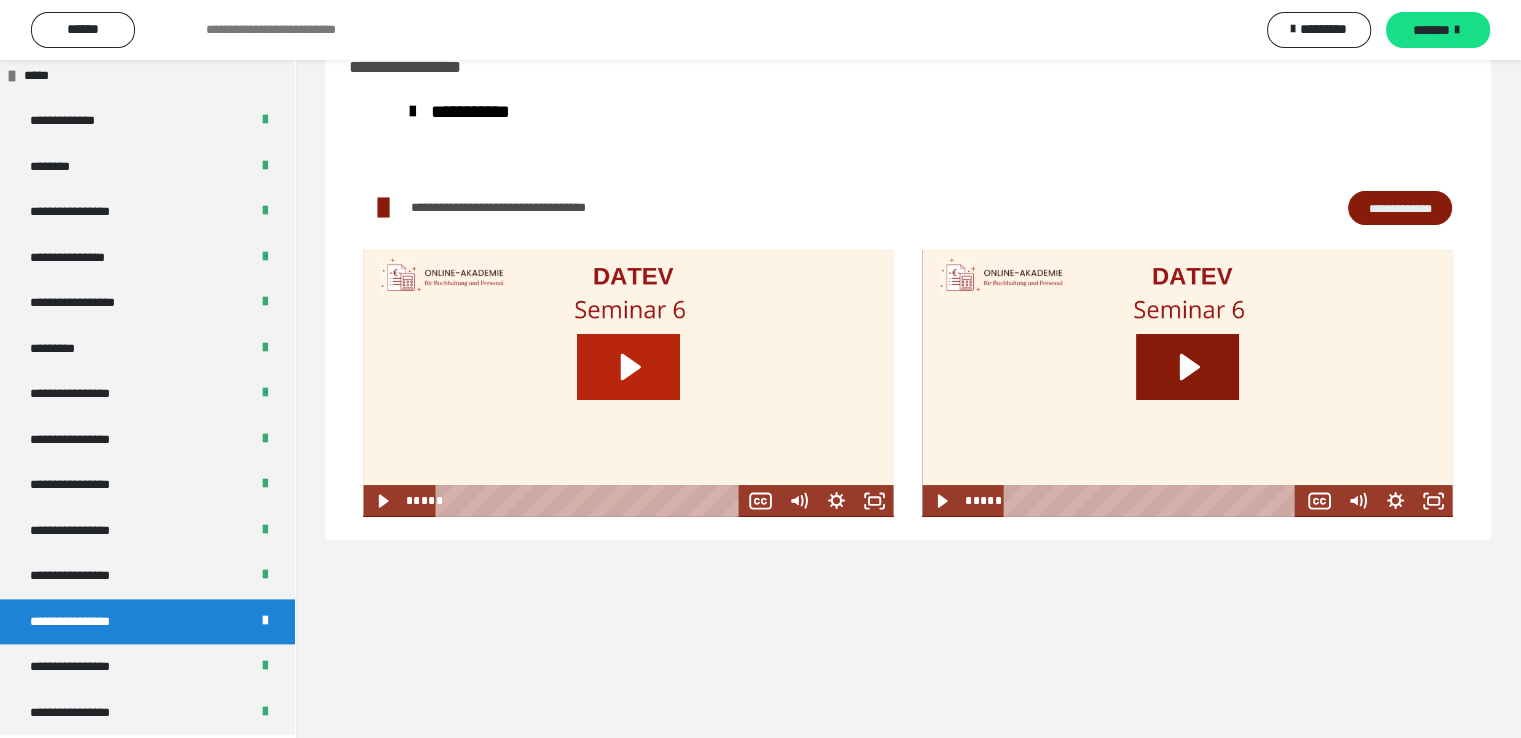 click 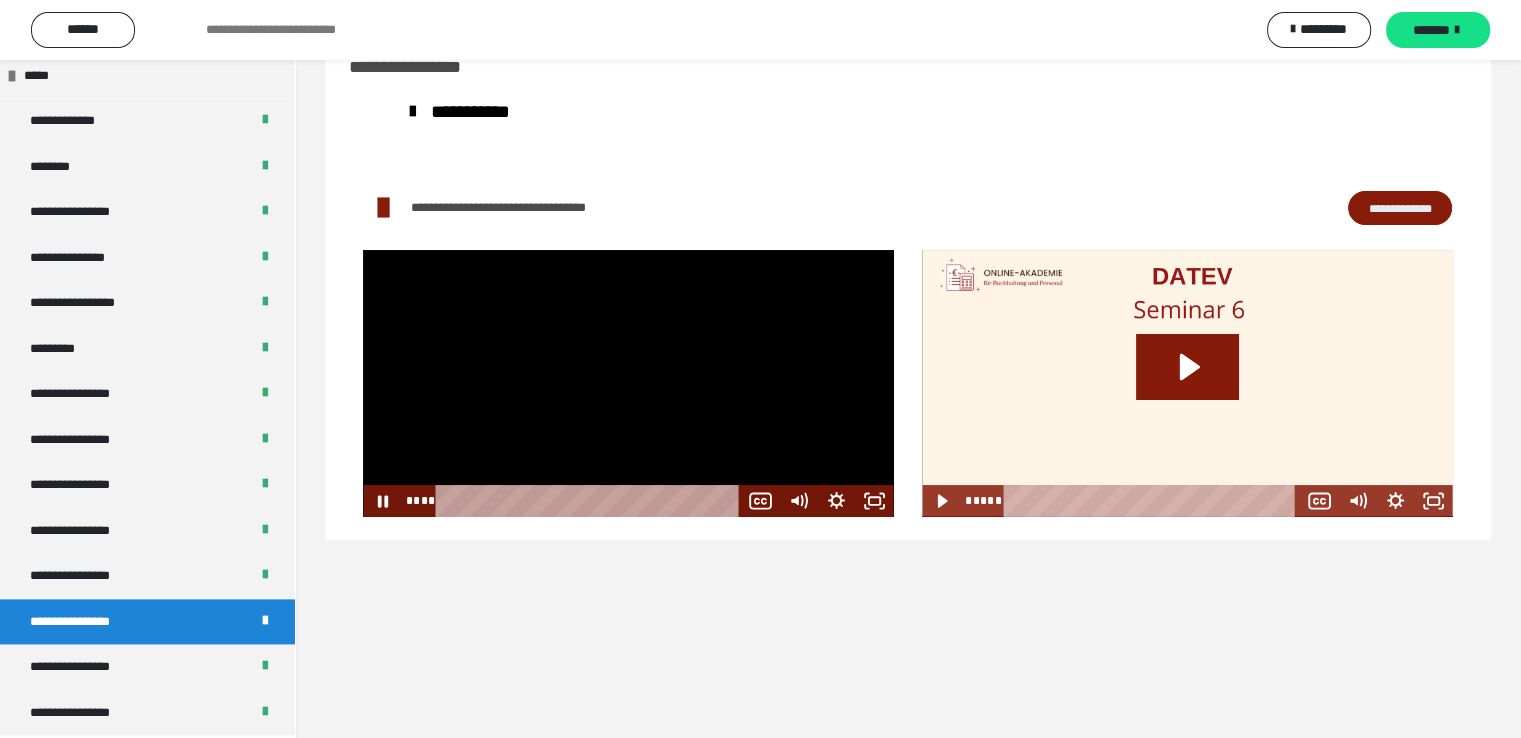 click at bounding box center [628, 383] 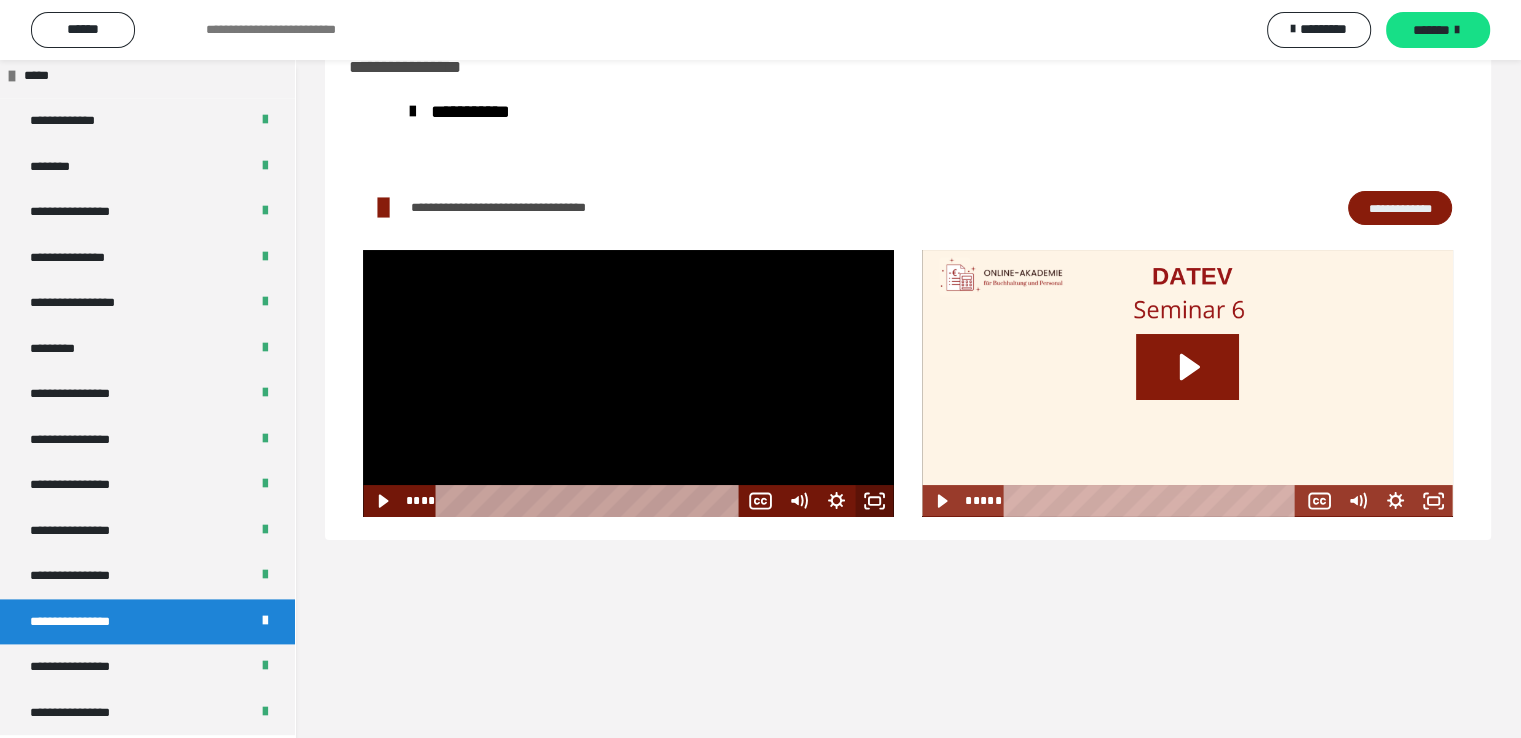 click 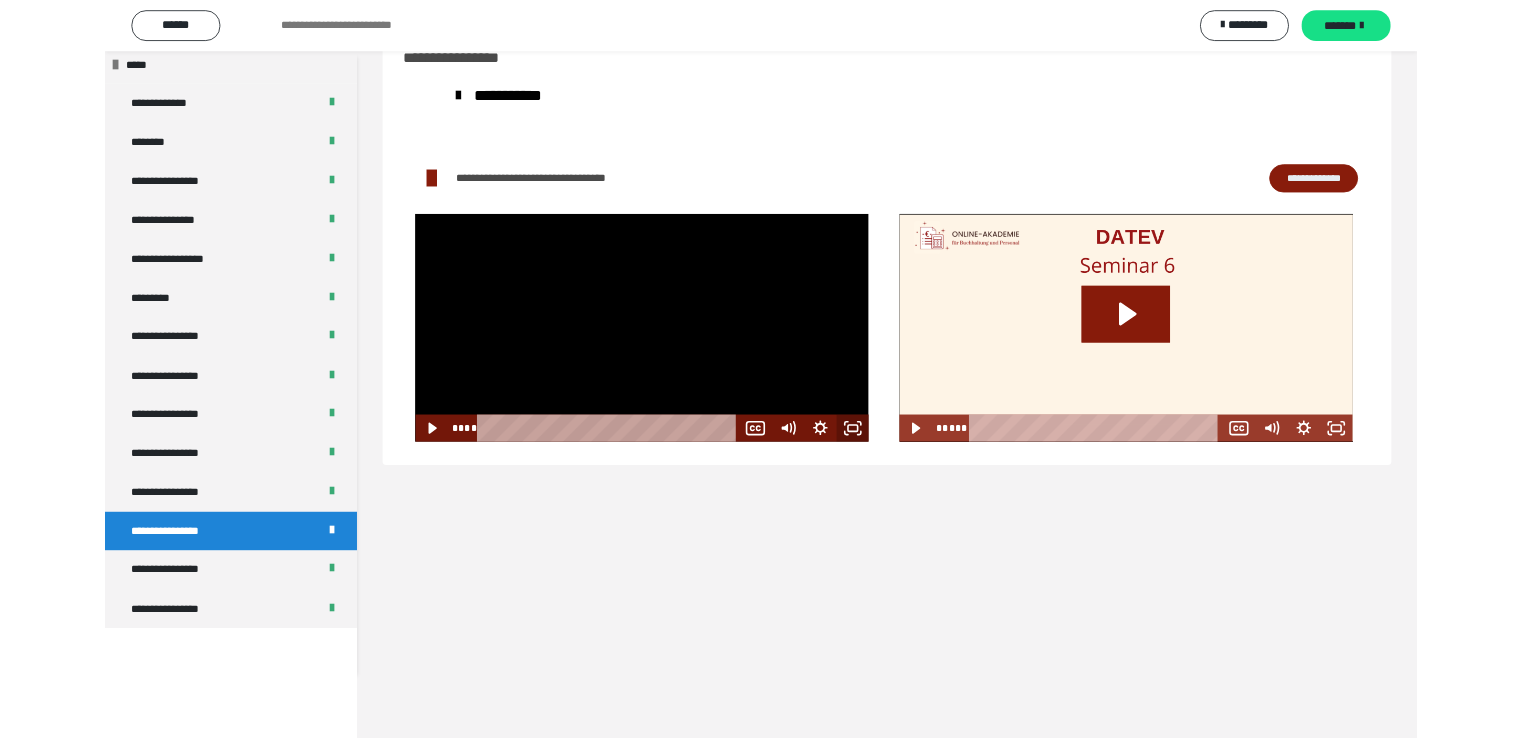 scroll, scrollTop: 2388, scrollLeft: 0, axis: vertical 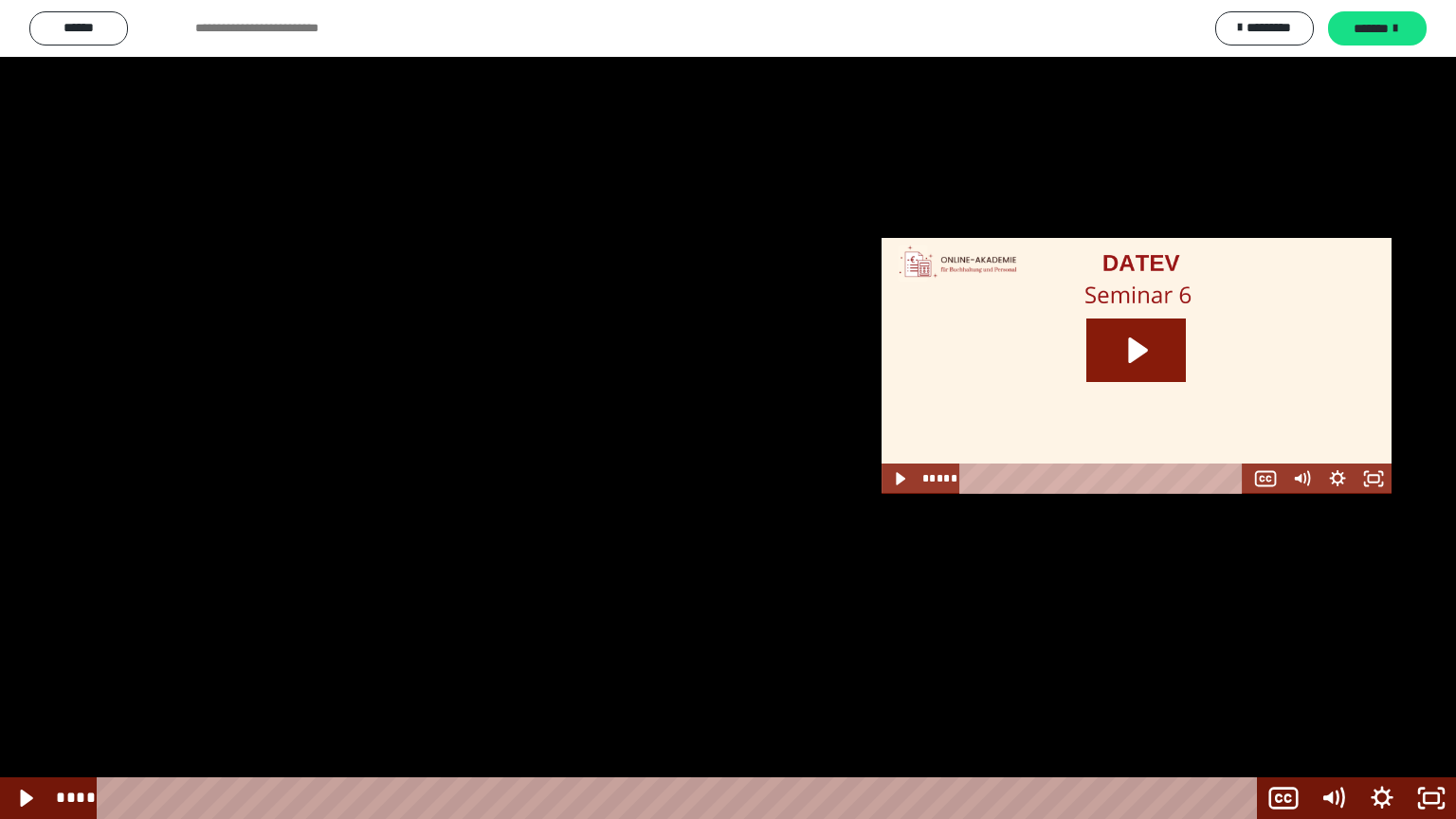 click at bounding box center [728, 410] 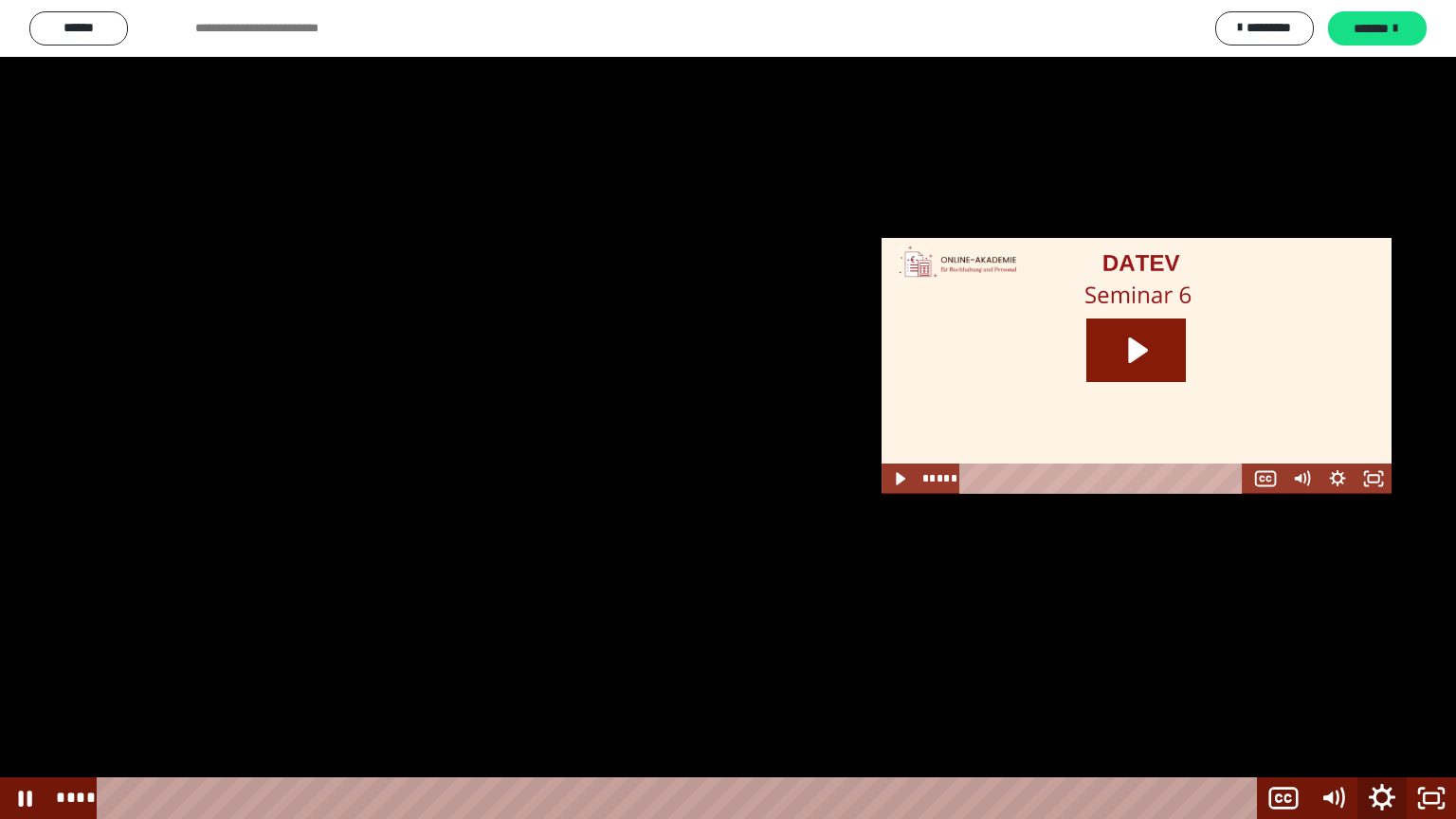 click 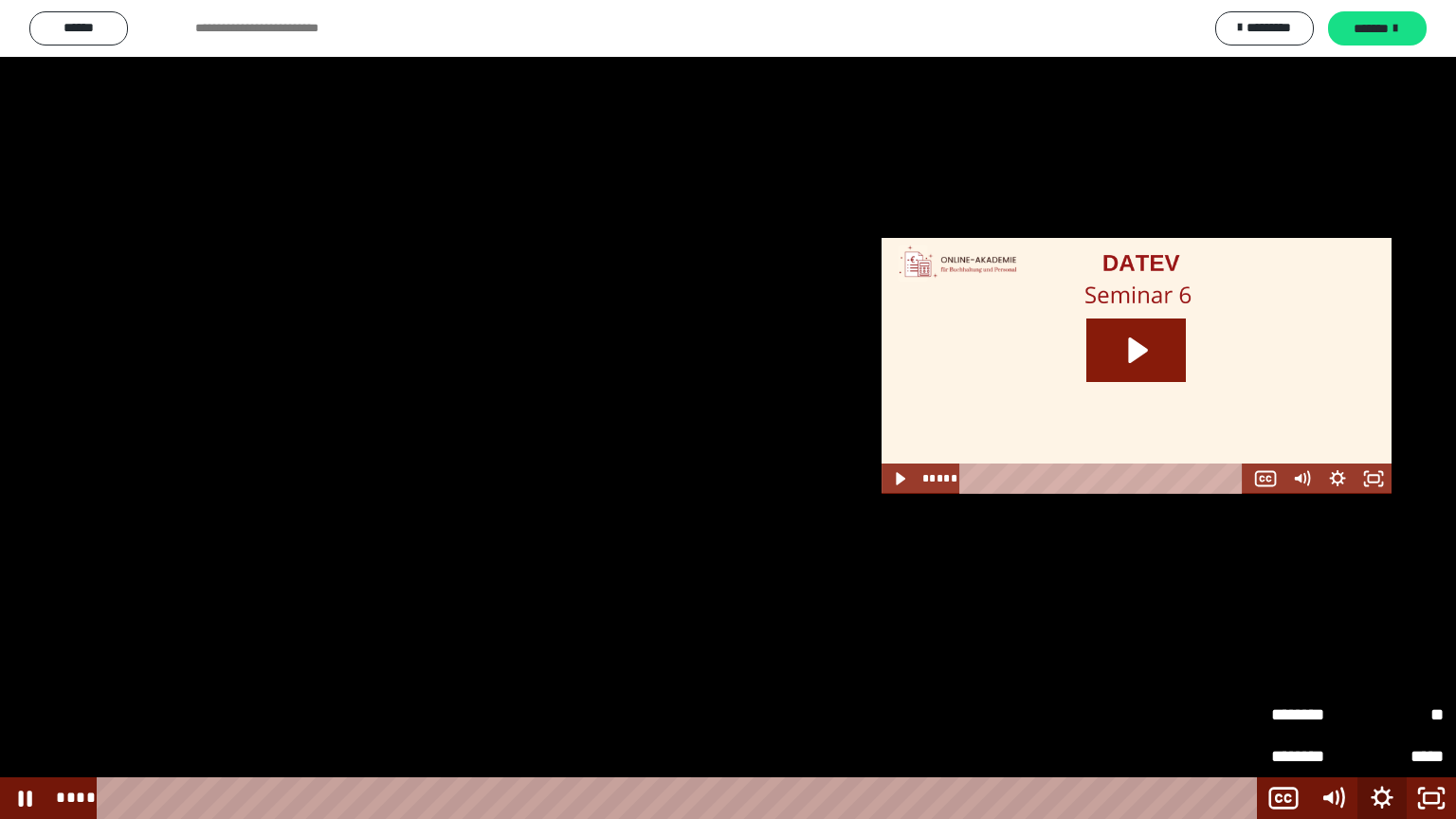 click 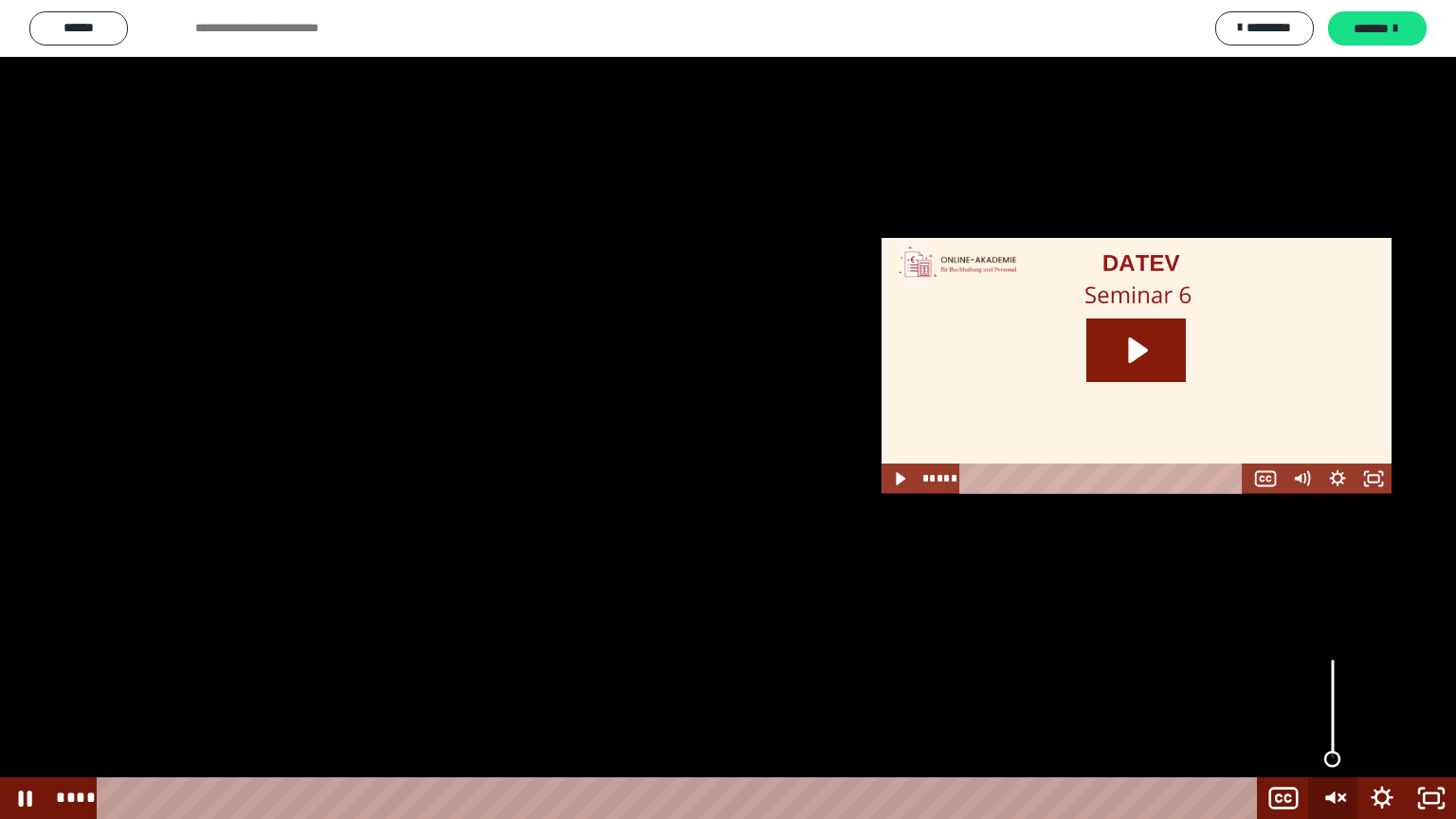drag, startPoint x: 1336, startPoint y: 667, endPoint x: 1346, endPoint y: 777, distance: 110.45361 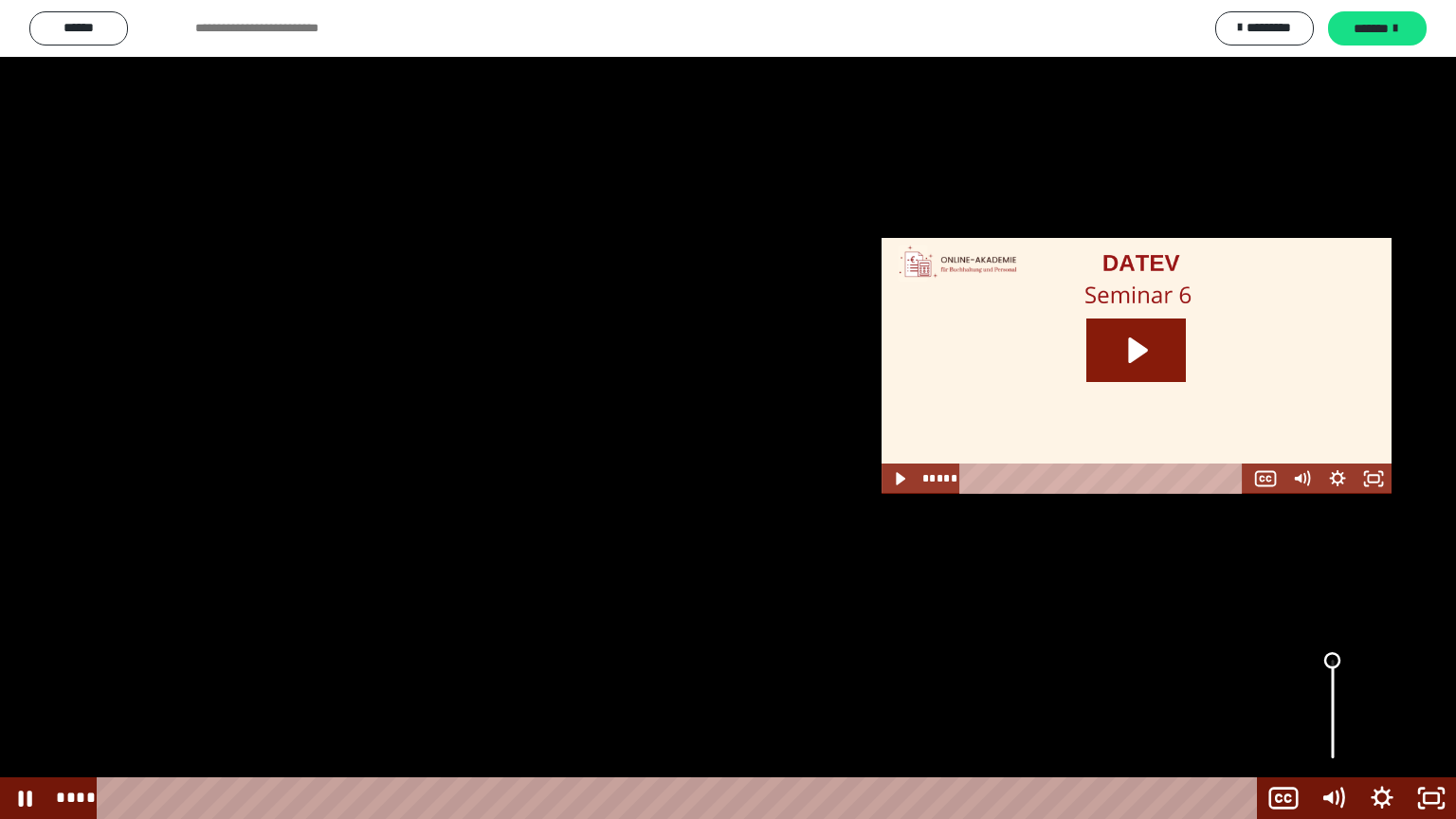 drag, startPoint x: 1326, startPoint y: 751, endPoint x: 1332, endPoint y: 661, distance: 90.199778 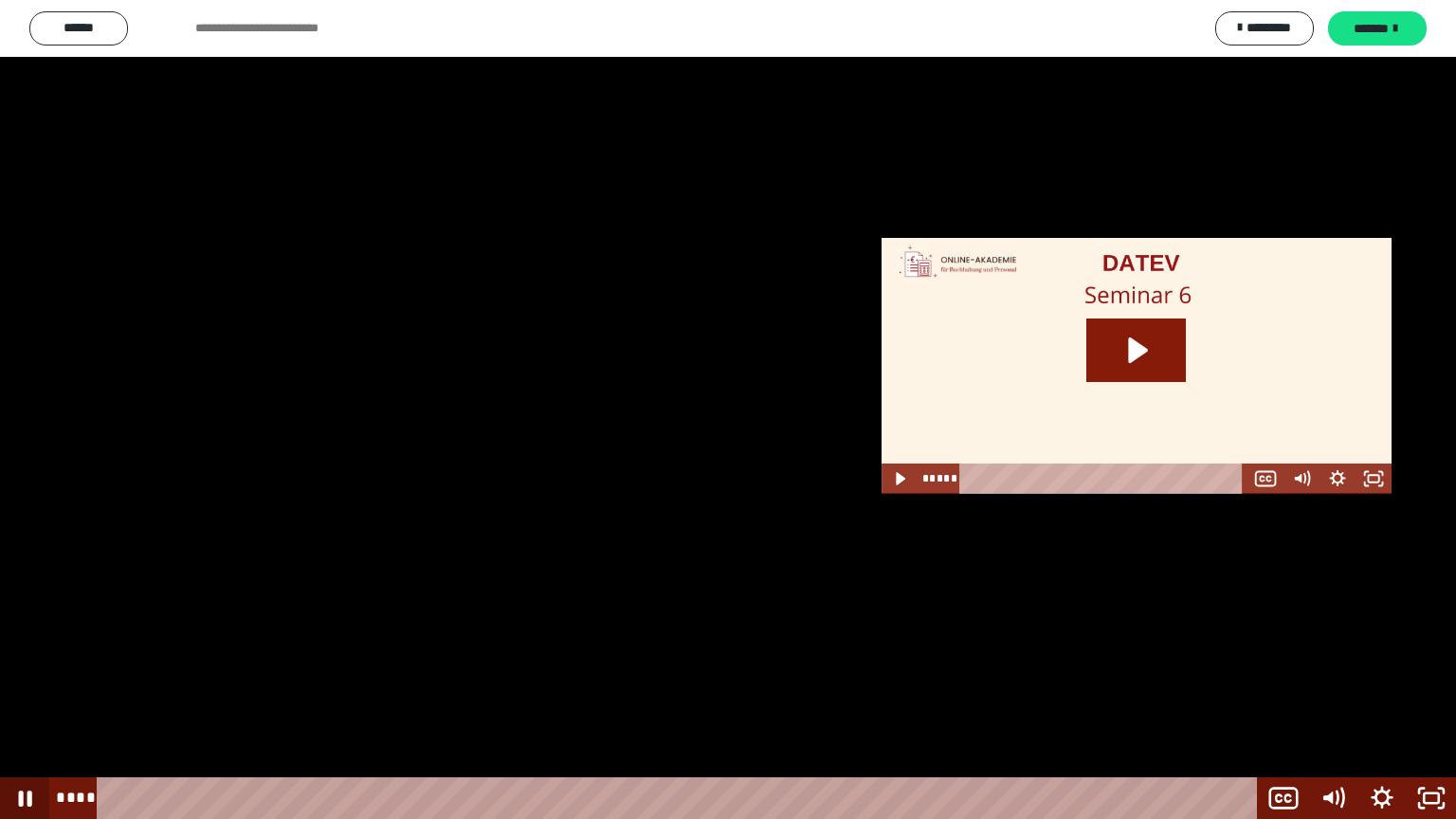 click 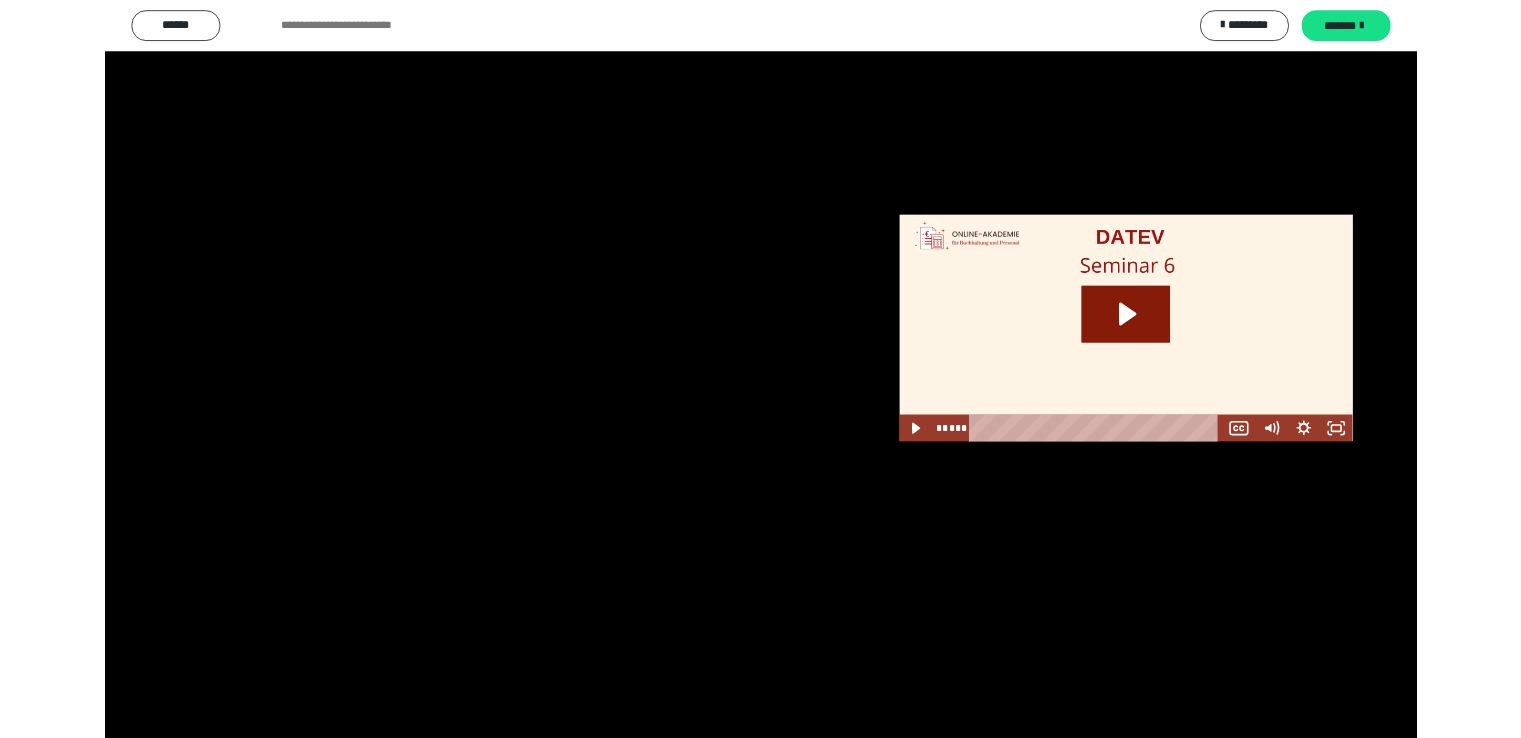 scroll, scrollTop: 2514, scrollLeft: 0, axis: vertical 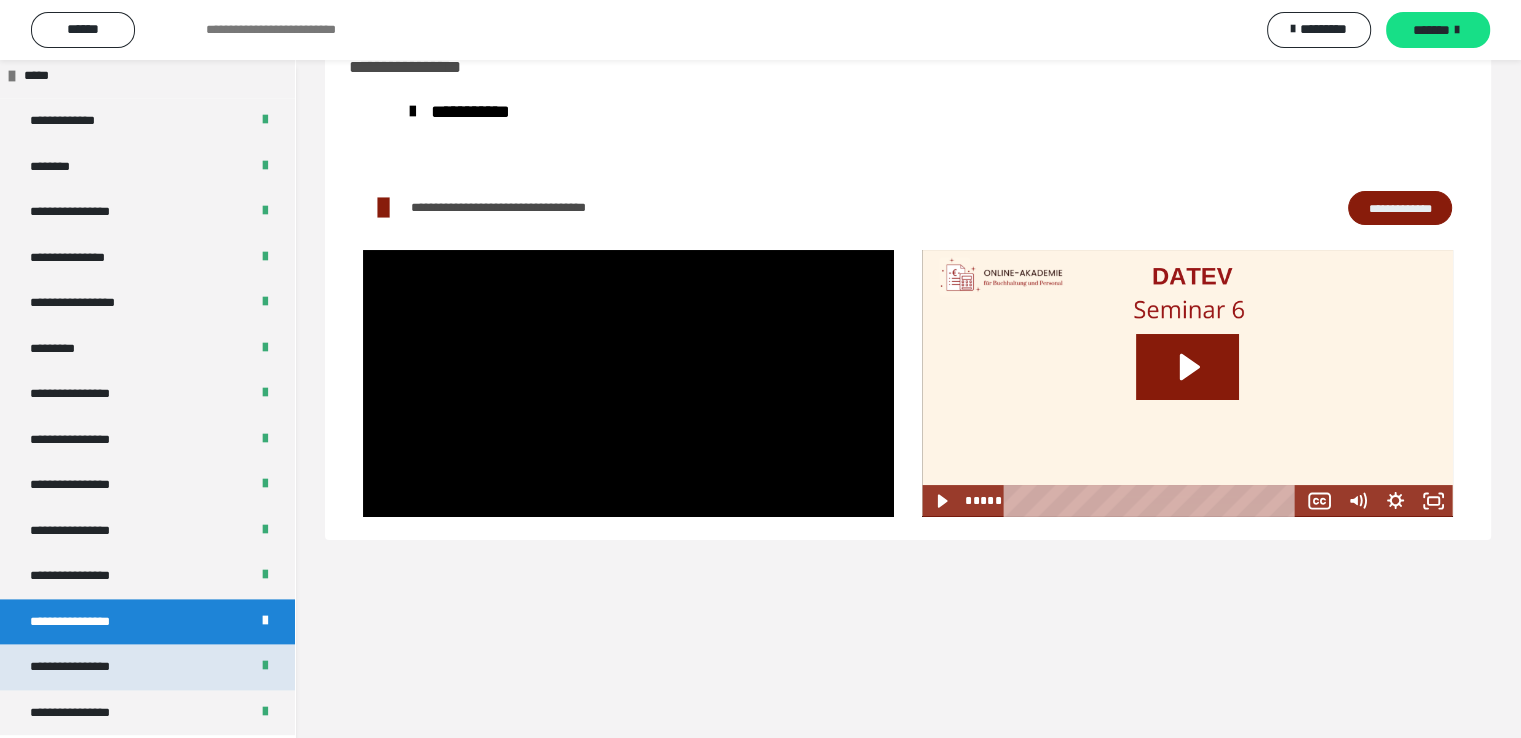 click on "**********" at bounding box center [147, 667] 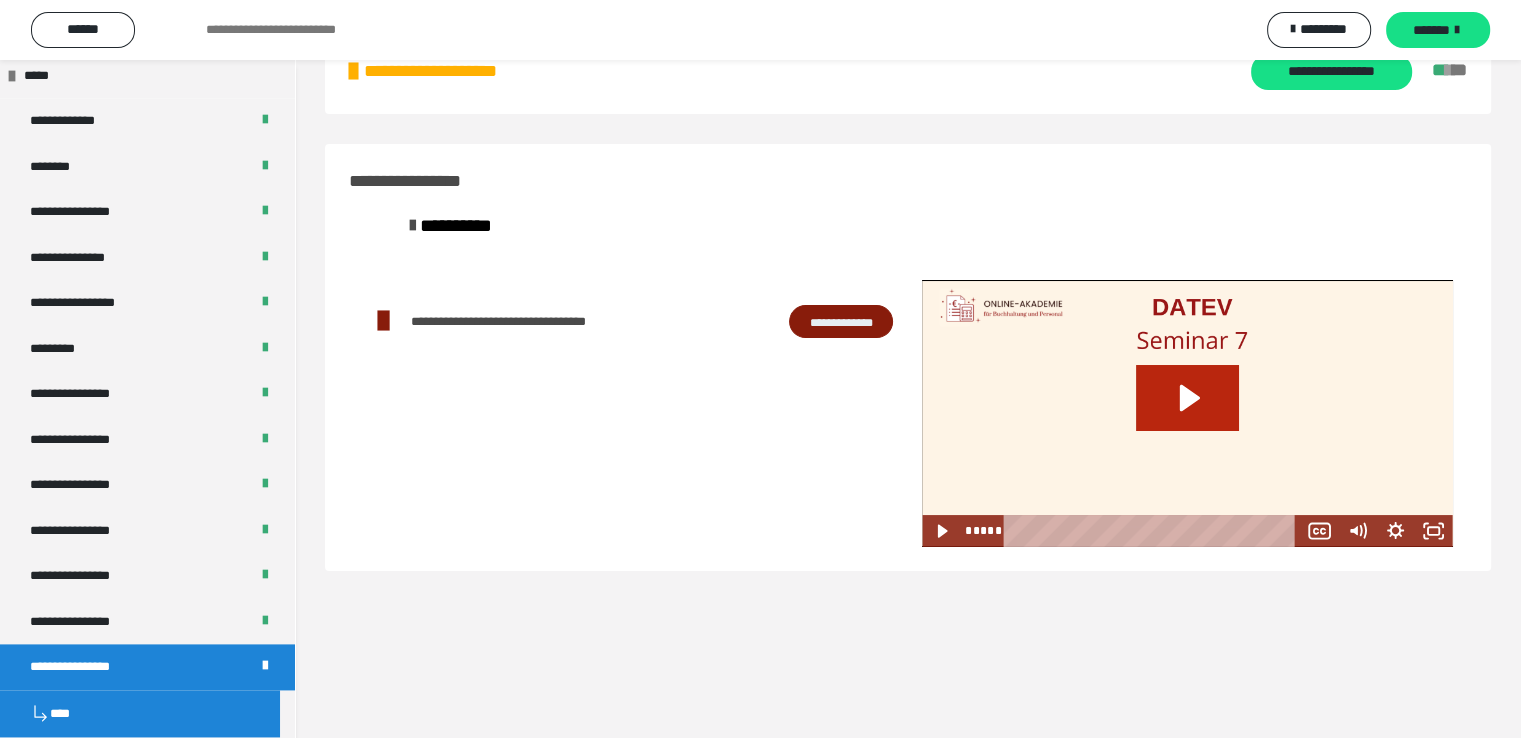 click 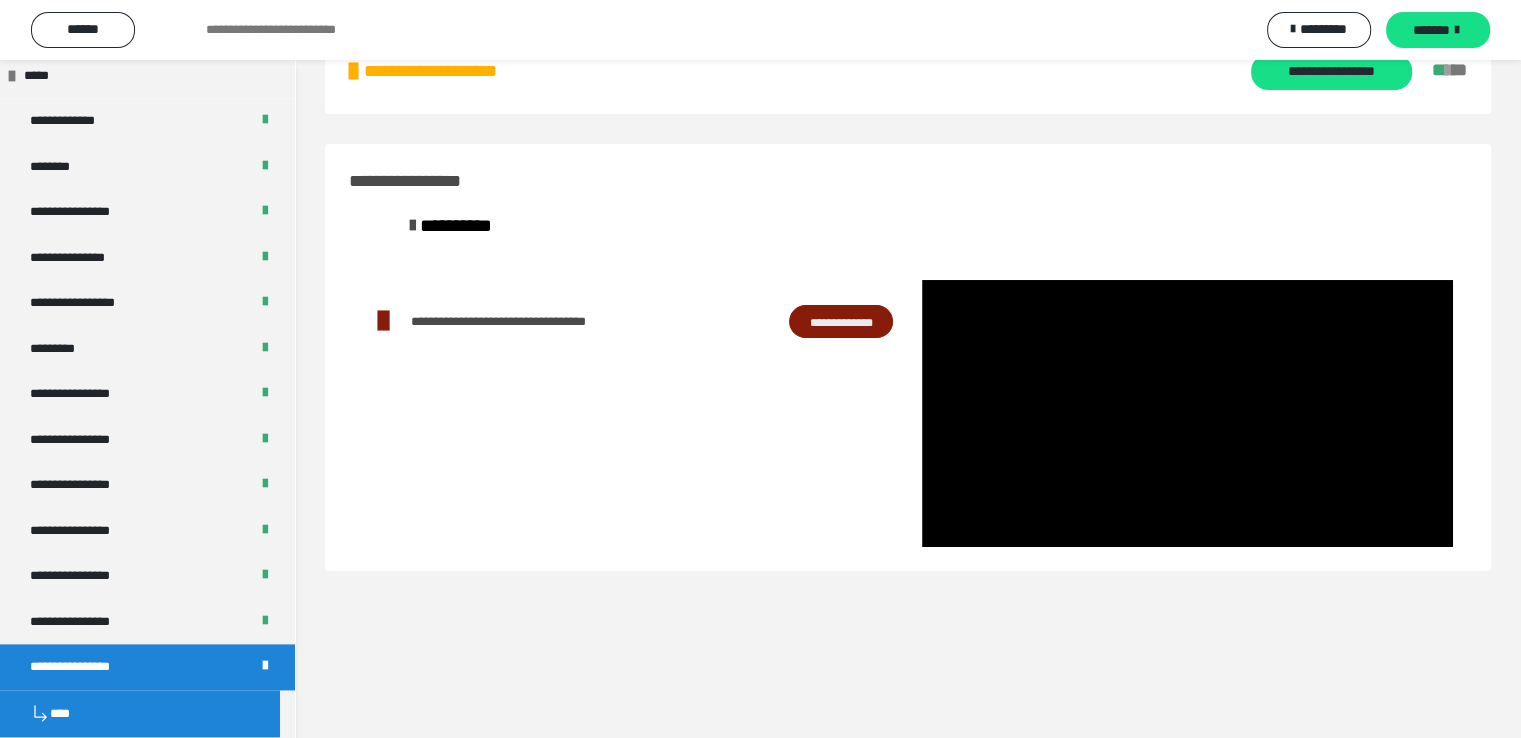 click on "**********" at bounding box center (908, 357) 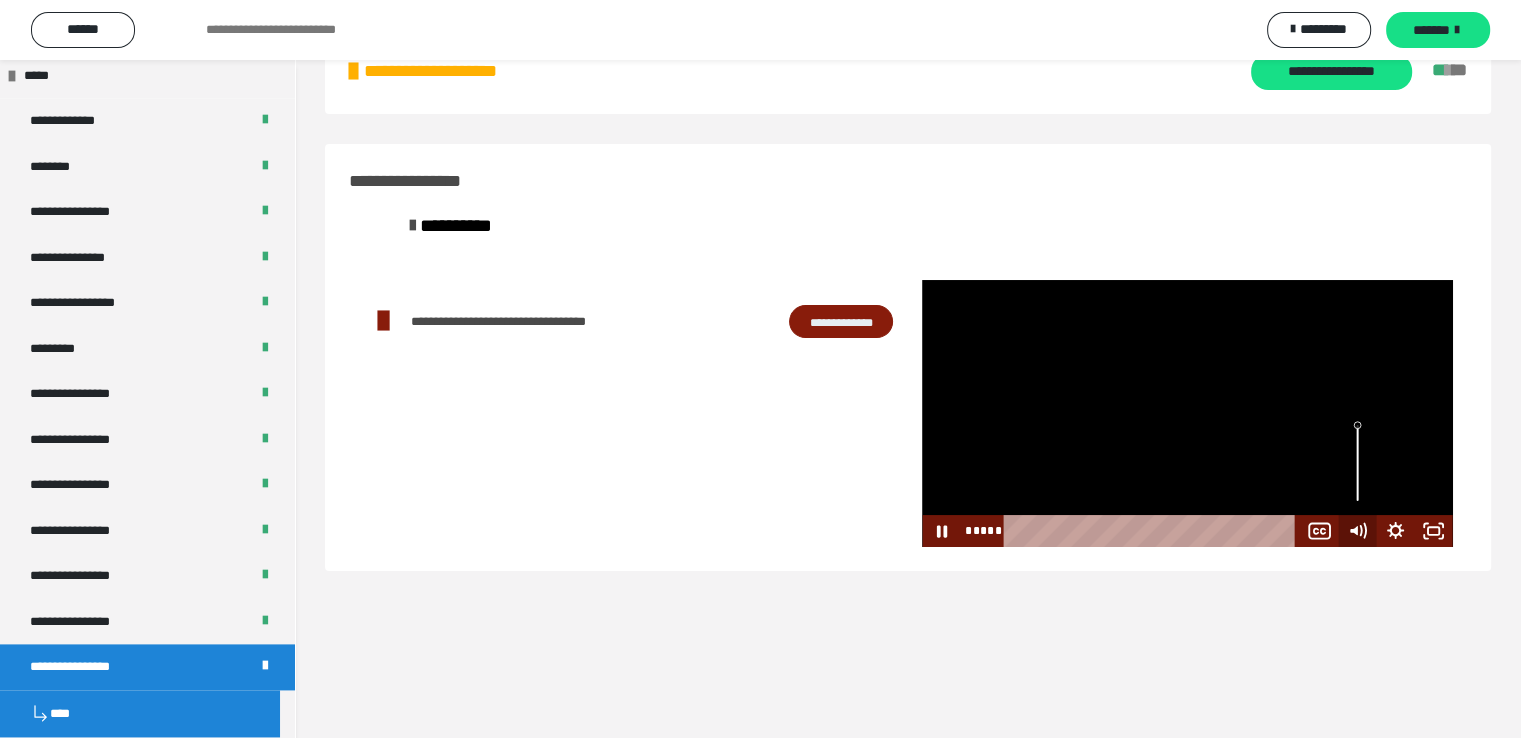 click 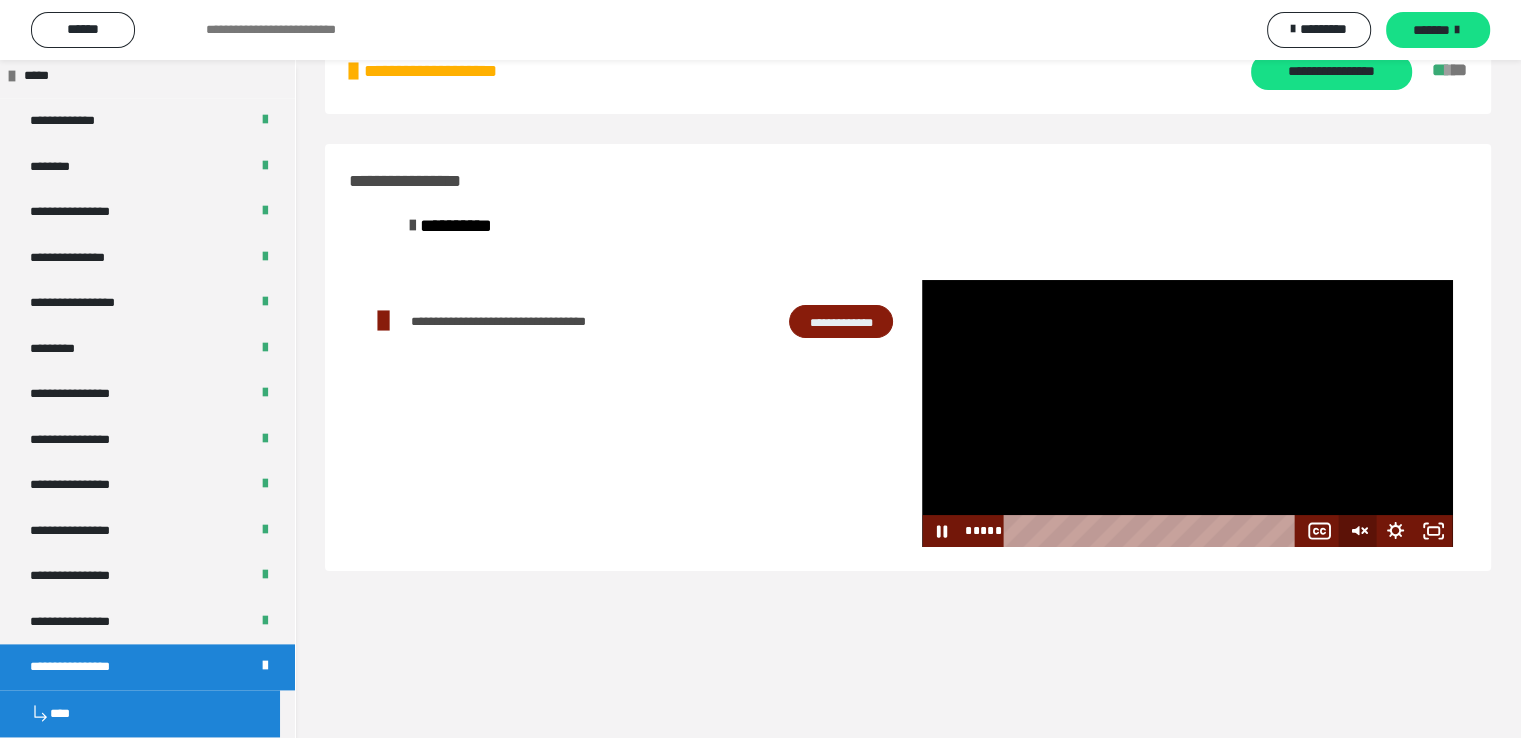 click 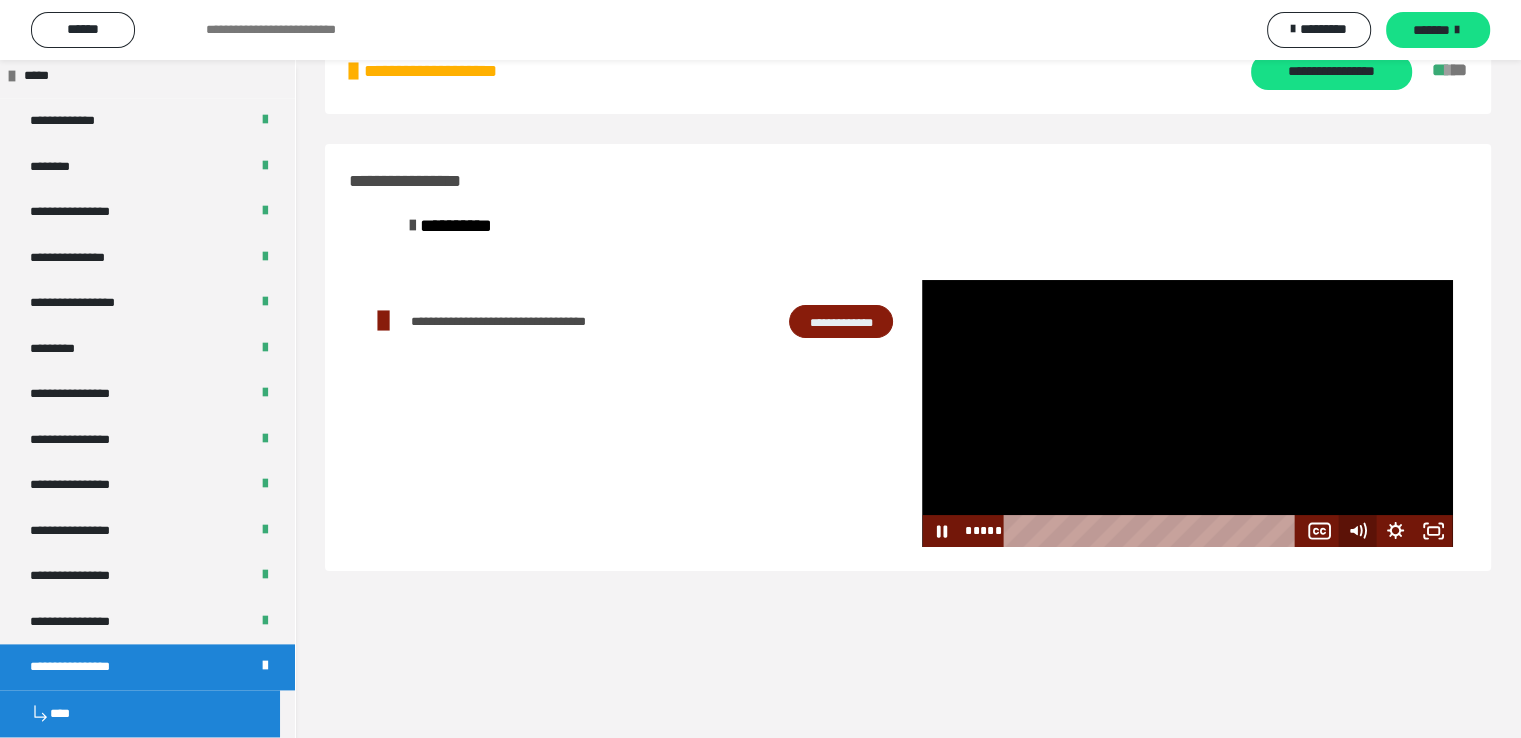 click 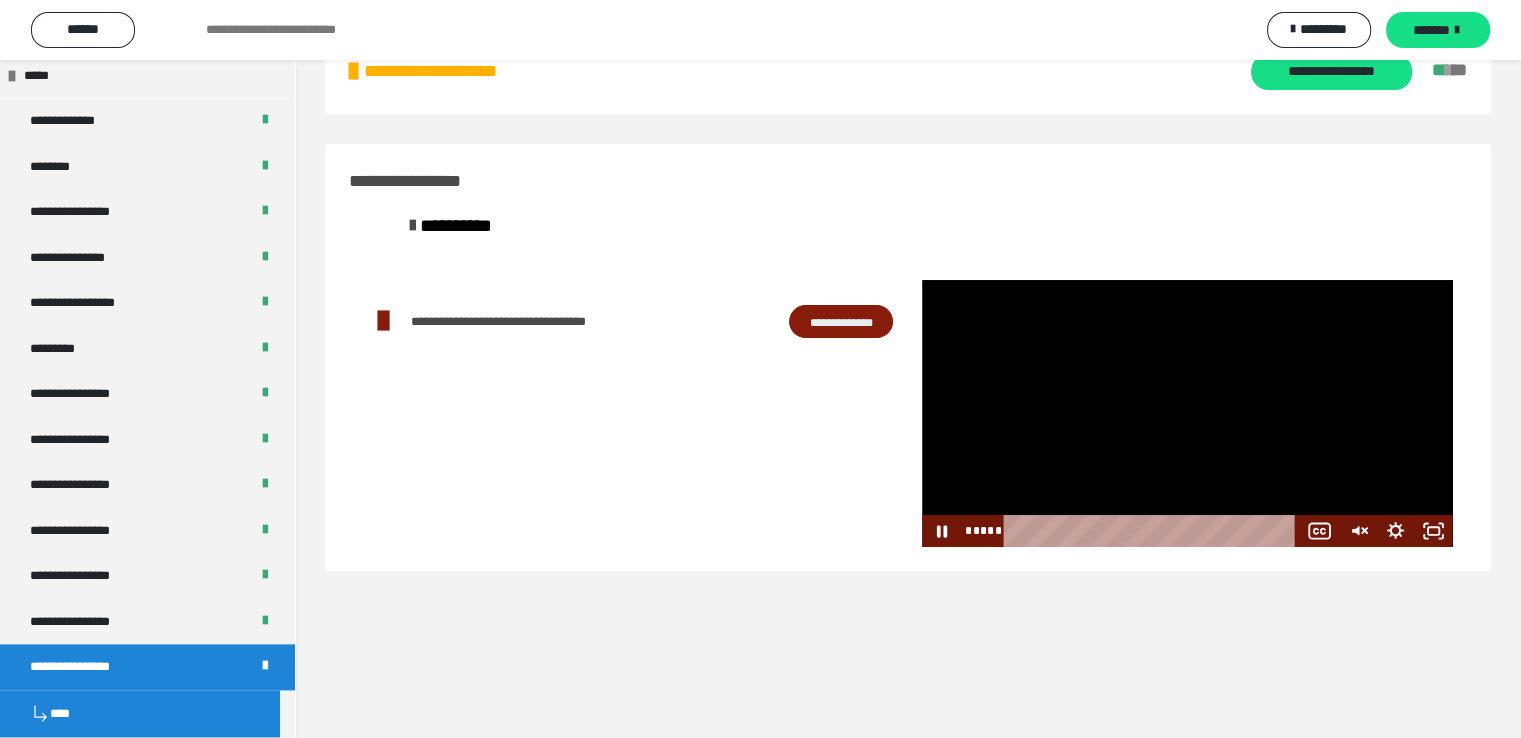 click at bounding box center (1187, 413) 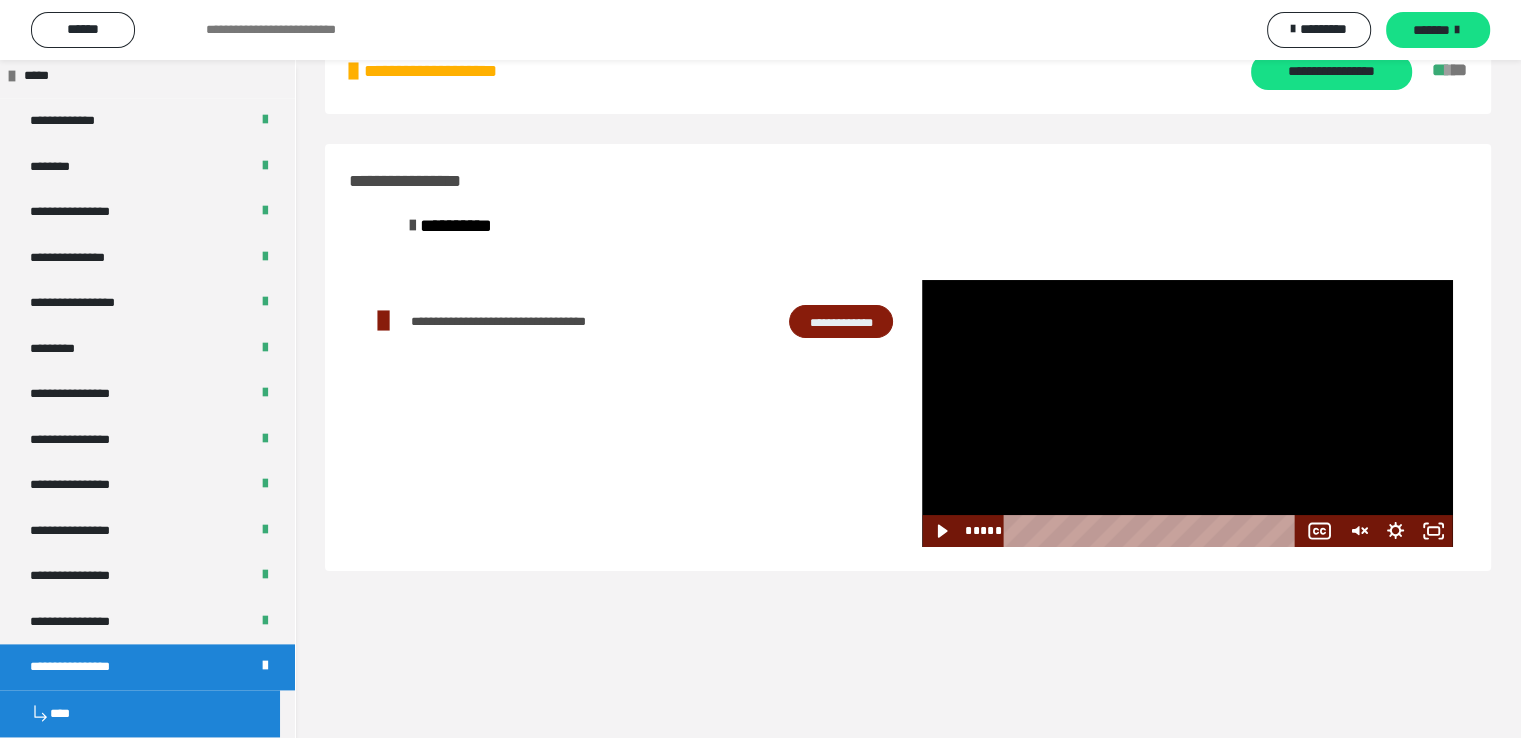 click at bounding box center [1187, 413] 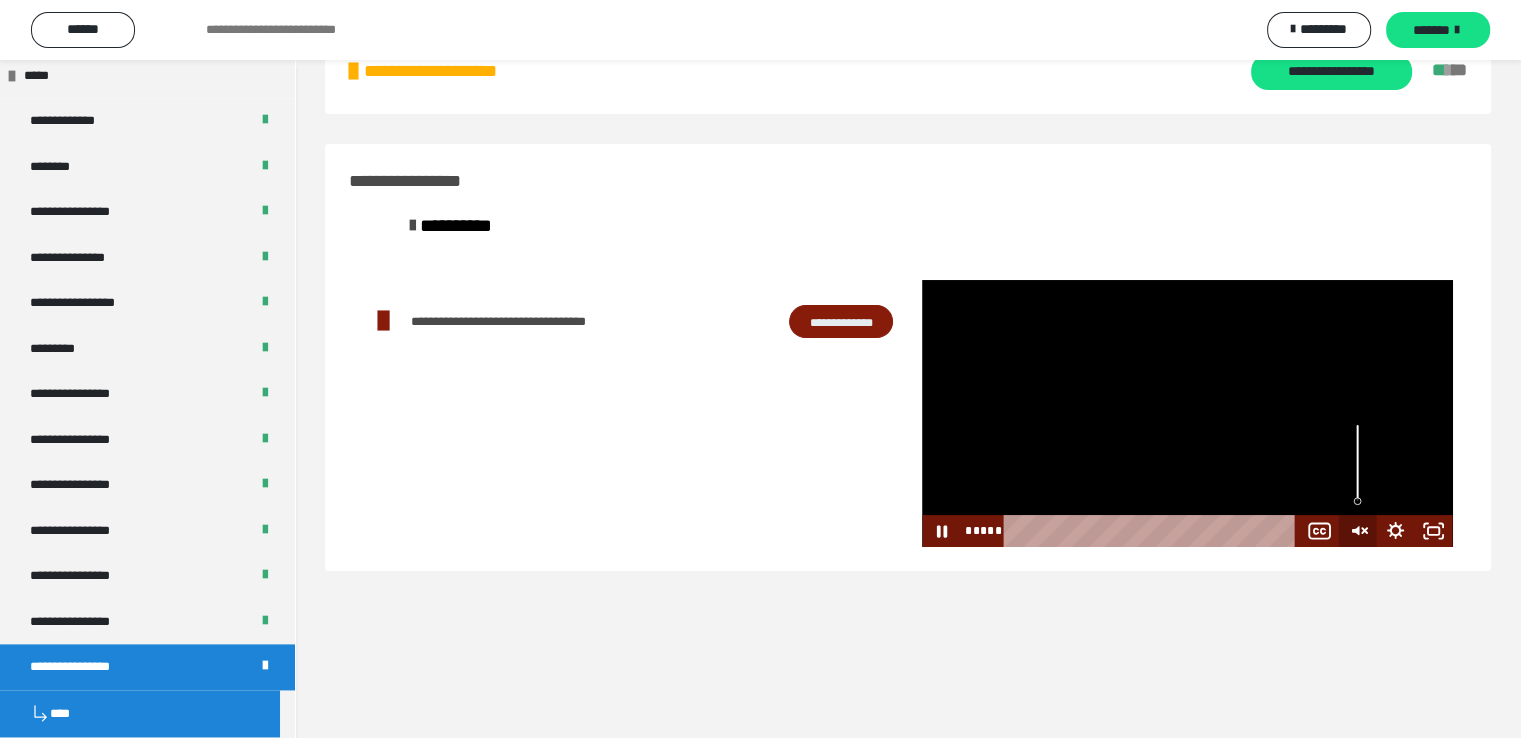 click 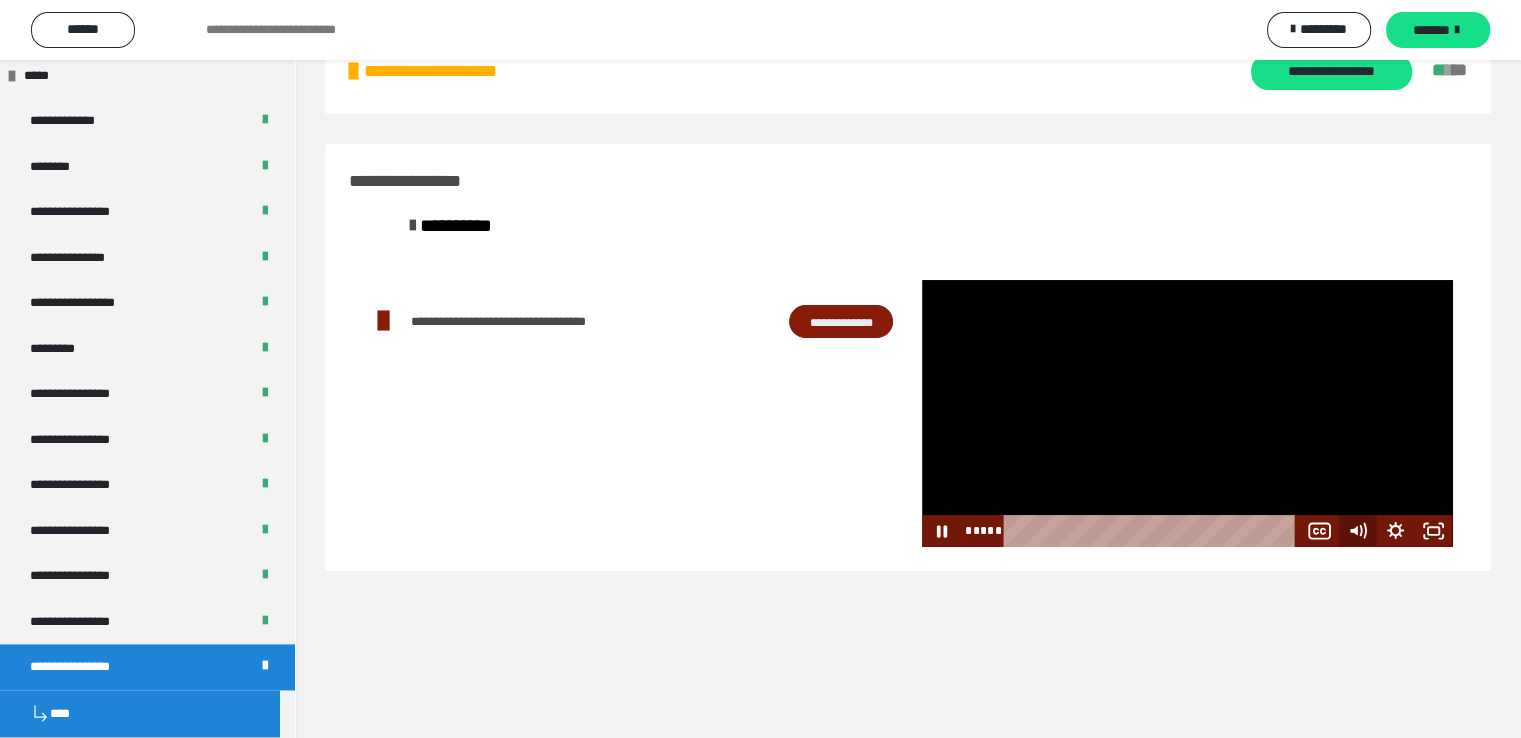 click 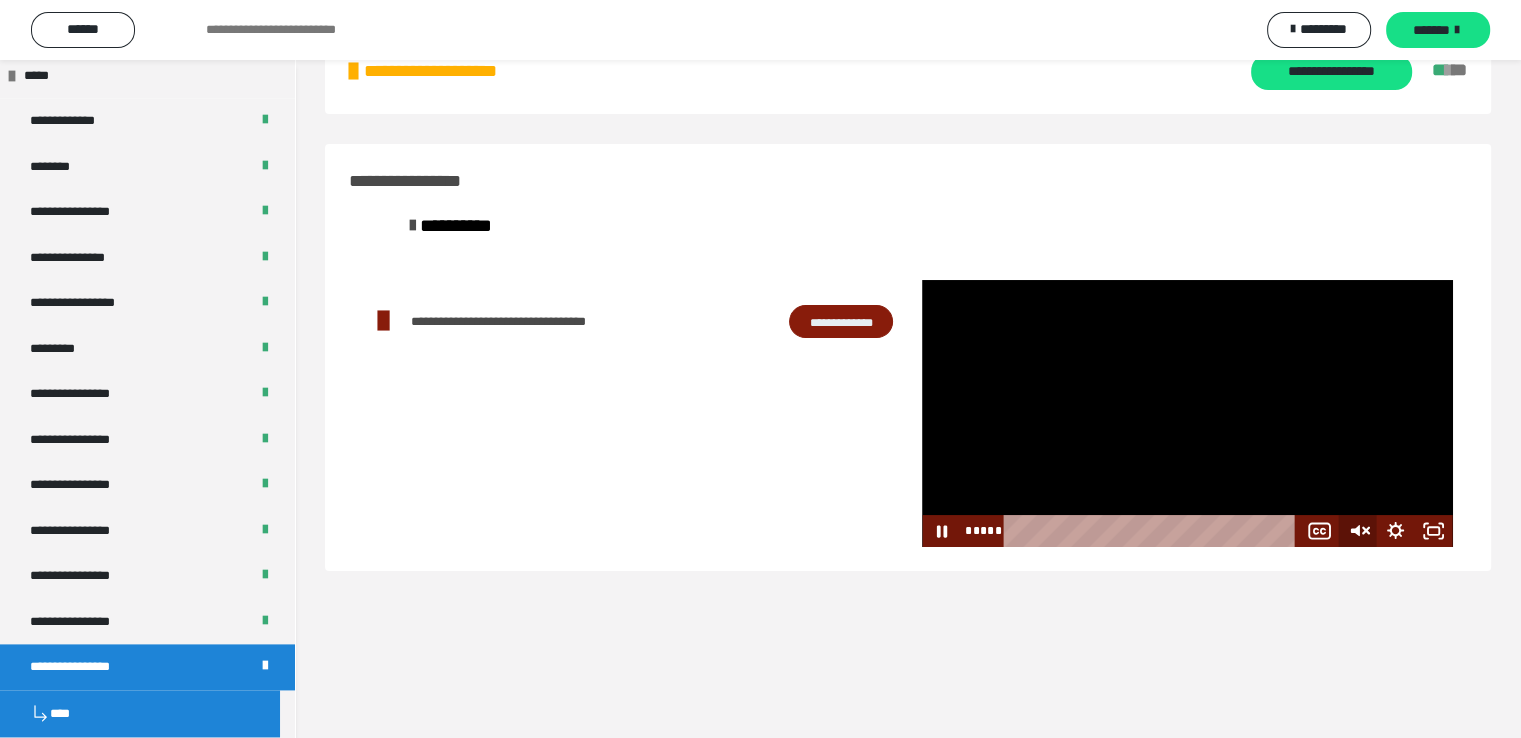 click 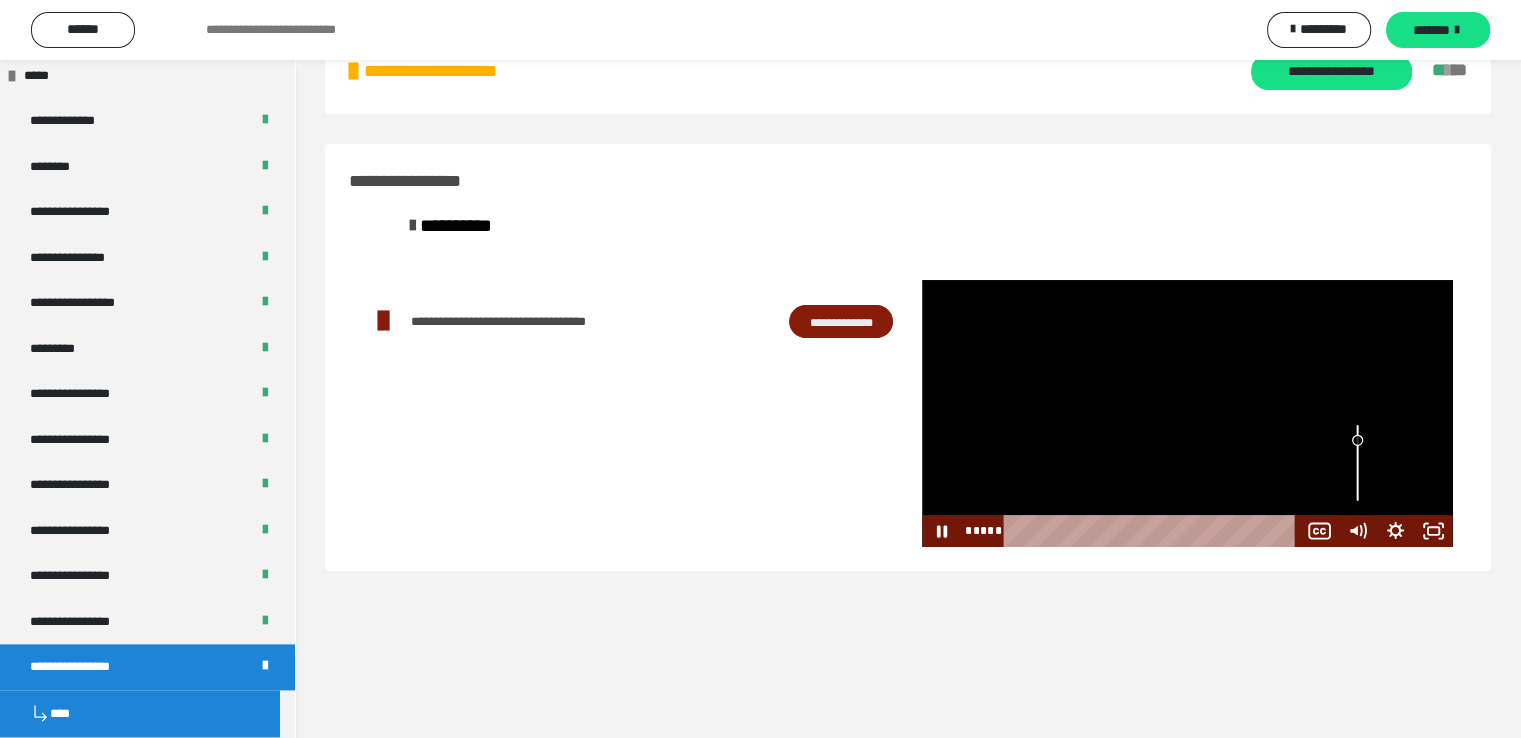 drag, startPoint x: 1357, startPoint y: 428, endPoint x: 1360, endPoint y: 443, distance: 15.297058 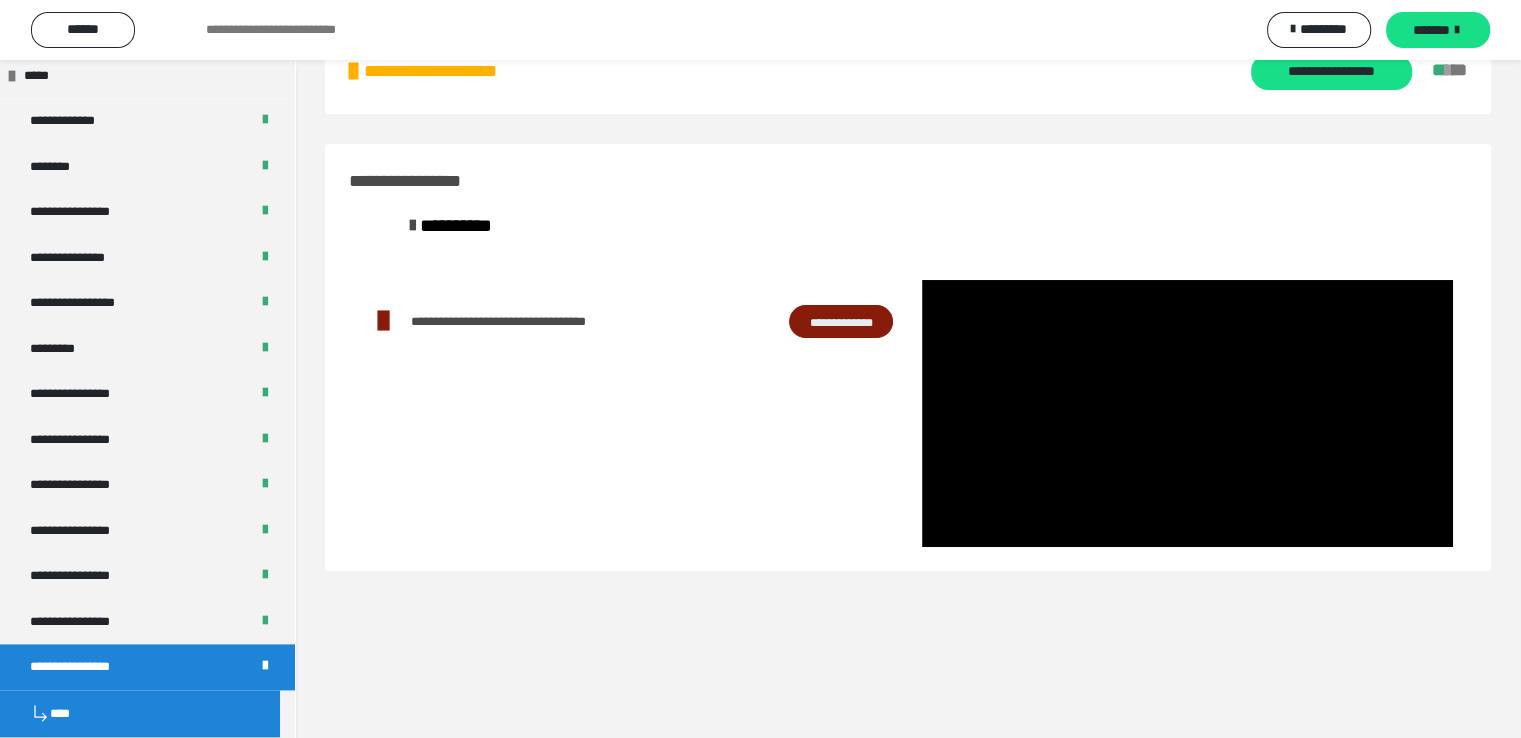 click on "**********" at bounding box center (908, 369) 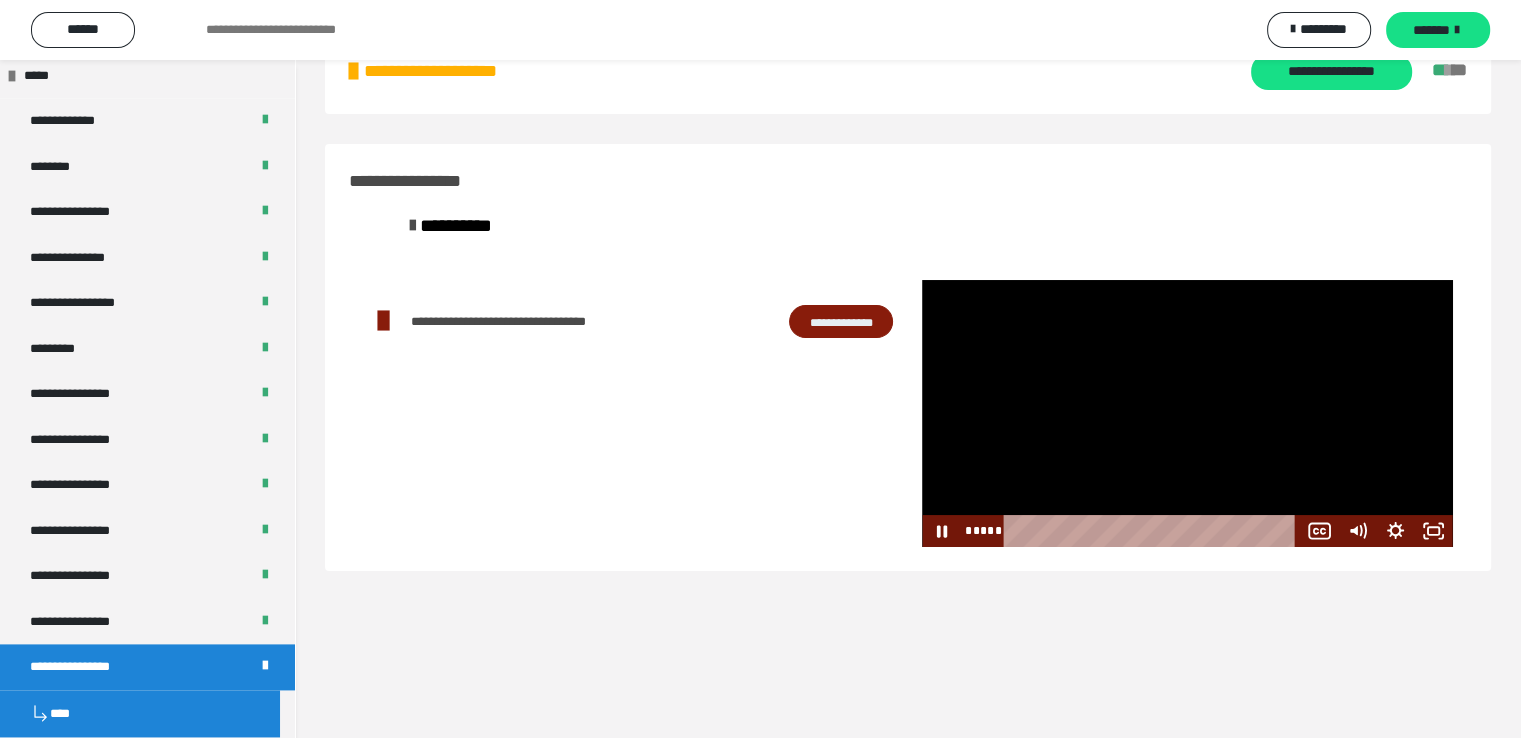 click at bounding box center [1187, 413] 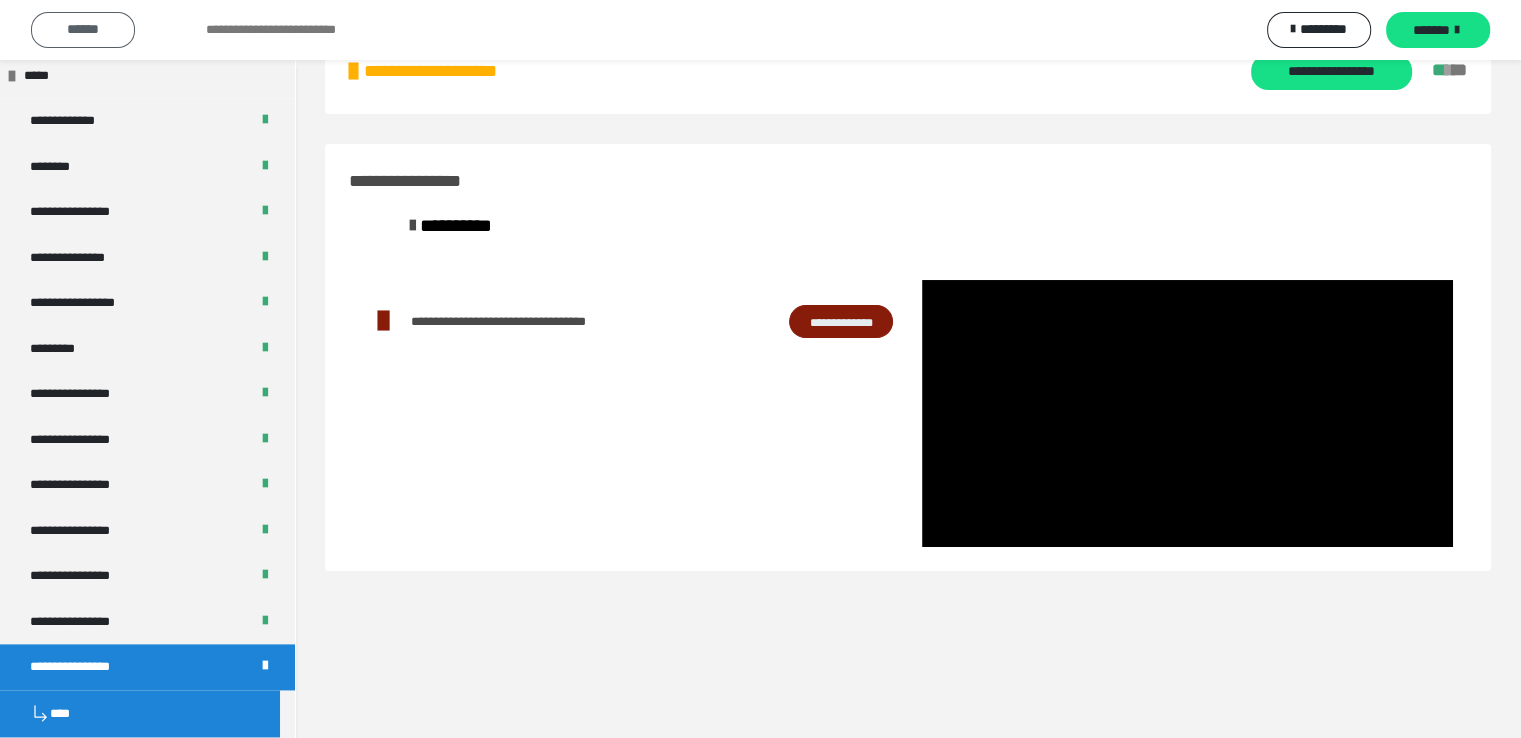 click on "******" at bounding box center [83, 29] 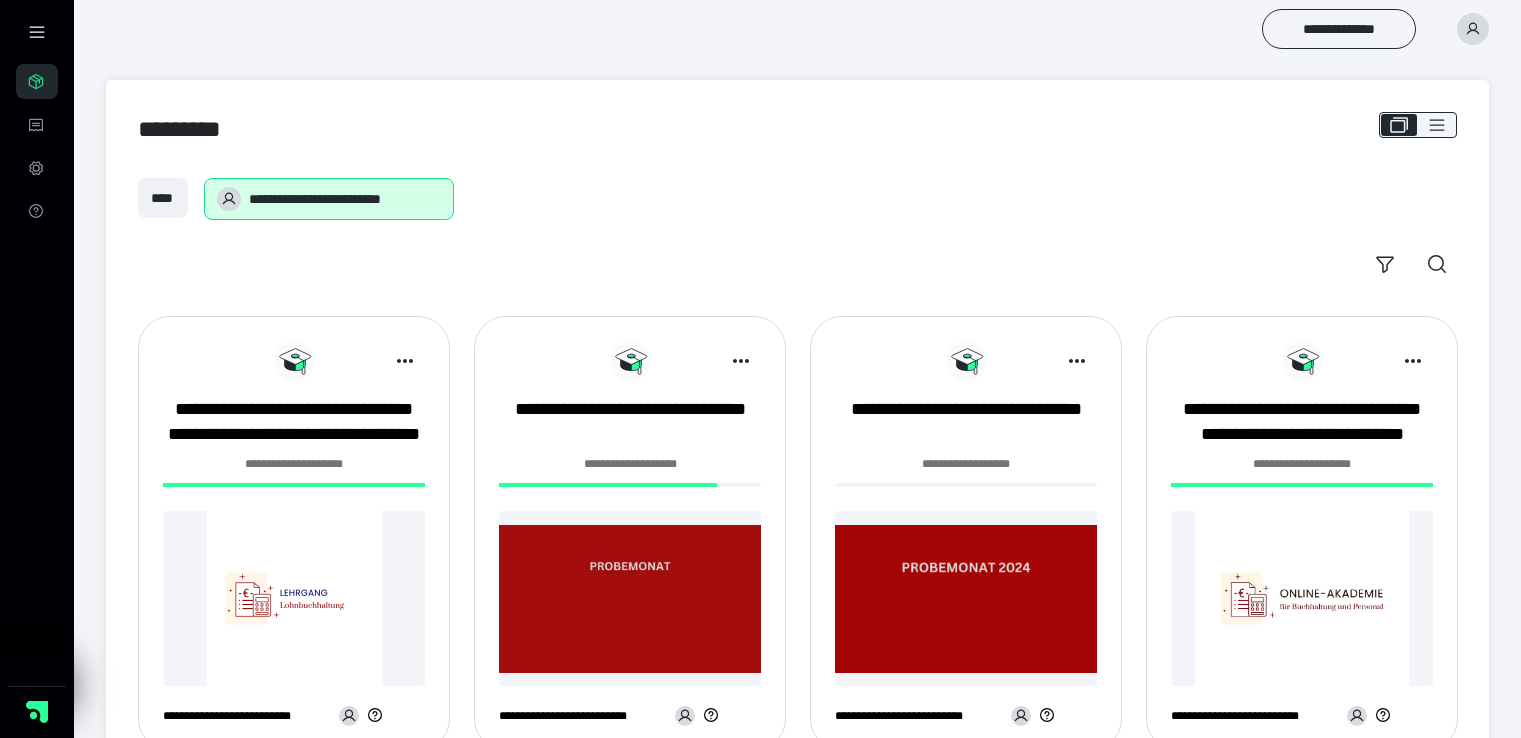 scroll, scrollTop: 0, scrollLeft: 0, axis: both 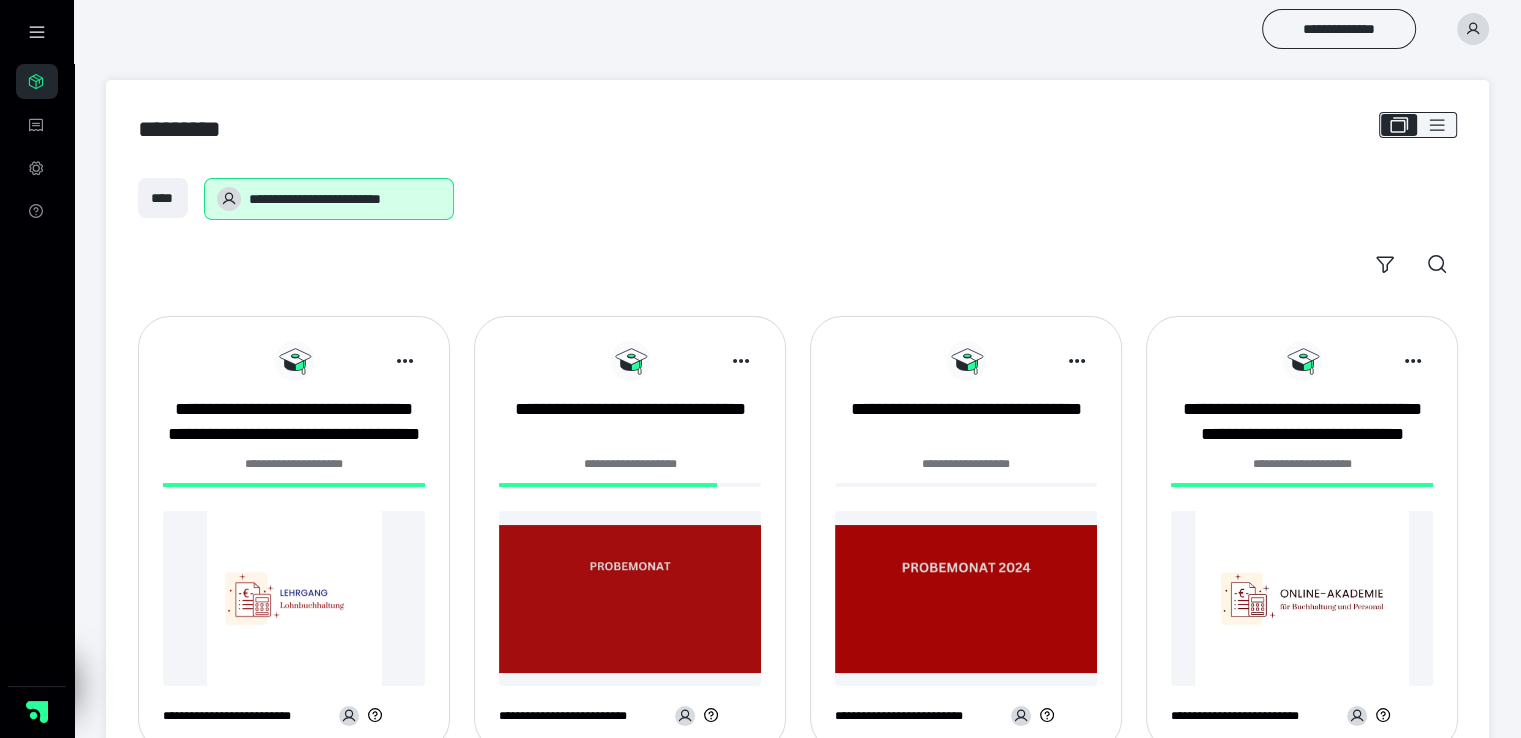 click 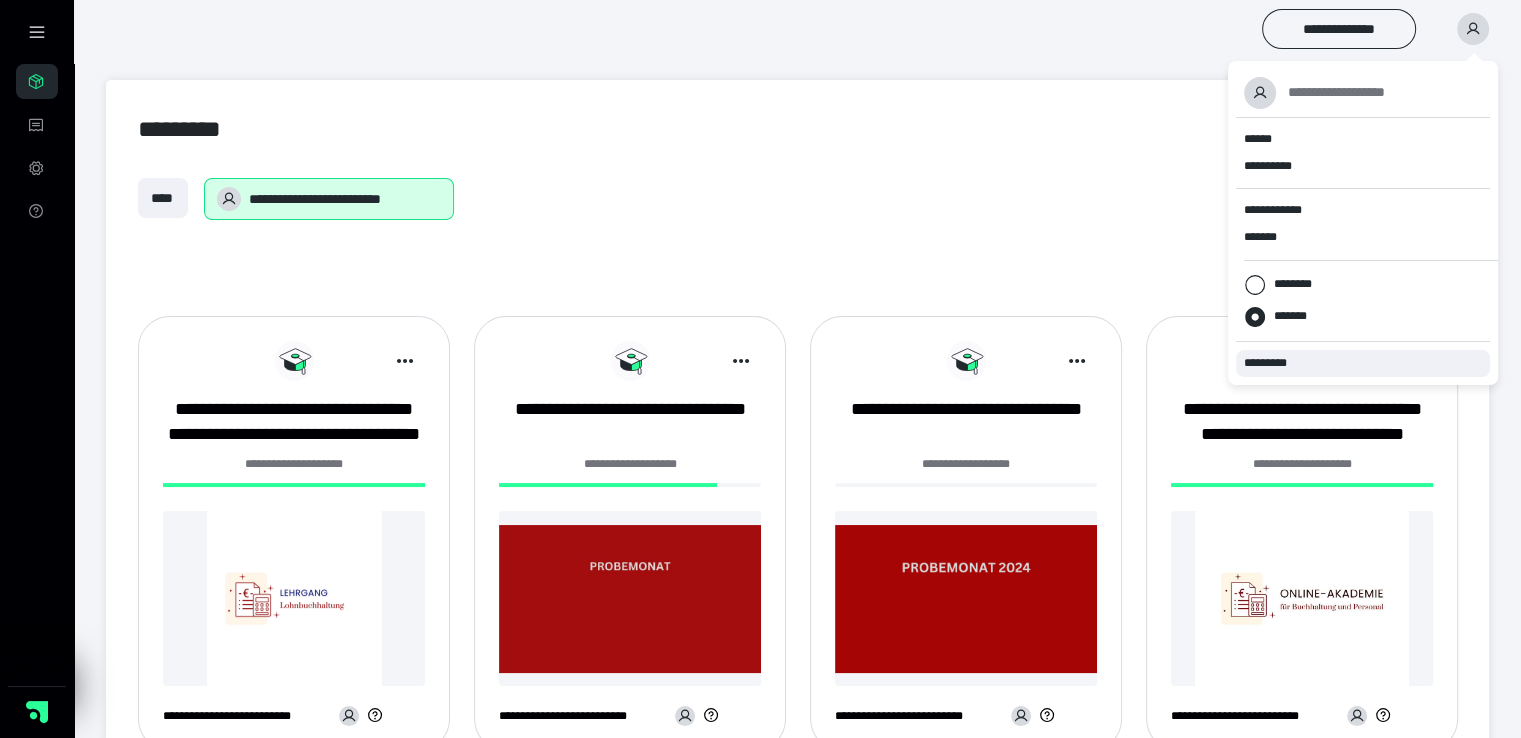 click on "*********" at bounding box center (1274, 363) 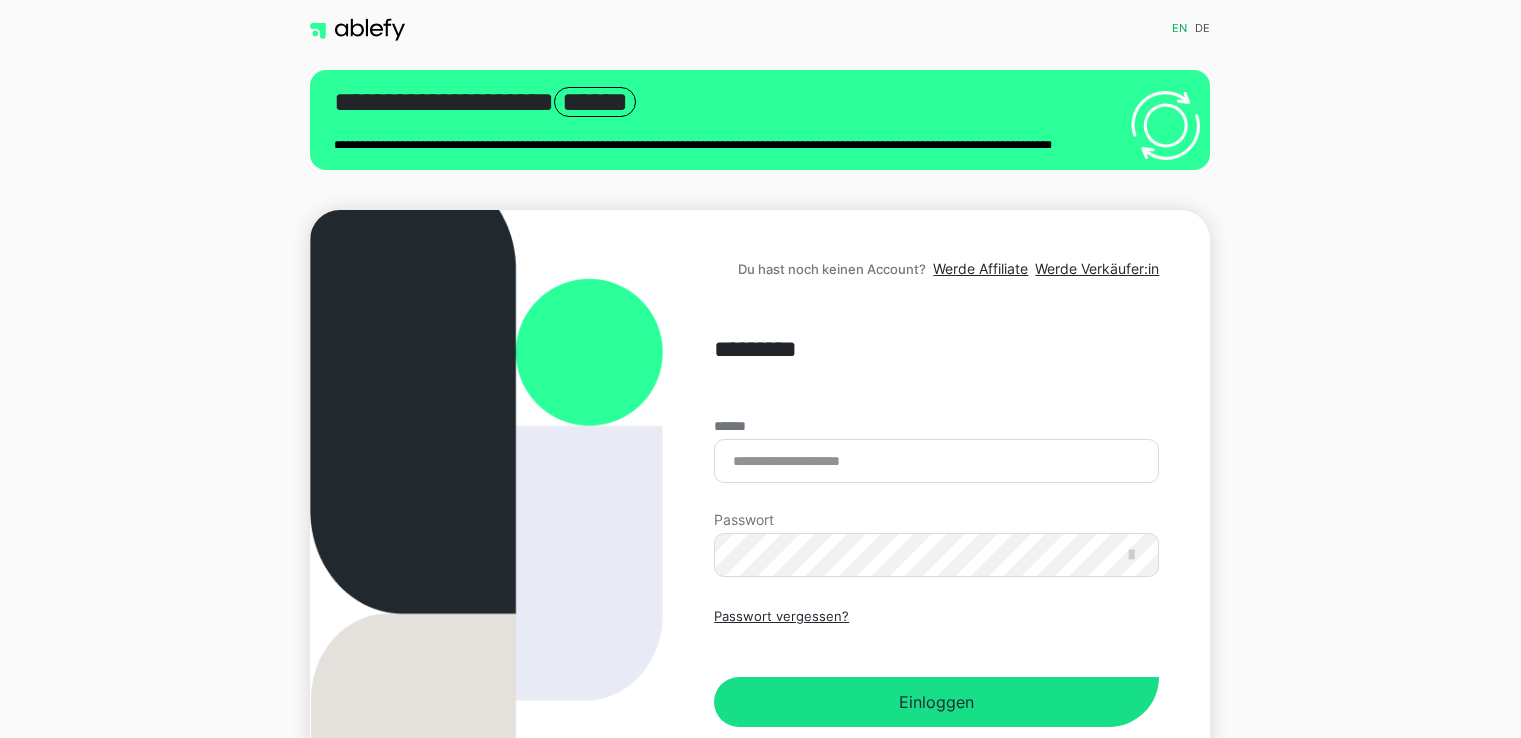 scroll, scrollTop: 0, scrollLeft: 0, axis: both 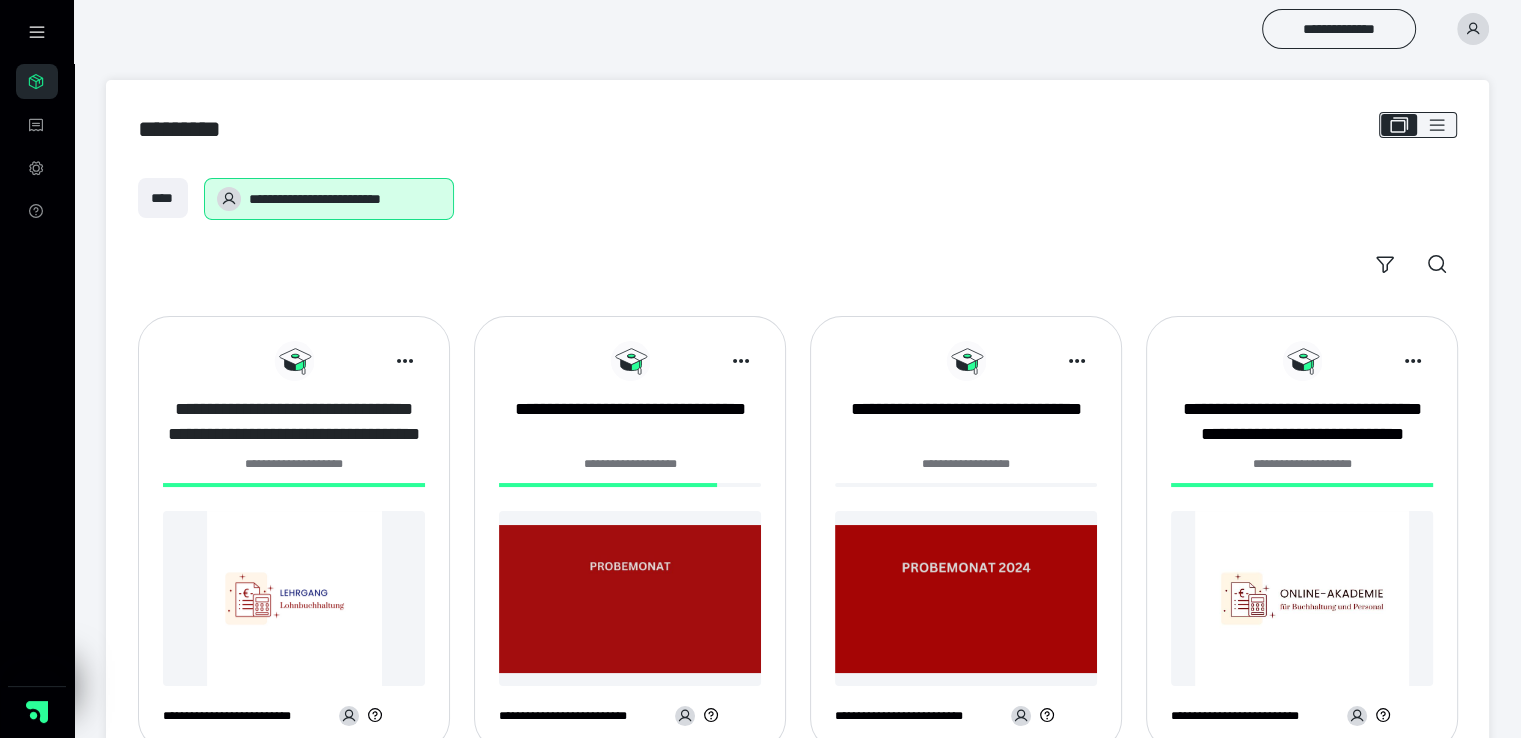 click on "**********" at bounding box center [294, 422] 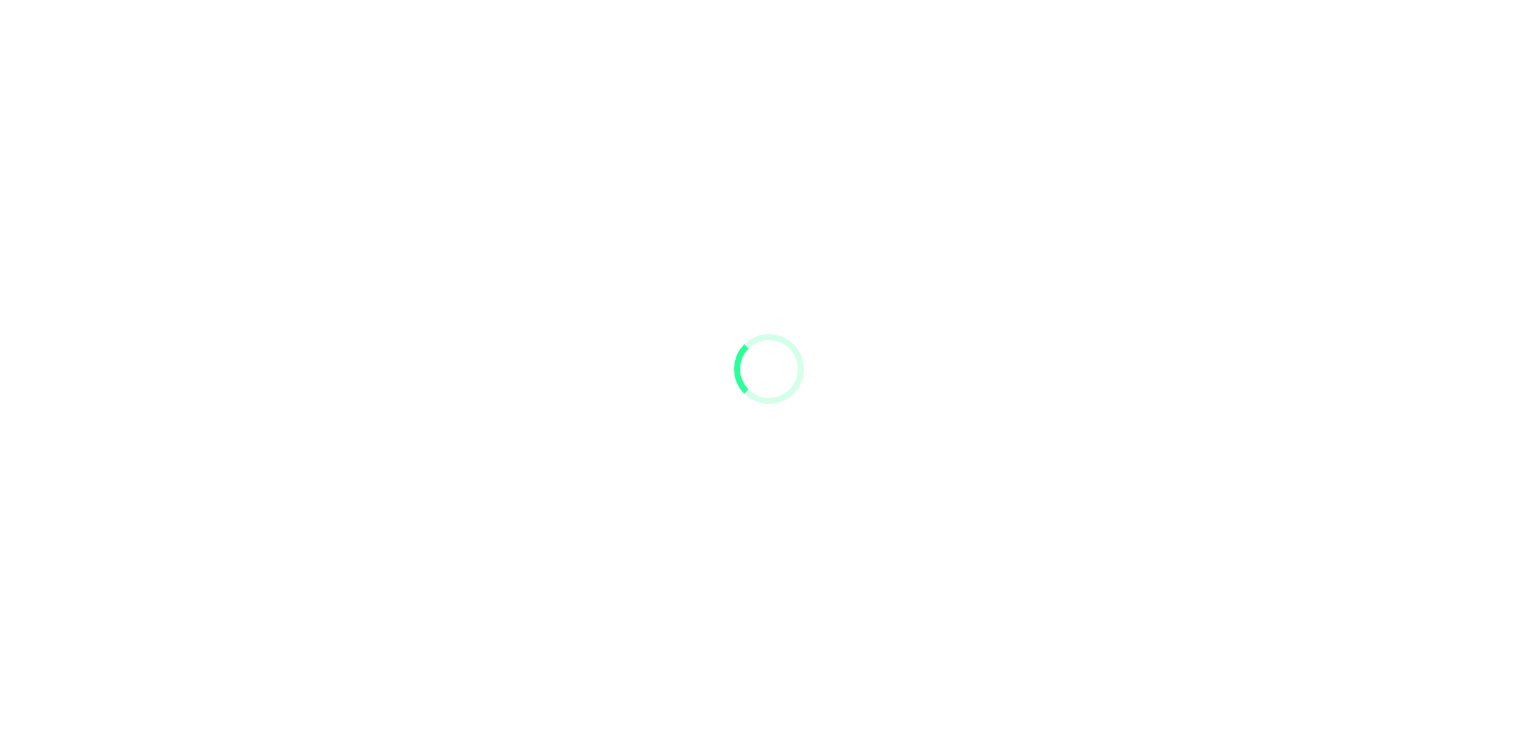scroll, scrollTop: 0, scrollLeft: 0, axis: both 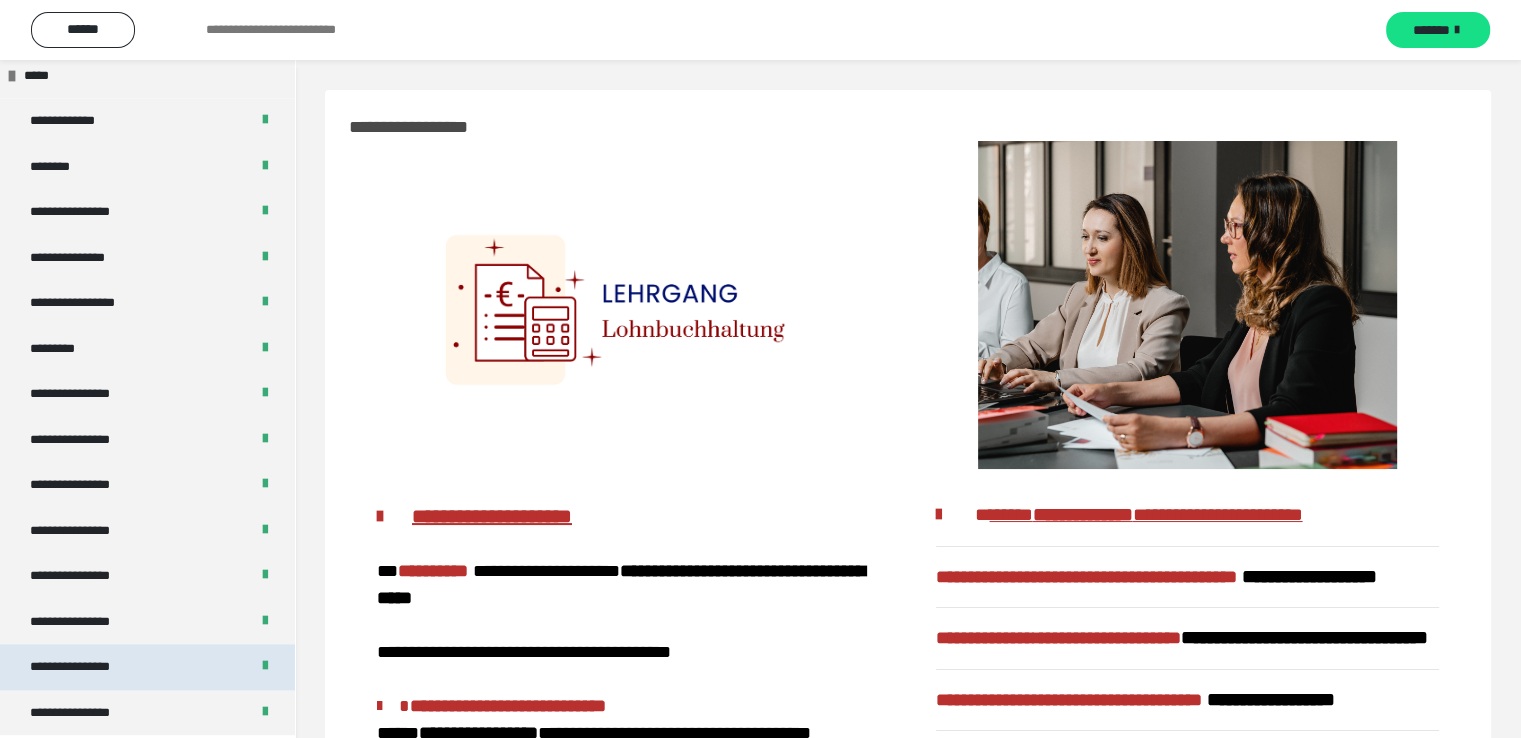 click on "**********" at bounding box center [87, 667] 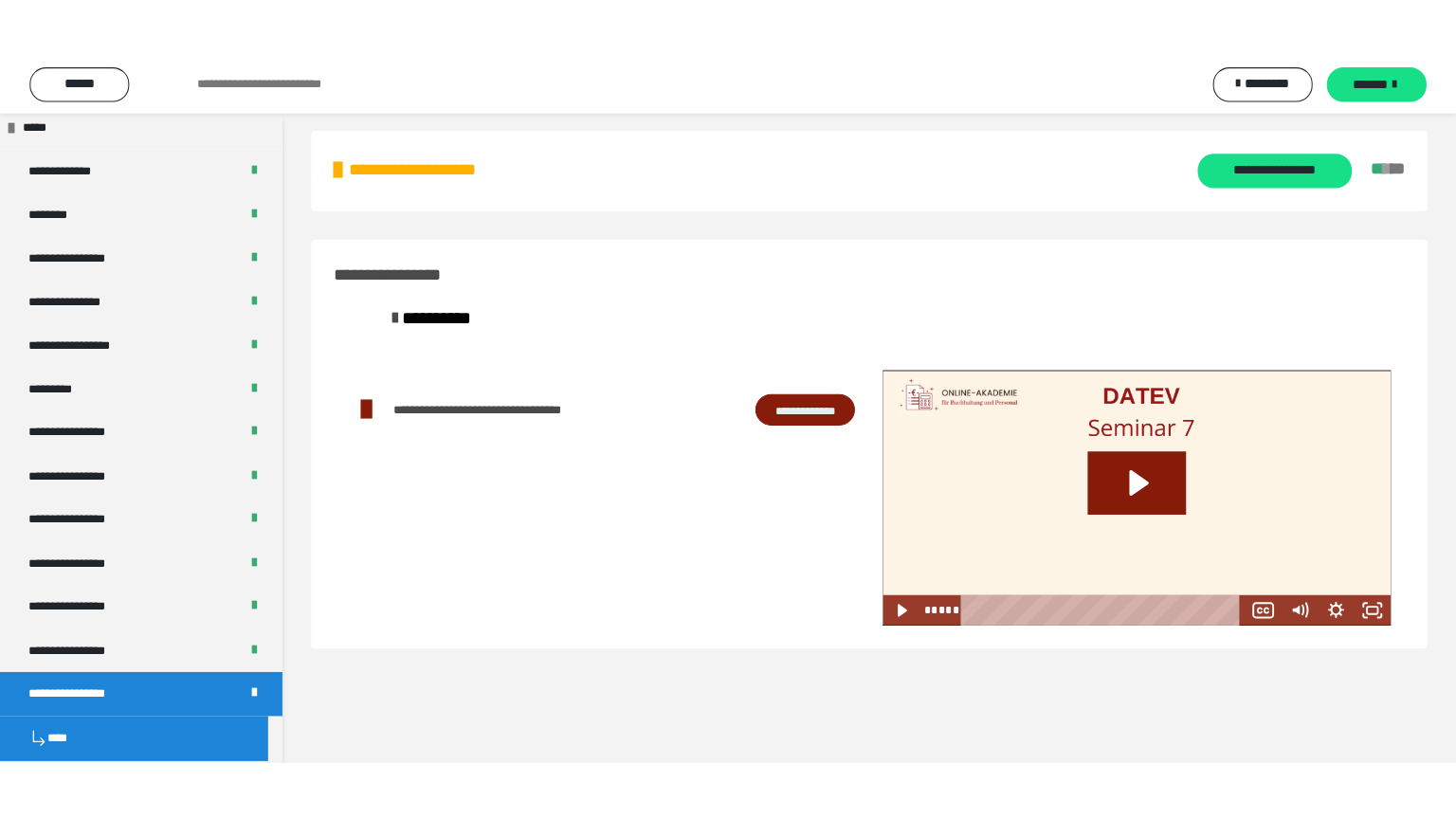 scroll, scrollTop: 57, scrollLeft: 0, axis: vertical 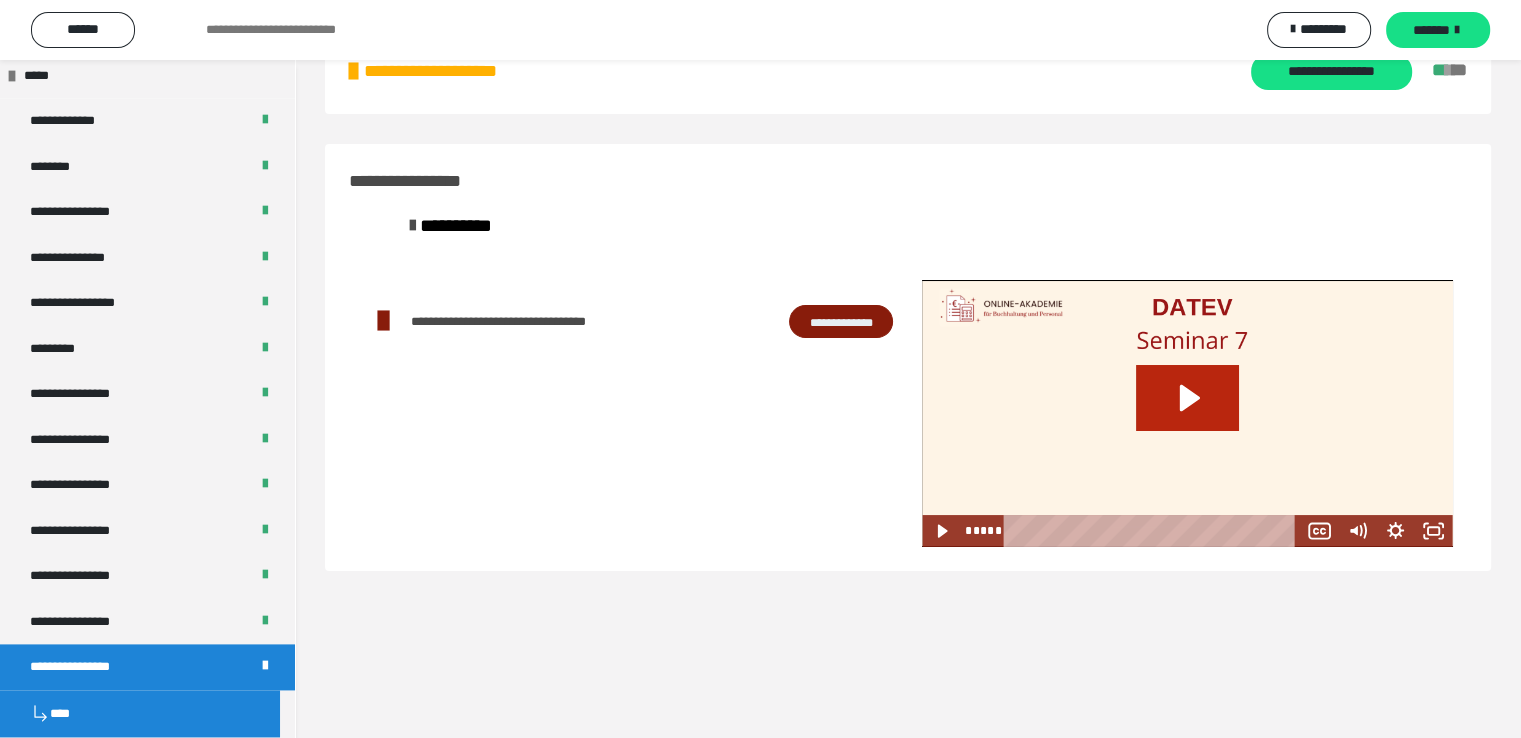 click 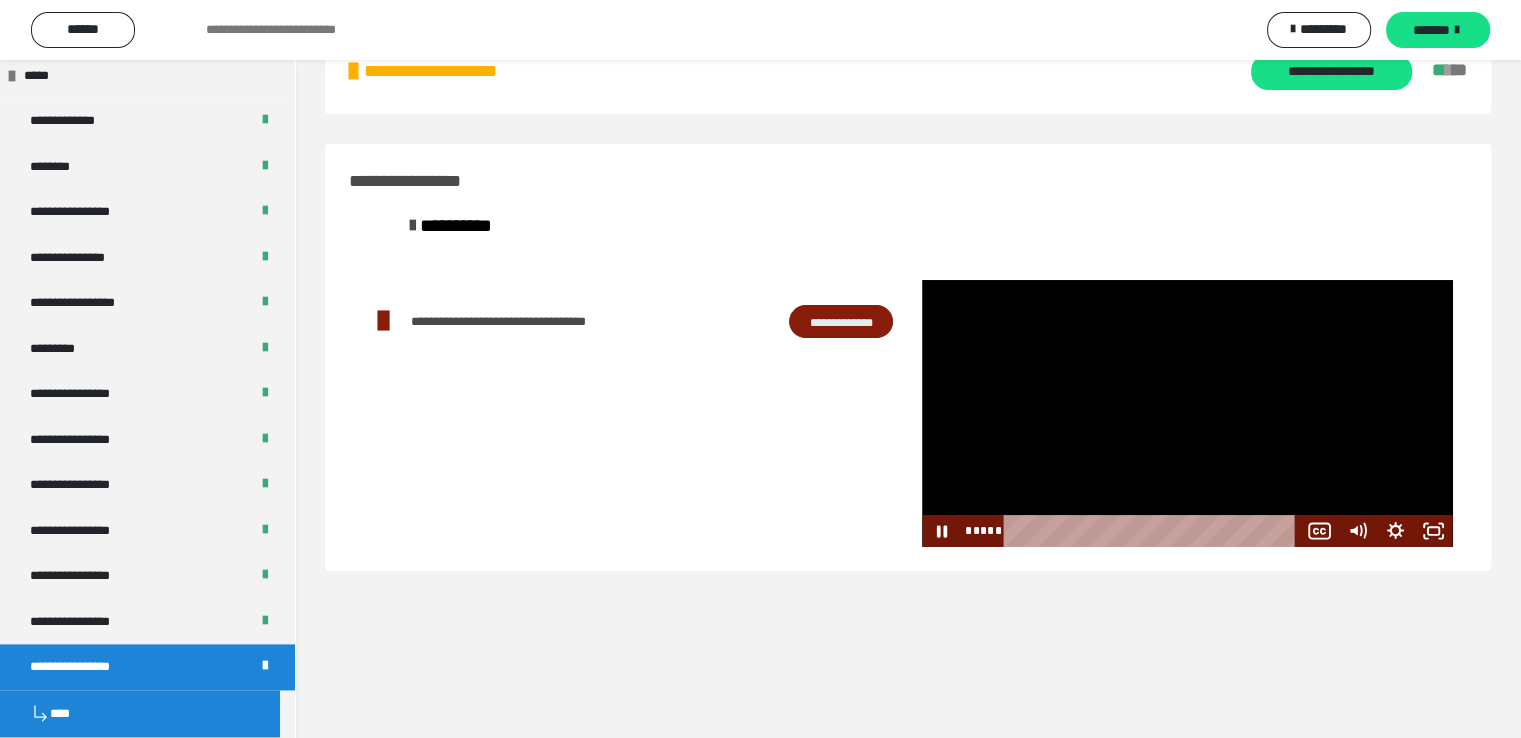 click at bounding box center (1187, 413) 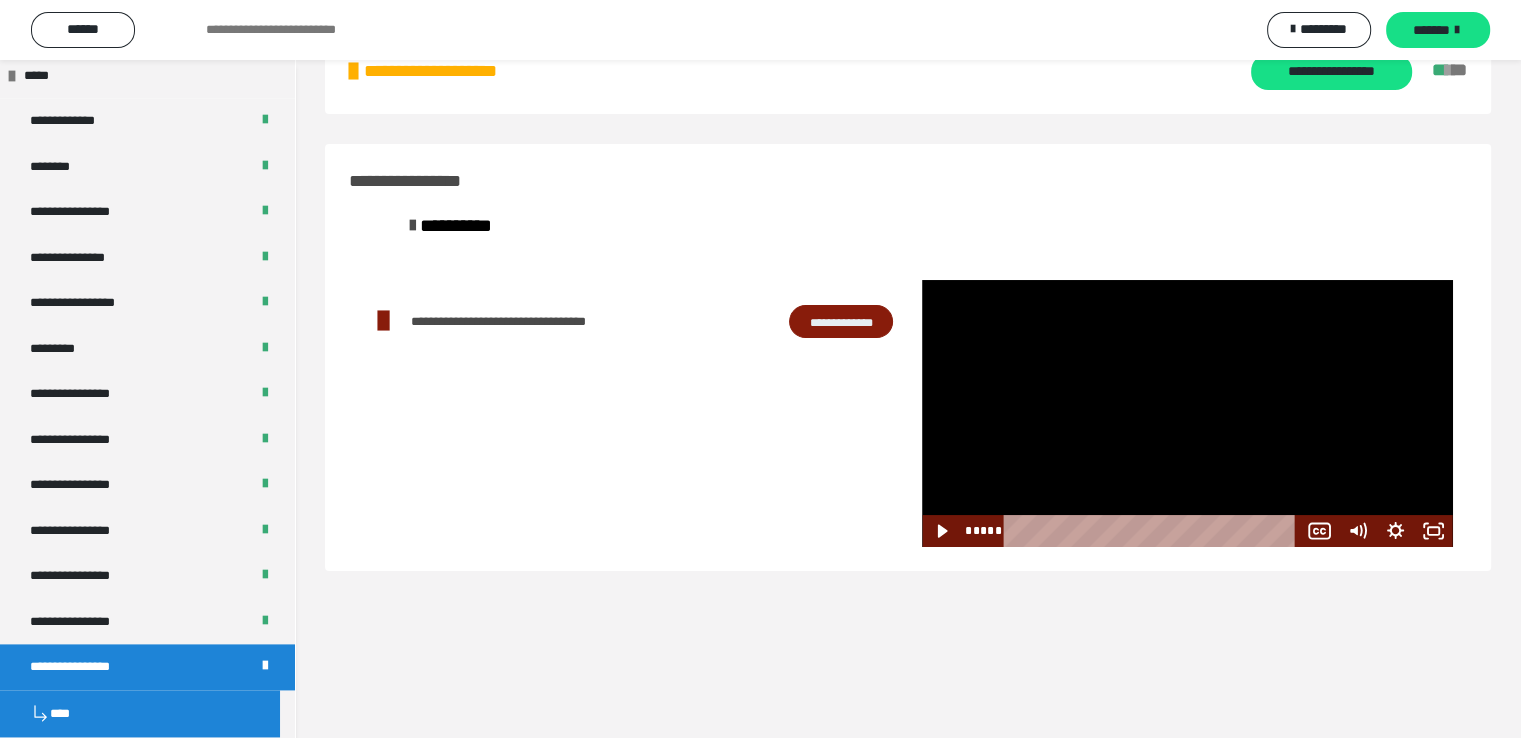 click at bounding box center [1187, 413] 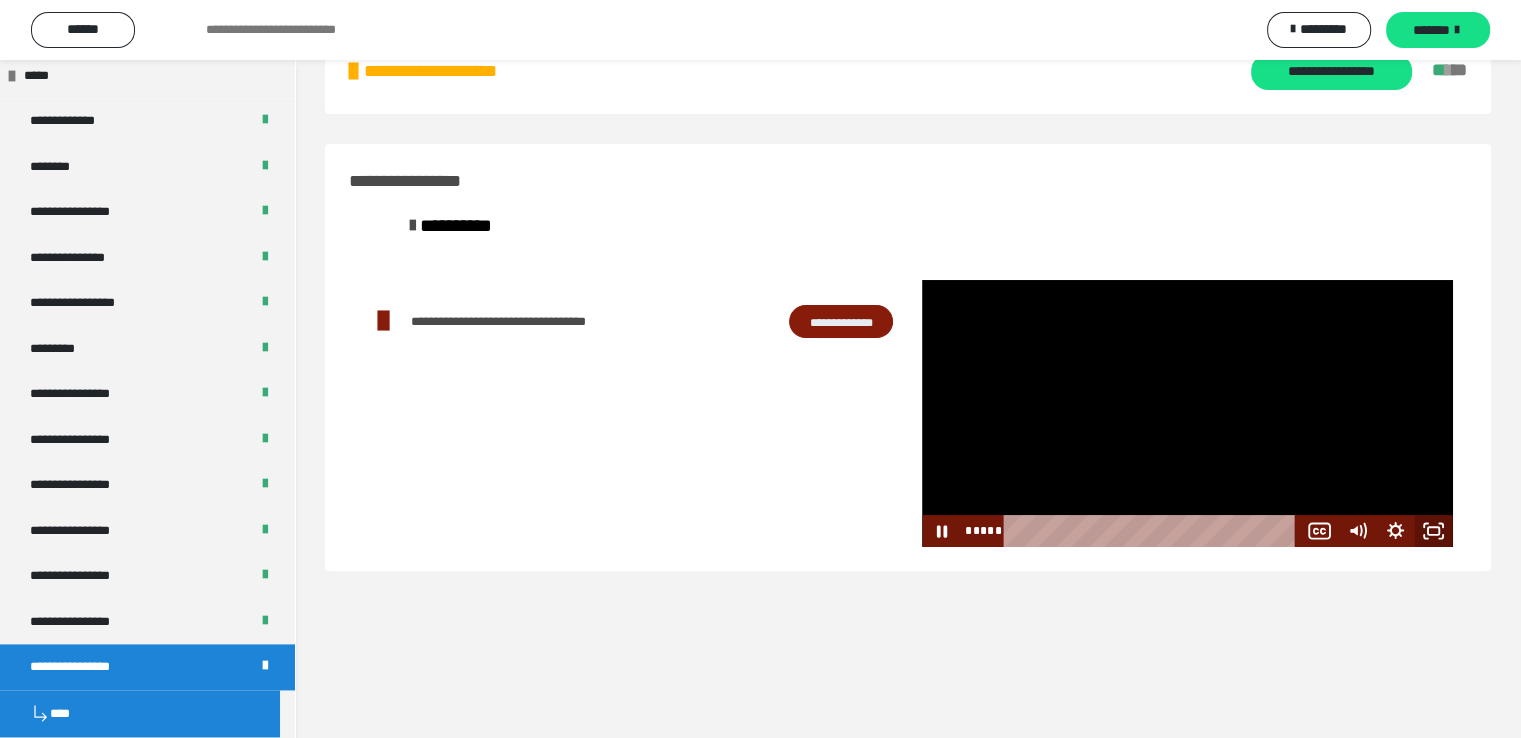 drag, startPoint x: 1428, startPoint y: 537, endPoint x: 1428, endPoint y: 624, distance: 87 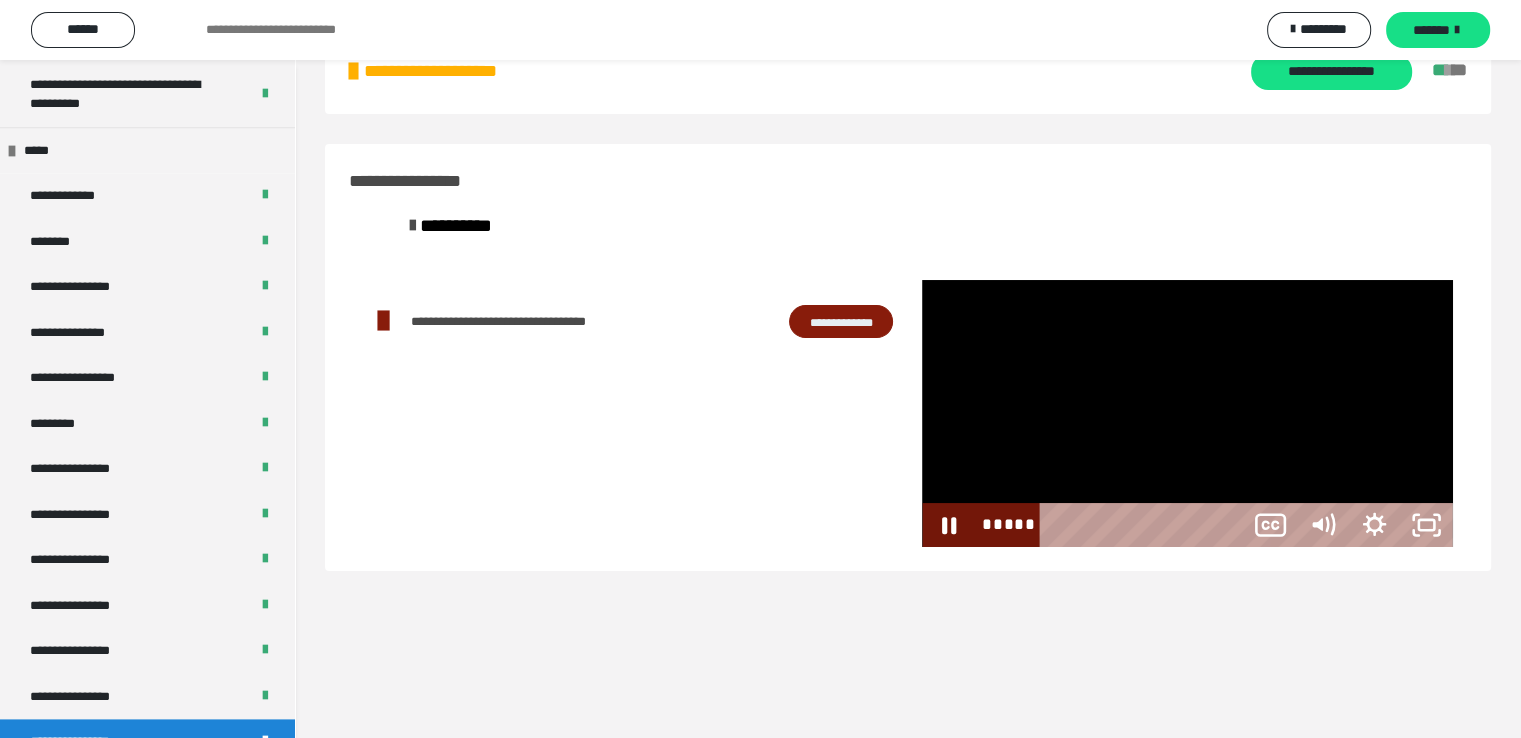 scroll, scrollTop: 2435, scrollLeft: 0, axis: vertical 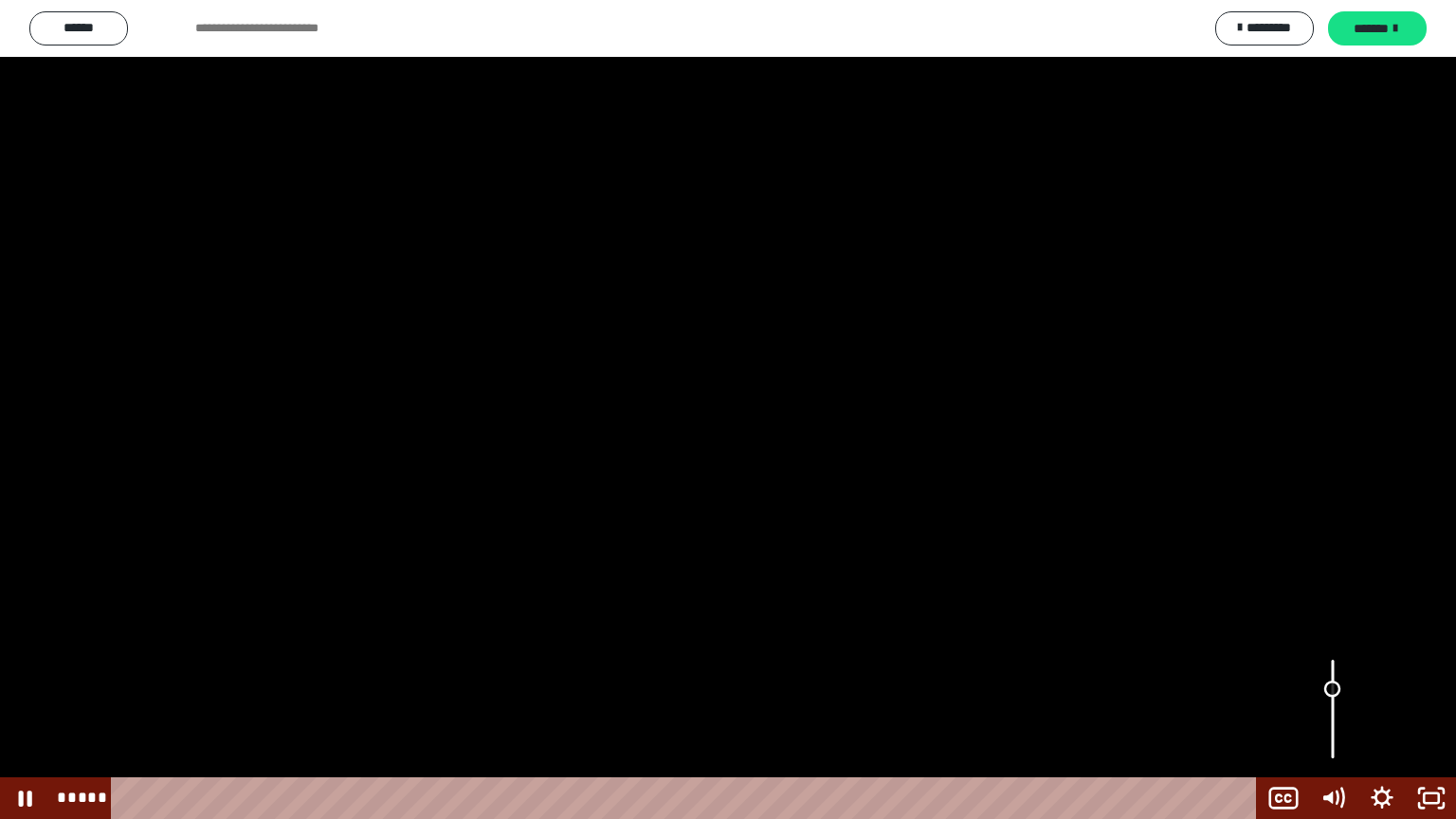 click at bounding box center (1333, 689) 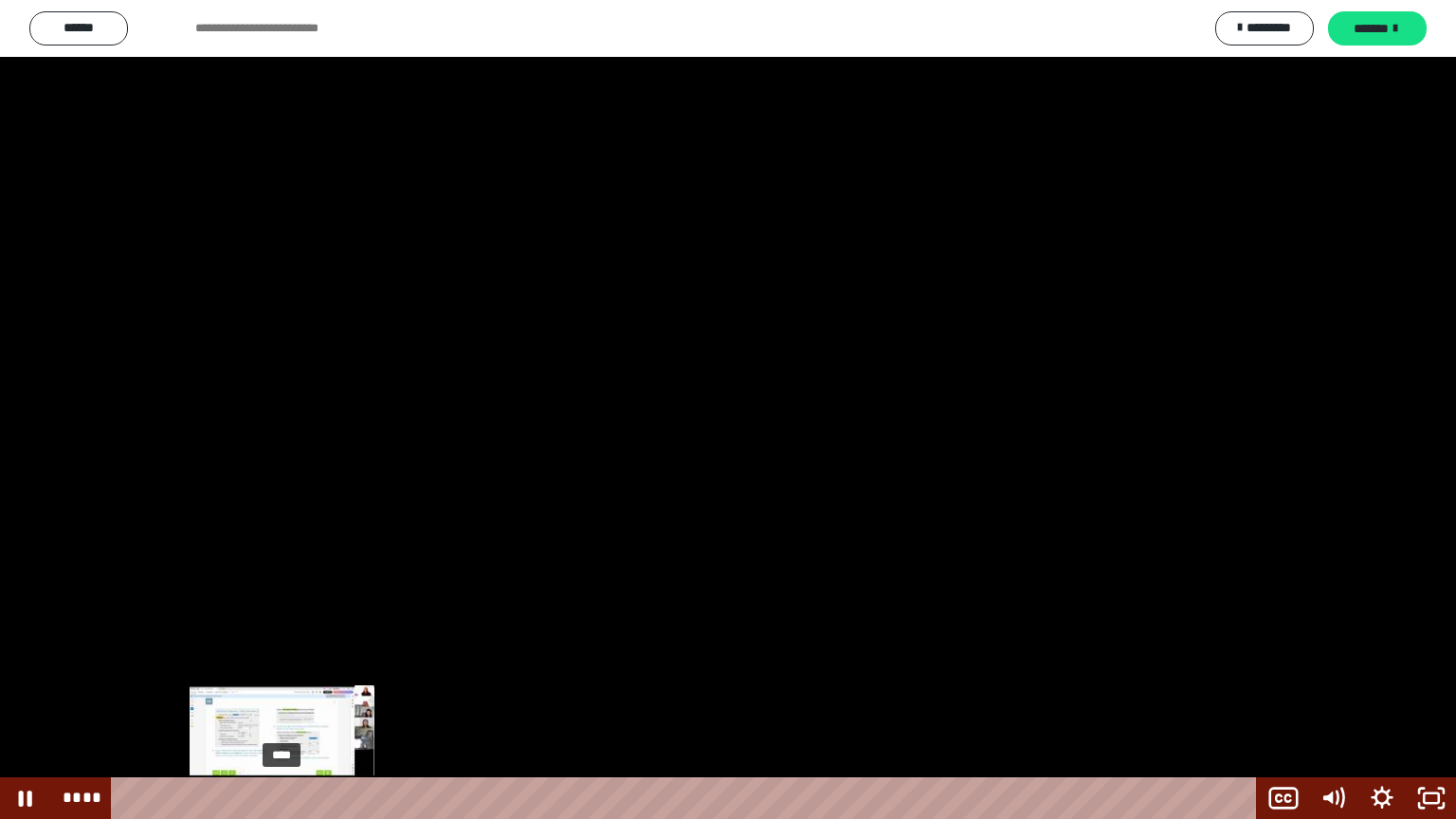 click on "****" at bounding box center (687, 798) 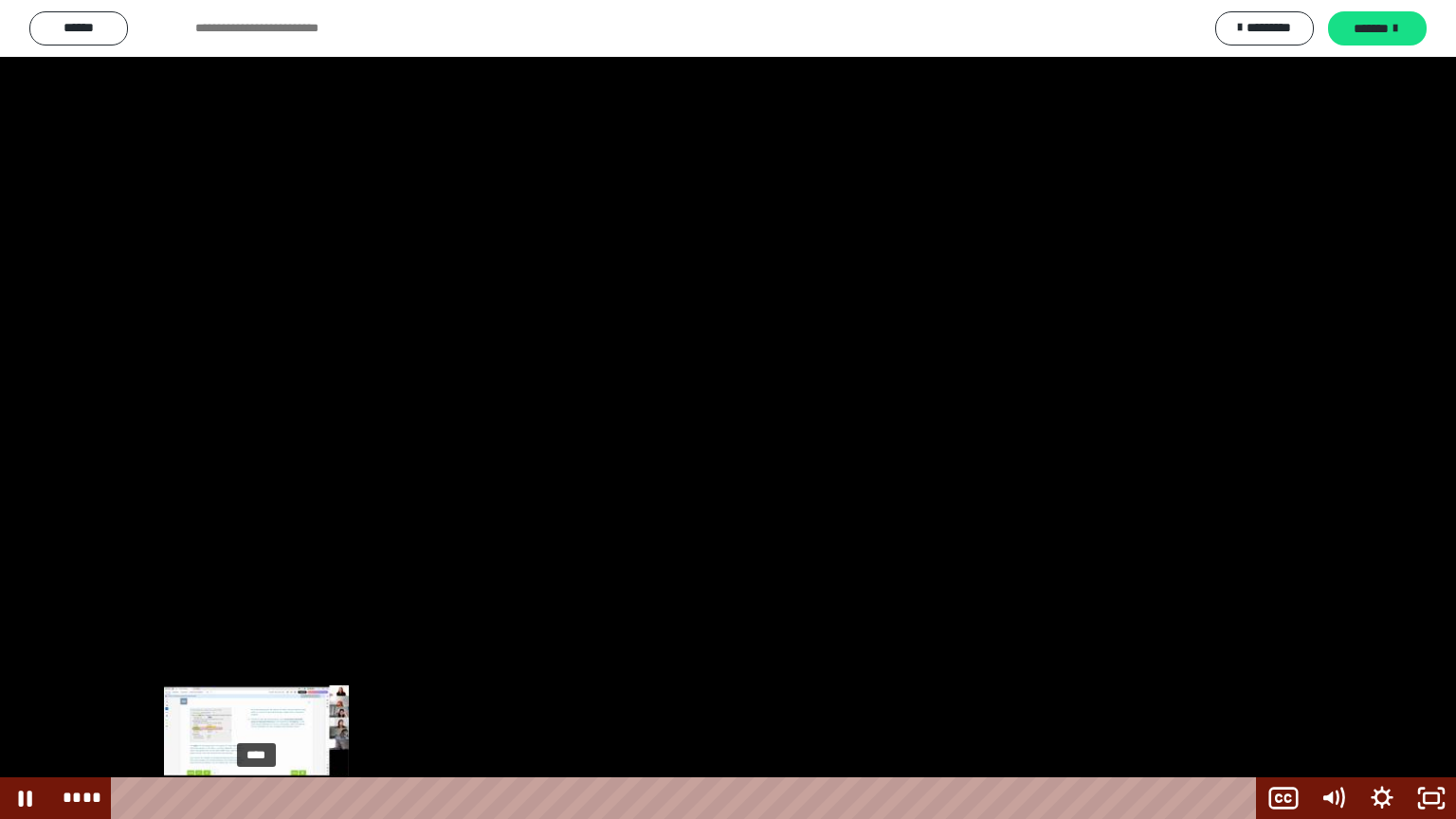 click on "****" at bounding box center (687, 798) 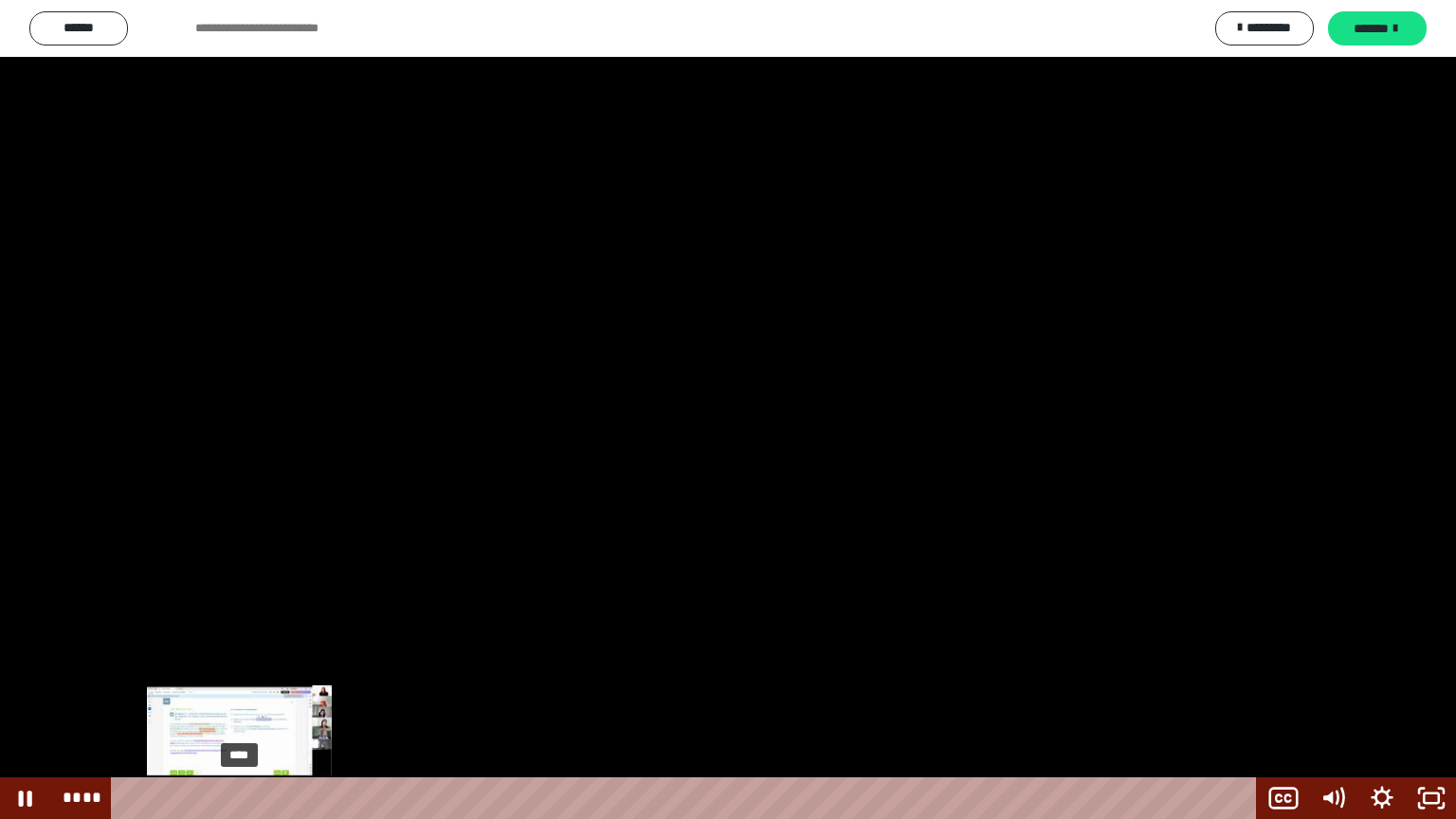 click on "****" at bounding box center (687, 798) 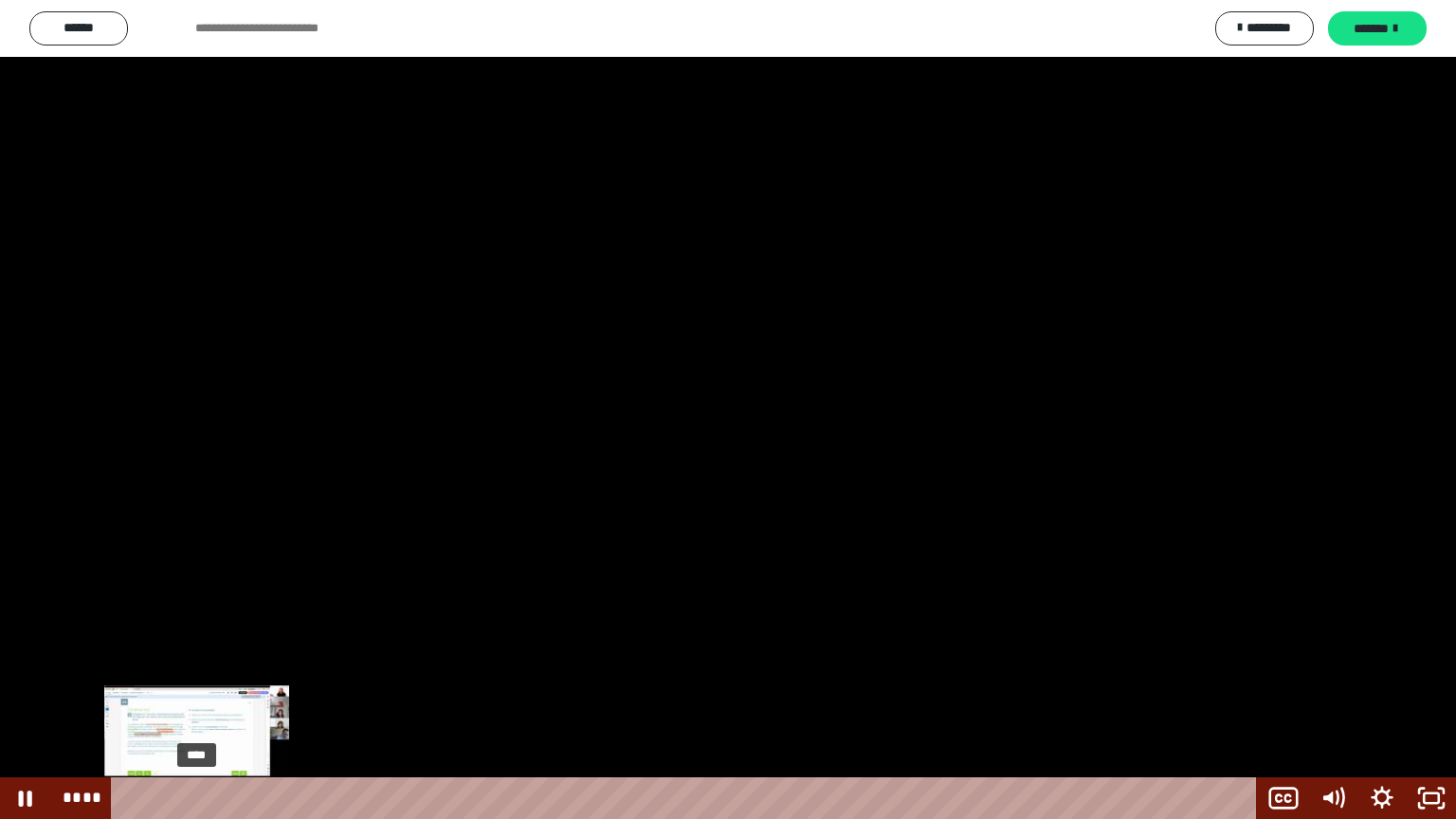 click on "****" at bounding box center [687, 798] 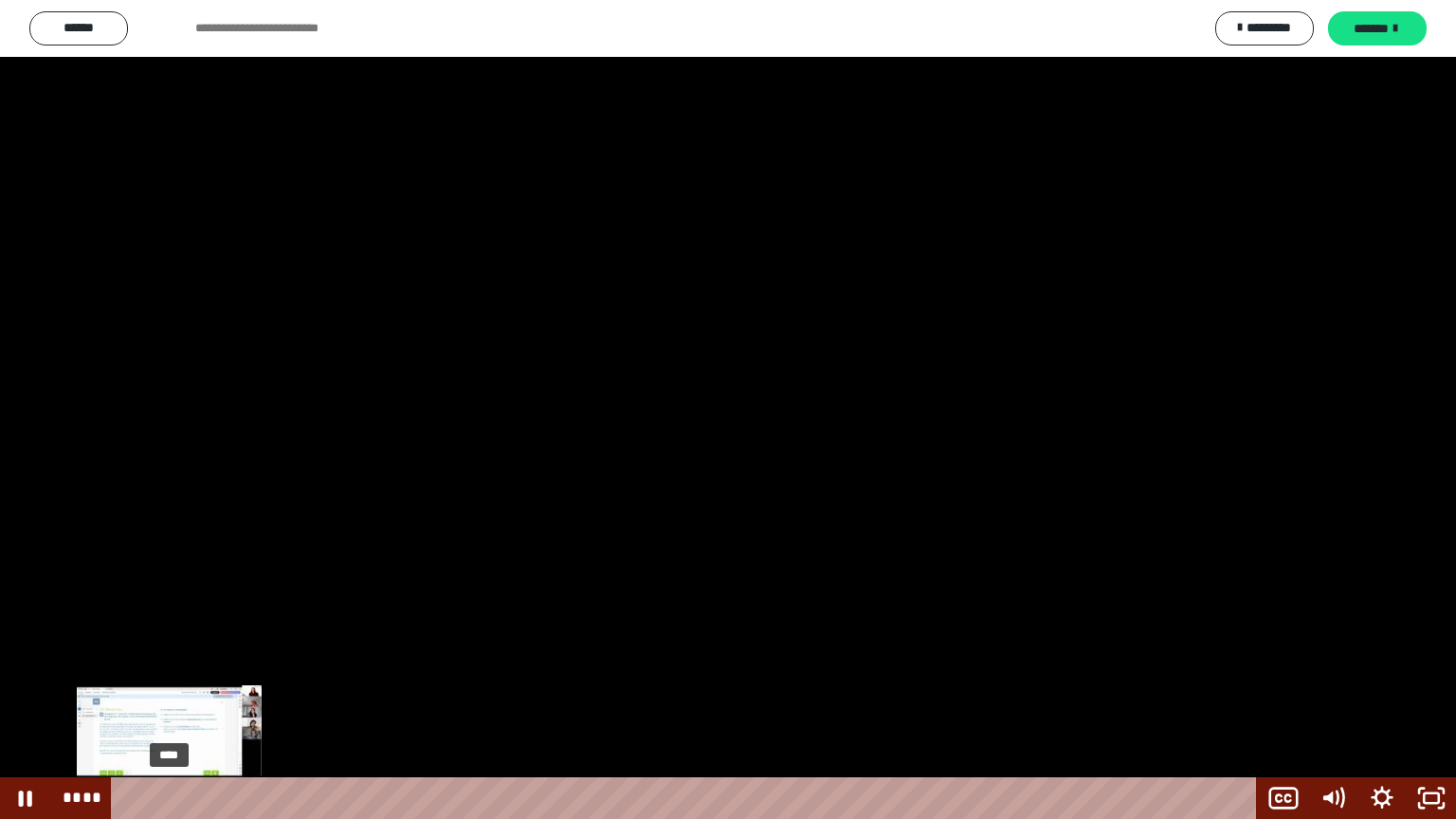 click on "****" at bounding box center [687, 798] 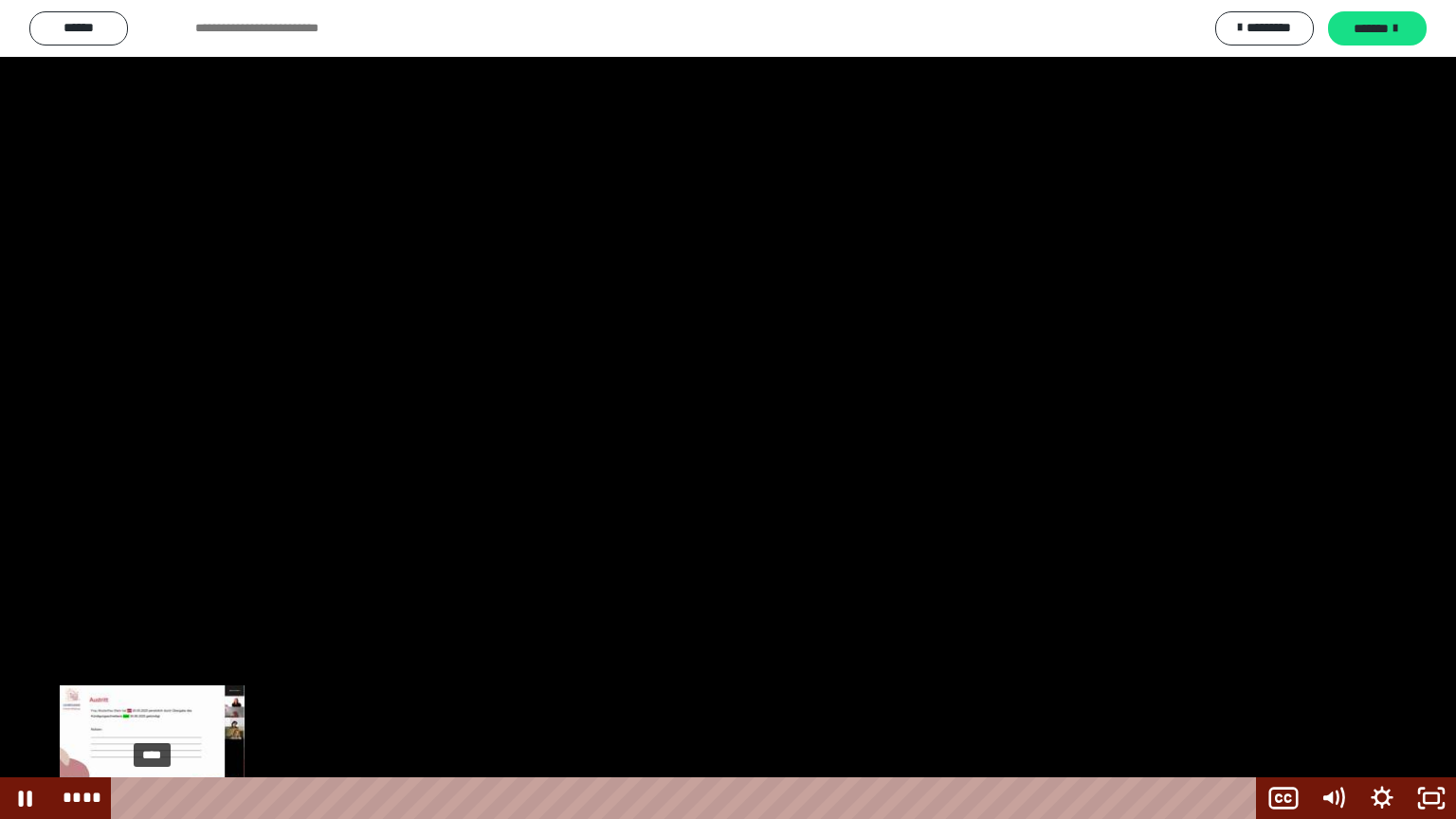 click on "****" at bounding box center [687, 798] 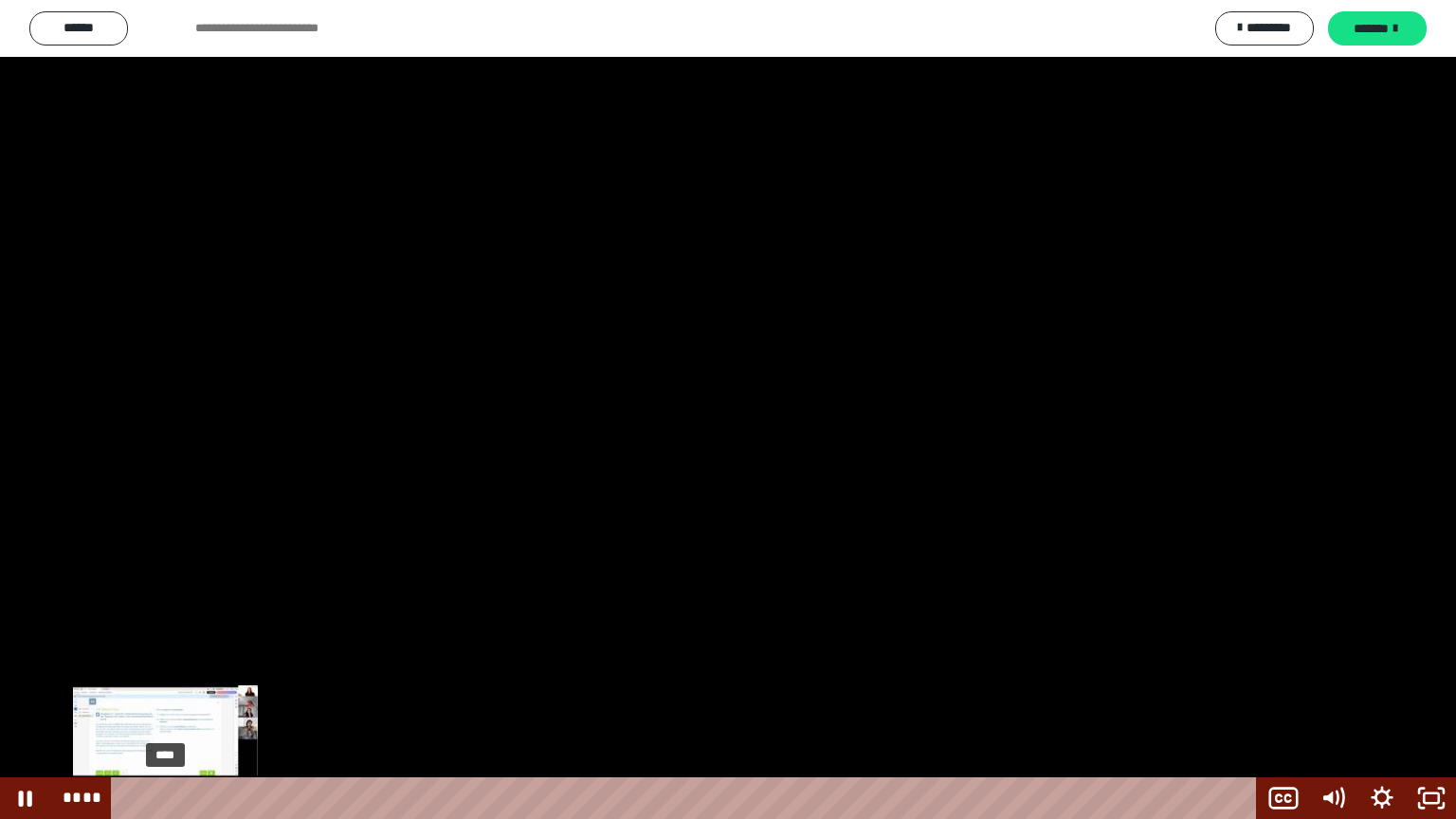 click on "****" at bounding box center [687, 798] 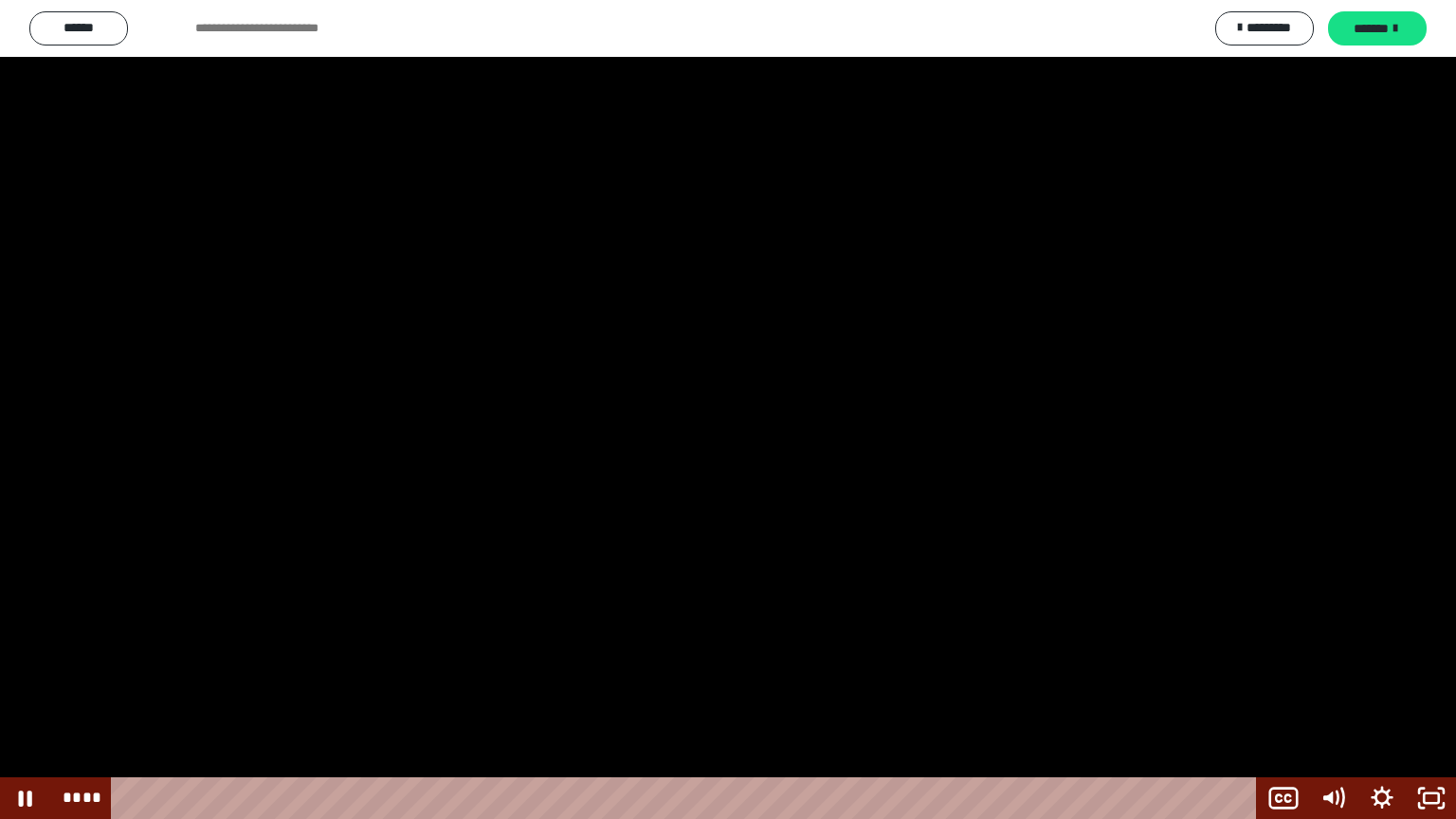 click at bounding box center (728, 410) 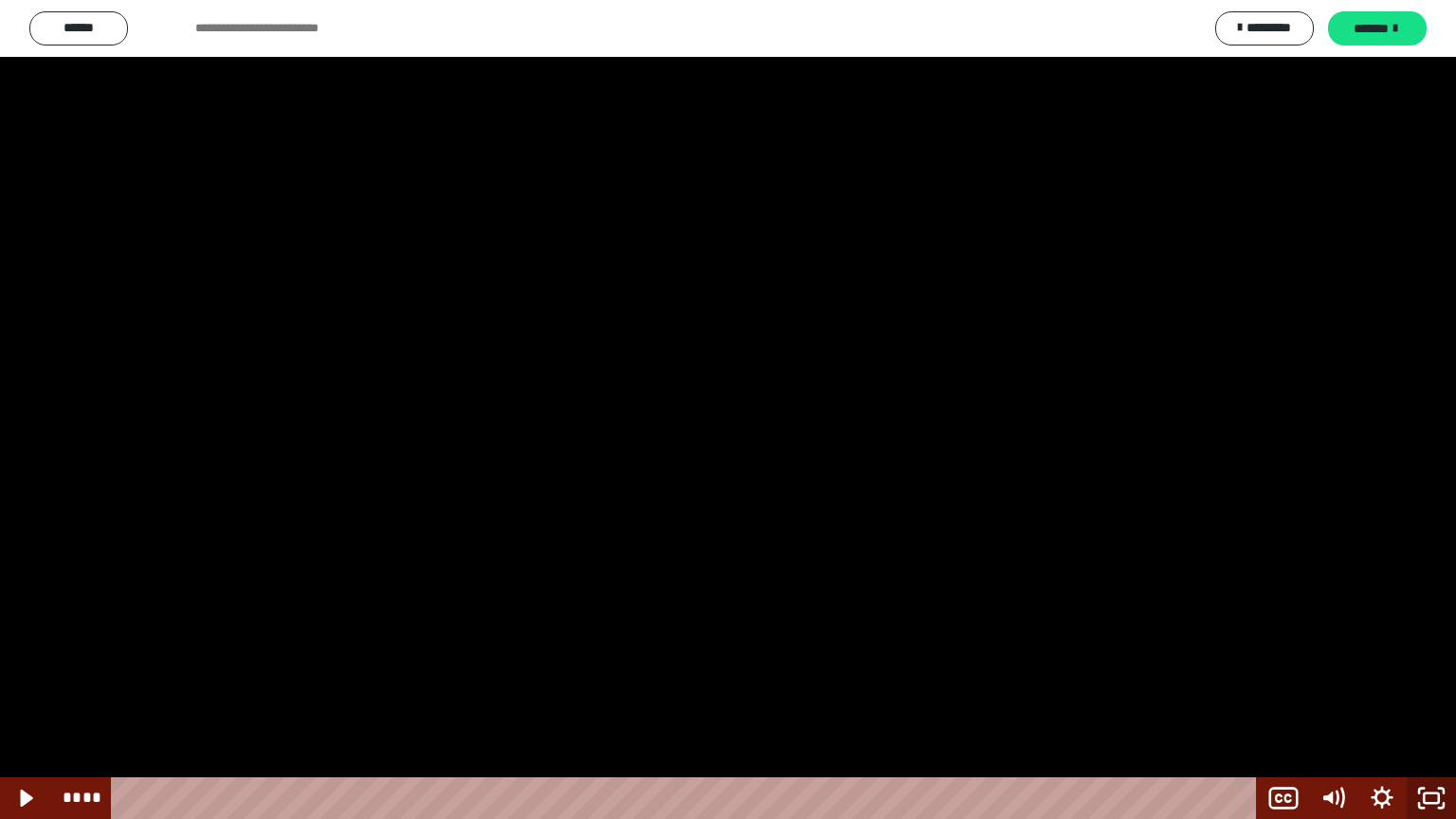 click 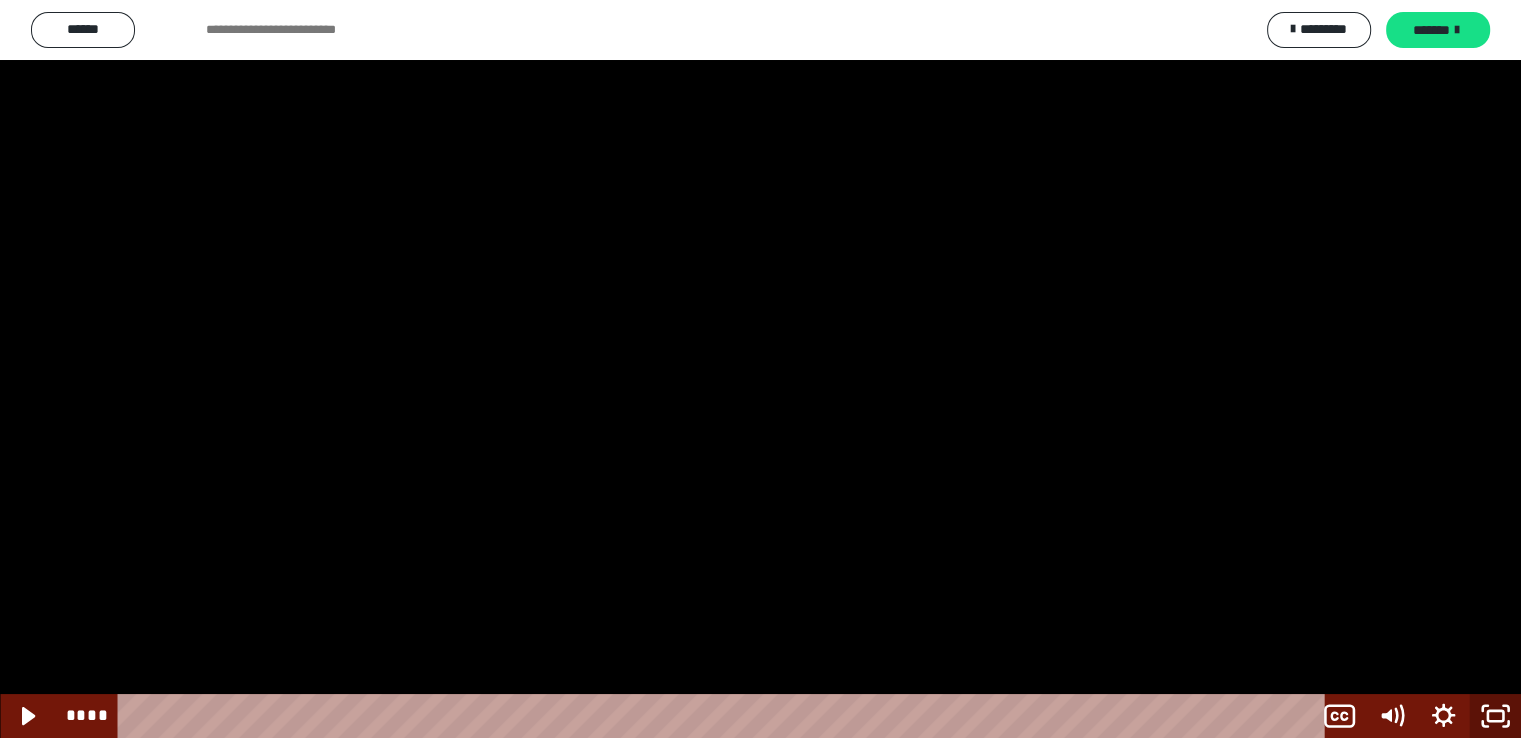 scroll, scrollTop: 2514, scrollLeft: 0, axis: vertical 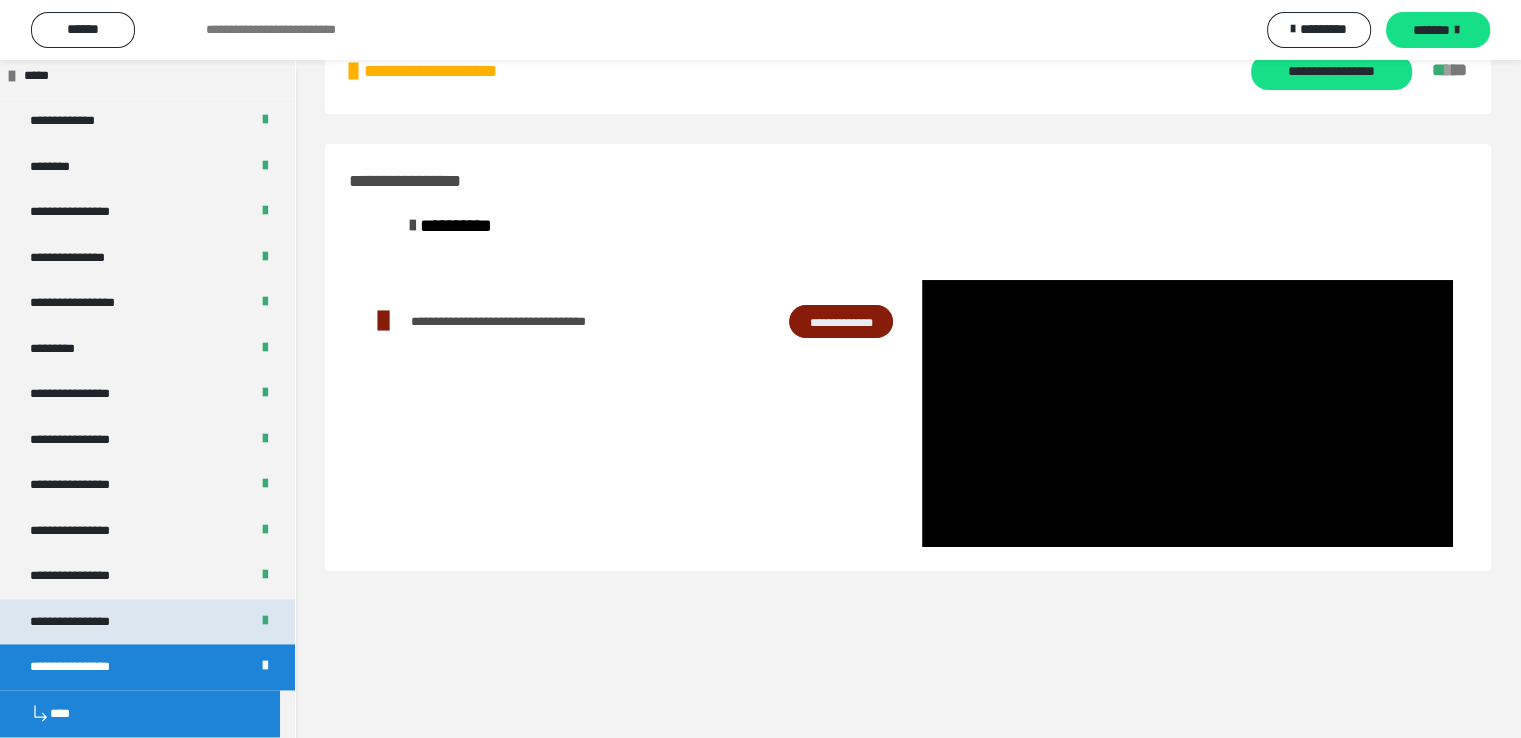 click on "**********" at bounding box center (87, 622) 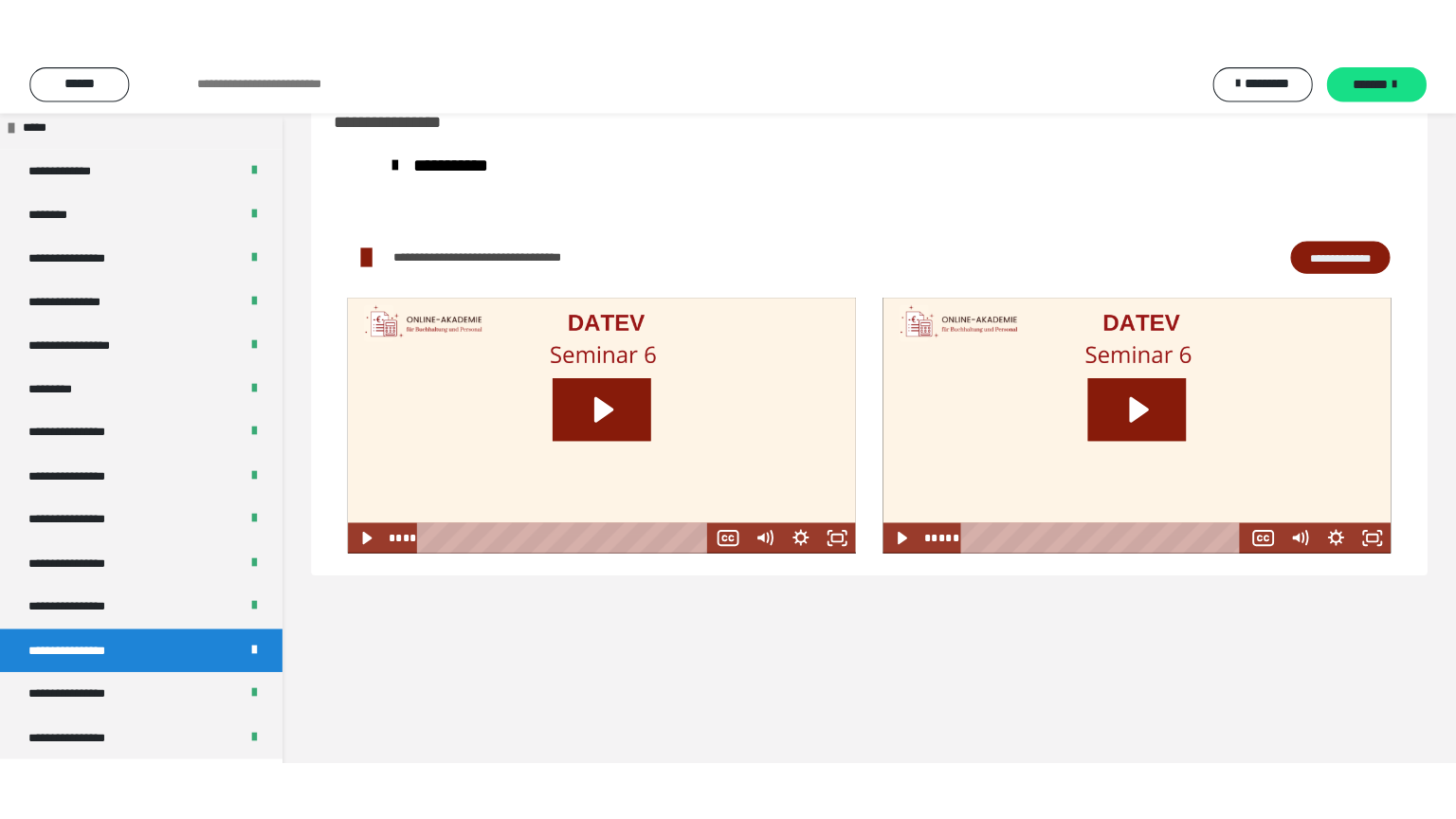 scroll, scrollTop: 57, scrollLeft: 0, axis: vertical 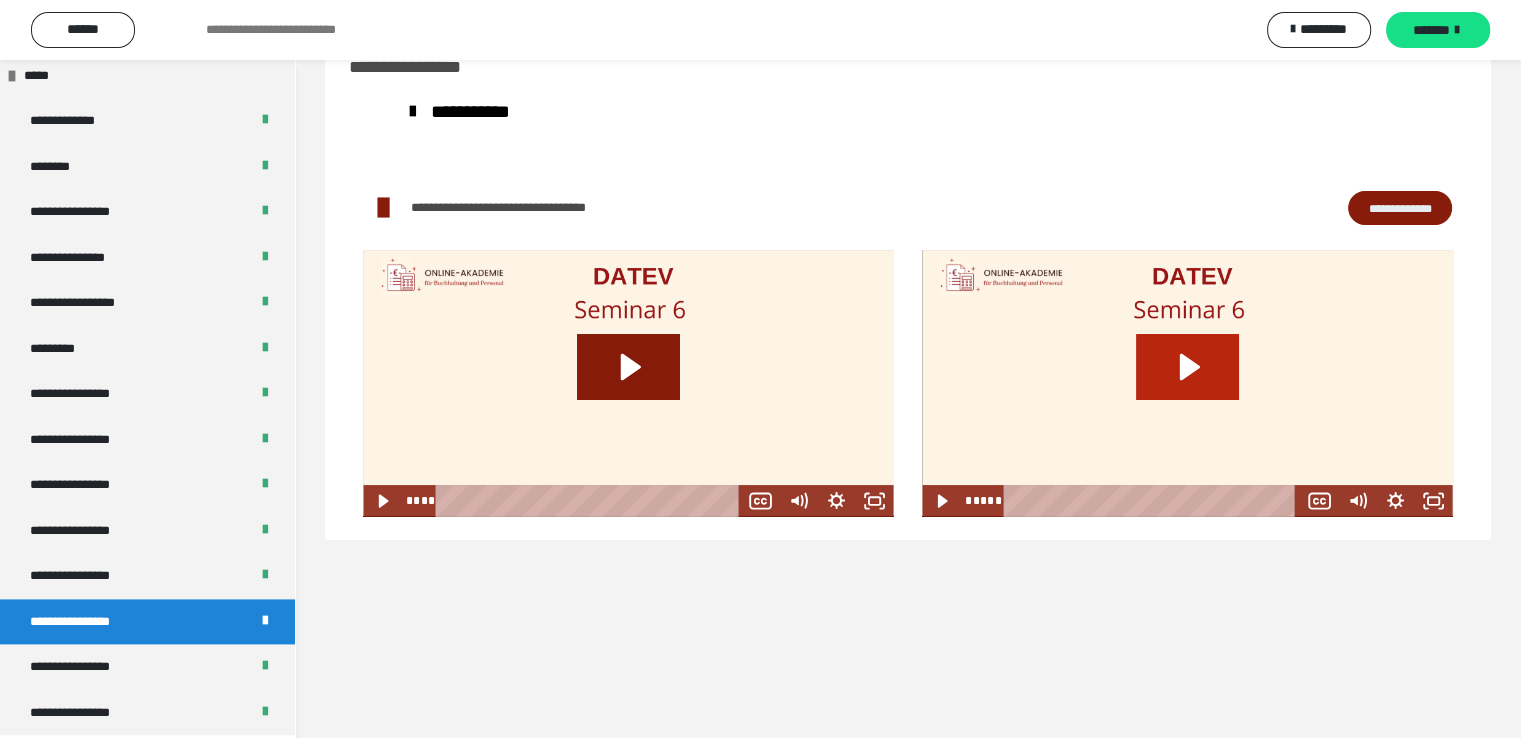 click 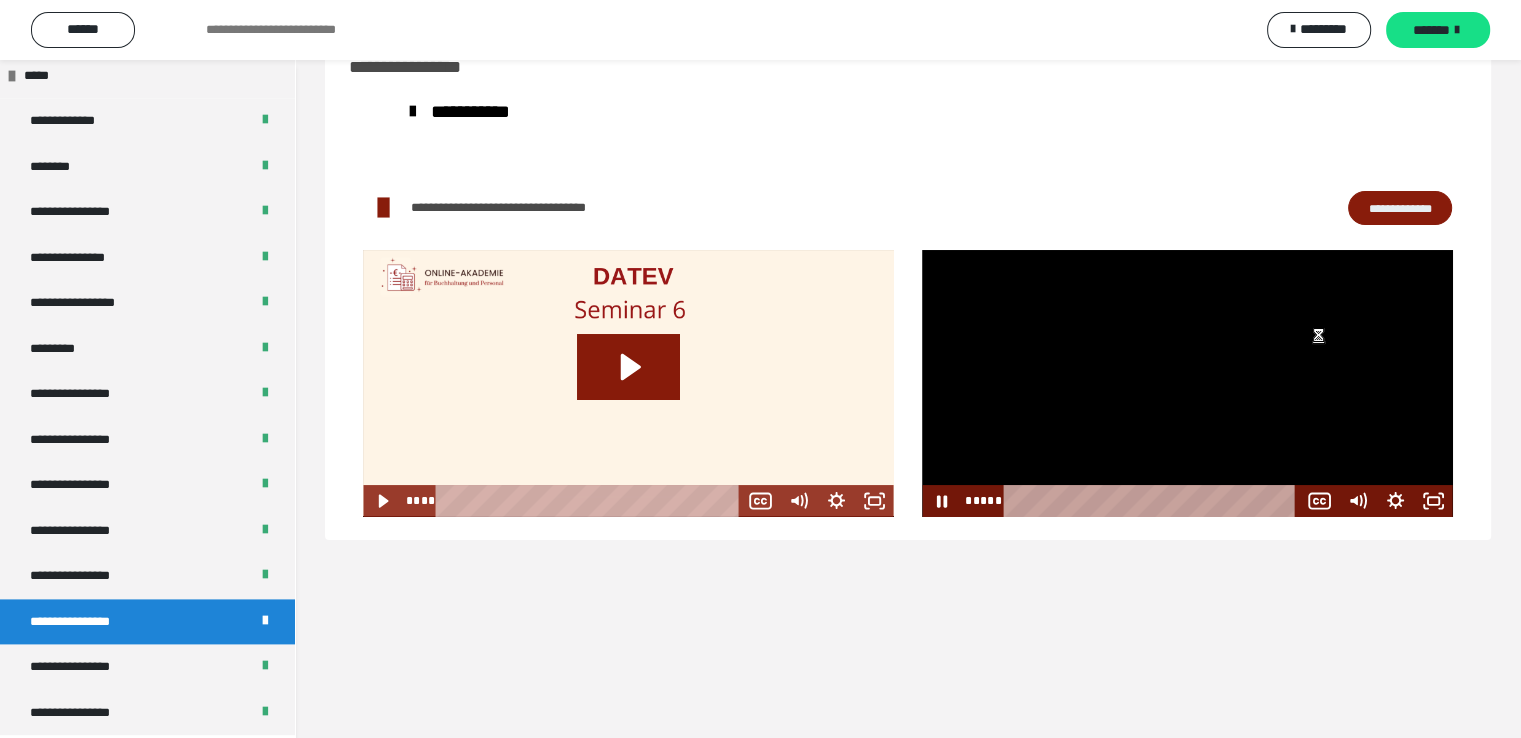 click at bounding box center [1187, 383] 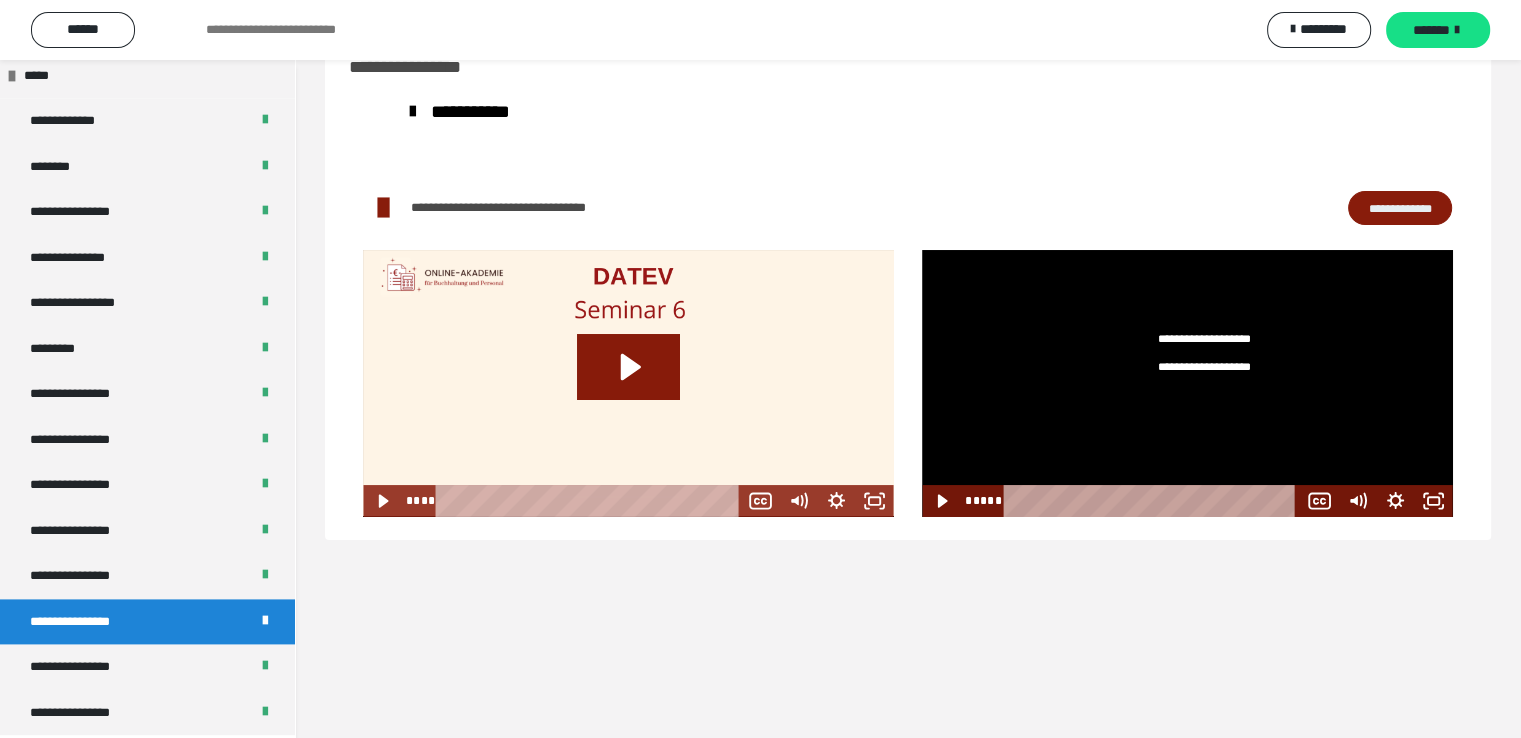click at bounding box center (1187, 383) 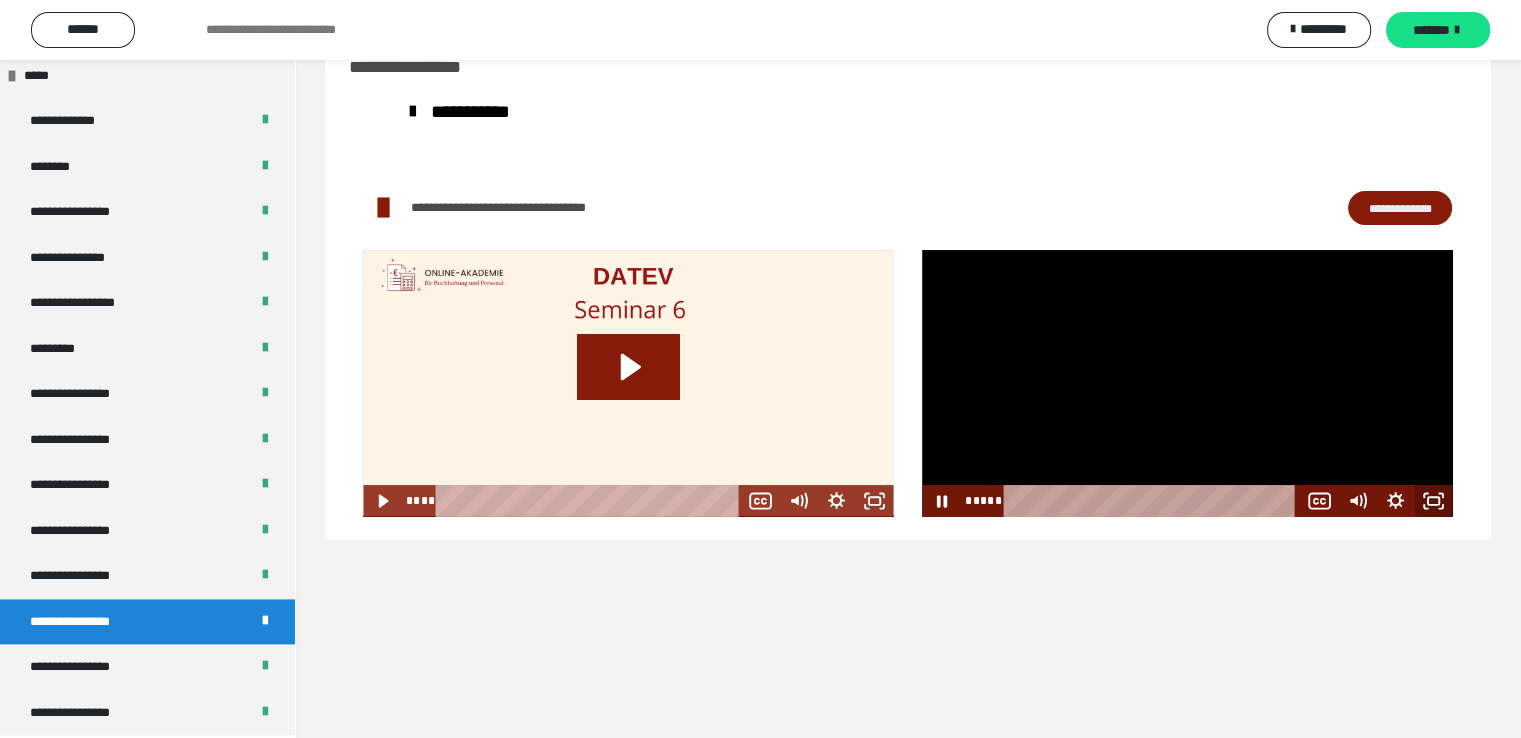 click 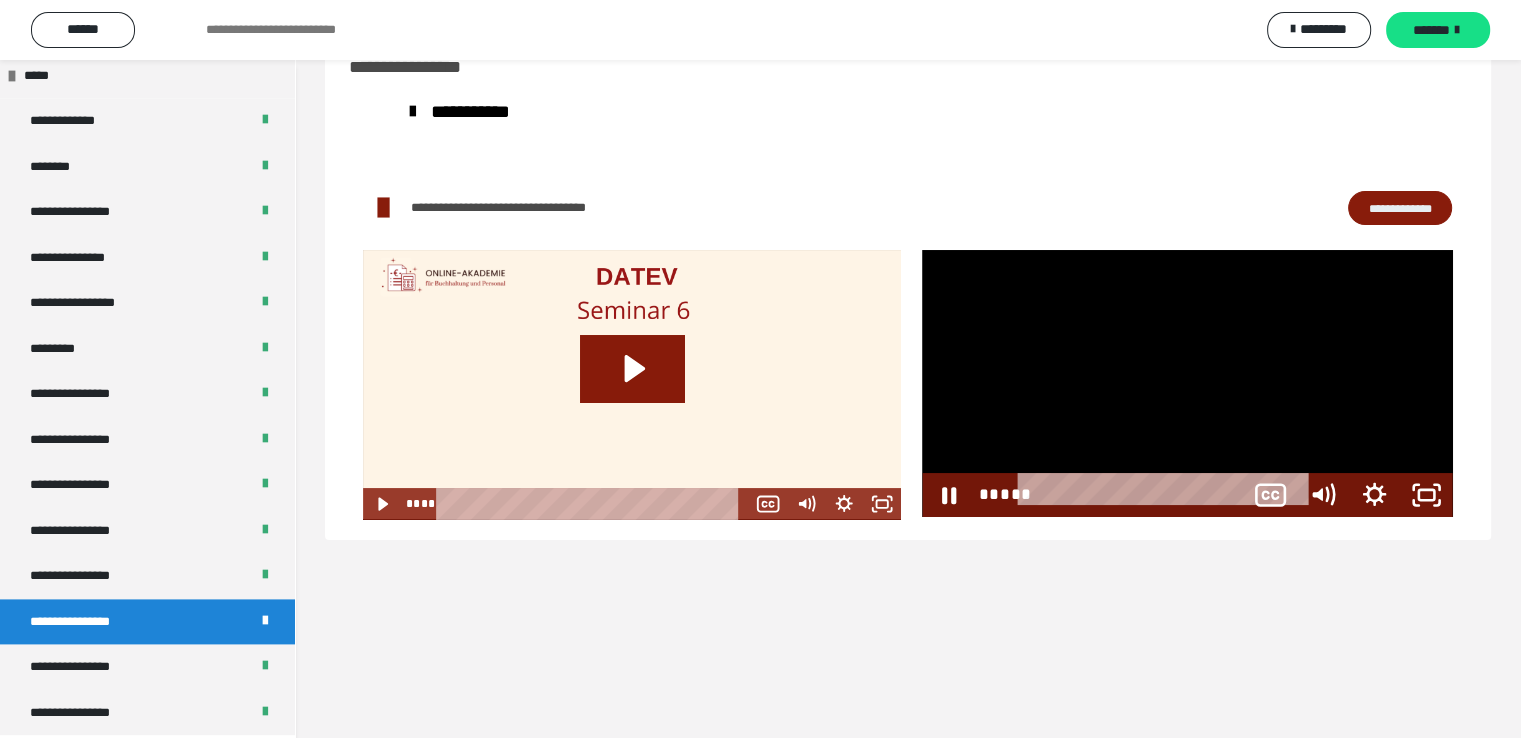 scroll, scrollTop: 2388, scrollLeft: 0, axis: vertical 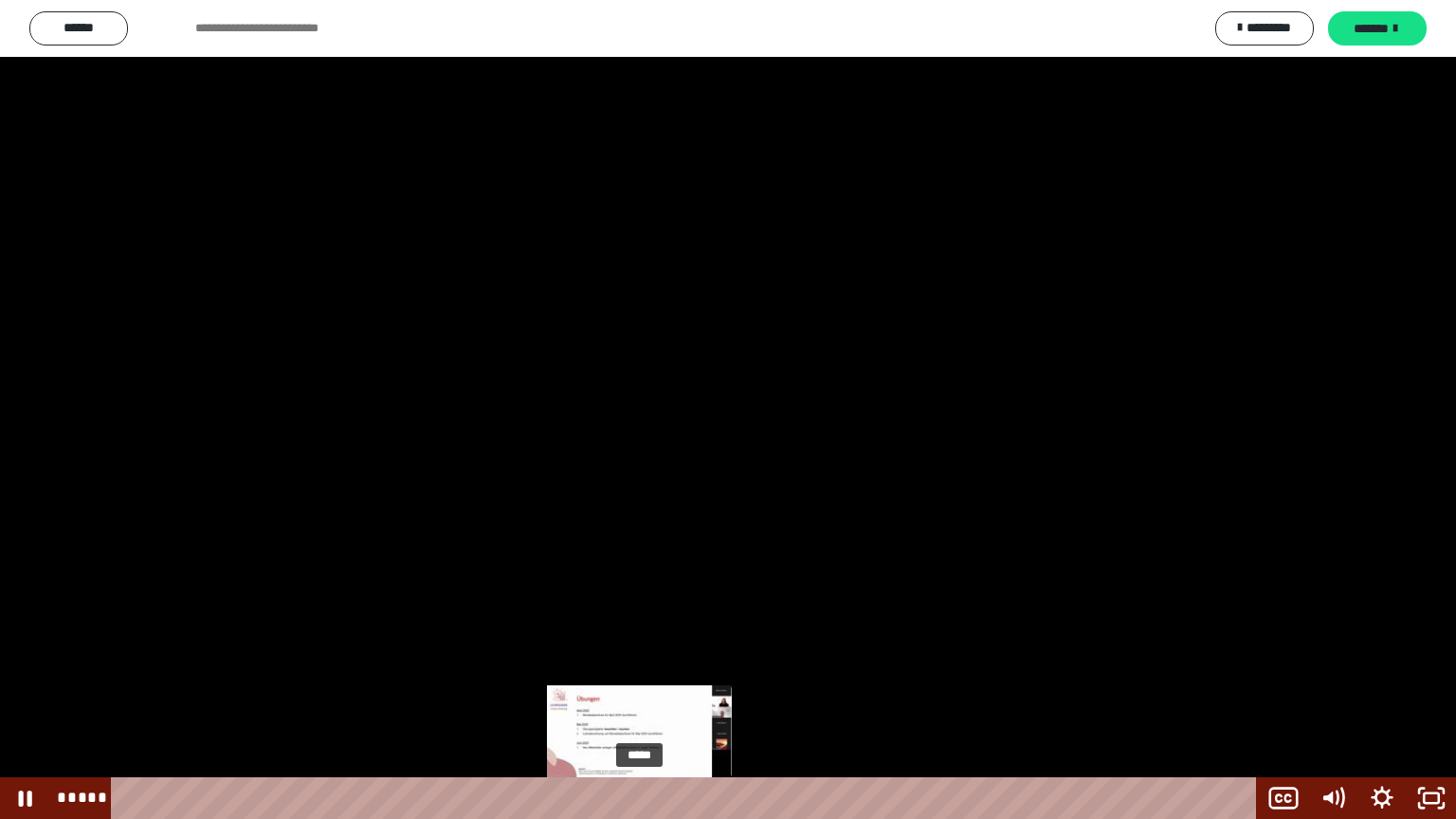 click on "*****" at bounding box center [687, 798] 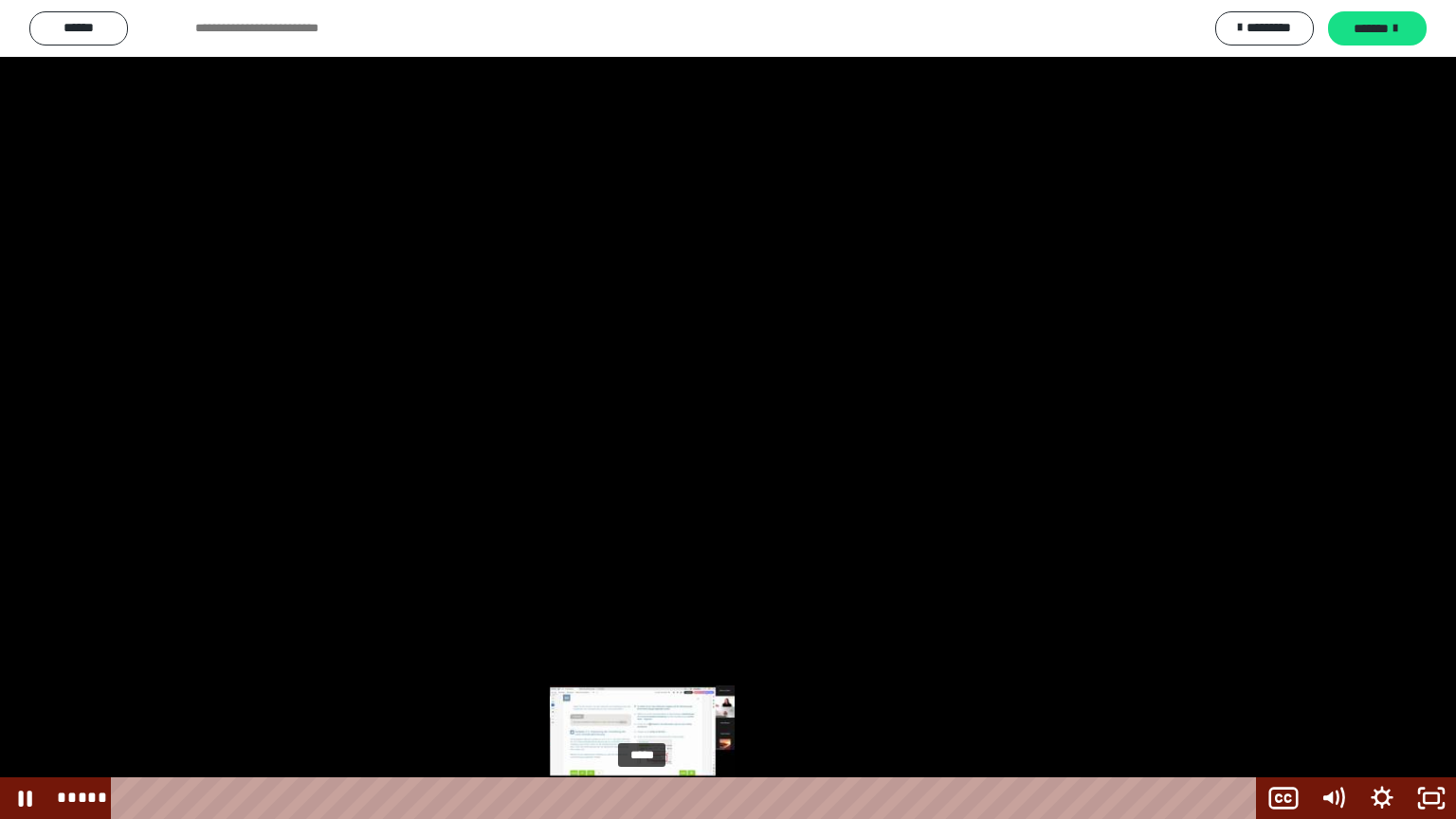 click at bounding box center (642, 798) 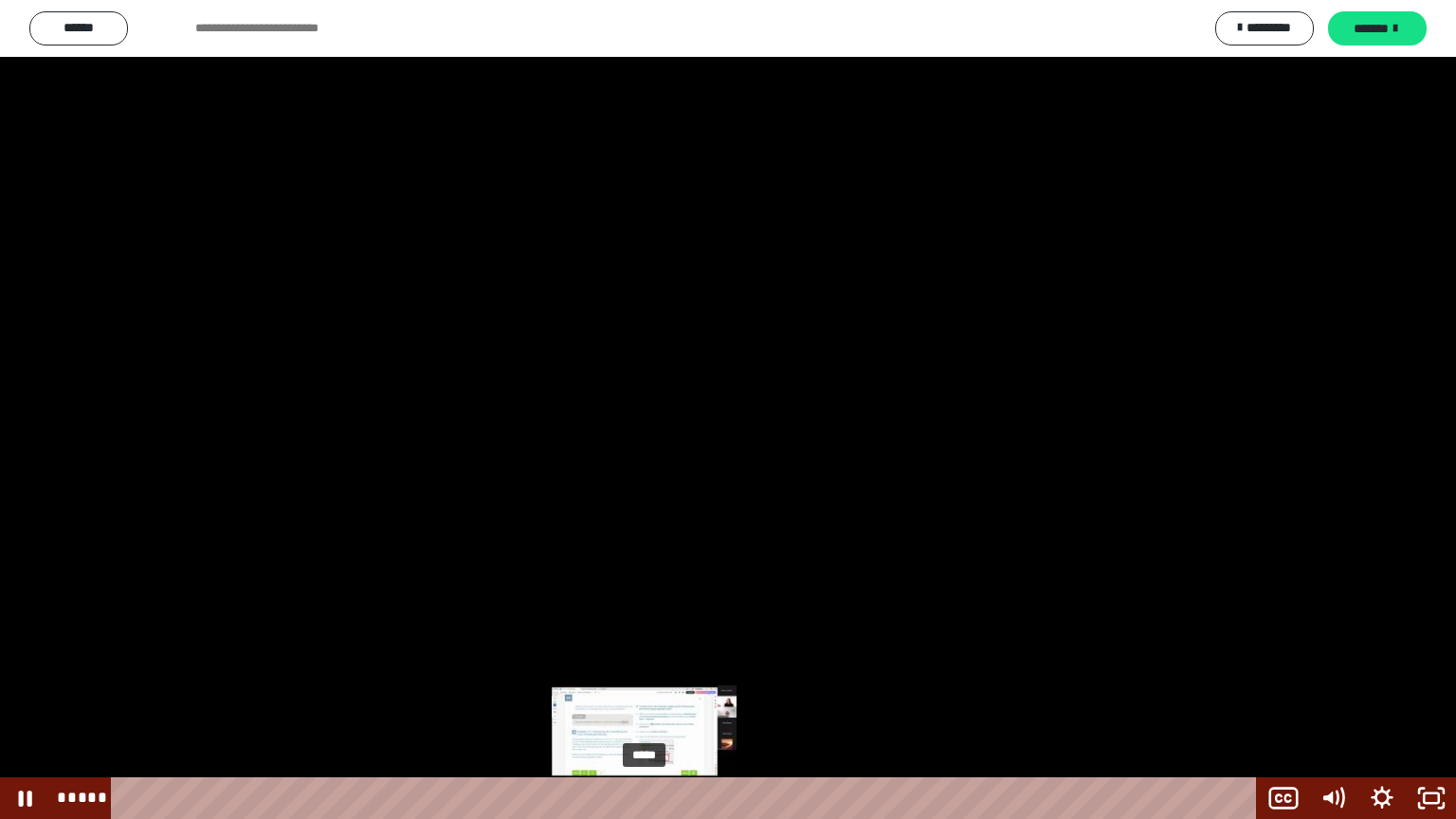 click at bounding box center (643, 798) 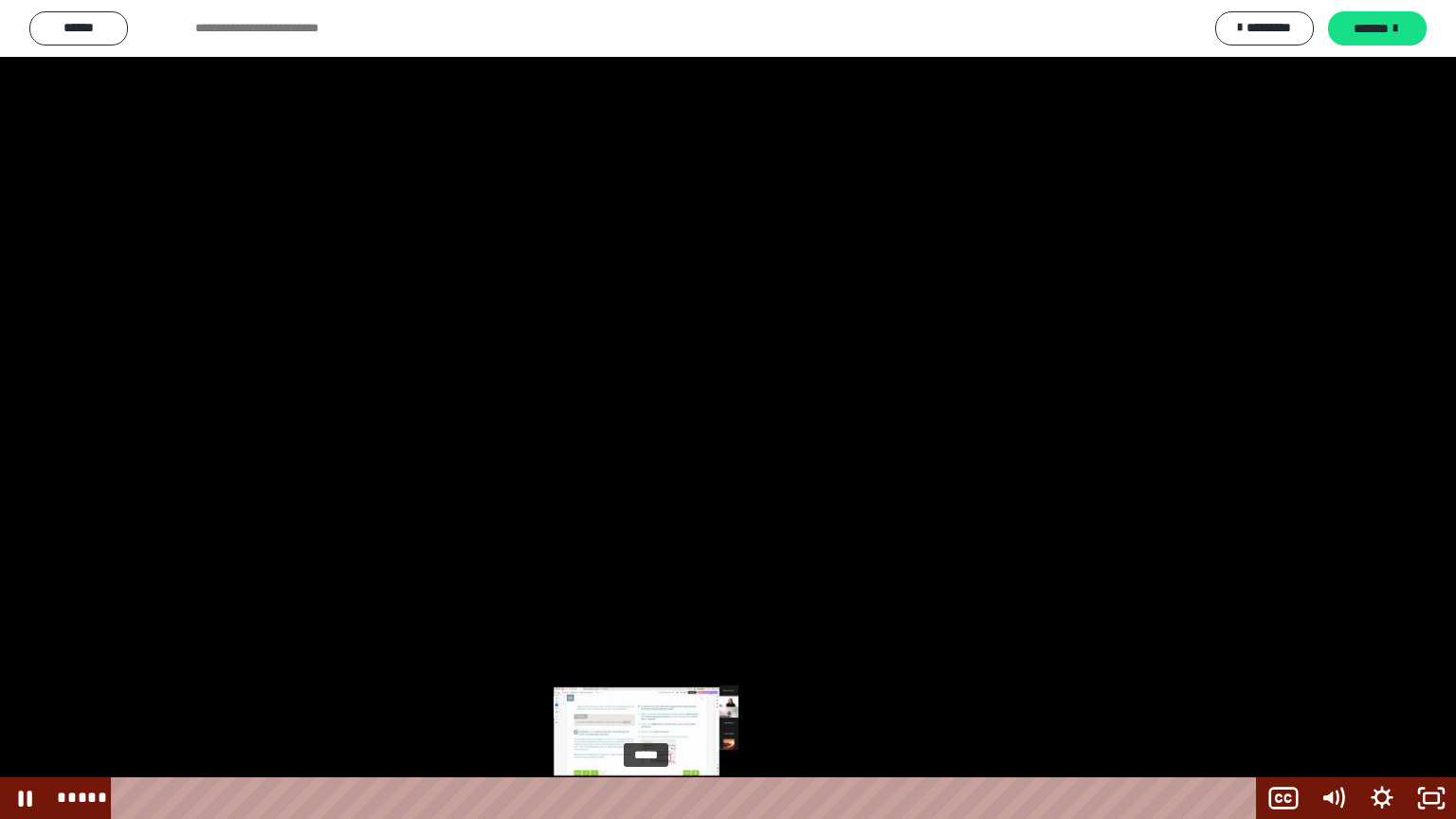 click at bounding box center (644, 798) 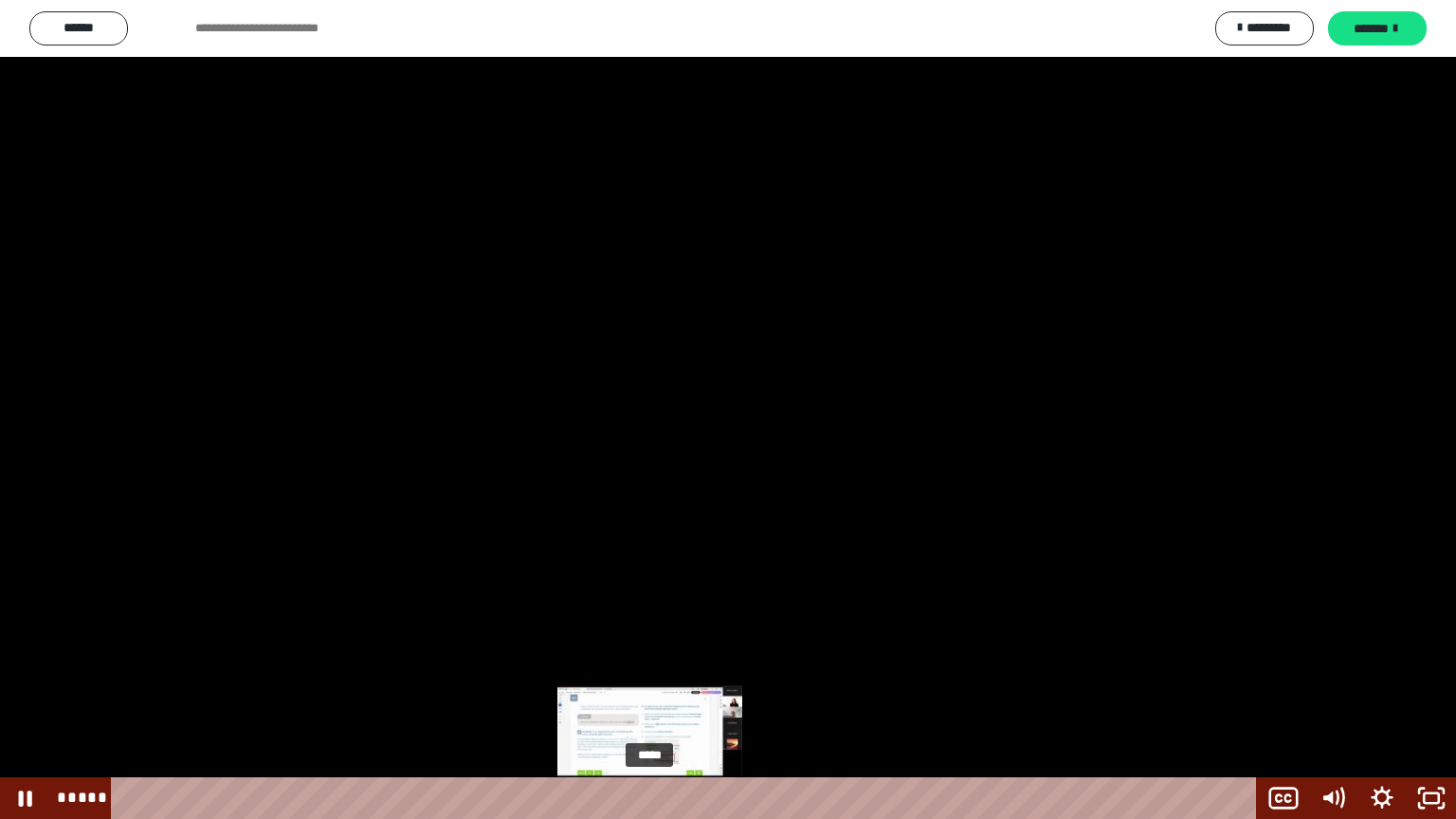 click at bounding box center (646, 798) 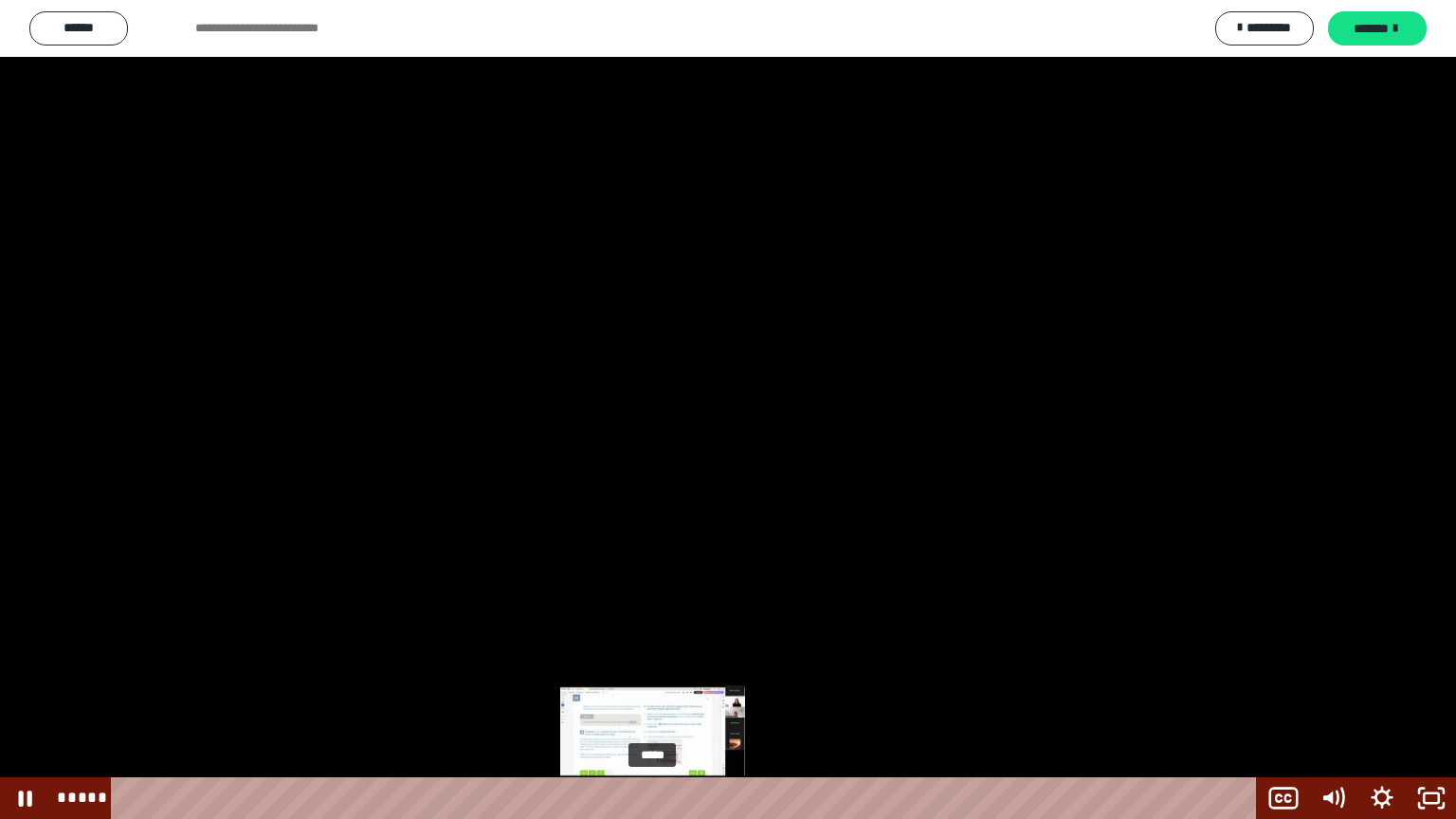 click at bounding box center (649, 798) 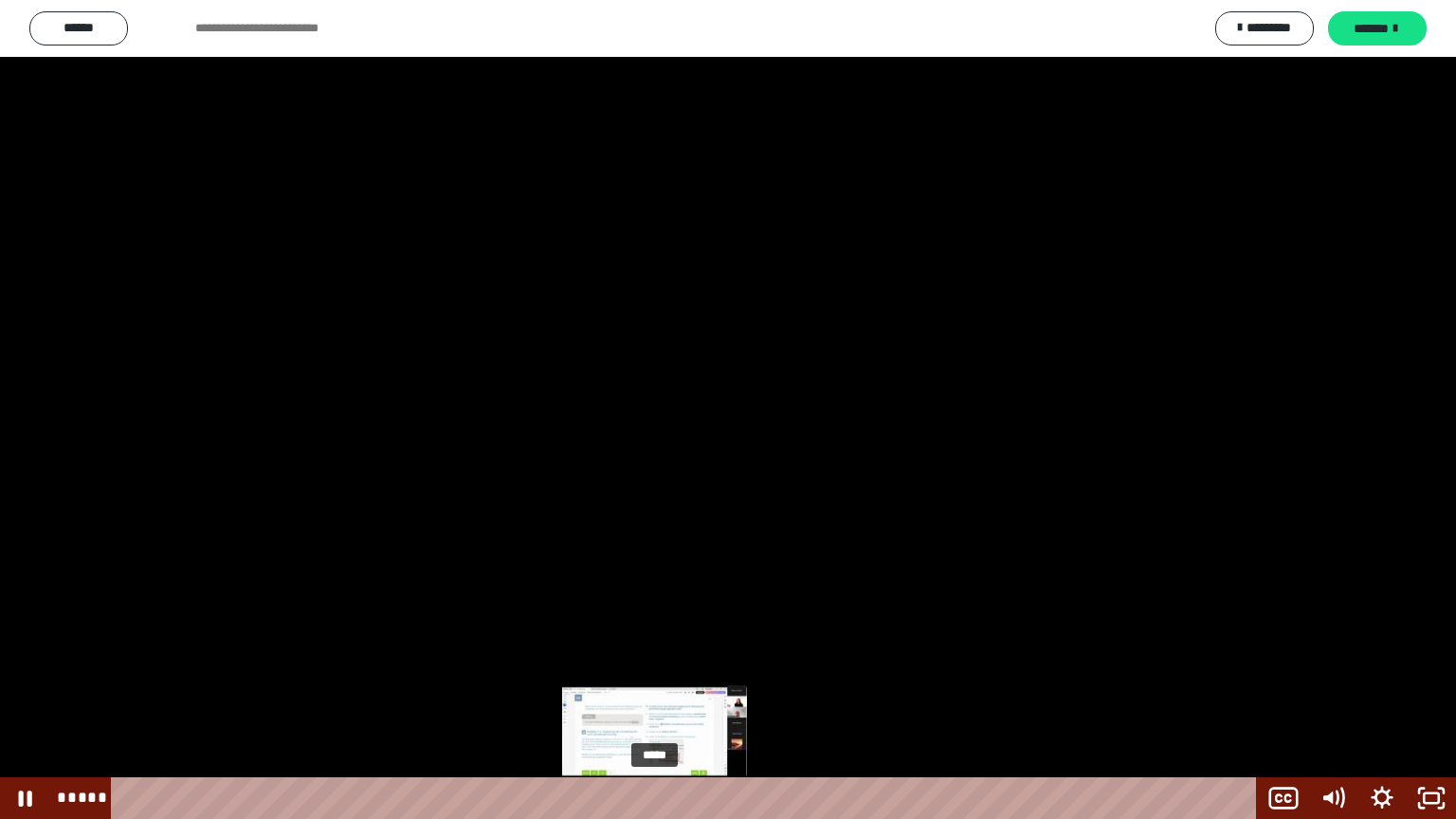 click at bounding box center [654, 798] 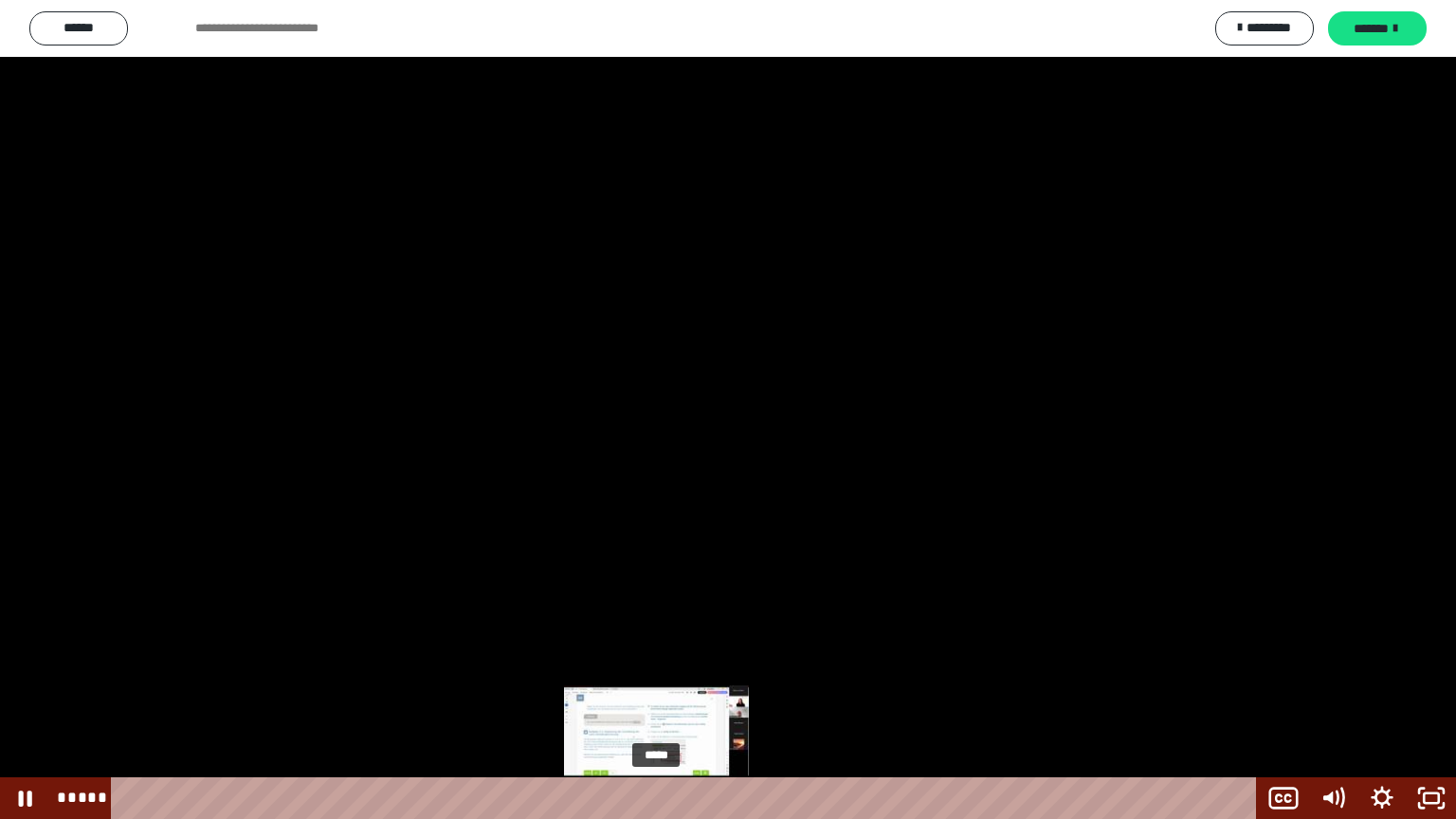 click at bounding box center [656, 798] 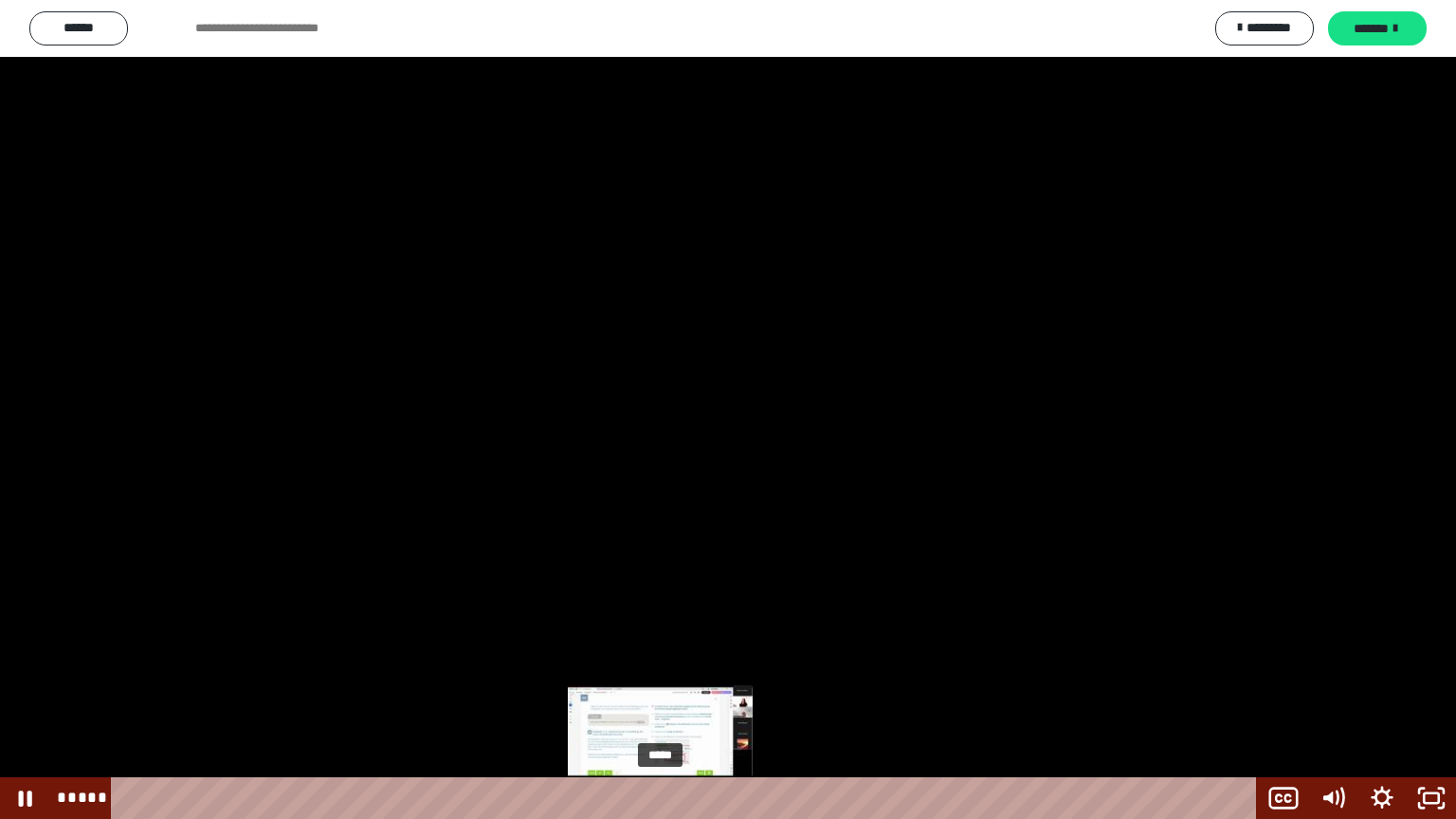 click at bounding box center [656, 798] 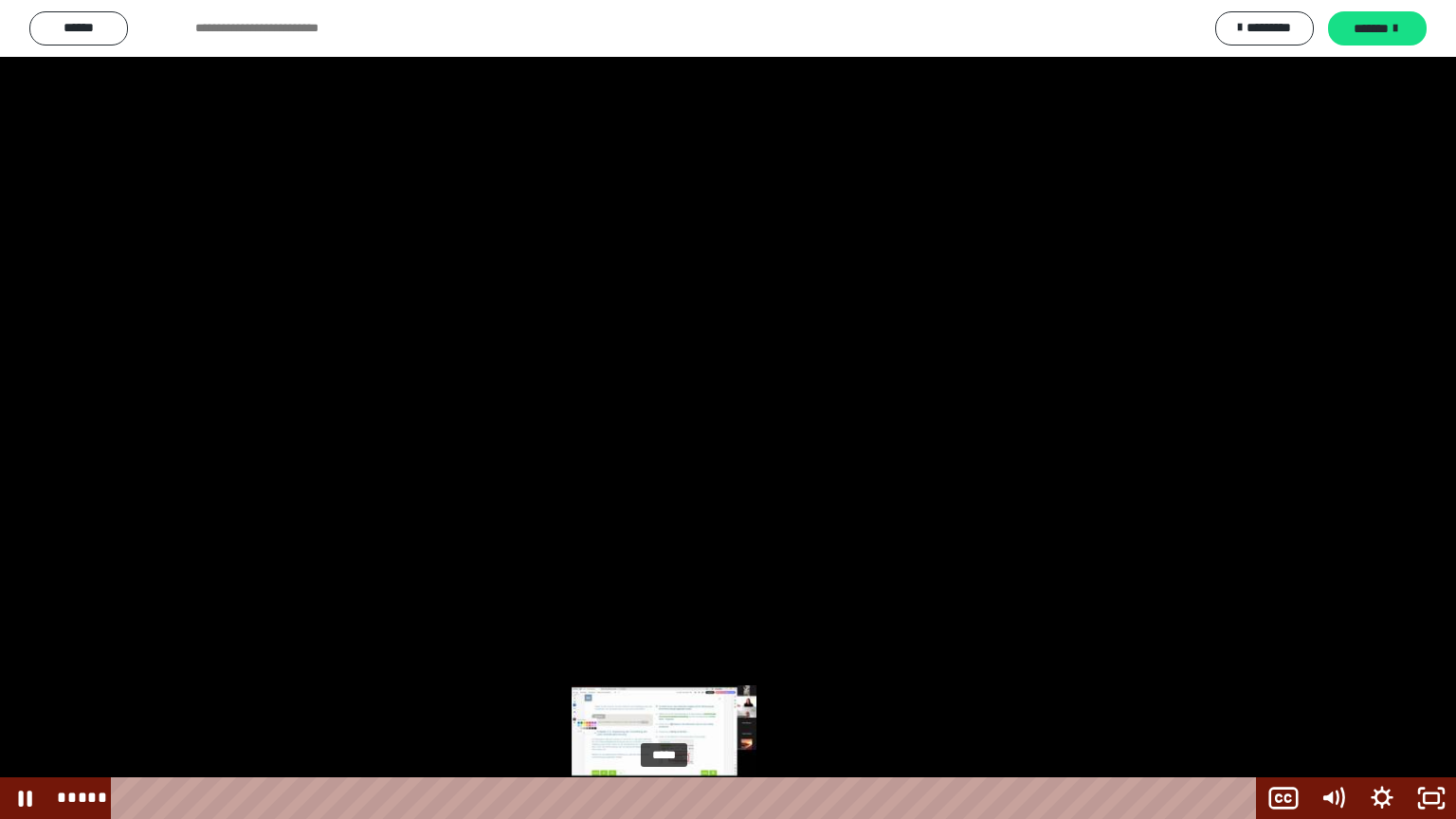 click at bounding box center [660, 798] 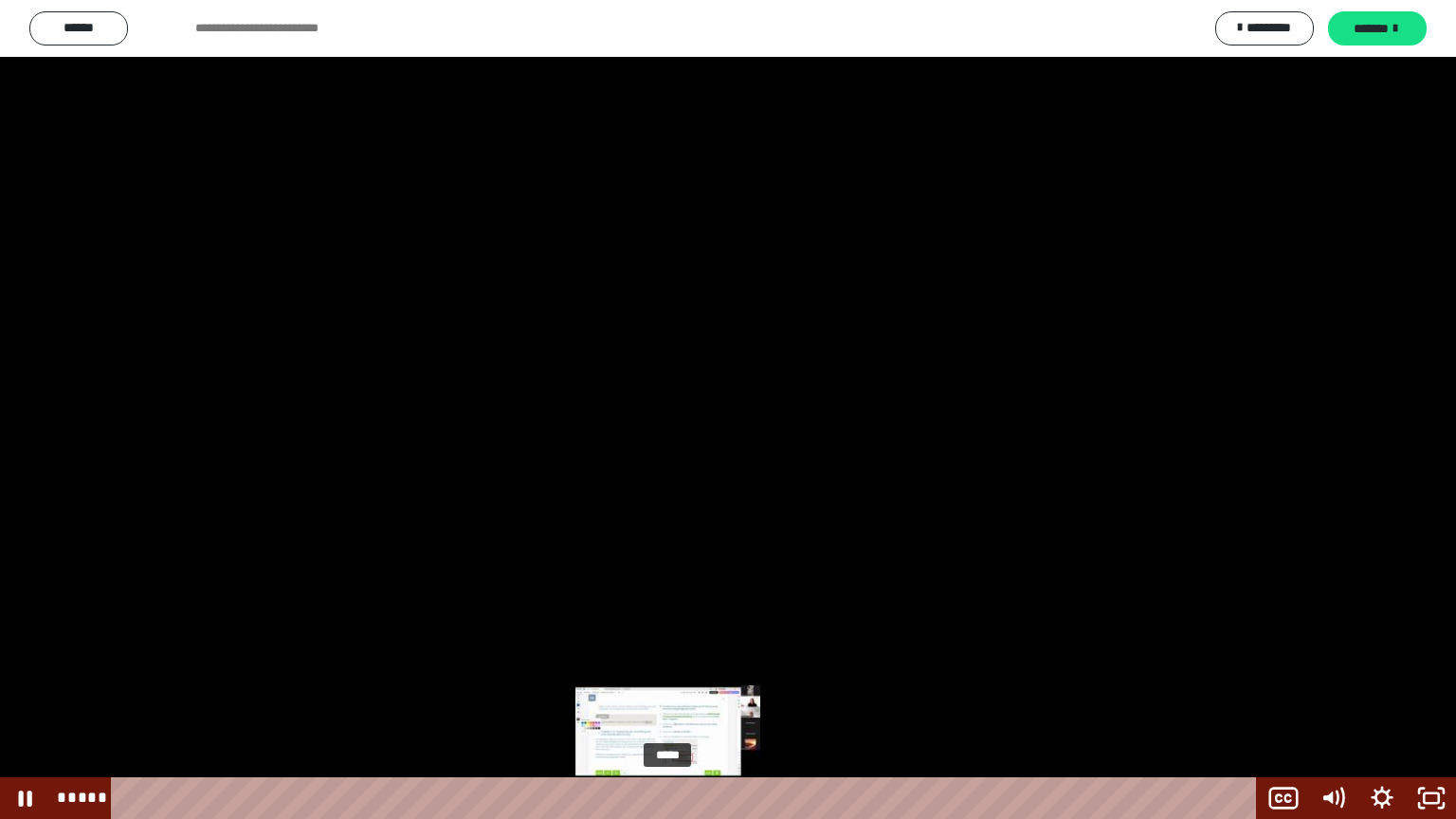 click at bounding box center [667, 798] 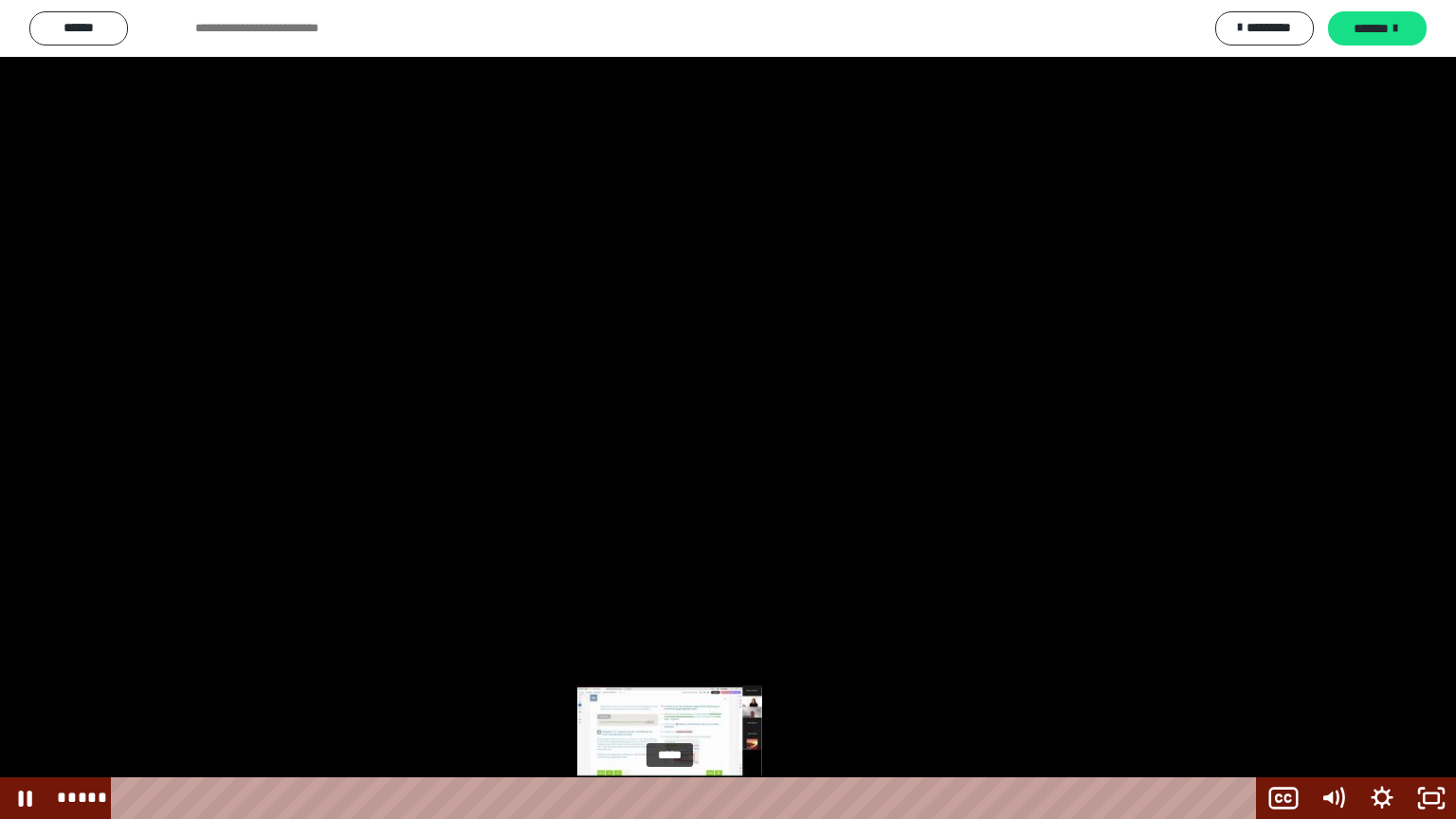 click at bounding box center [669, 798] 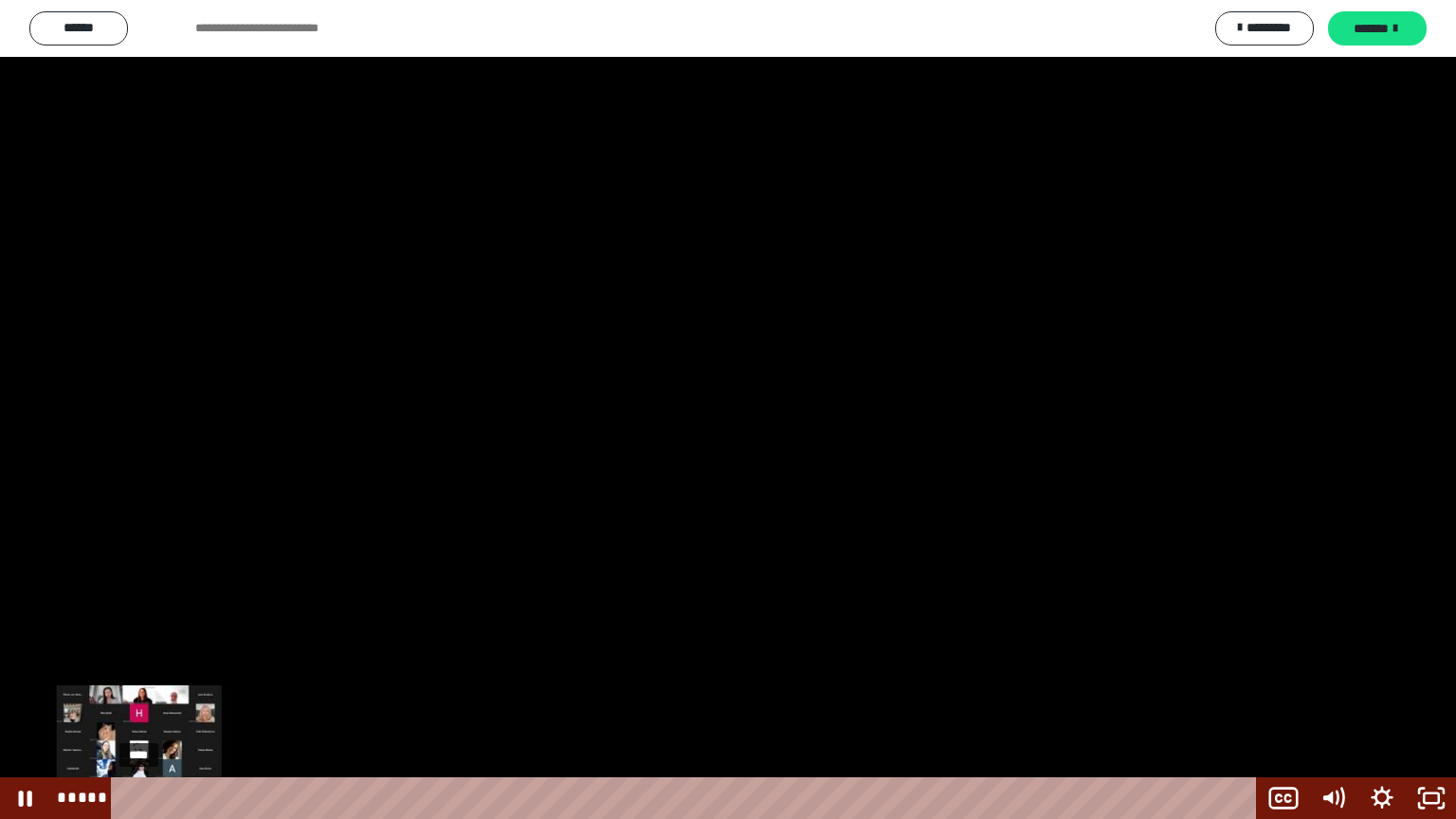 click on "****" at bounding box center [687, 798] 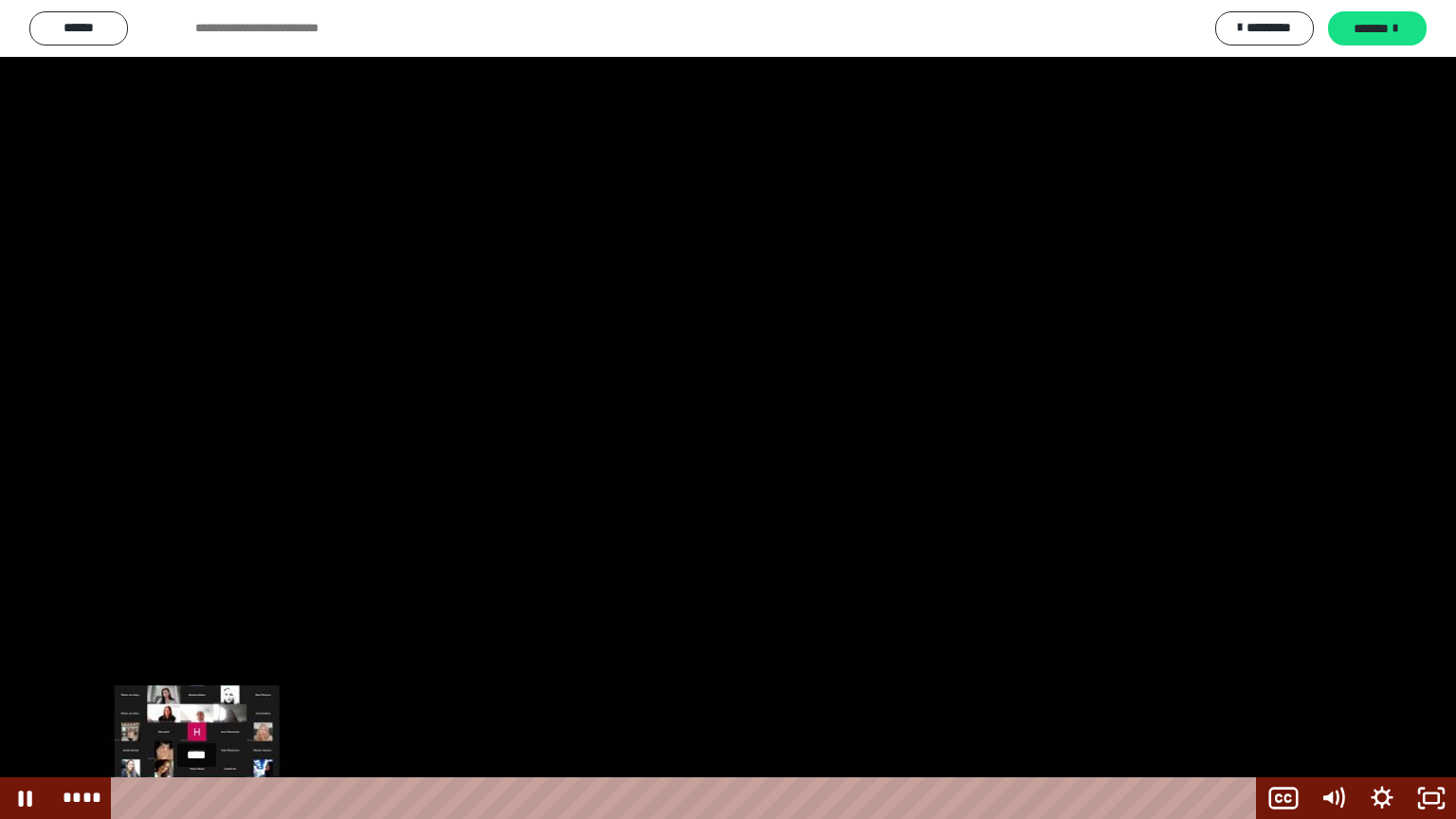 click on "****" at bounding box center [687, 798] 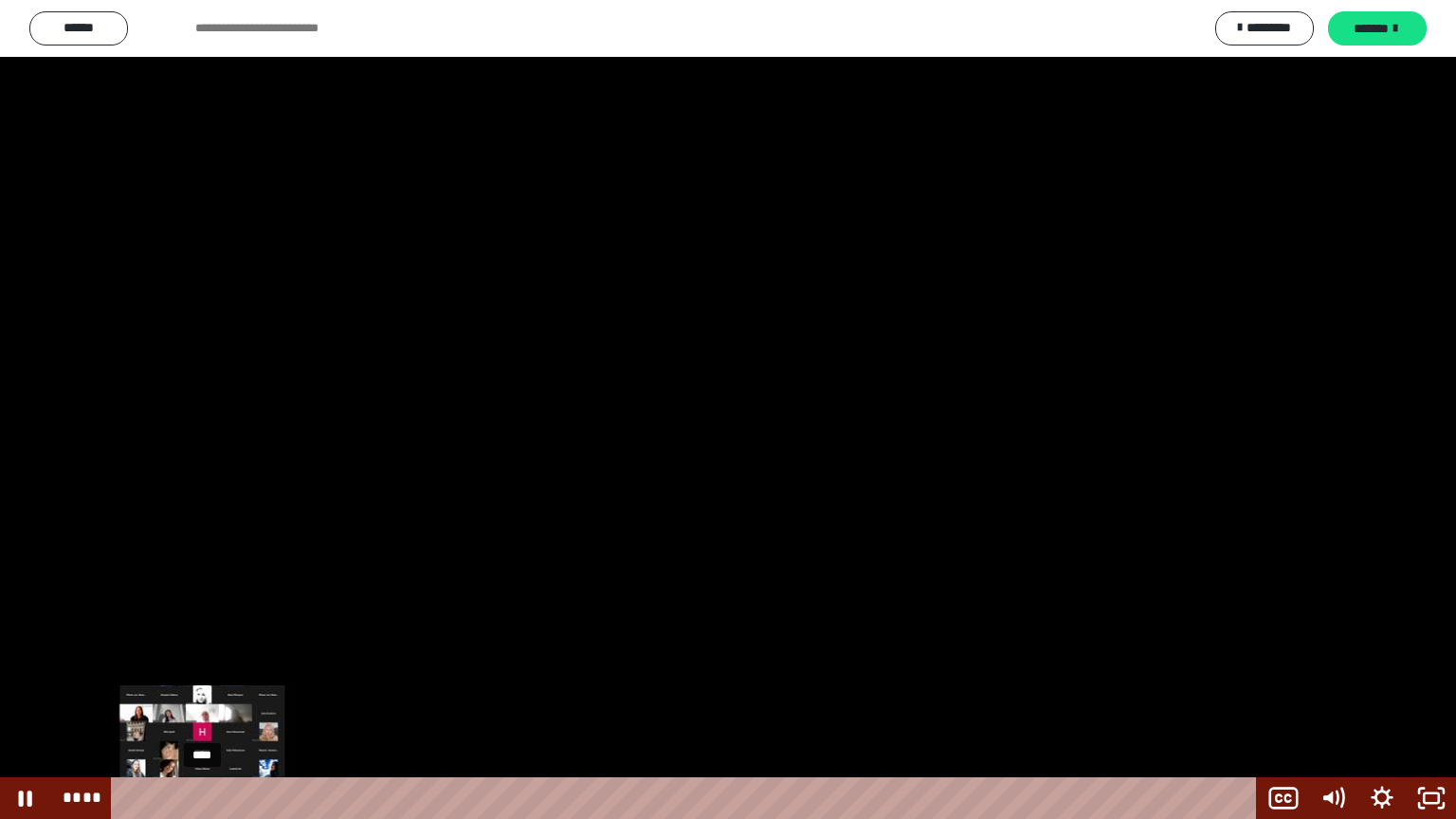 click at bounding box center [197, 798] 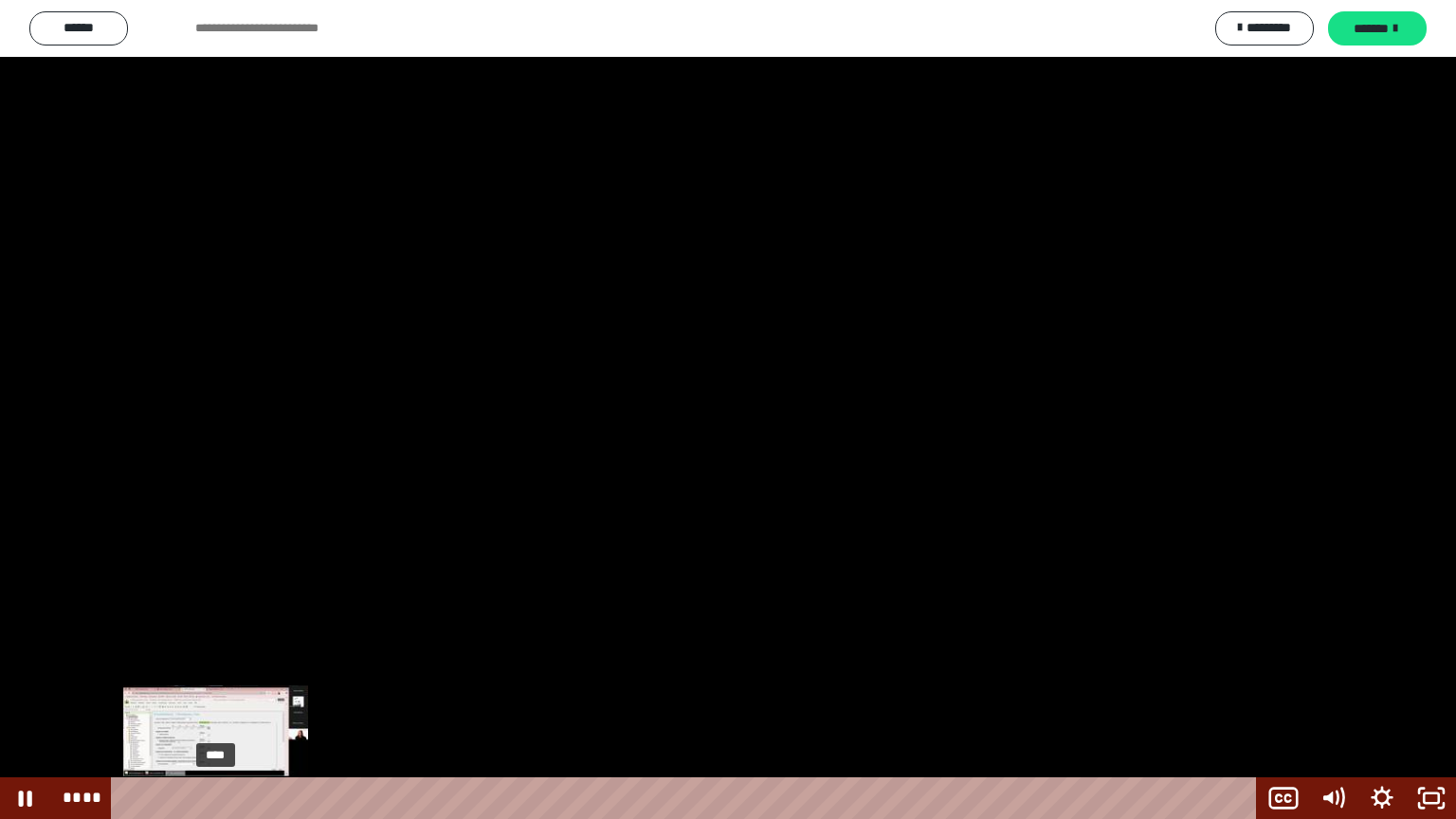 click on "****" at bounding box center (687, 798) 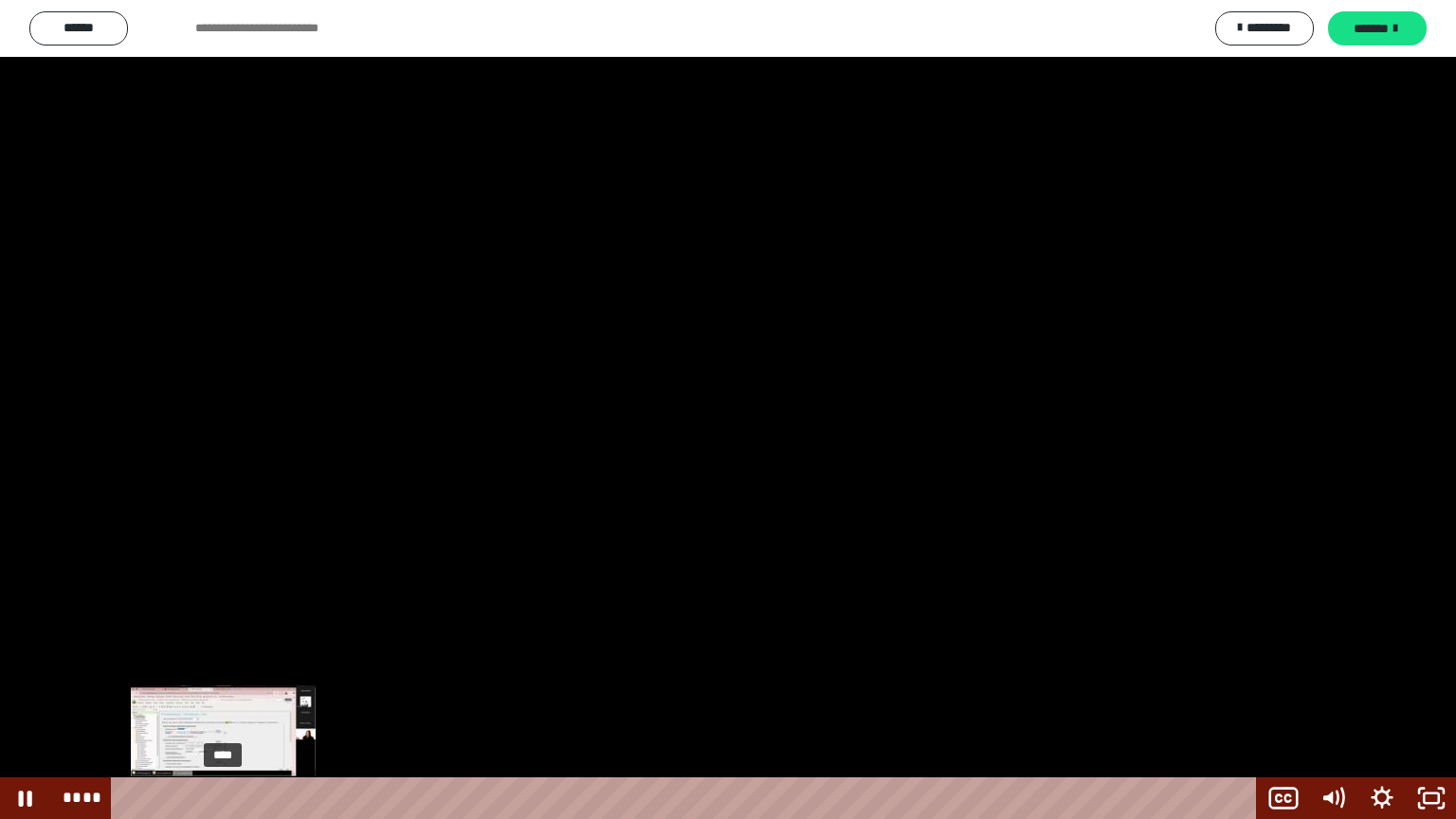 click on "****" at bounding box center [687, 798] 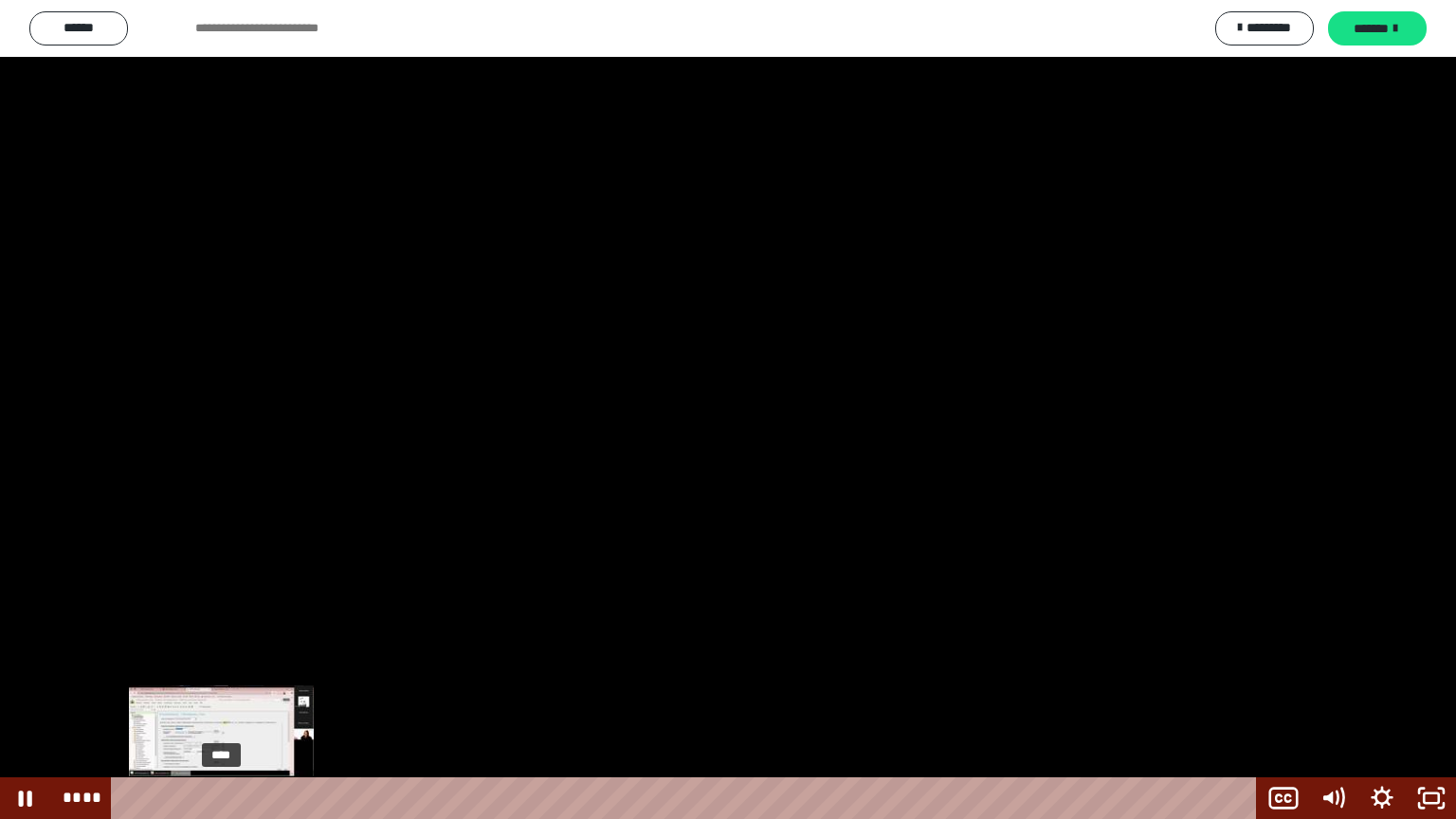 click at bounding box center [226, 798] 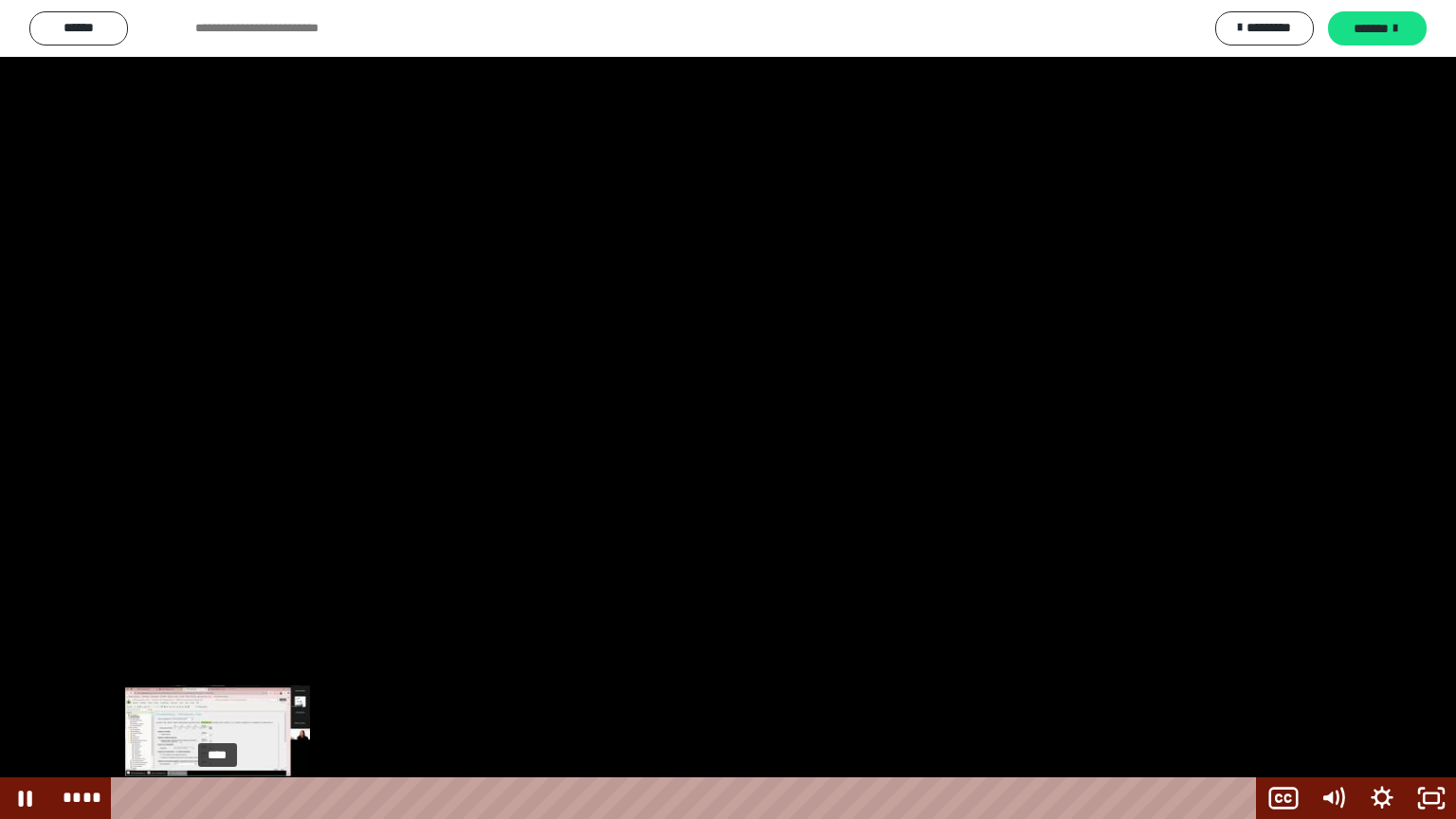 click at bounding box center (217, 798) 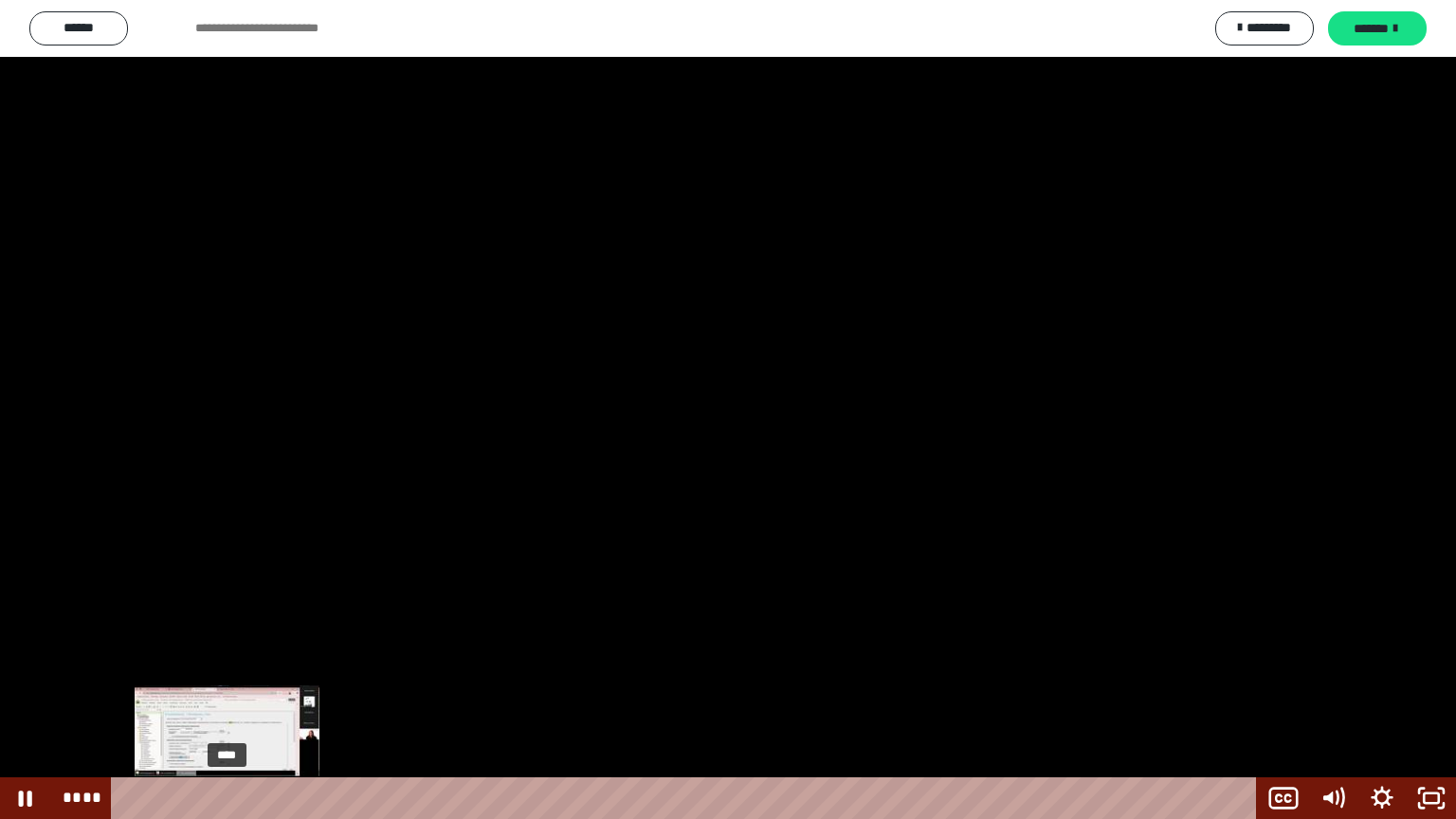 click on "****" at bounding box center [687, 798] 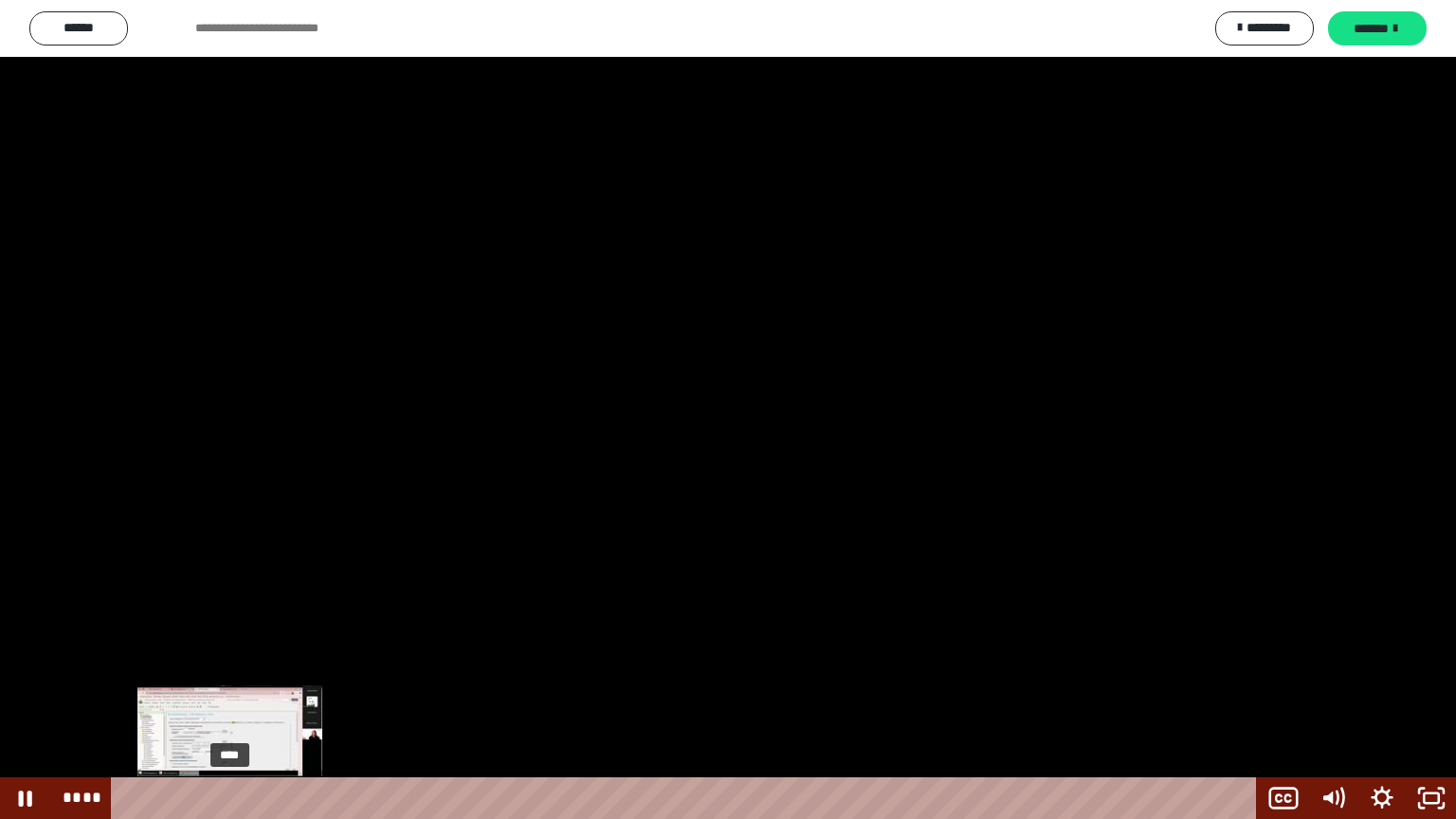 click at bounding box center (229, 798) 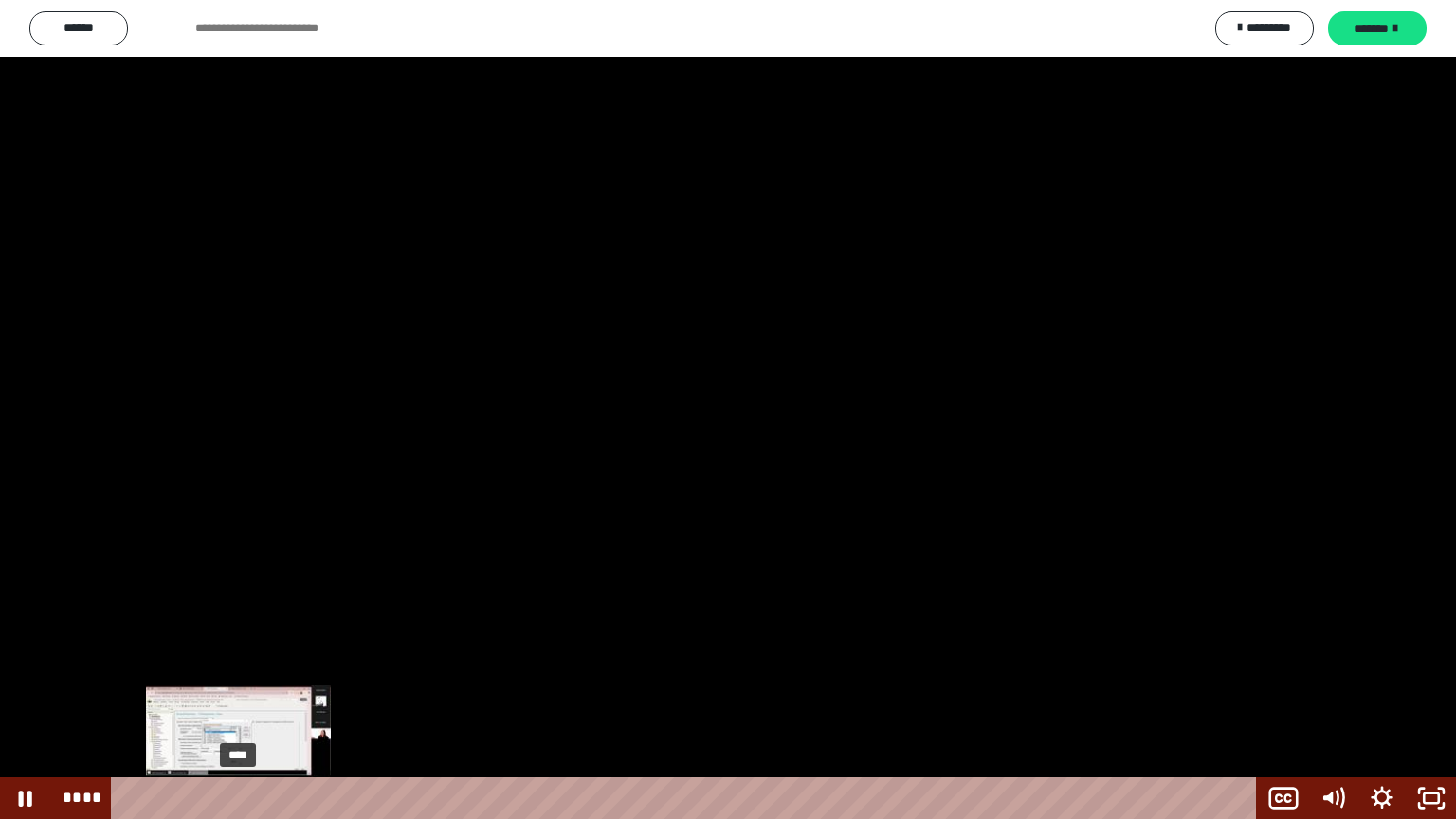 click on "****" at bounding box center (687, 798) 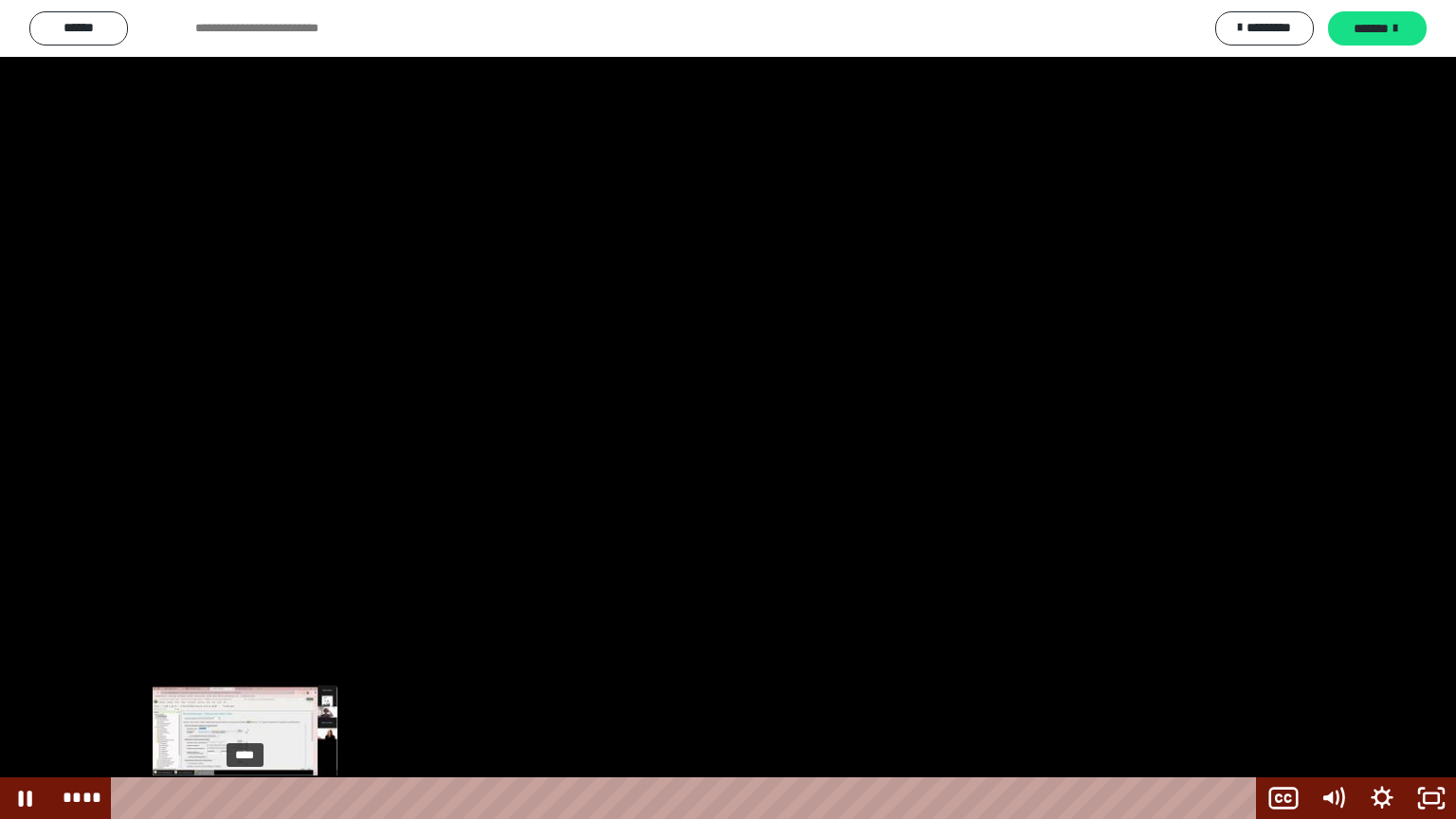 click on "****" at bounding box center [687, 798] 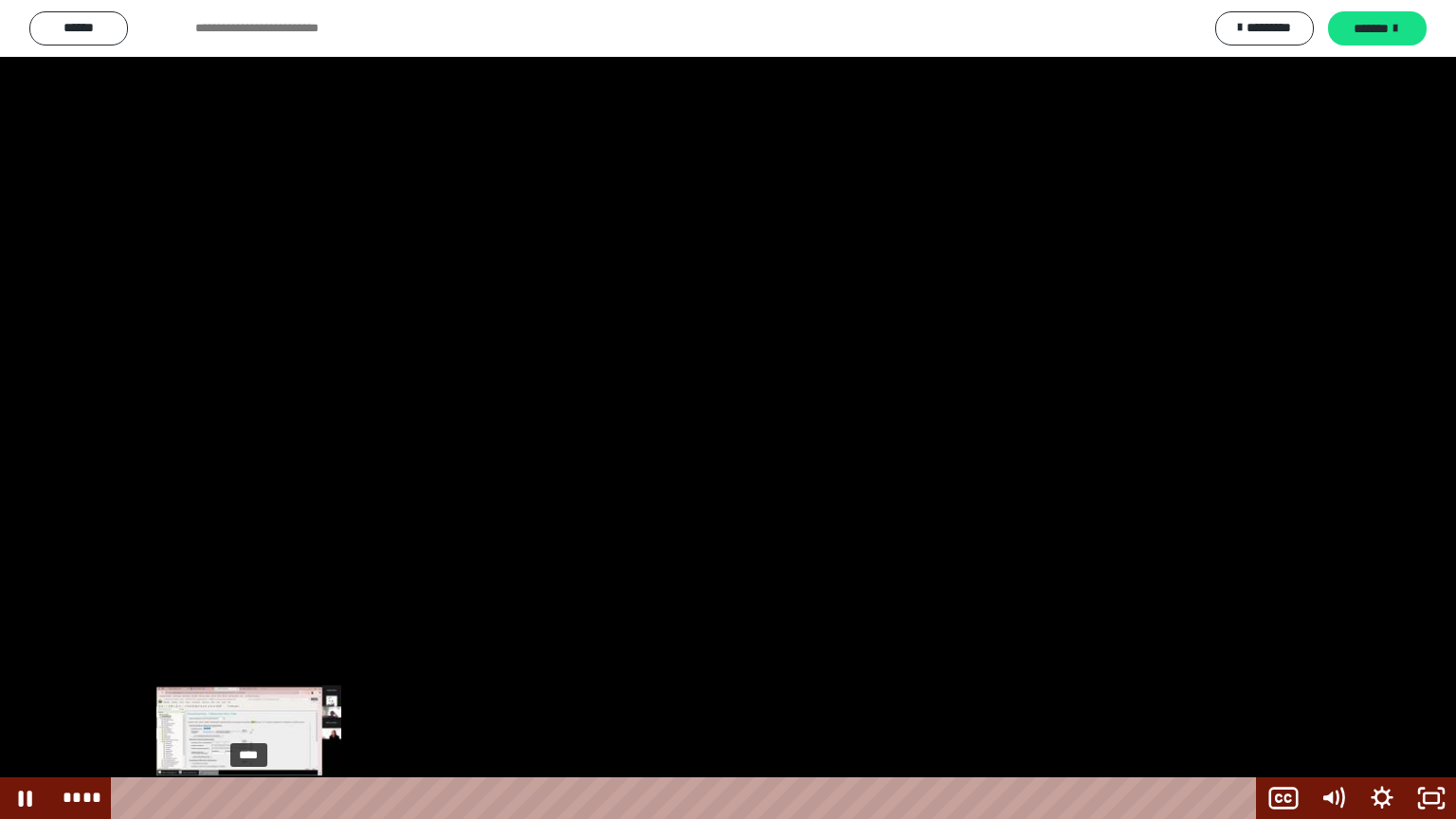 click at bounding box center (248, 798) 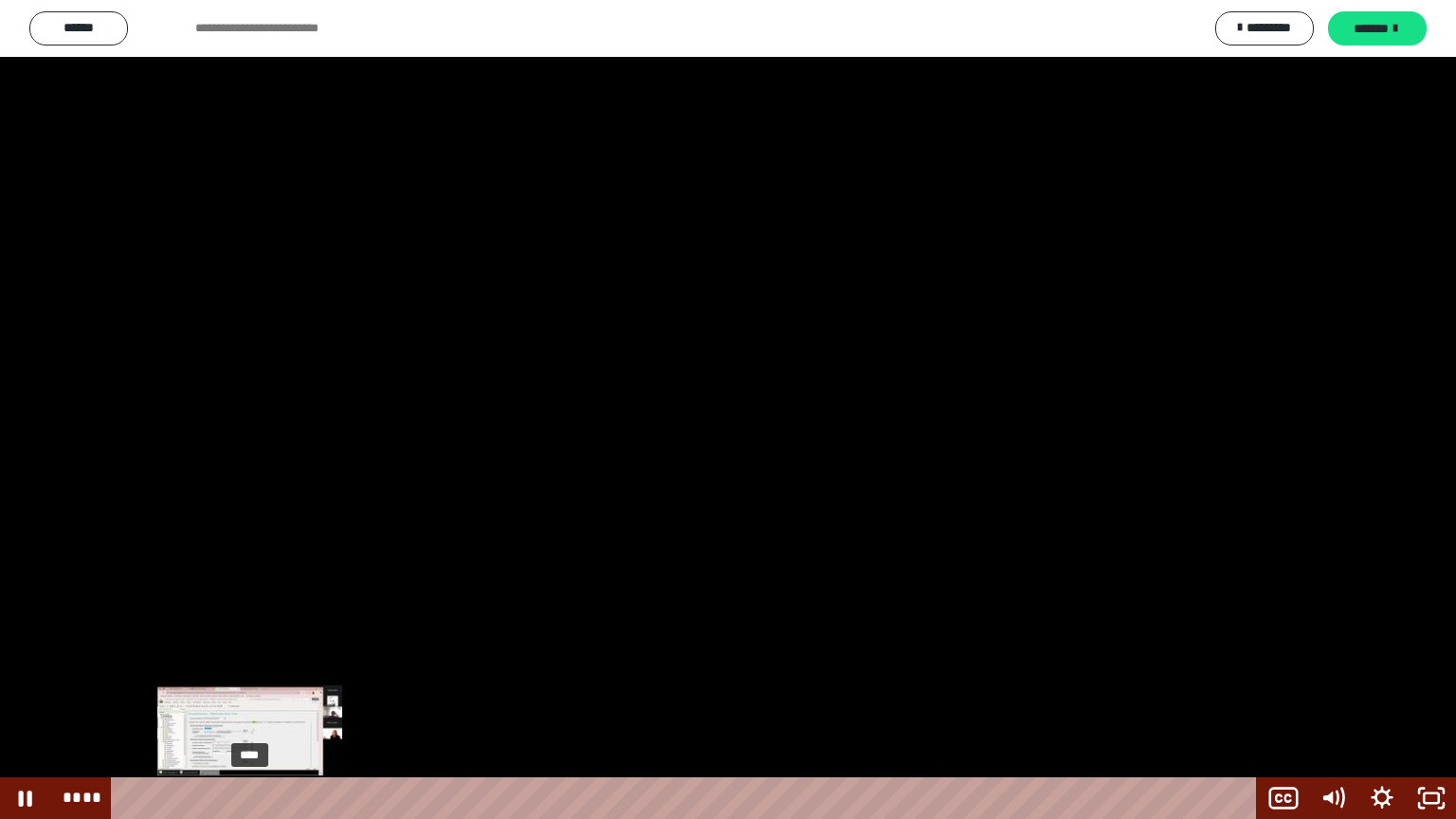 click at bounding box center (249, 798) 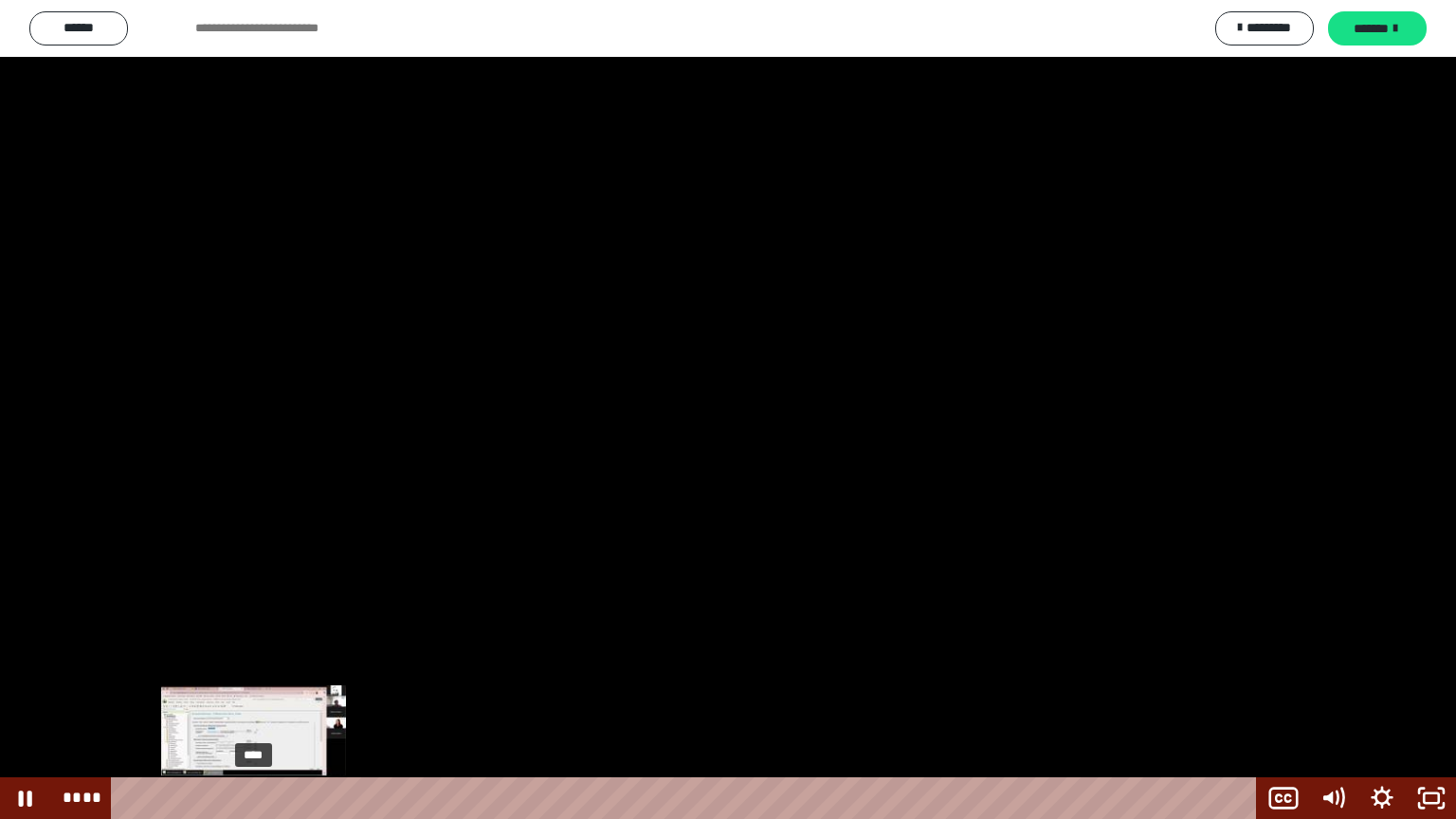 click at bounding box center (249, 798) 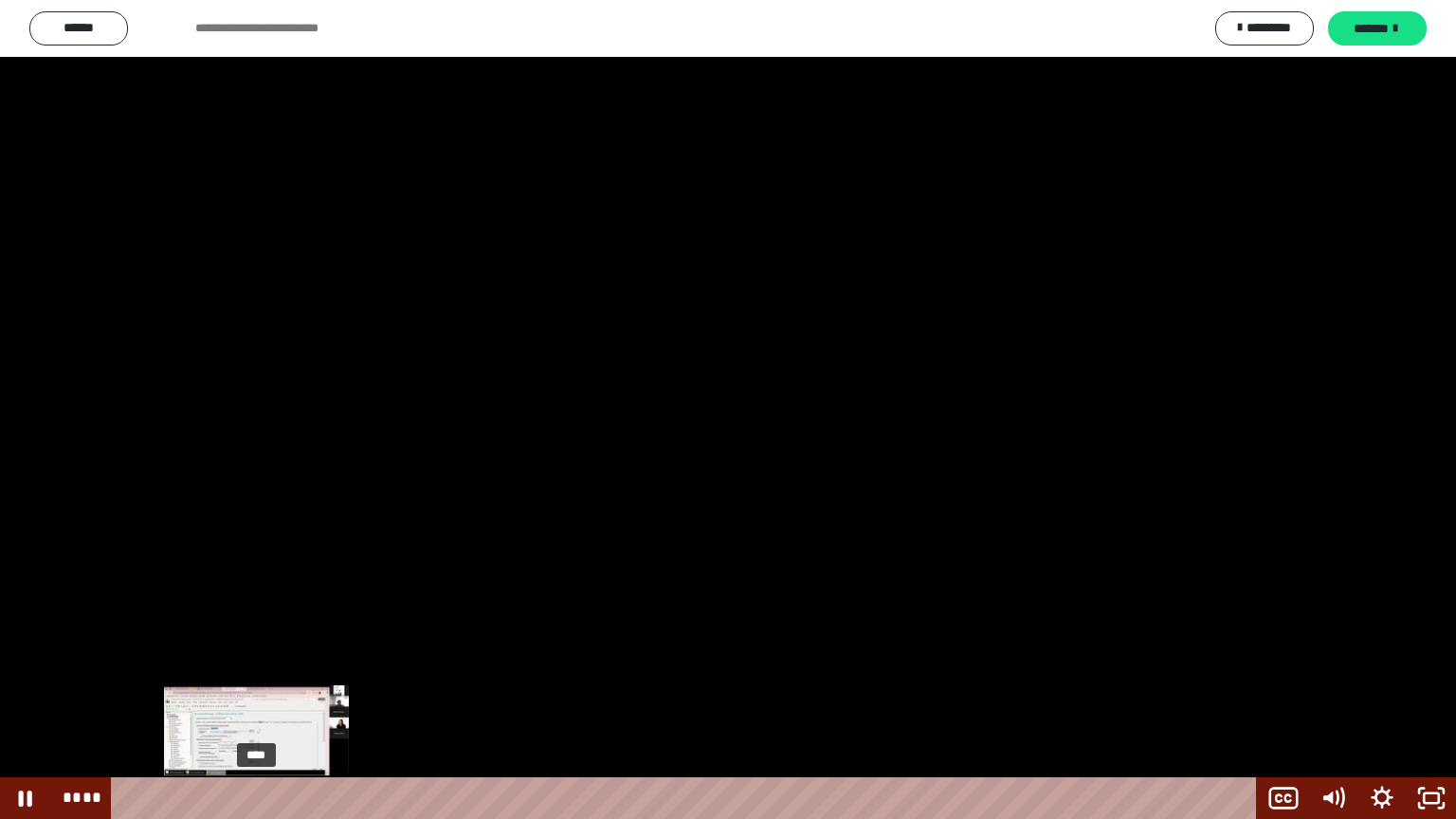 click at bounding box center [254, 798] 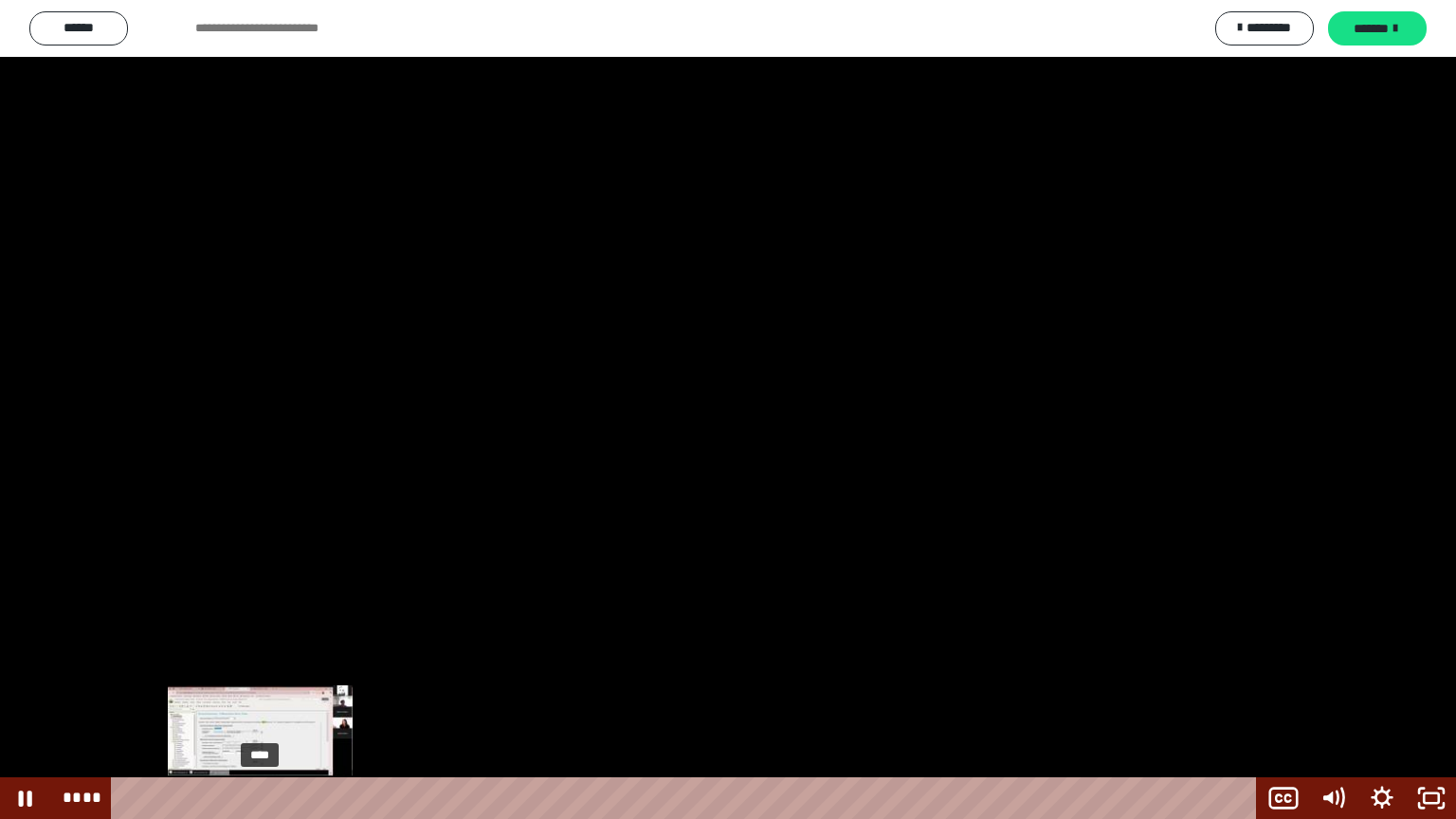 click at bounding box center [256, 798] 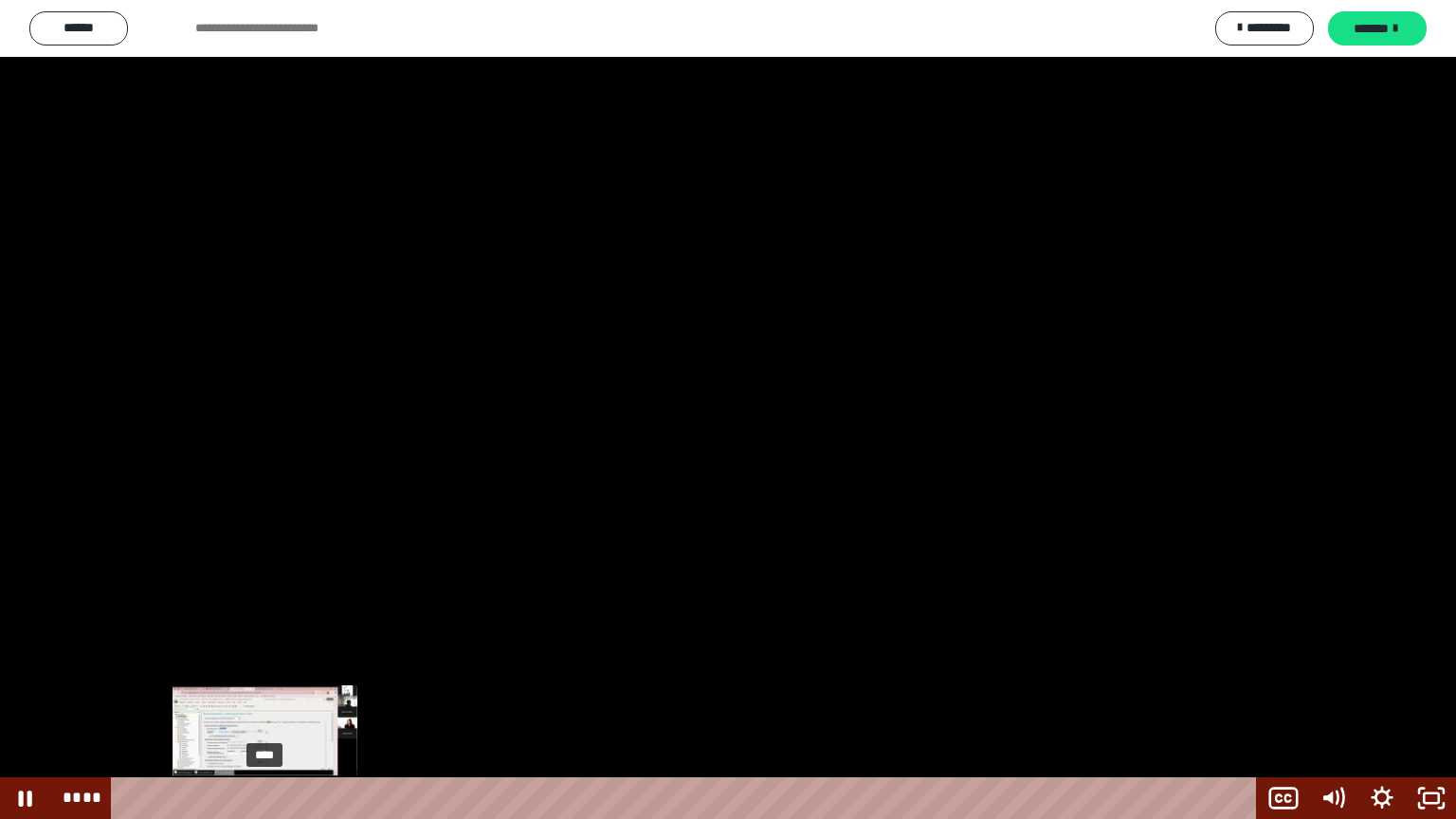 click at bounding box center (261, 798) 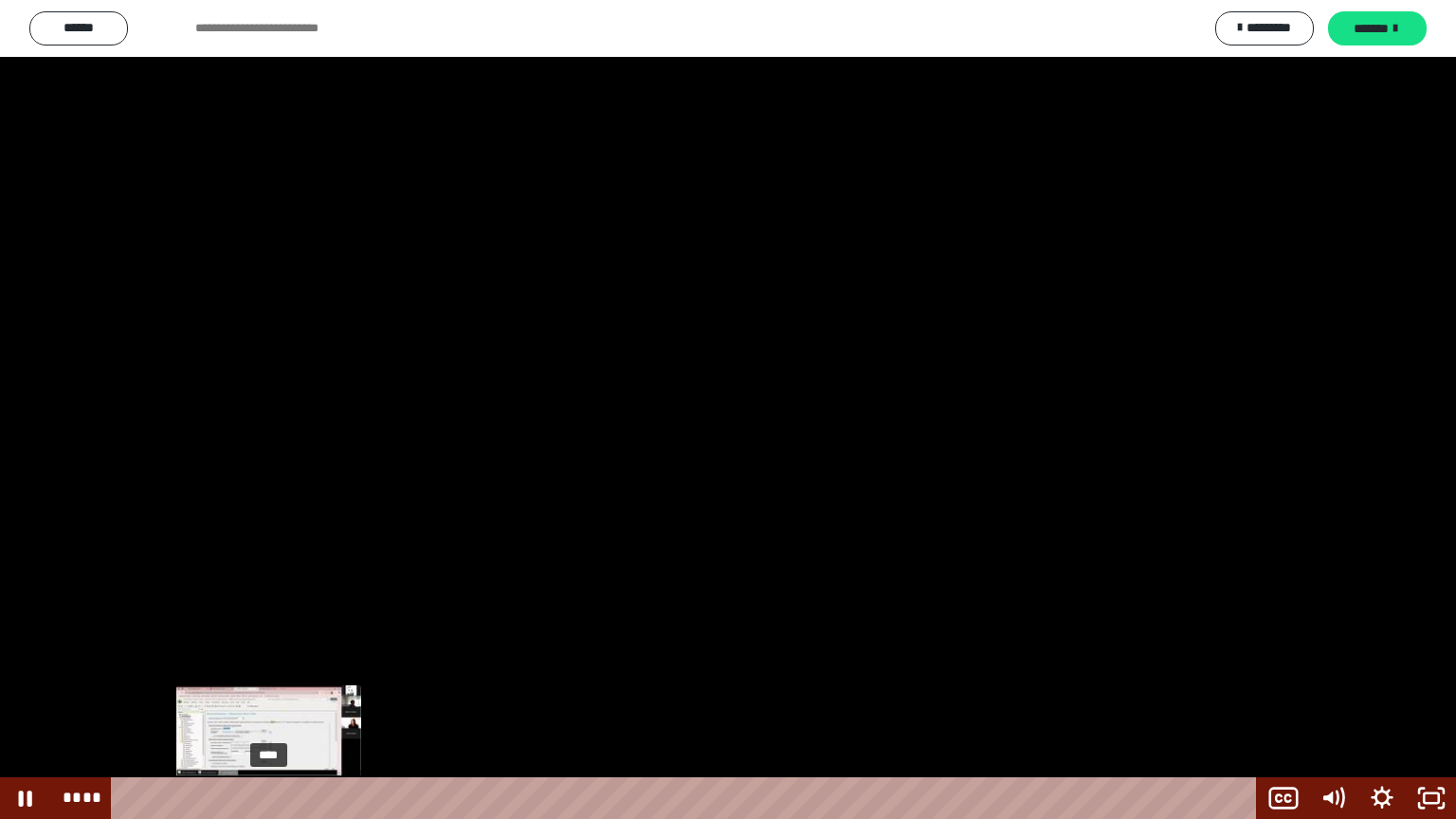 click at bounding box center (265, 798) 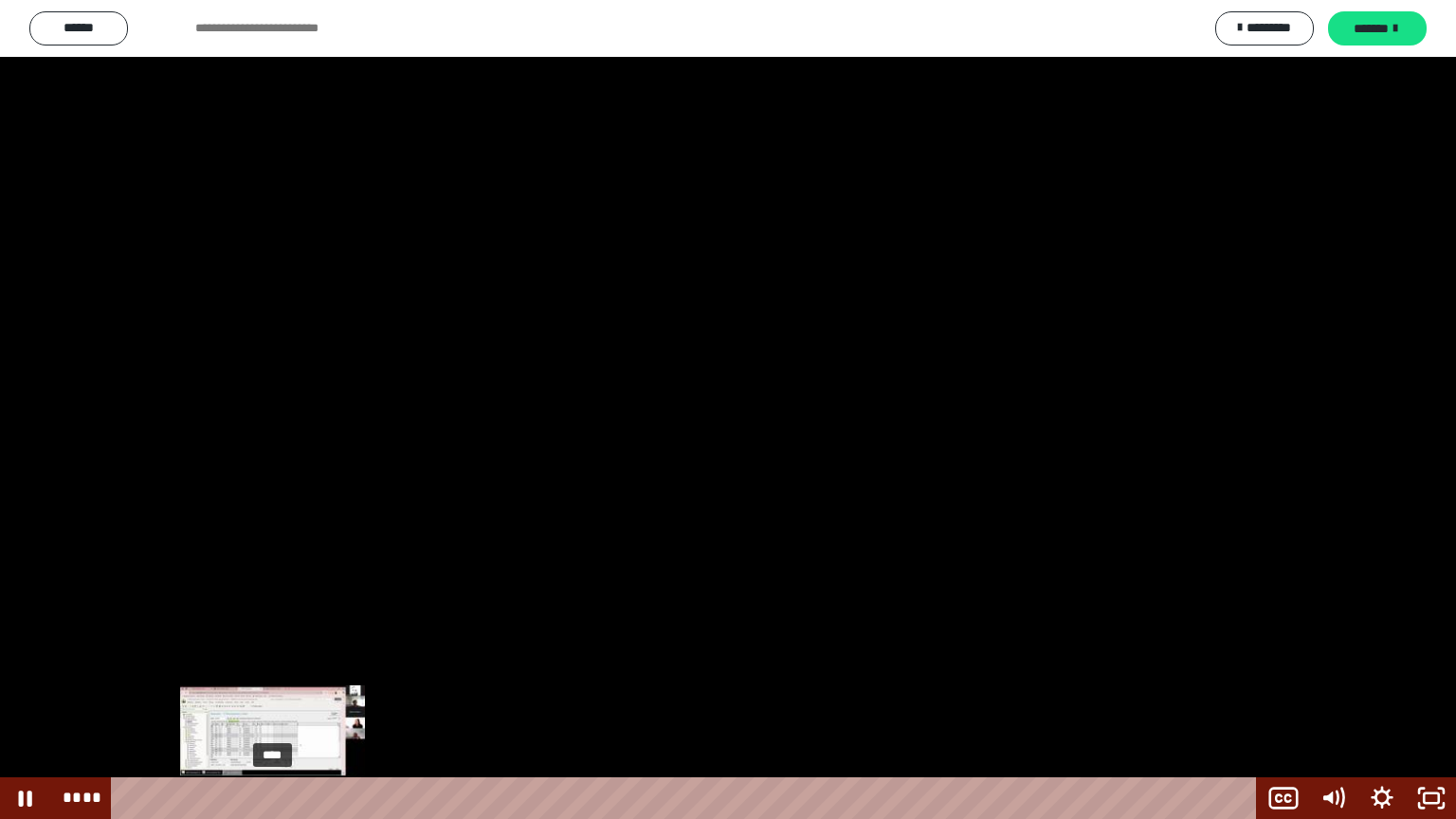 click at bounding box center (272, 798) 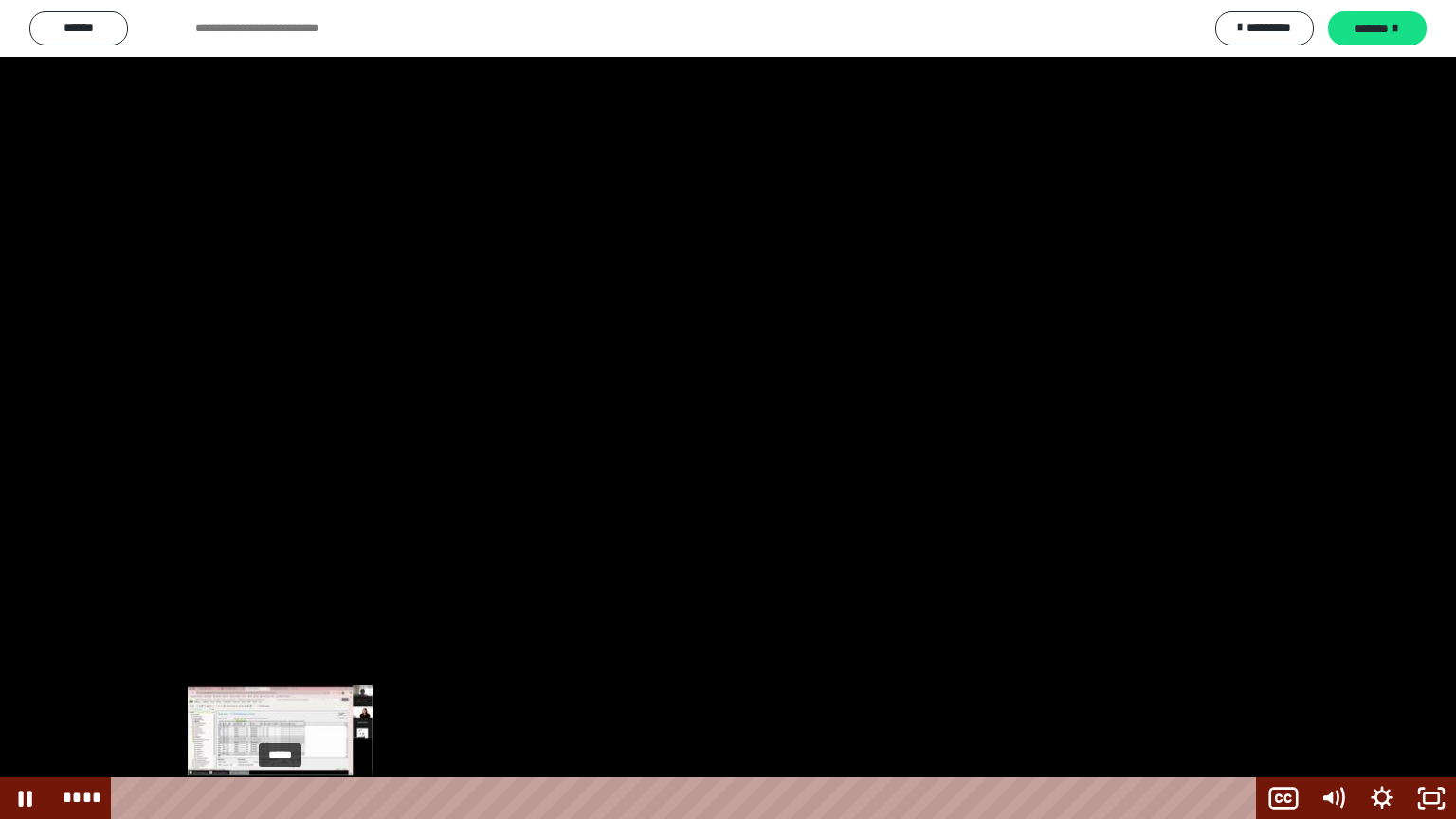 click on "*****" at bounding box center [687, 798] 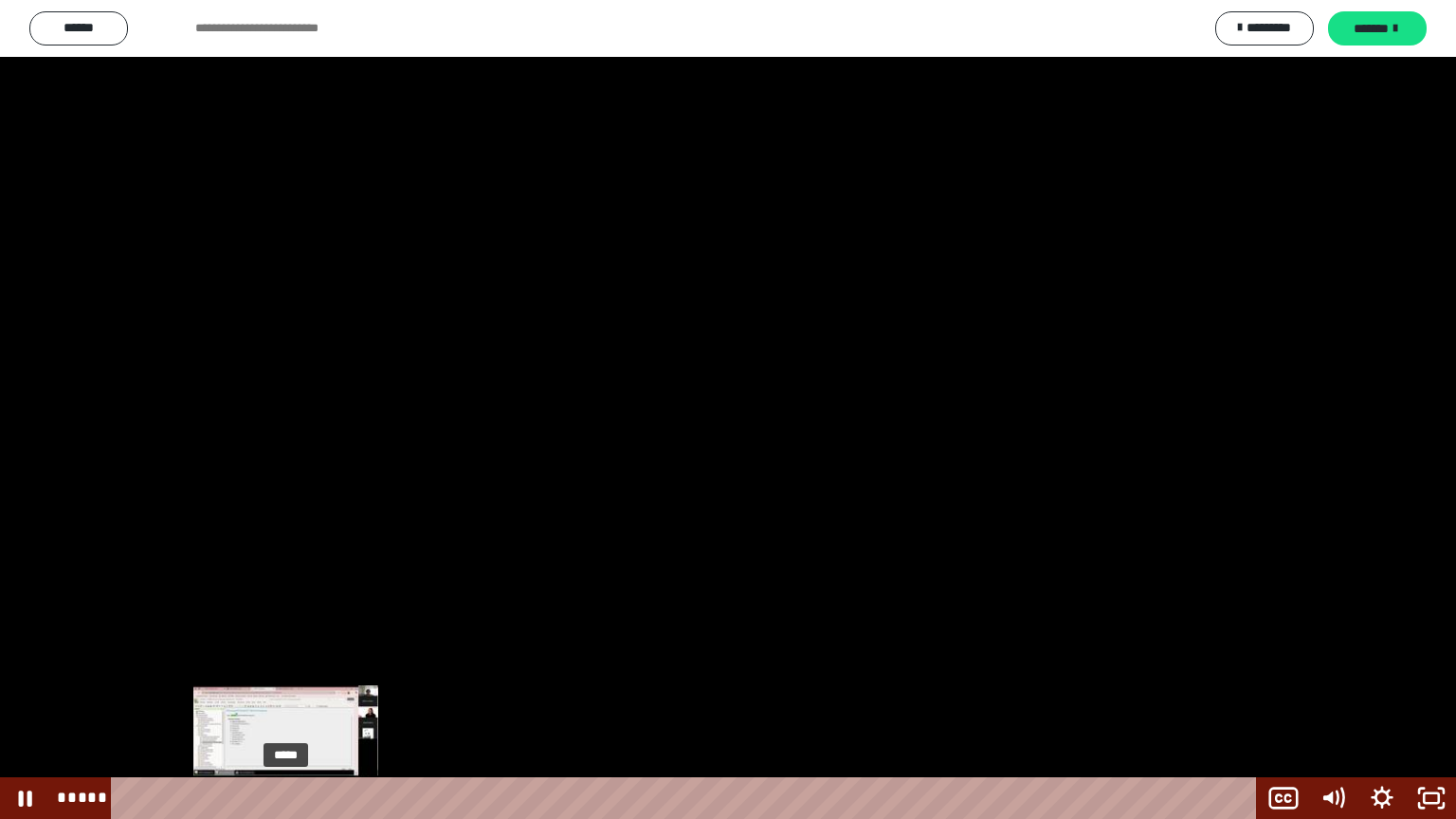 click at bounding box center (280, 798) 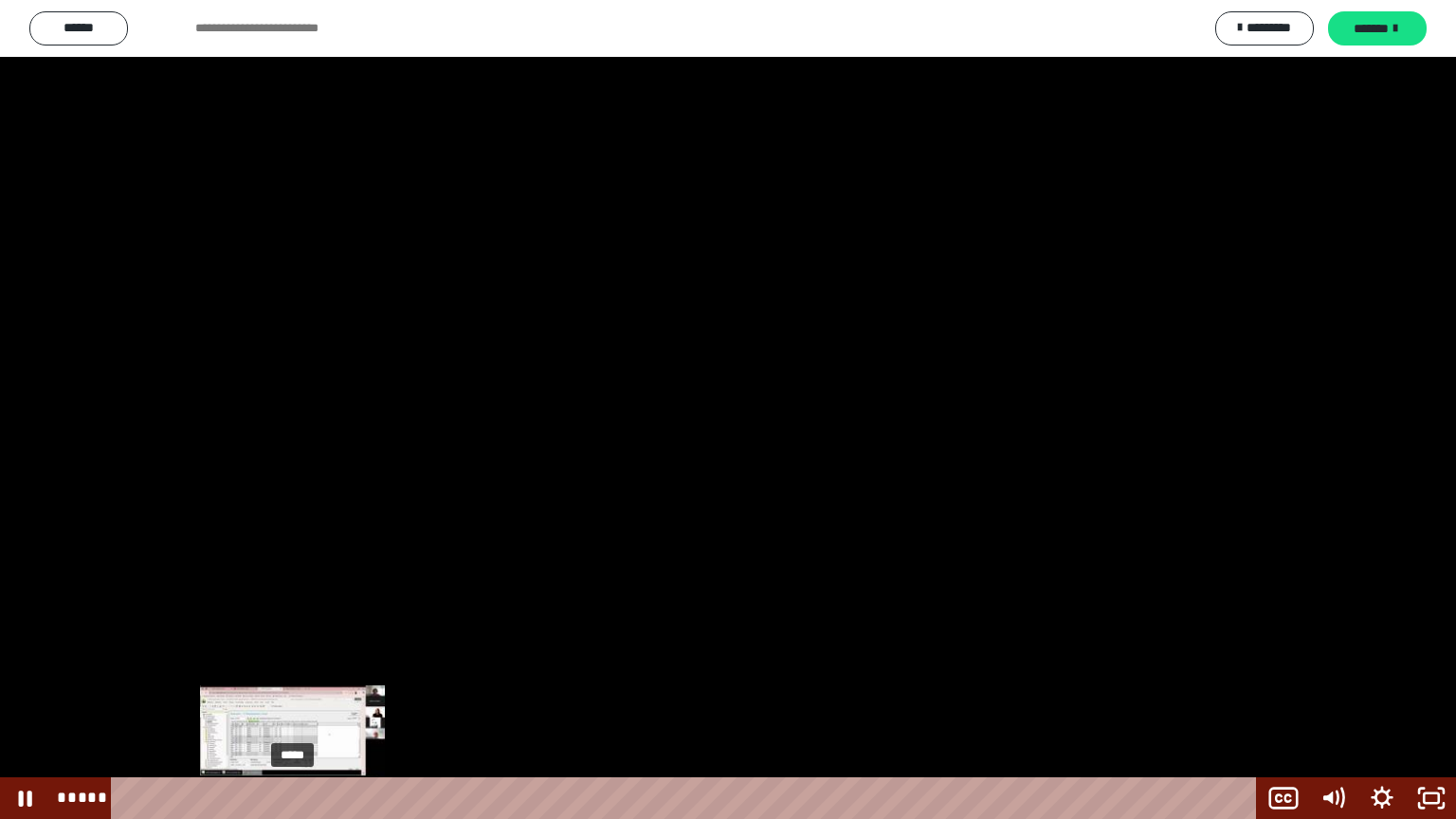 click on "*****" at bounding box center (687, 798) 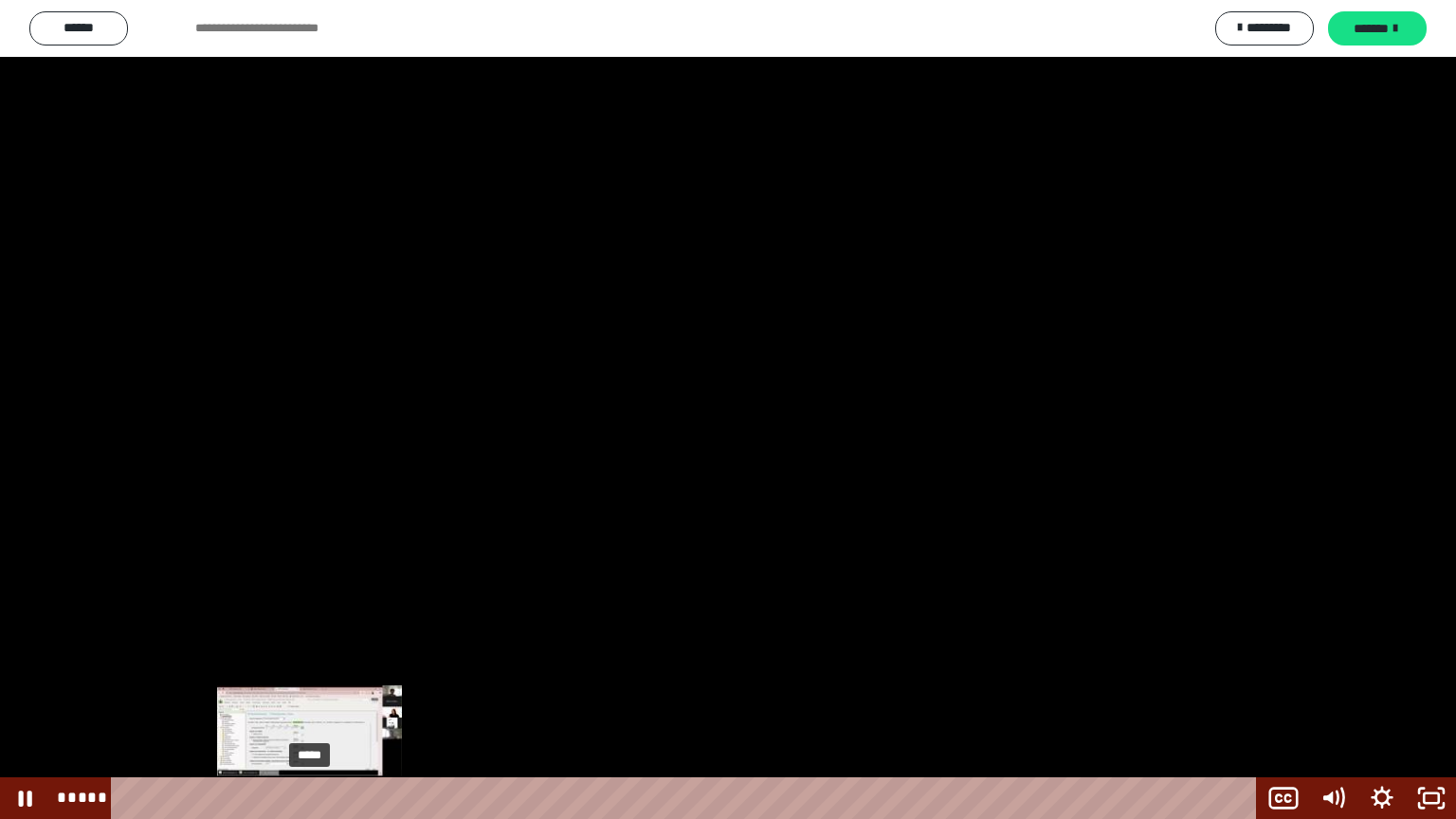 click on "*****" at bounding box center (687, 798) 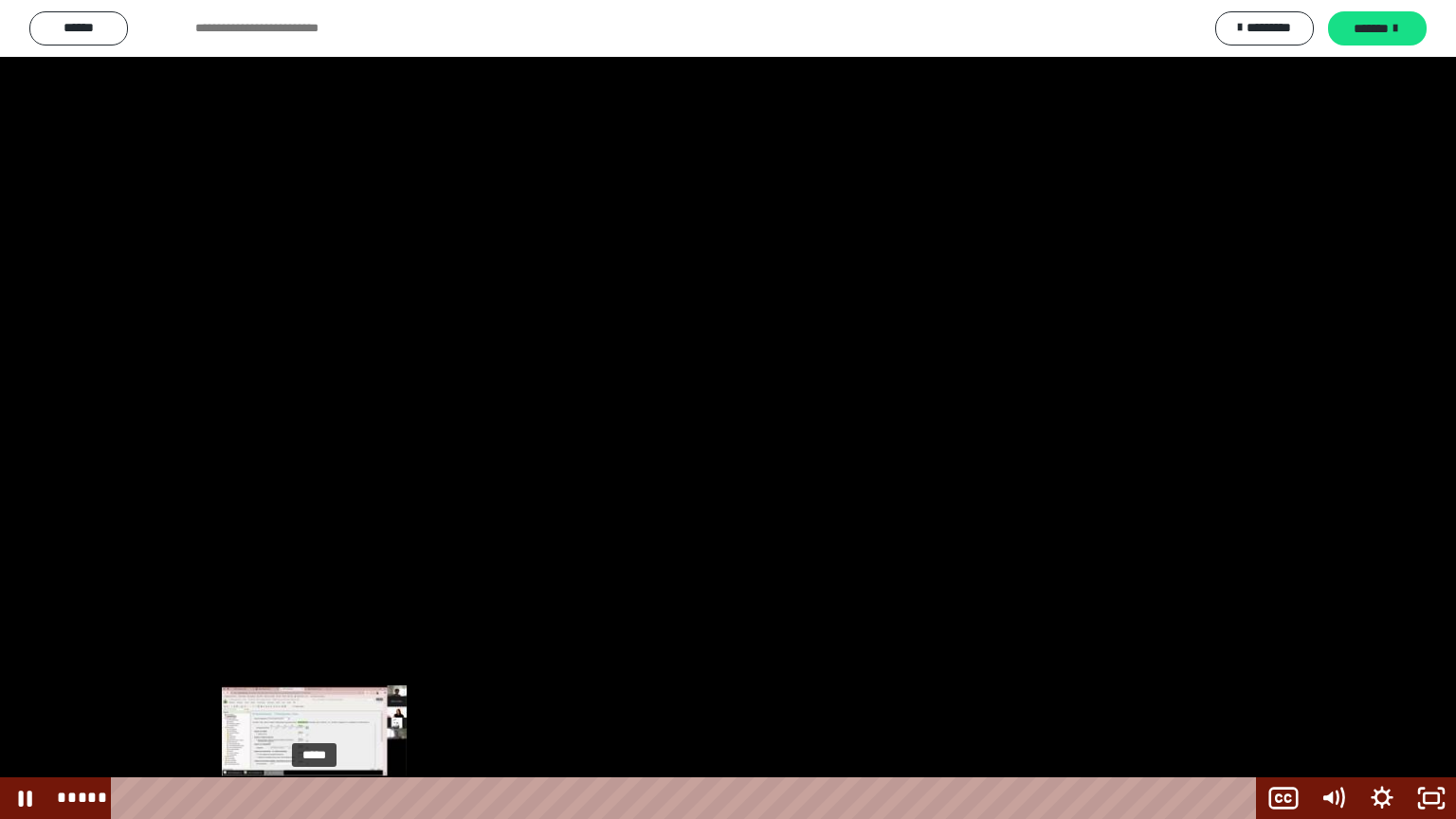 click at bounding box center (310, 798) 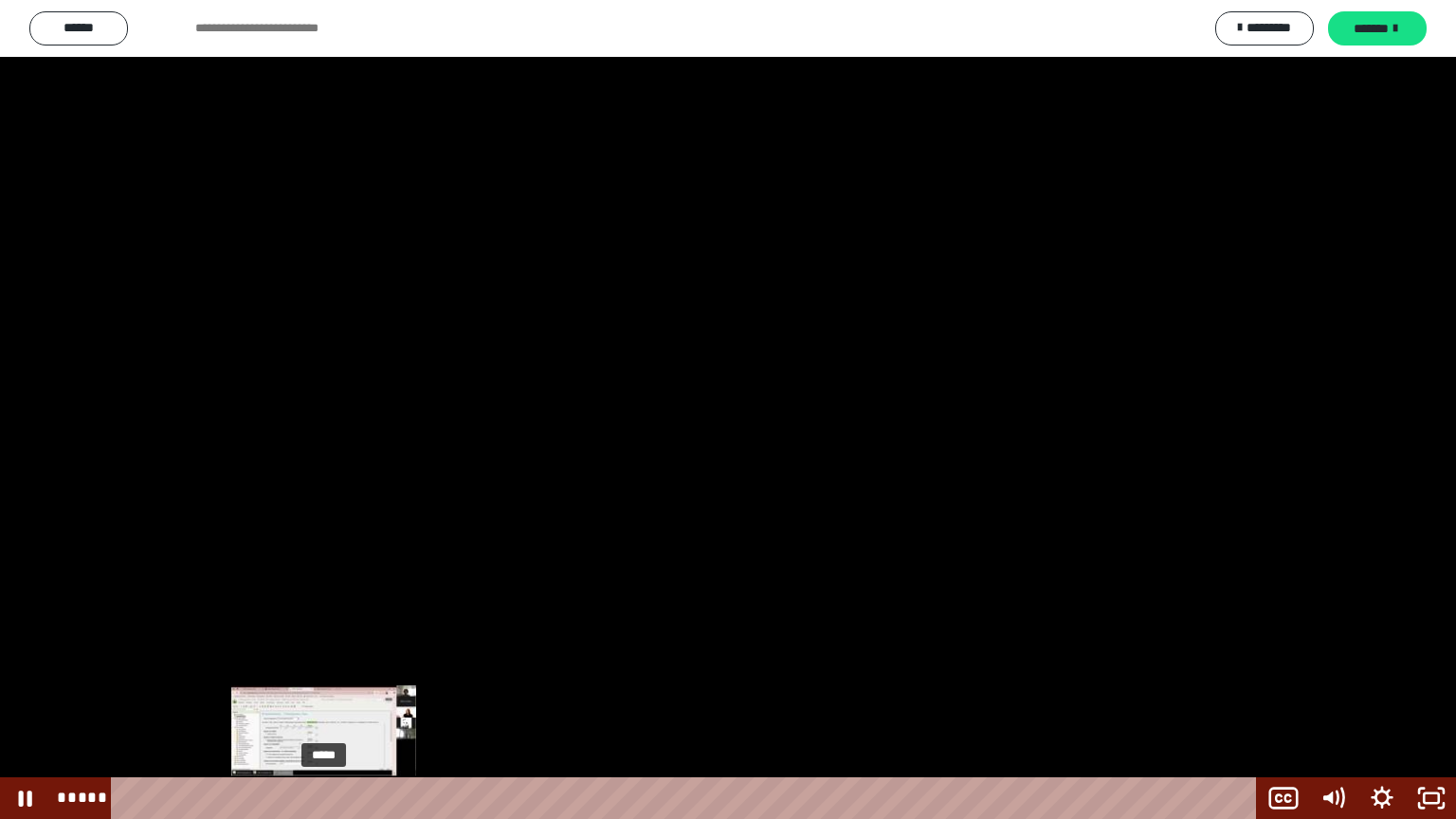 click on "*****" at bounding box center (687, 798) 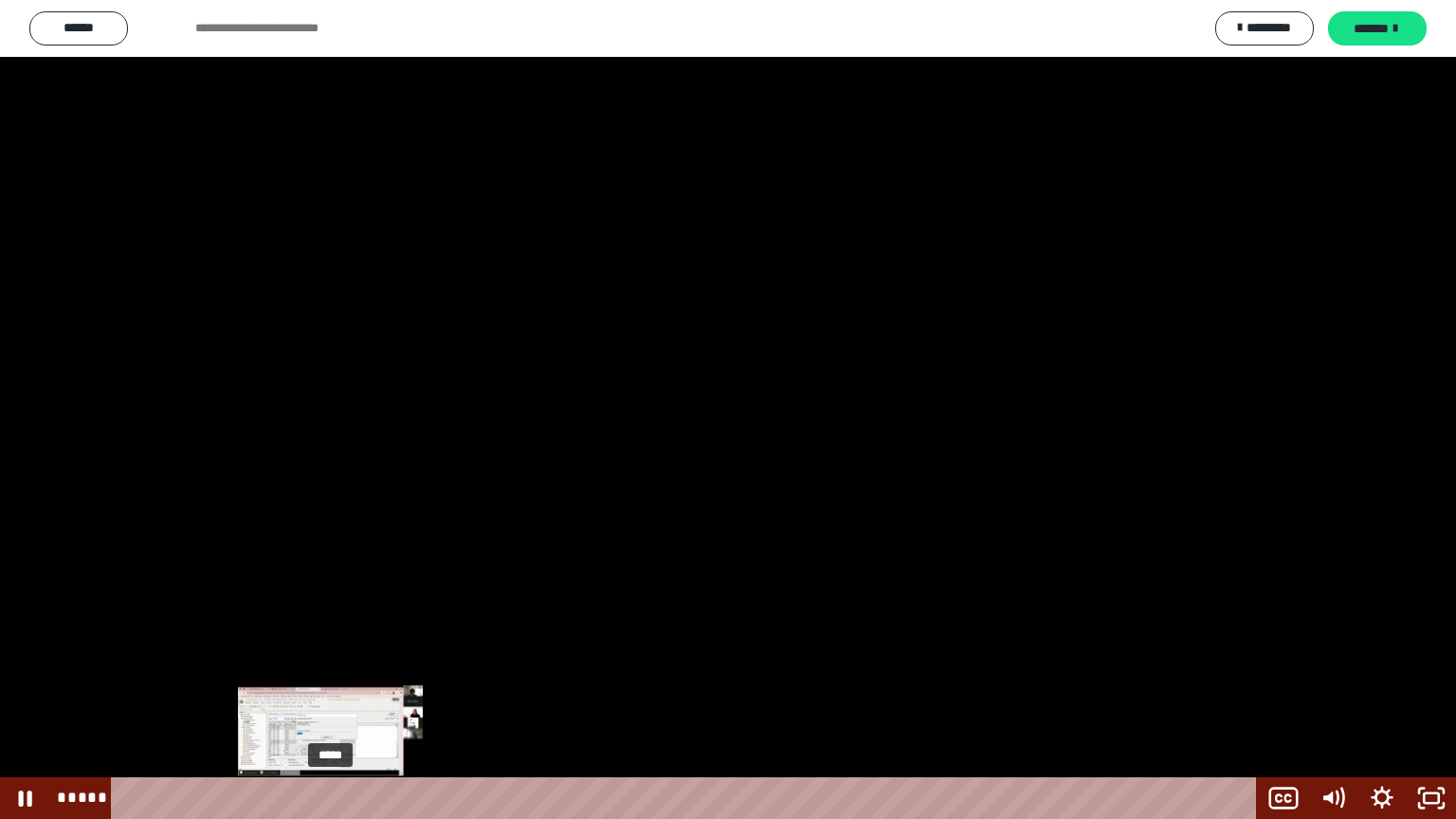 click on "*****" at bounding box center [687, 798] 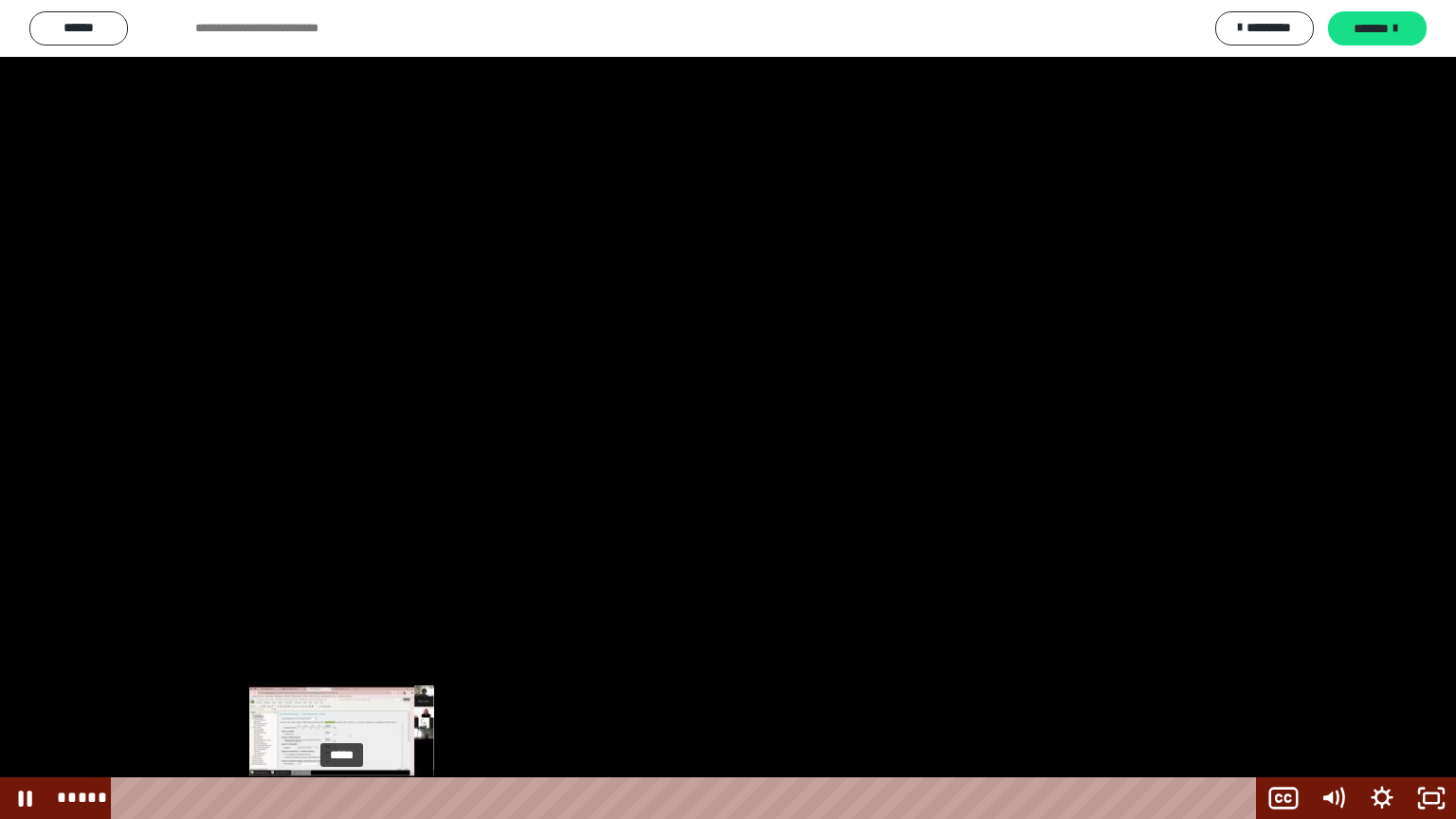 click on "*****" at bounding box center [687, 798] 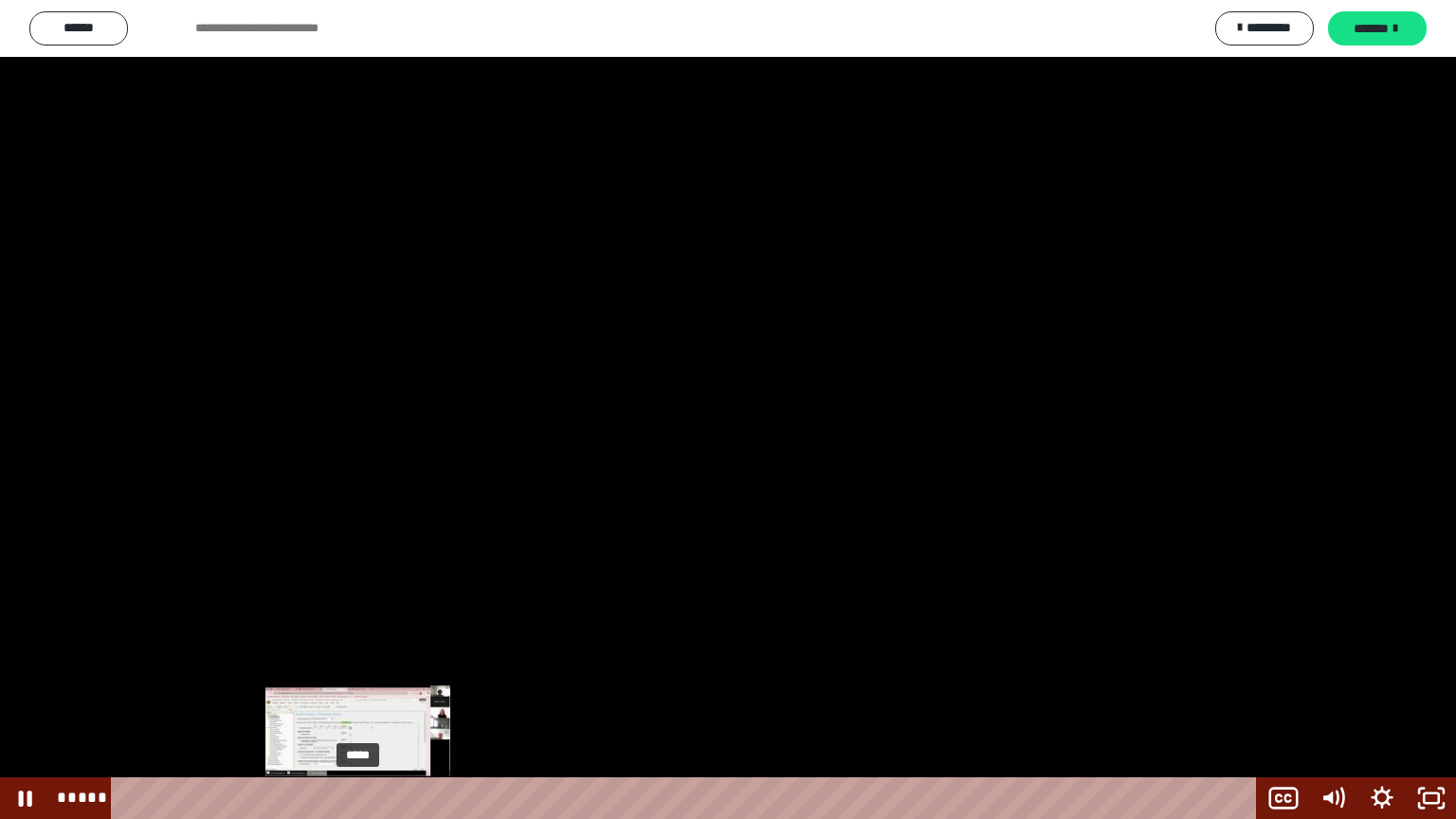 click on "*****" at bounding box center (687, 798) 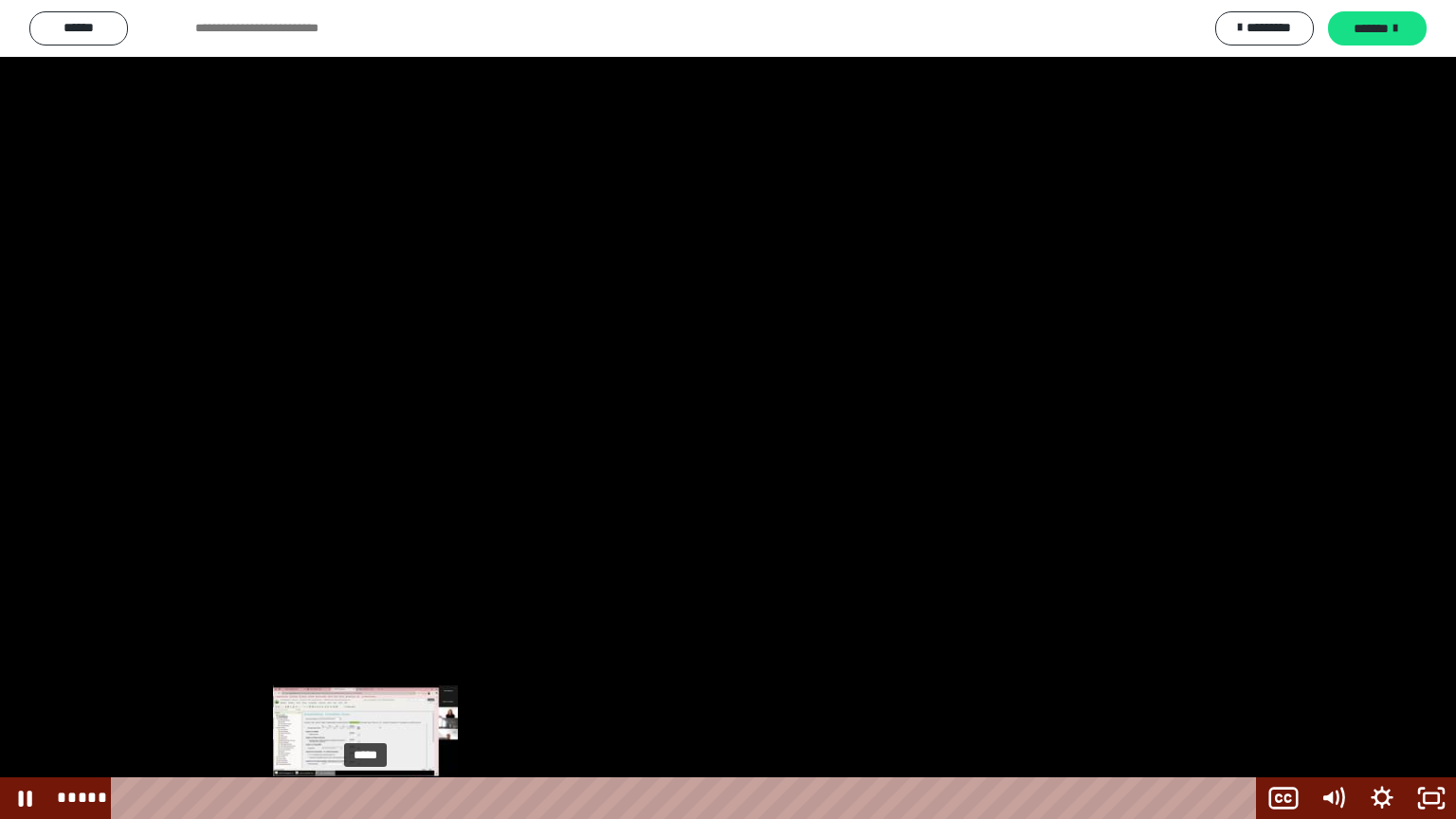 click on "*****" at bounding box center [687, 798] 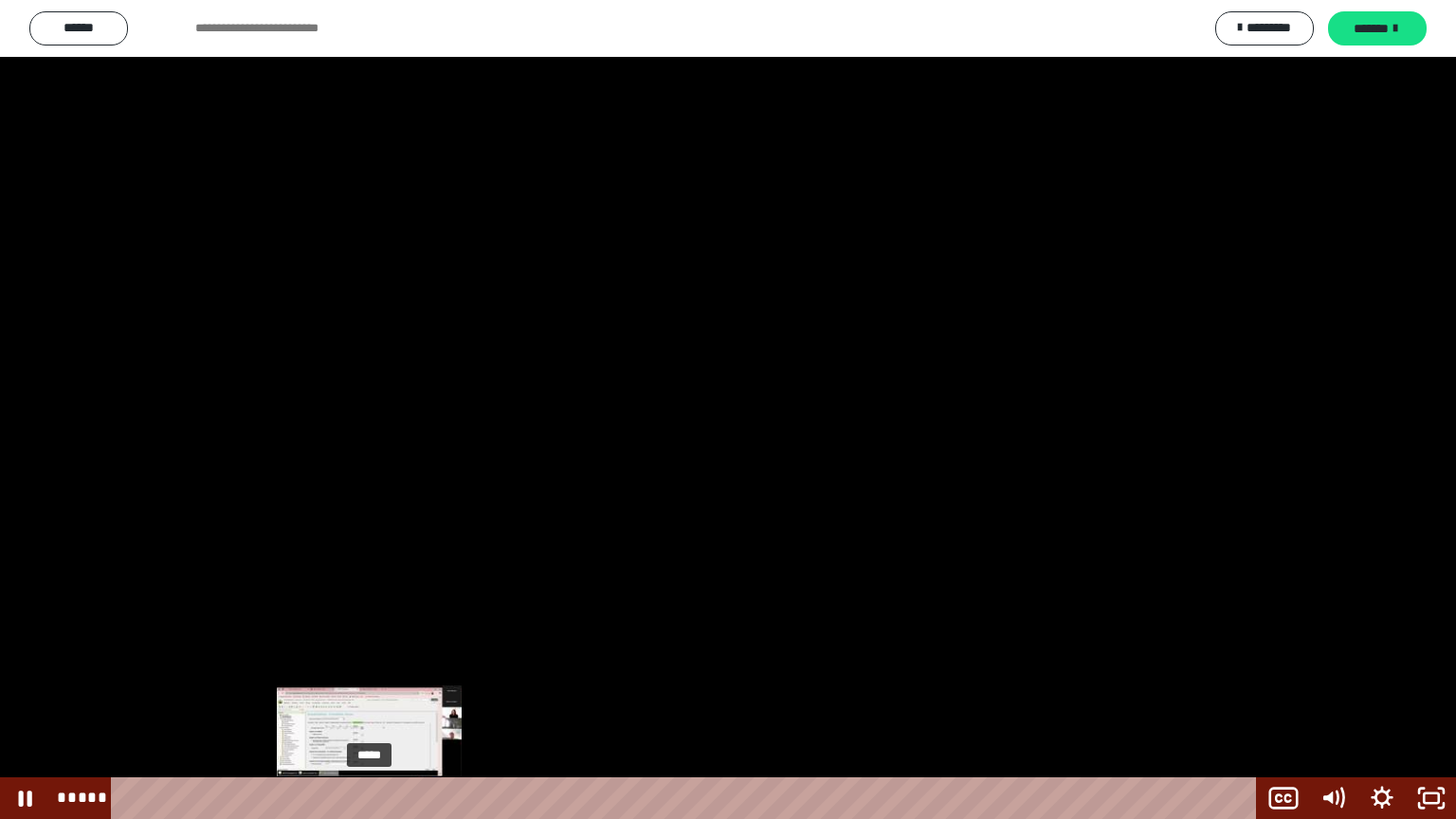 click at bounding box center [365, 798] 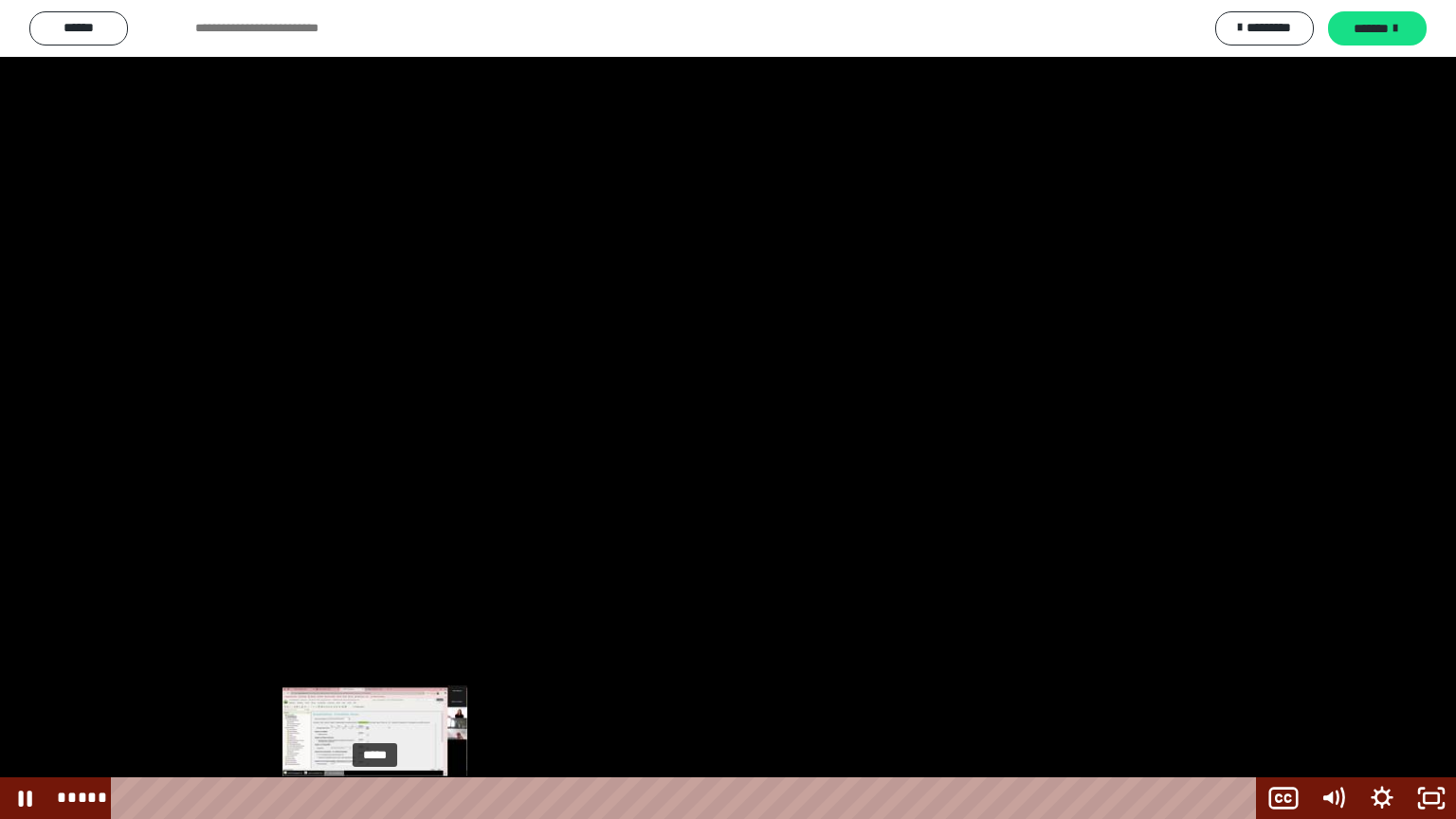 click at bounding box center (369, 798) 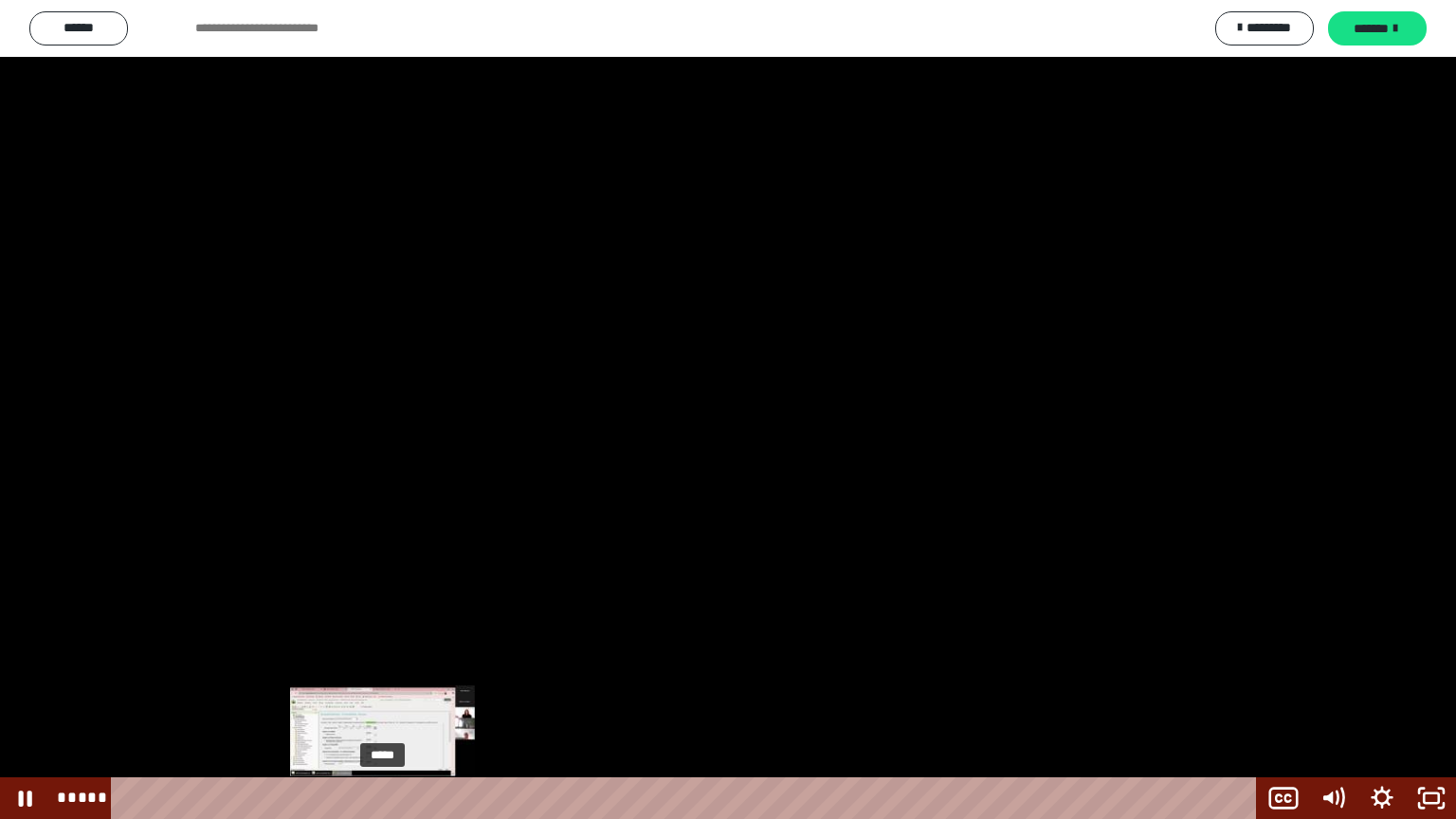 click on "*****" at bounding box center [687, 798] 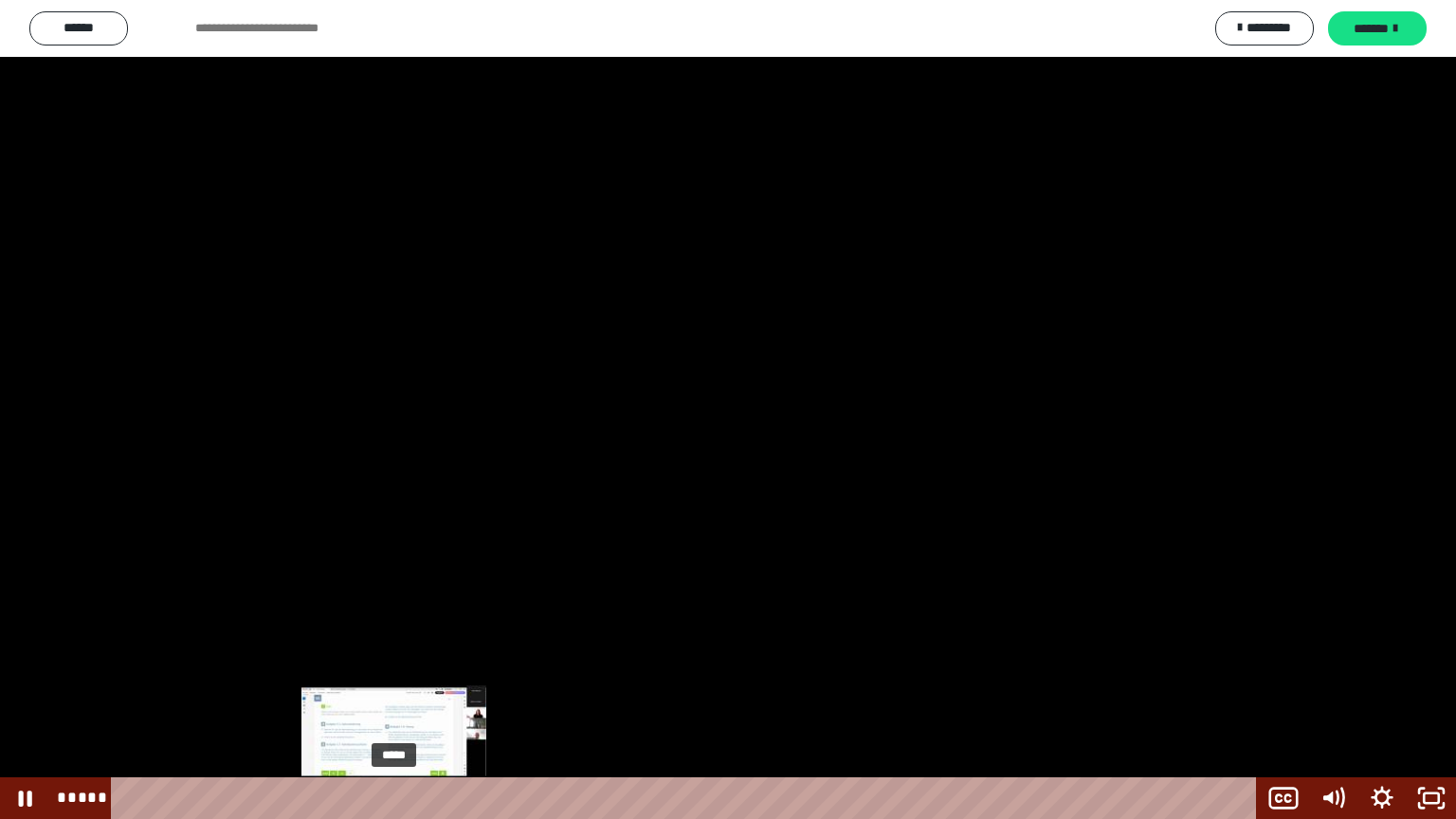 click on "*****" at bounding box center (687, 798) 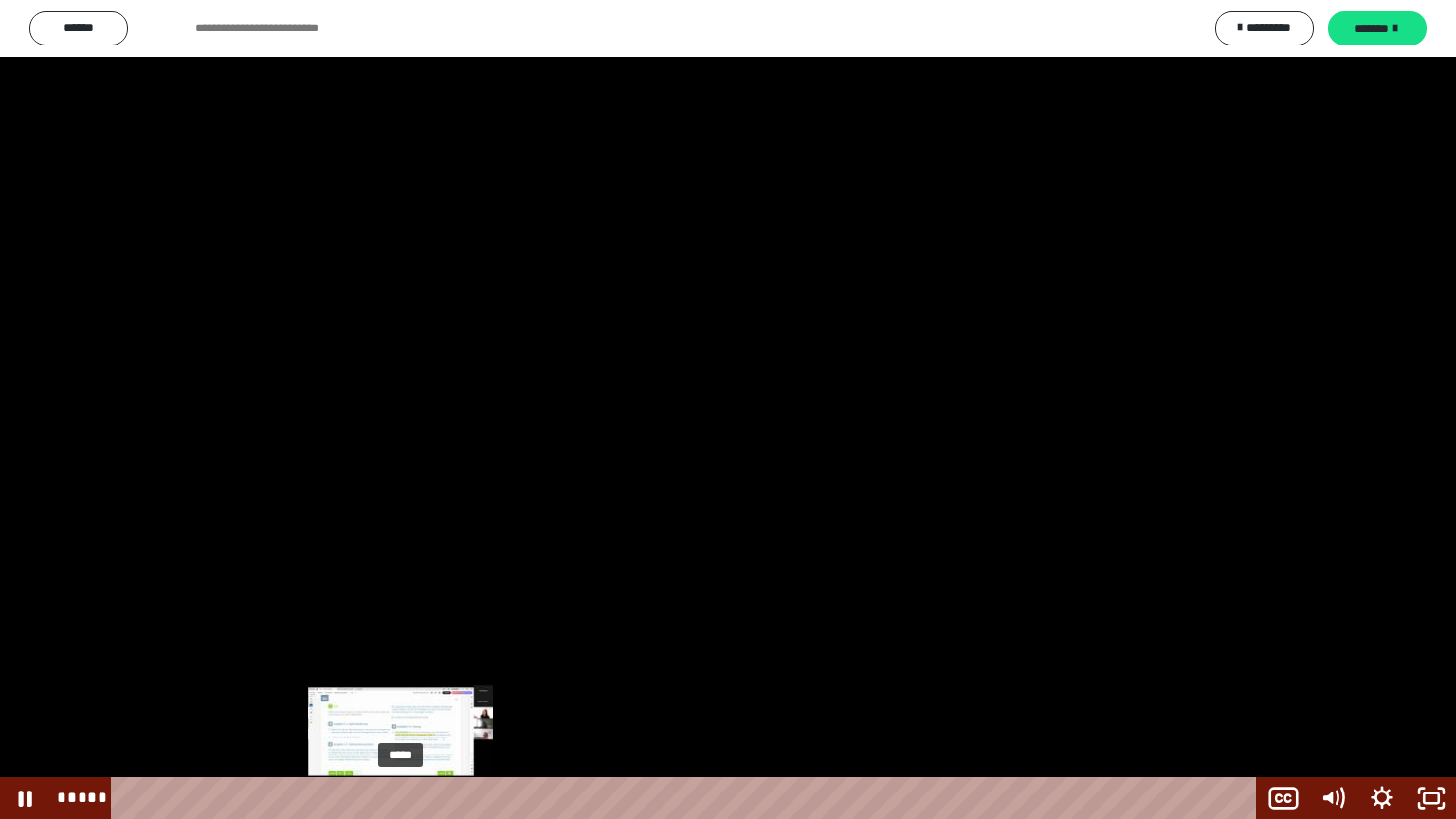 click at bounding box center [400, 798] 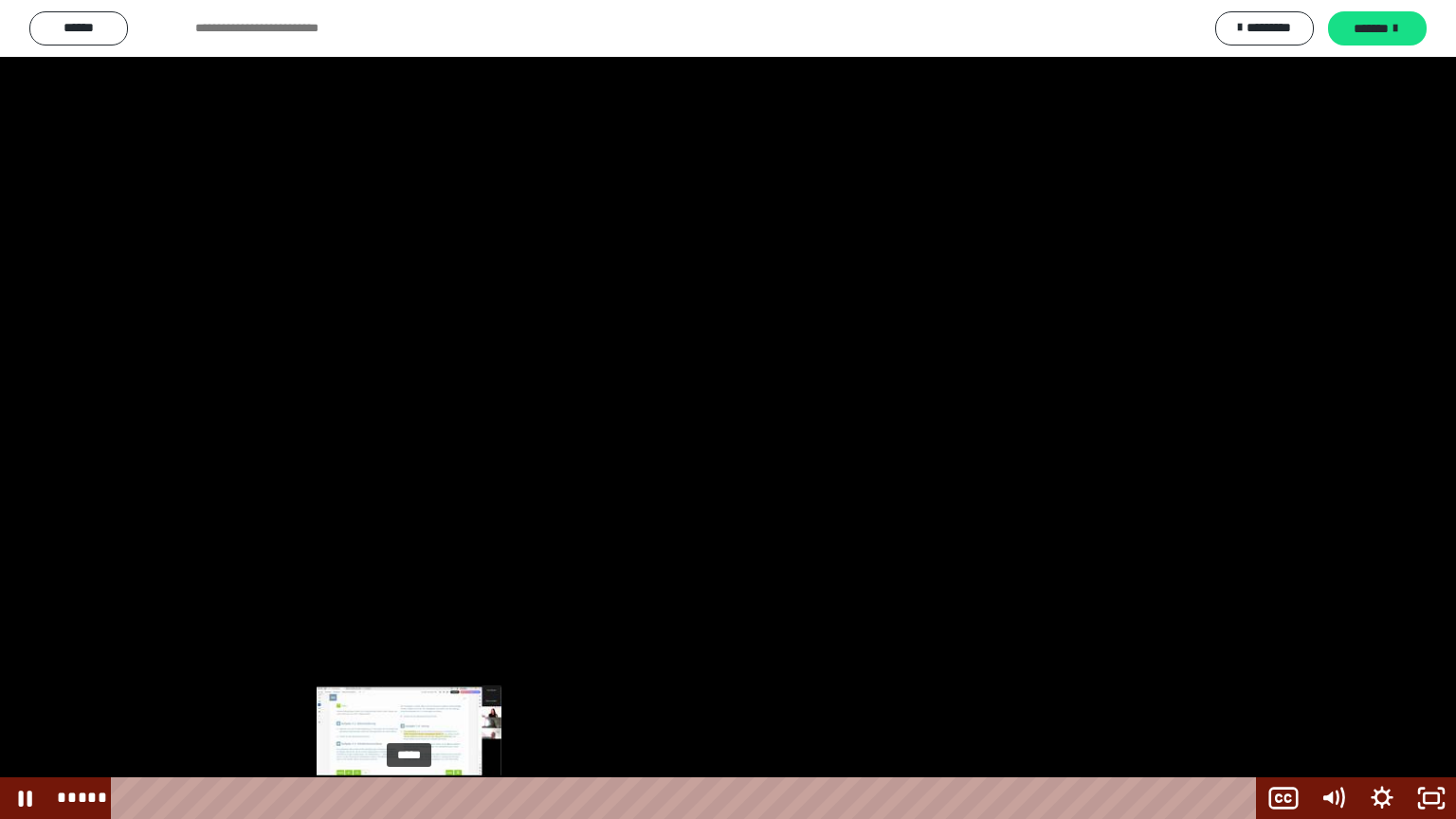 click on "*****" at bounding box center [687, 798] 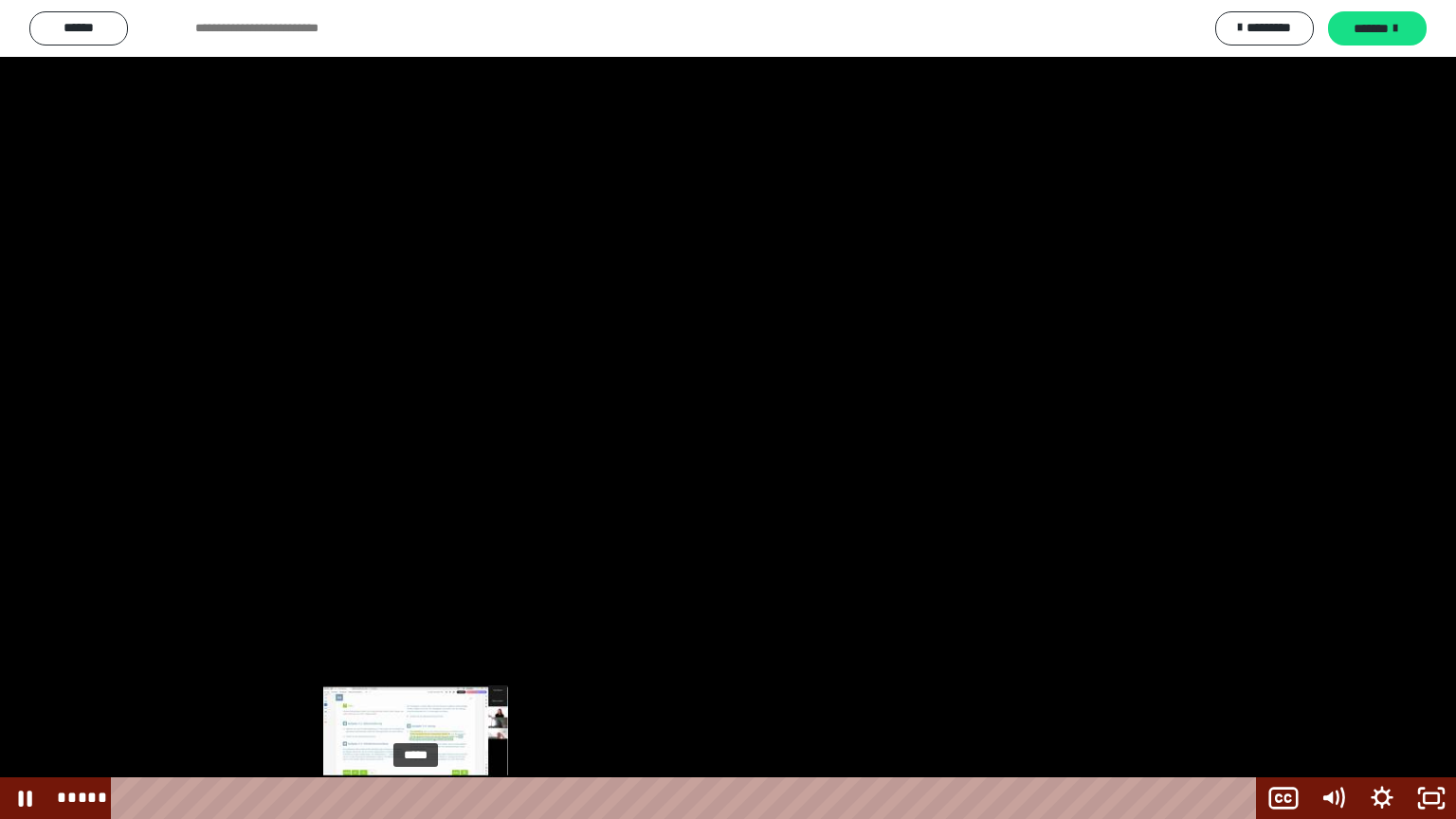 click on "*****" at bounding box center [687, 798] 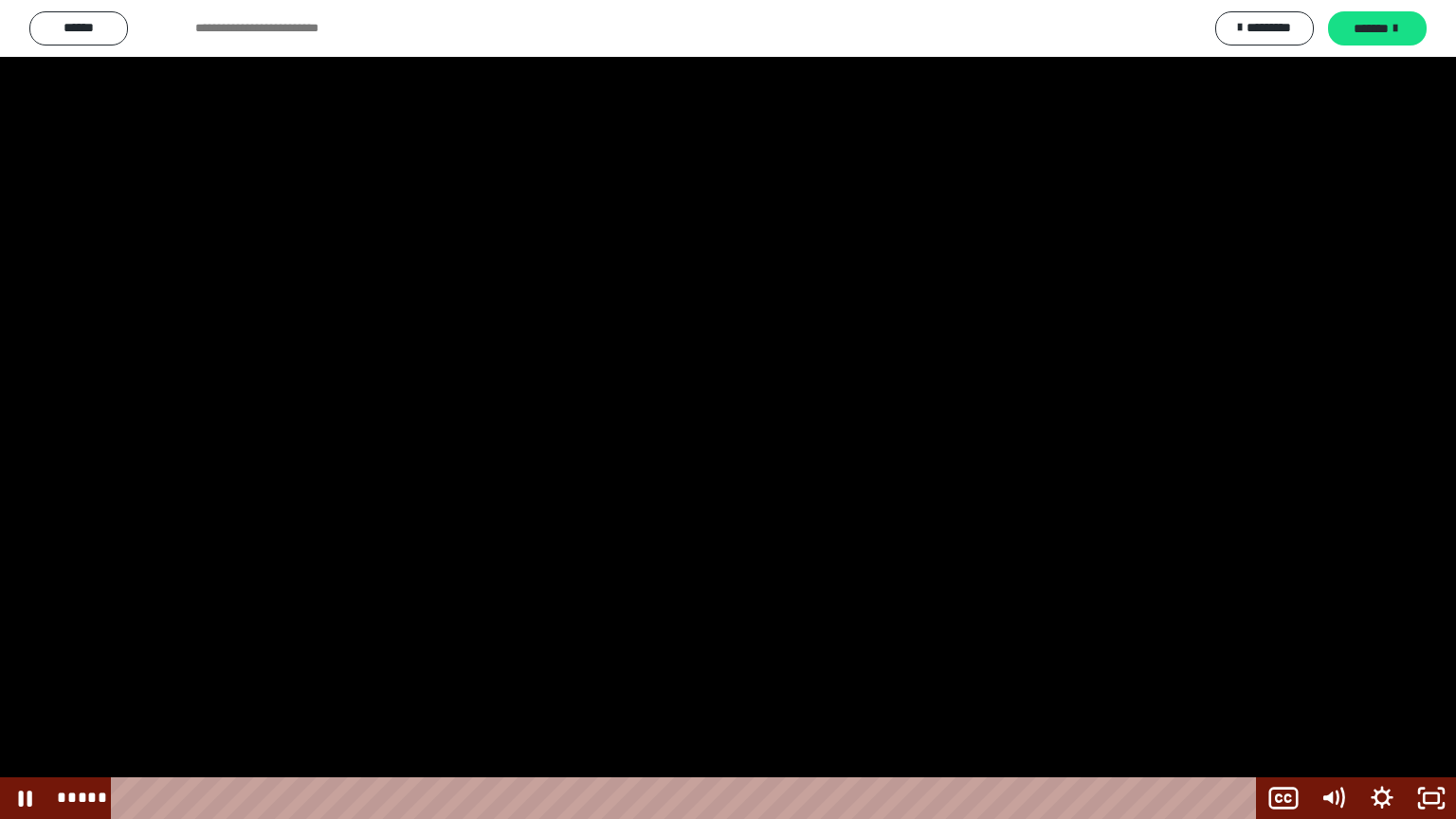 click at bounding box center [728, 410] 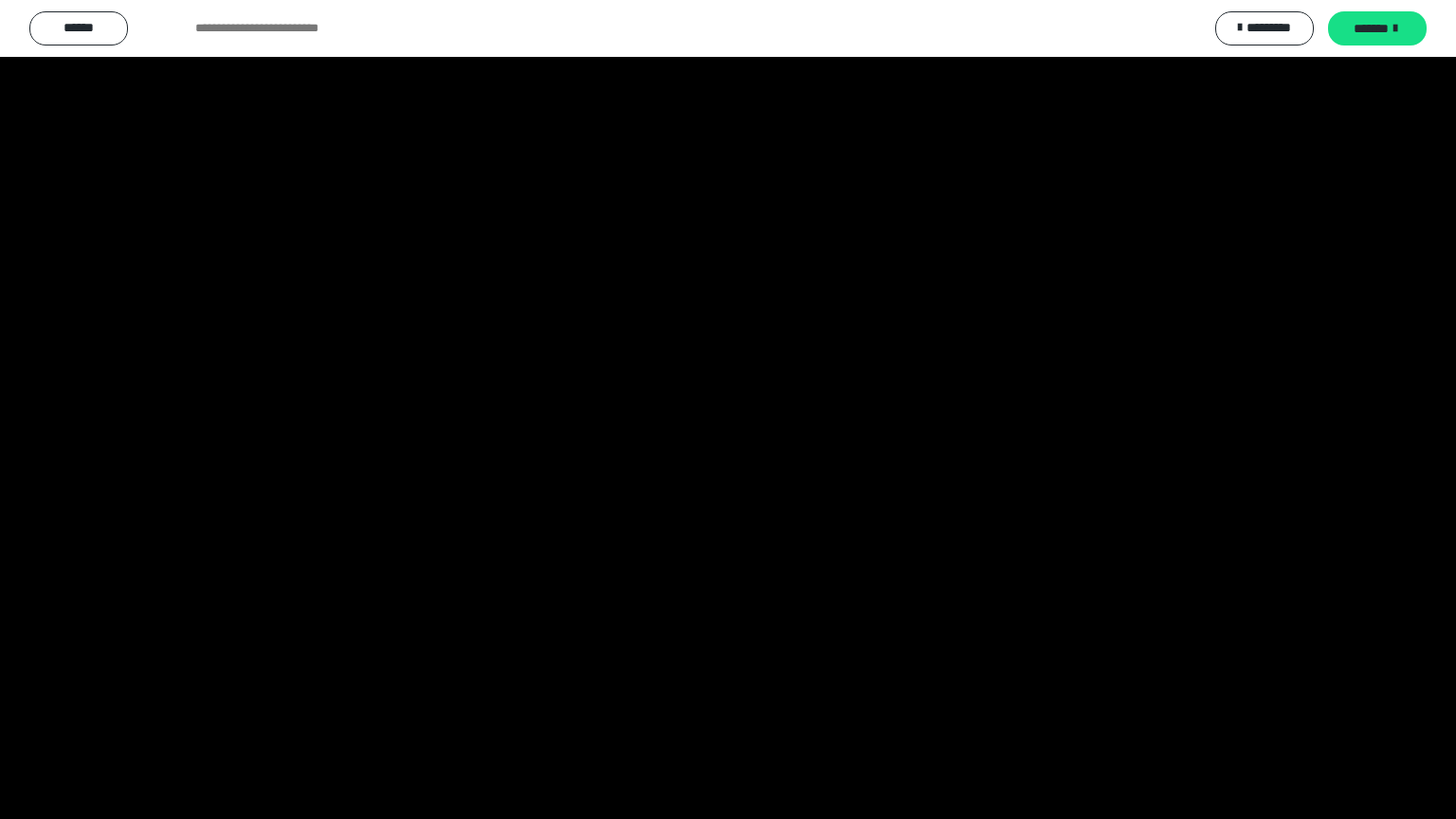 scroll, scrollTop: 2383, scrollLeft: 0, axis: vertical 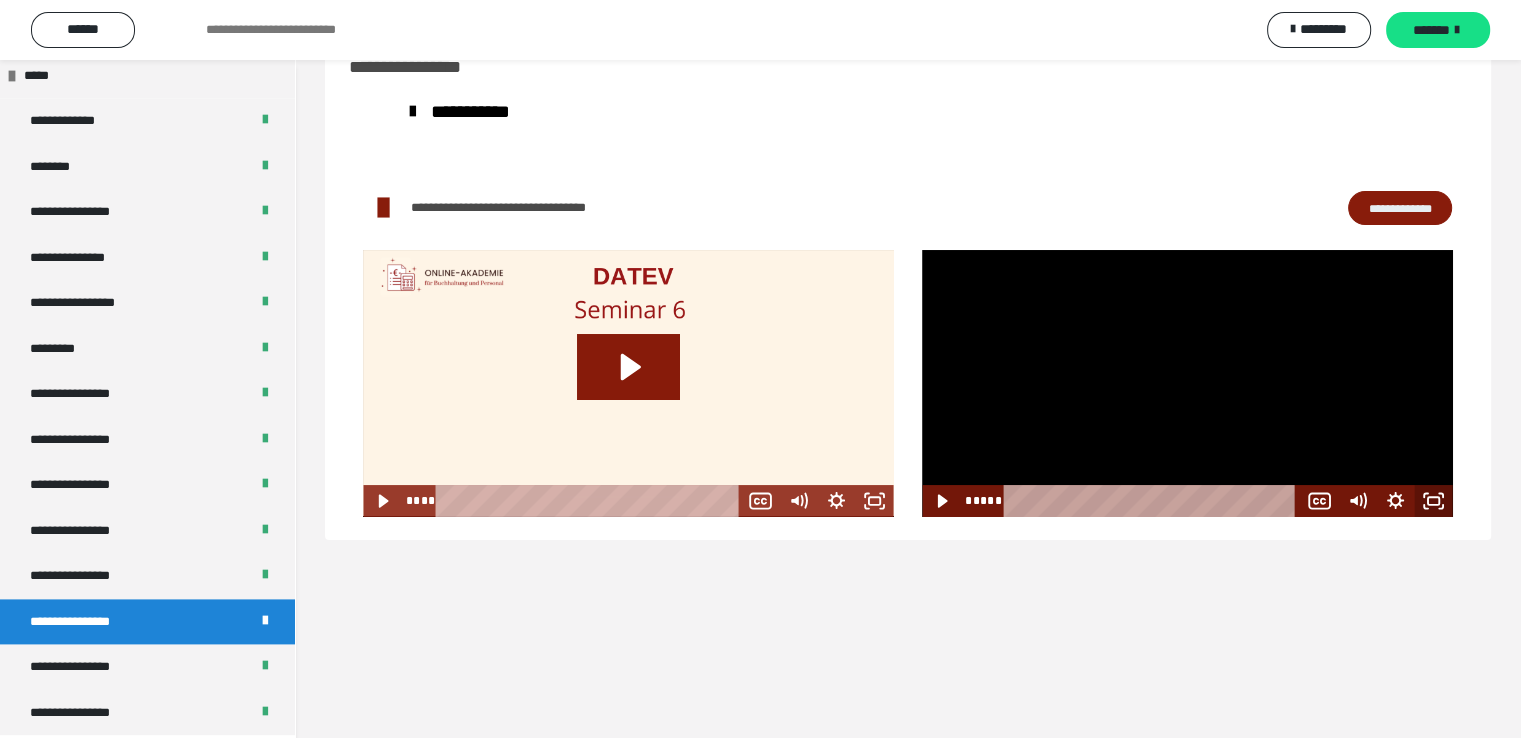 drag, startPoint x: 1444, startPoint y: 503, endPoint x: 1444, endPoint y: 590, distance: 87 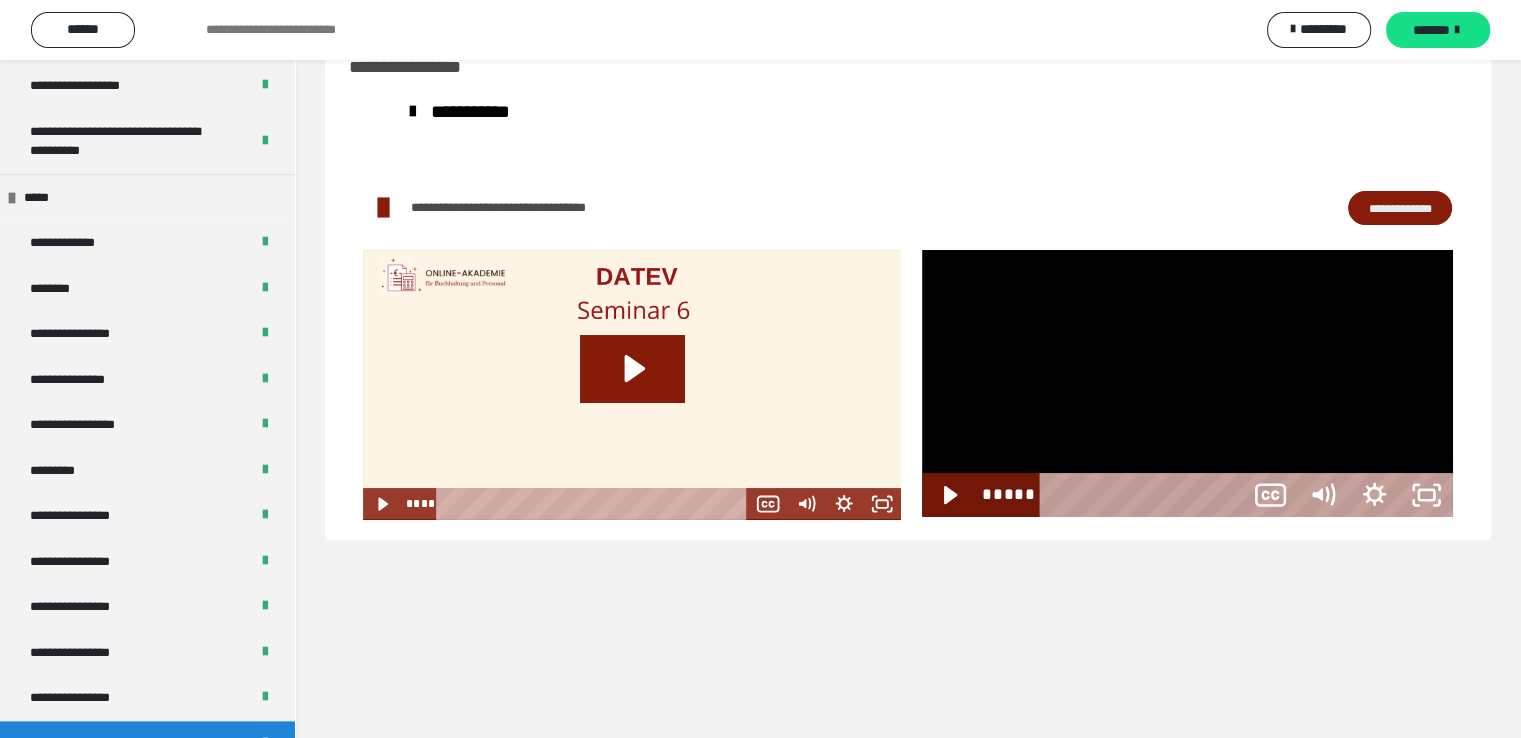 scroll, scrollTop: 2388, scrollLeft: 0, axis: vertical 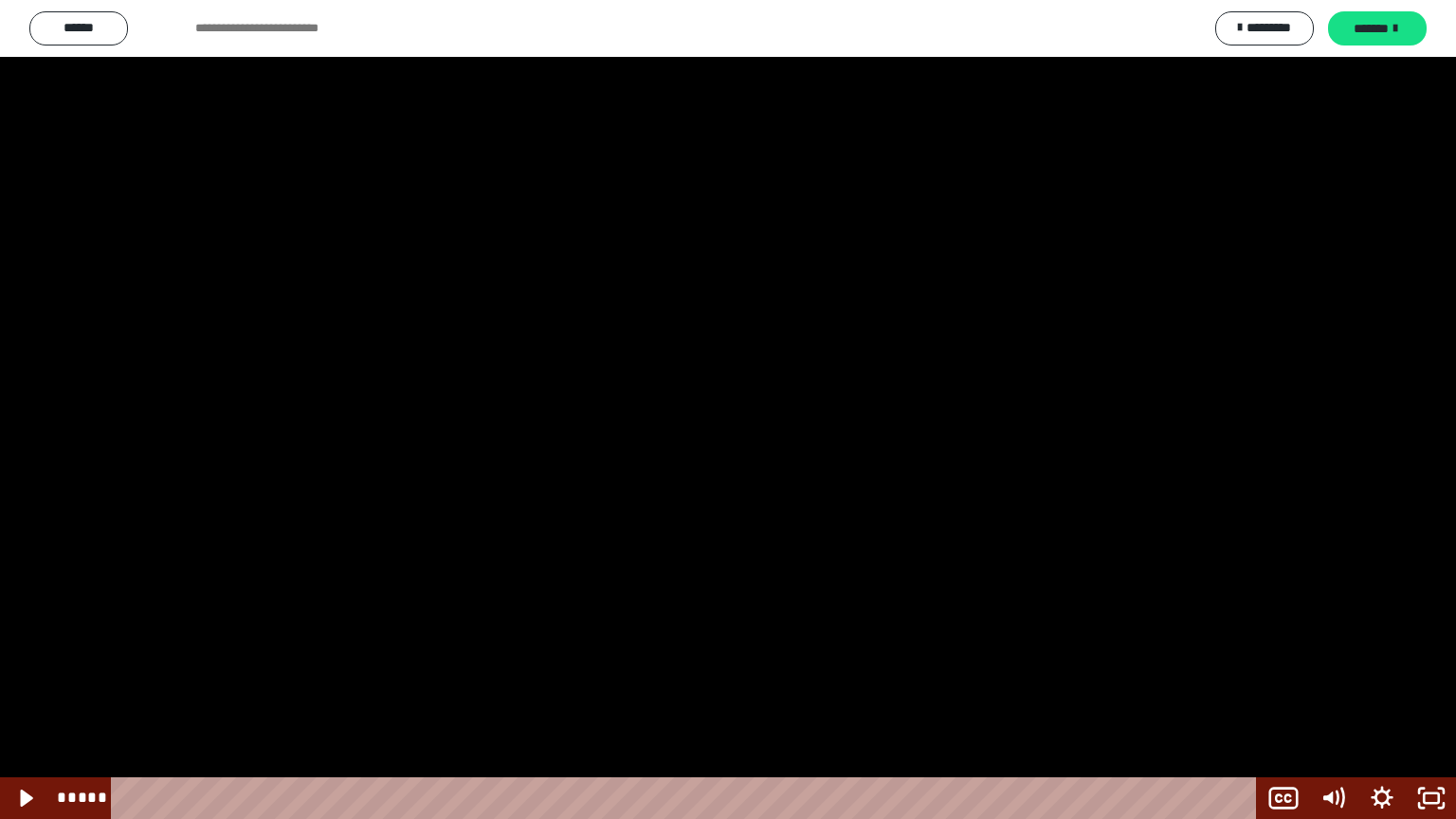 click at bounding box center (728, 410) 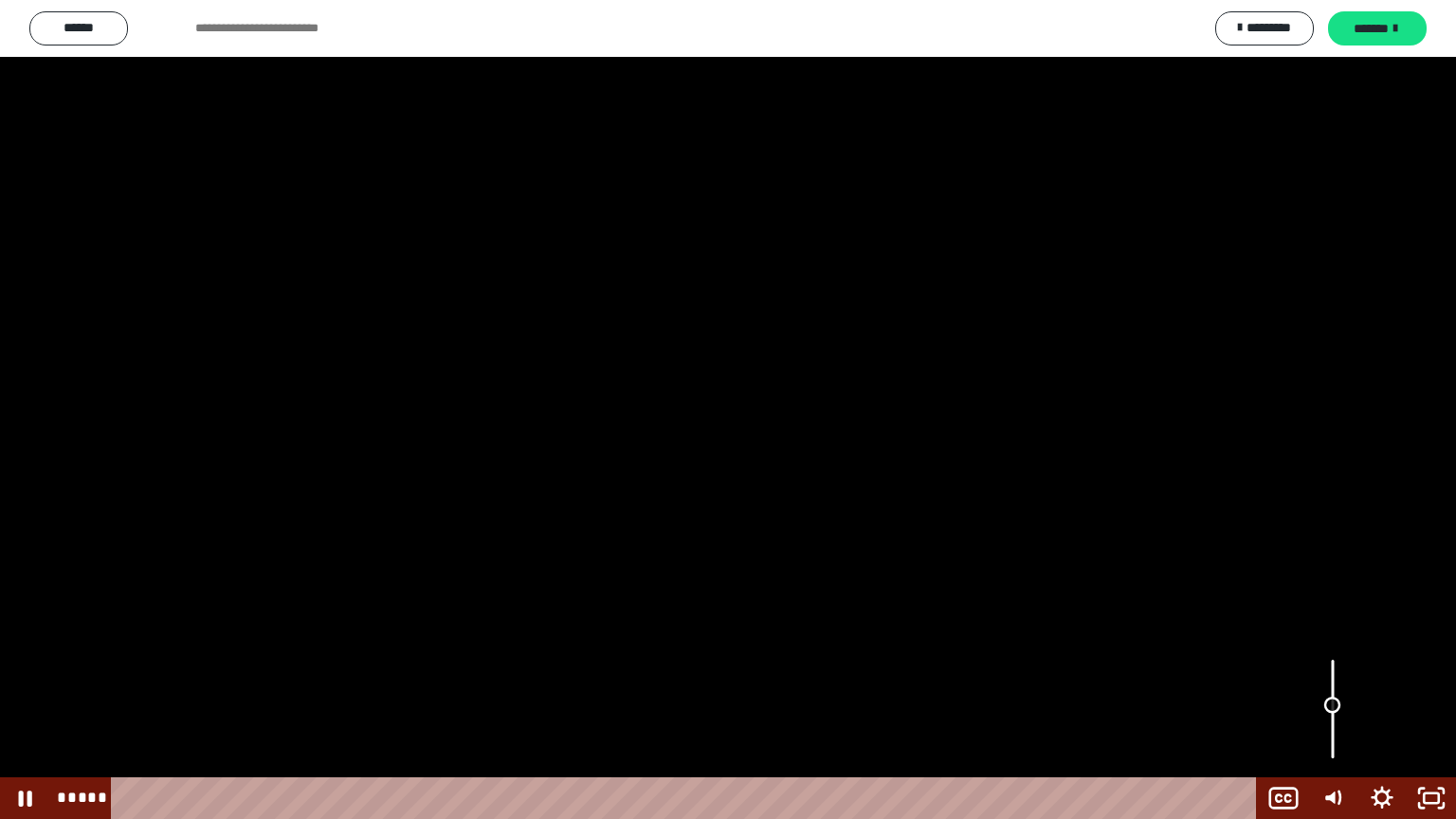 drag, startPoint x: 1337, startPoint y: 690, endPoint x: 1341, endPoint y: 705, distance: 15.524175 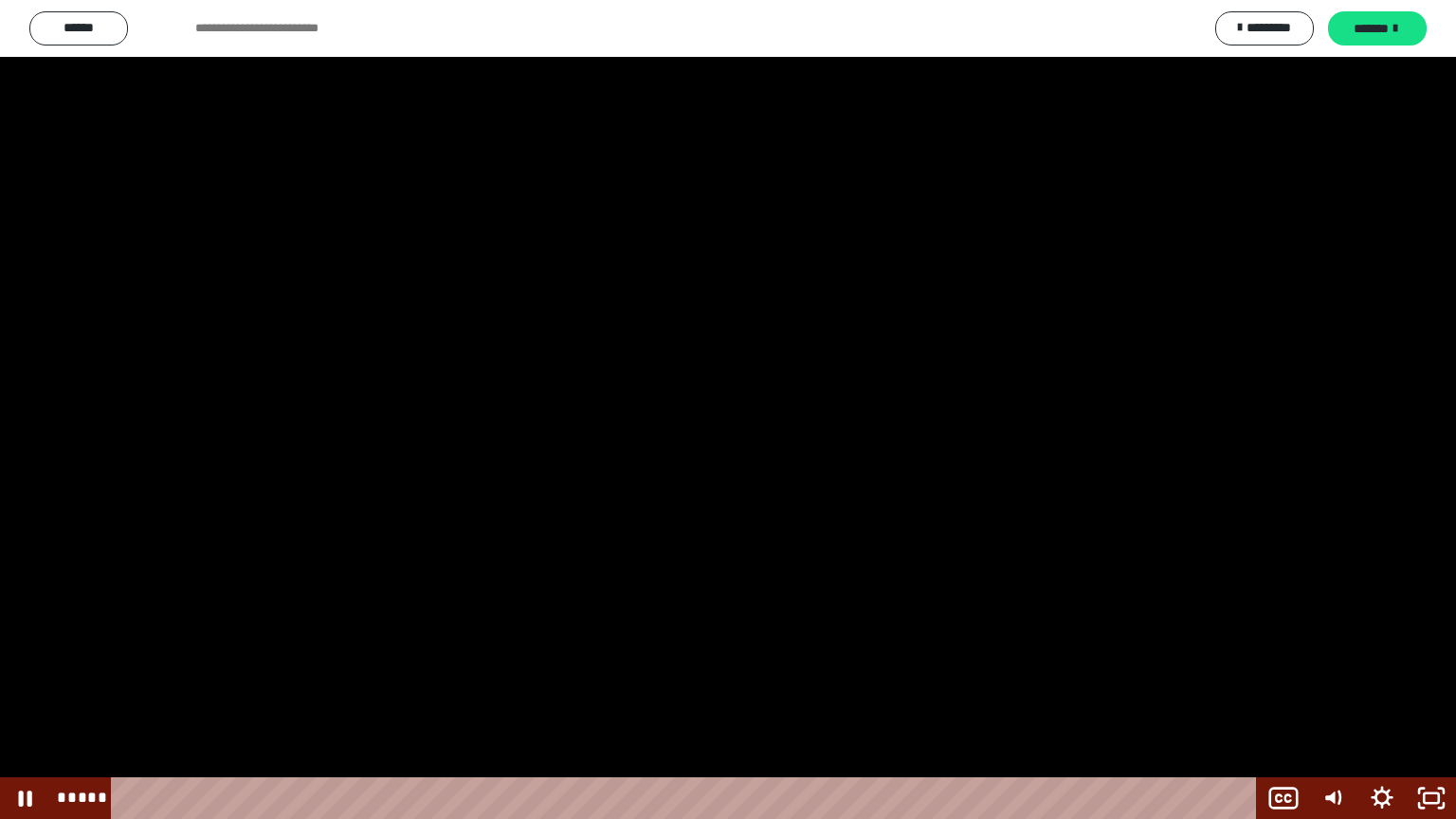 click at bounding box center [728, 410] 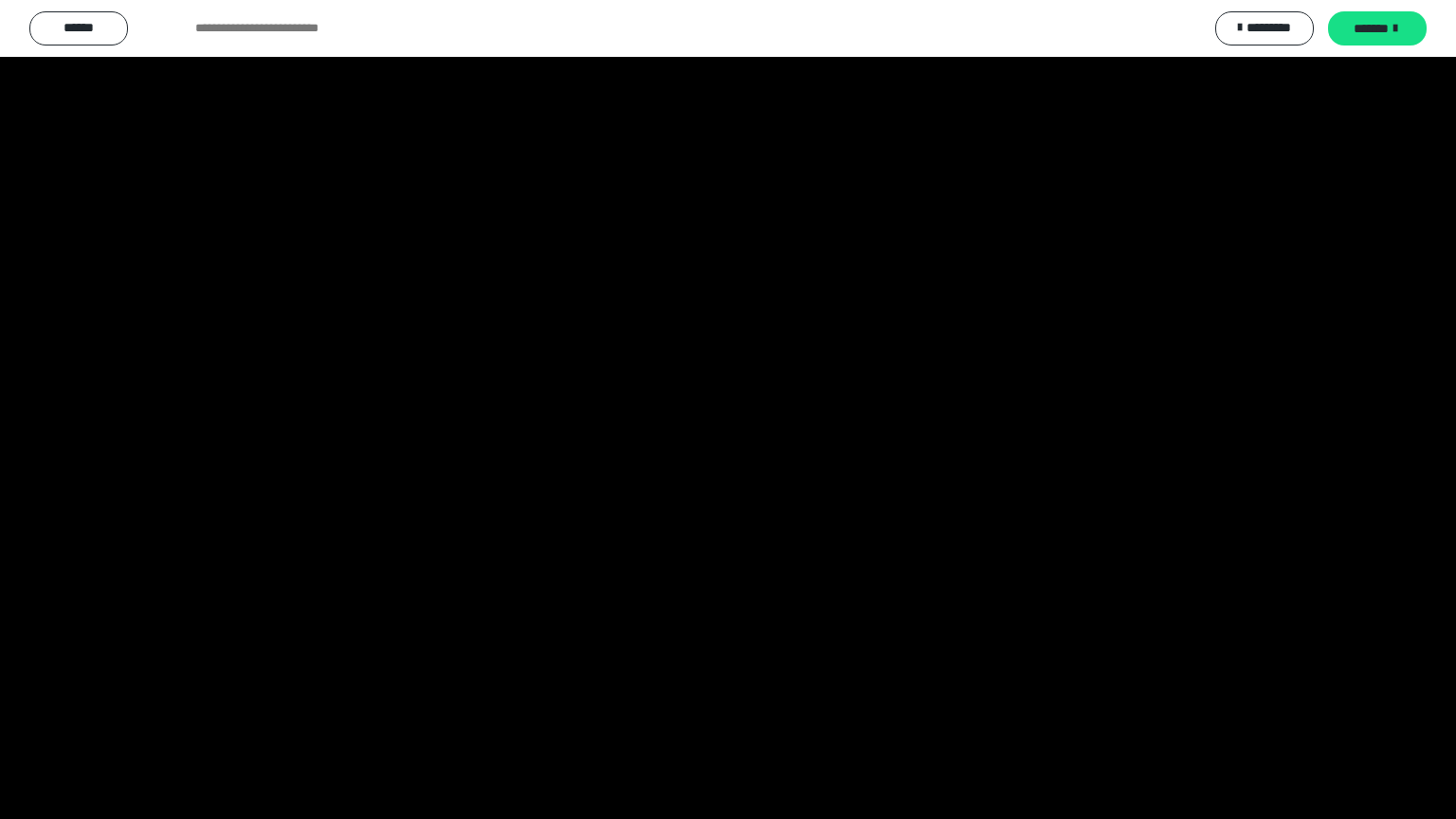 scroll, scrollTop: 2383, scrollLeft: 0, axis: vertical 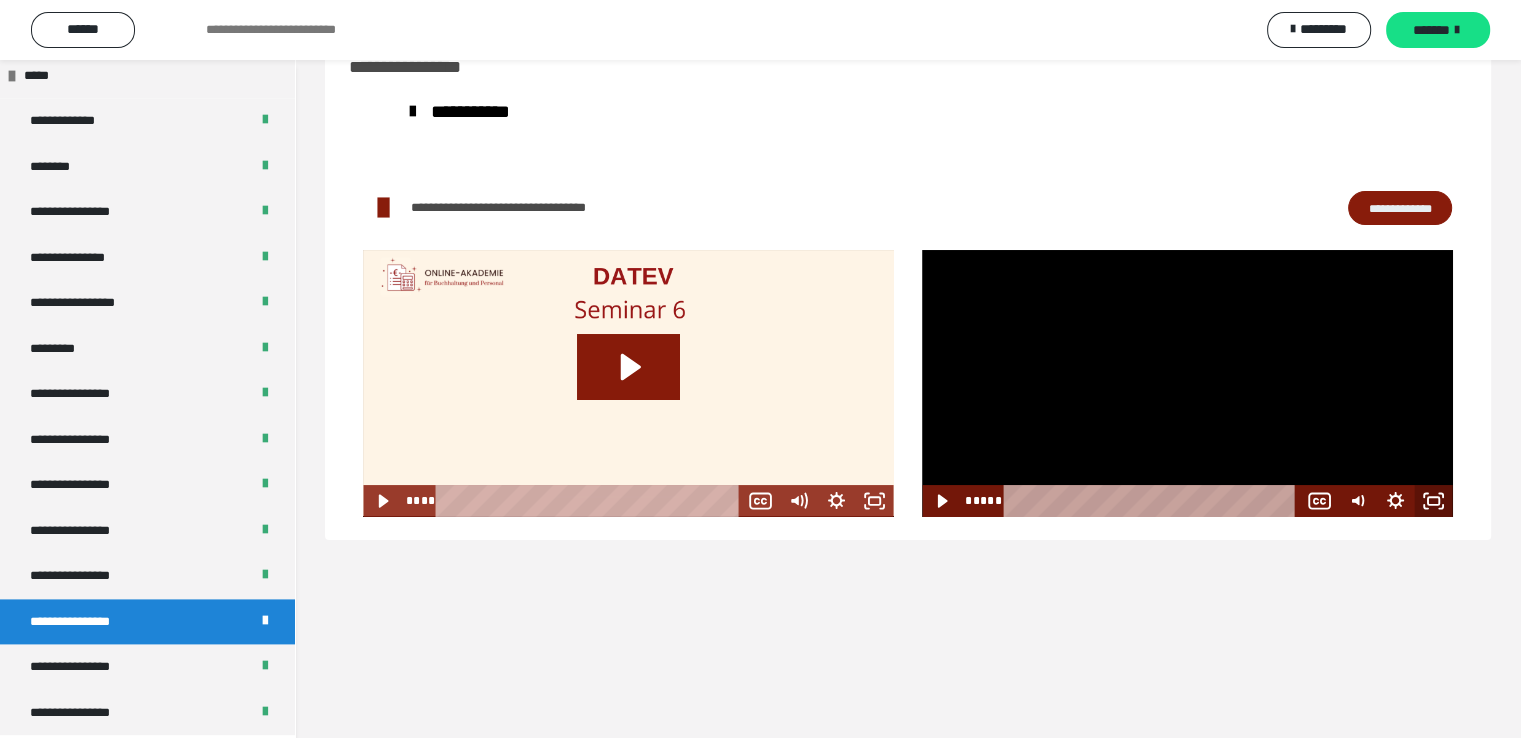 click 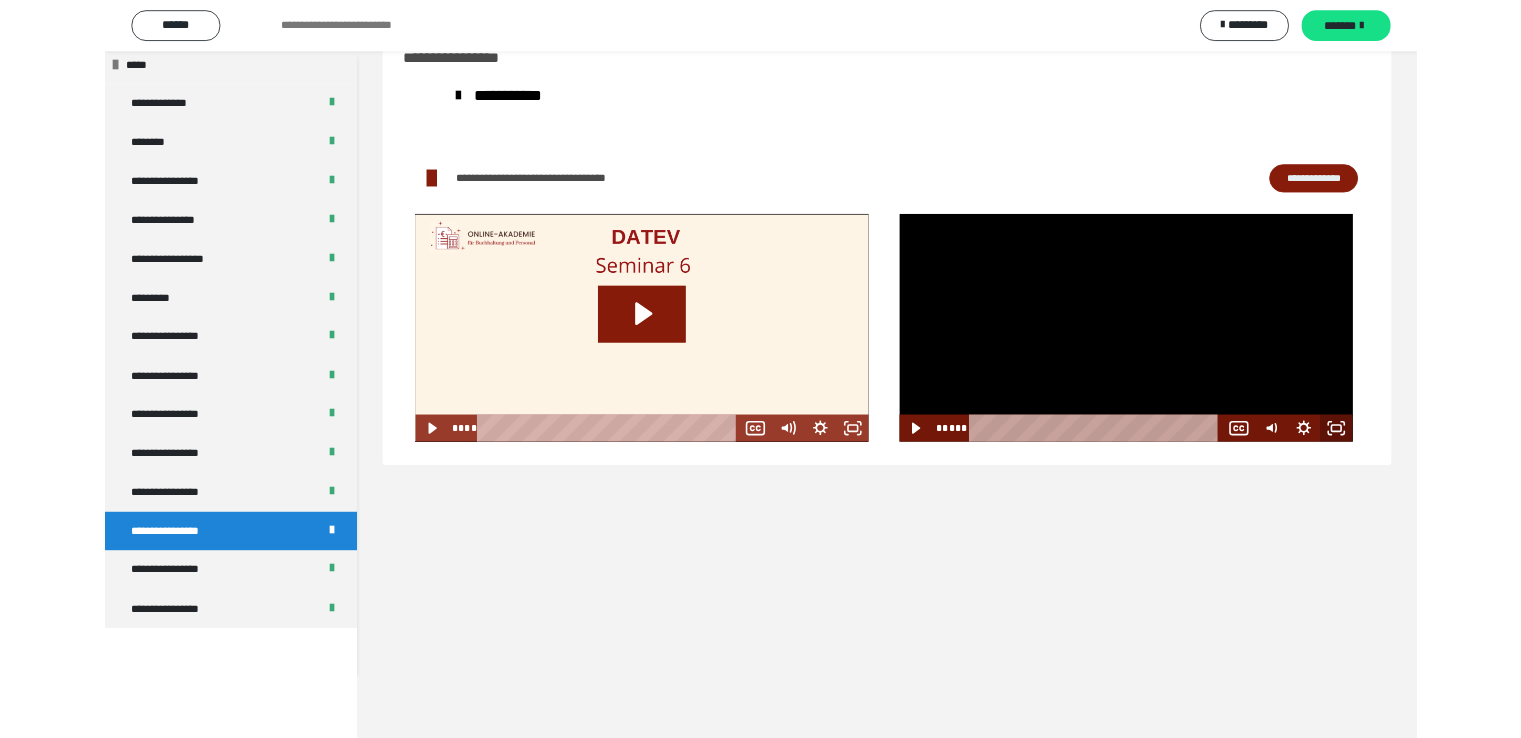 scroll, scrollTop: 2388, scrollLeft: 0, axis: vertical 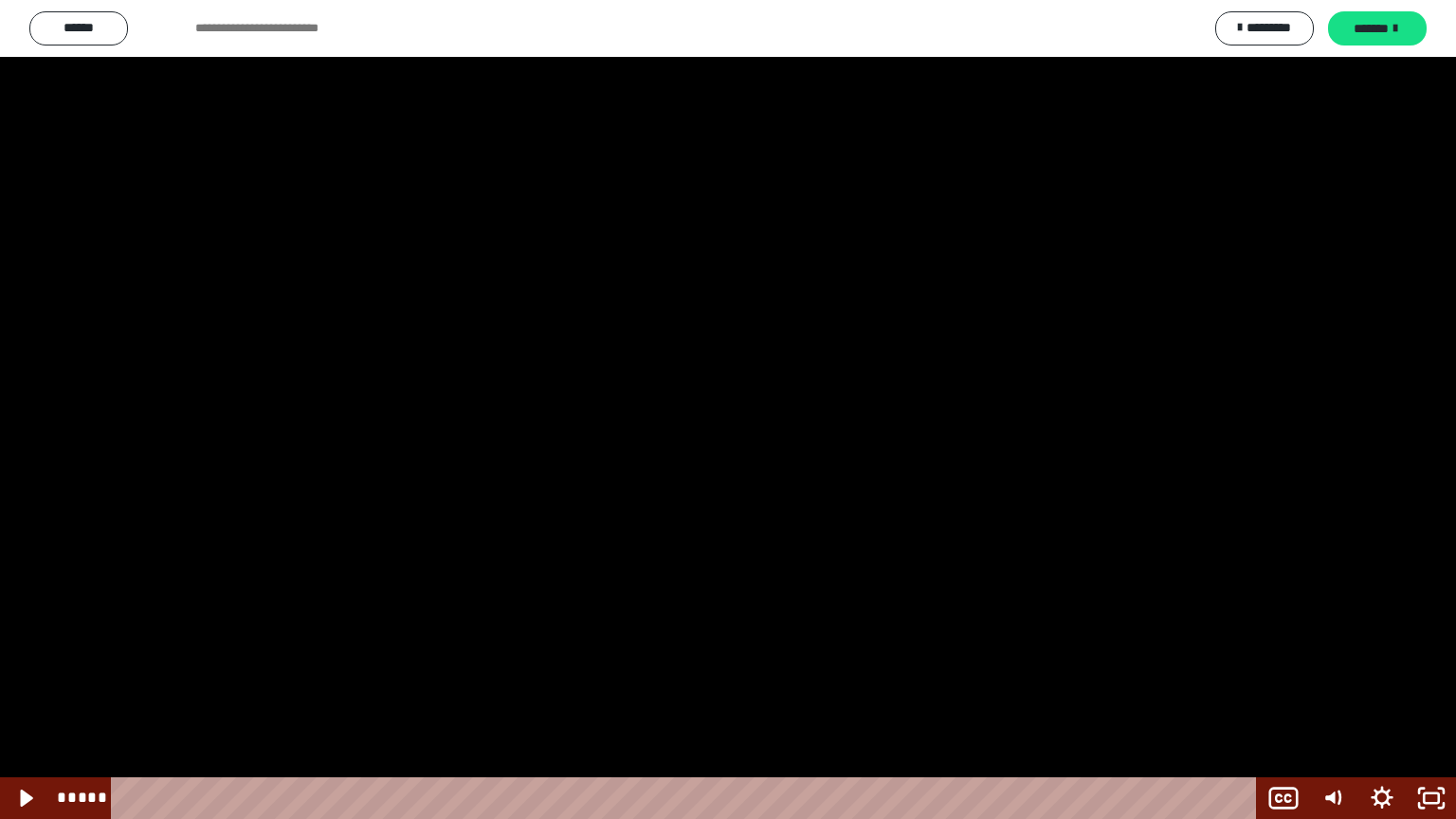 click at bounding box center [728, 410] 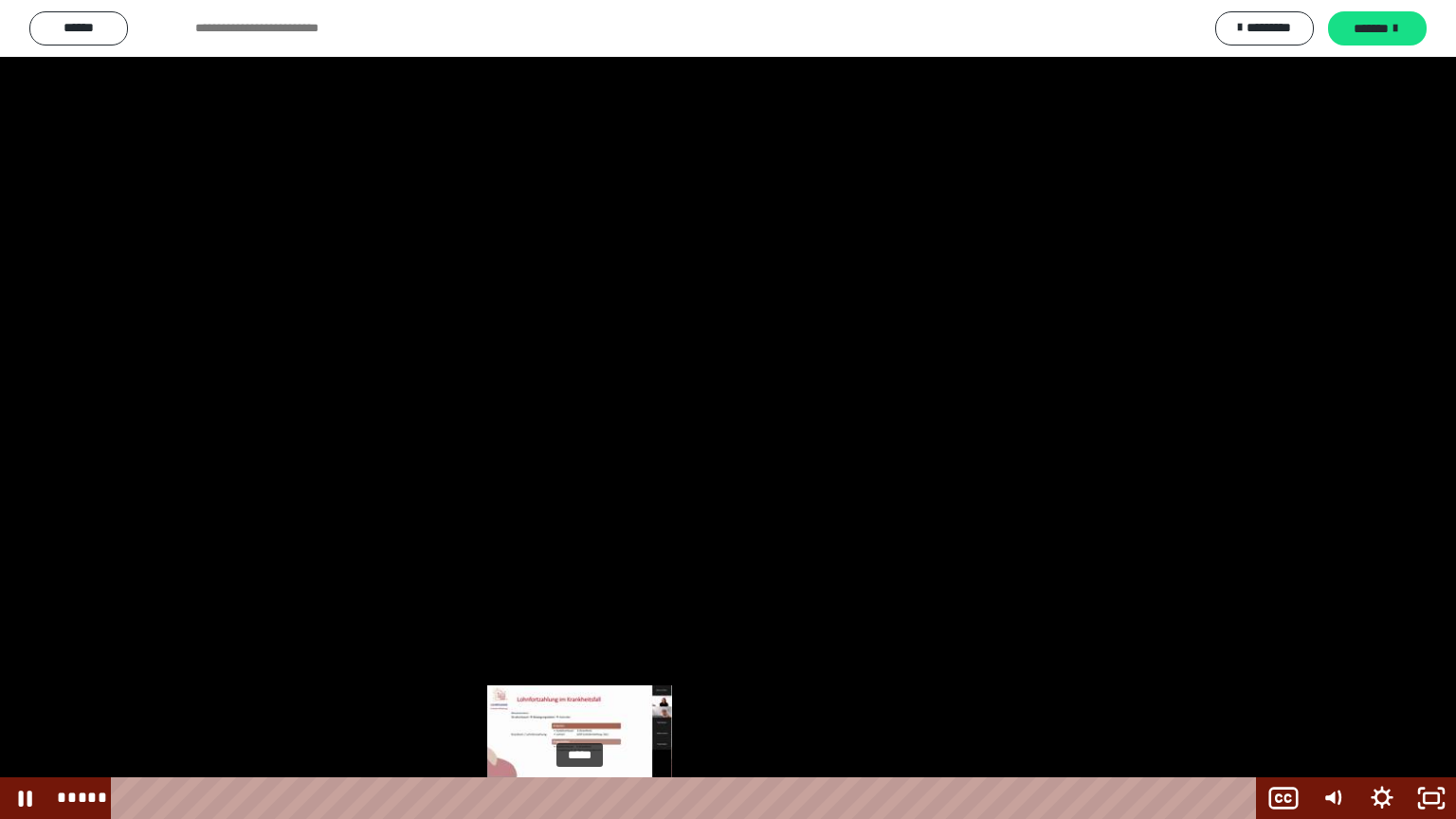 click on "*****" at bounding box center [687, 798] 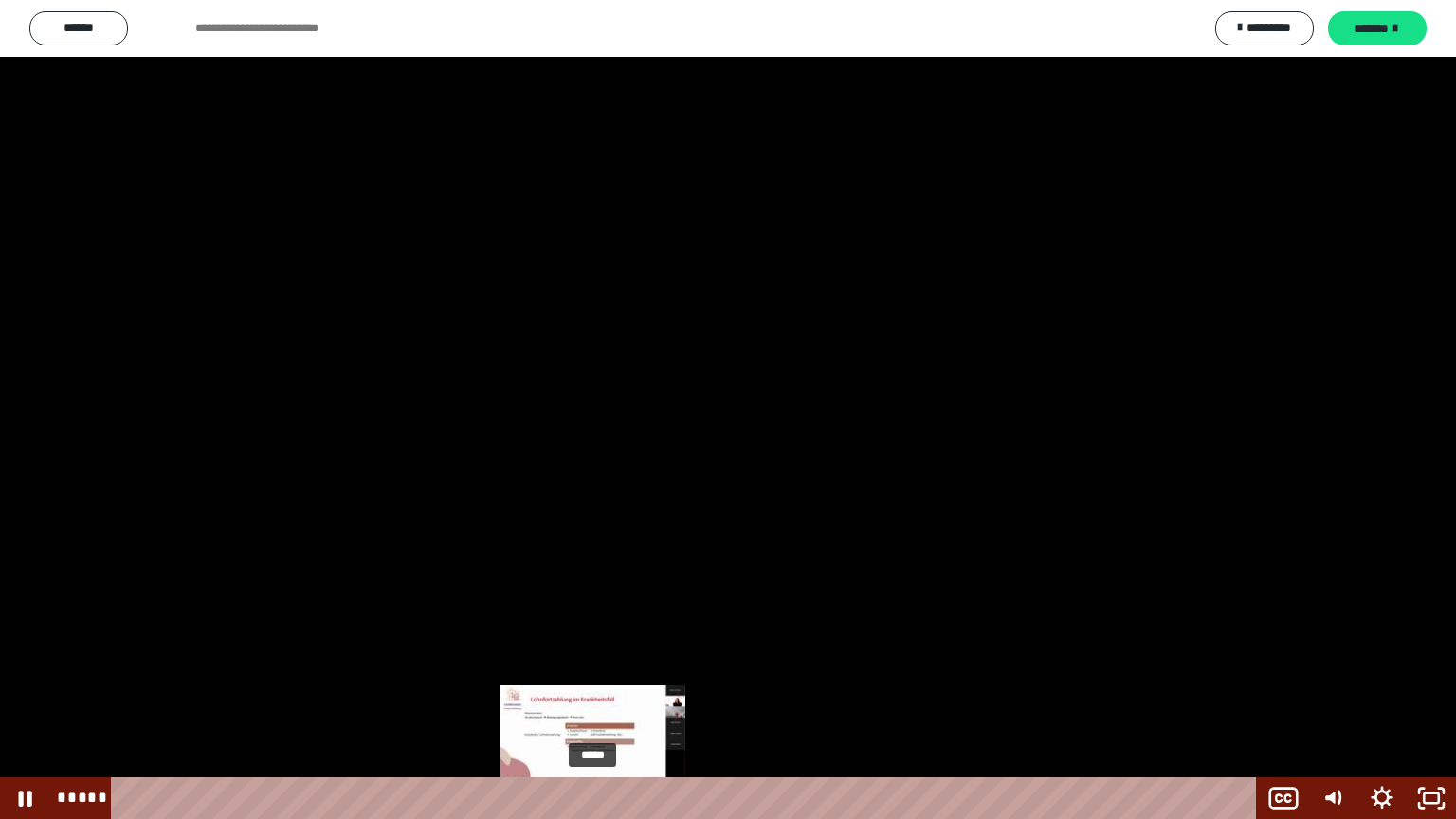 click on "*****" at bounding box center [687, 798] 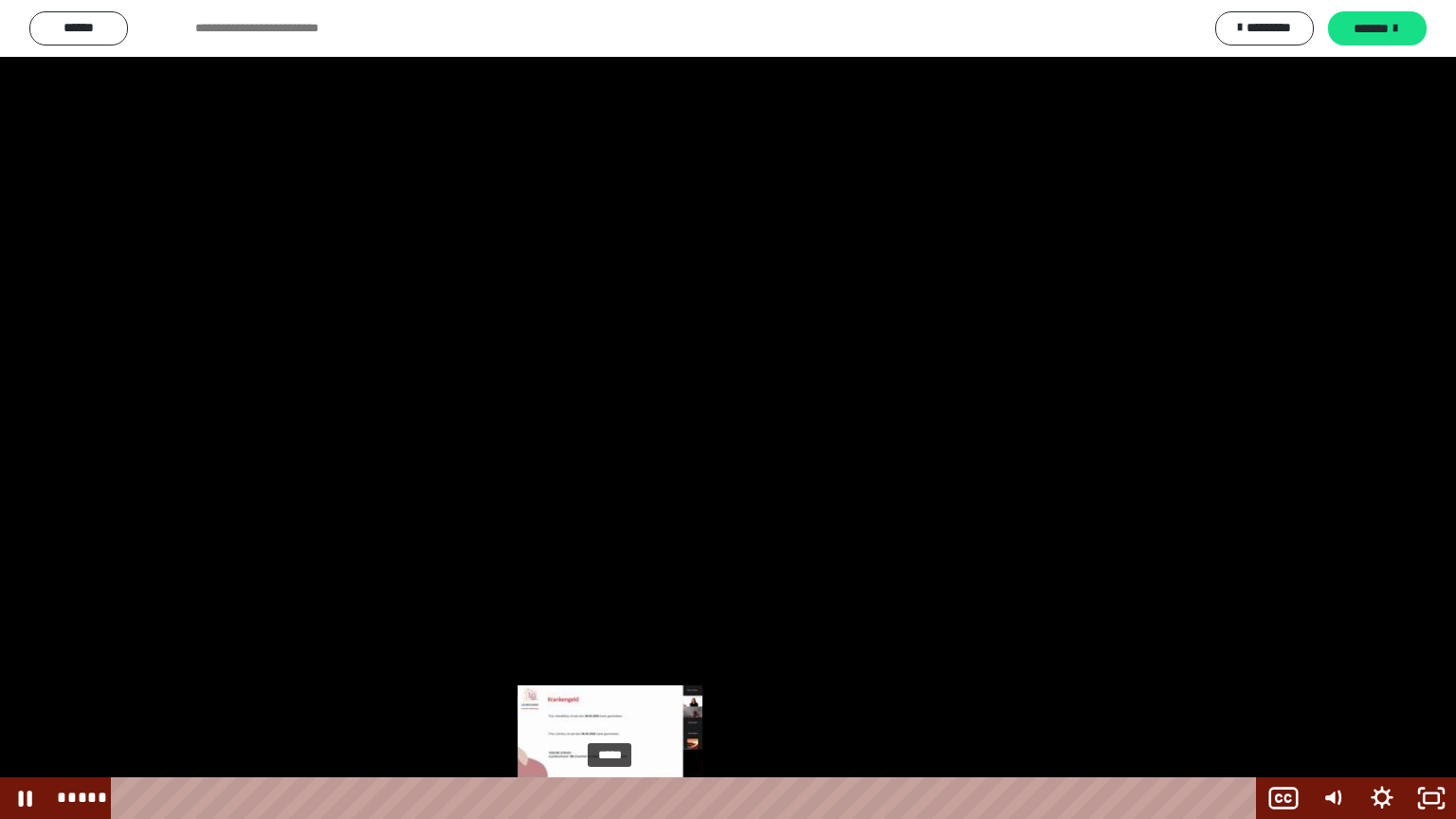 click on "*****" at bounding box center (687, 798) 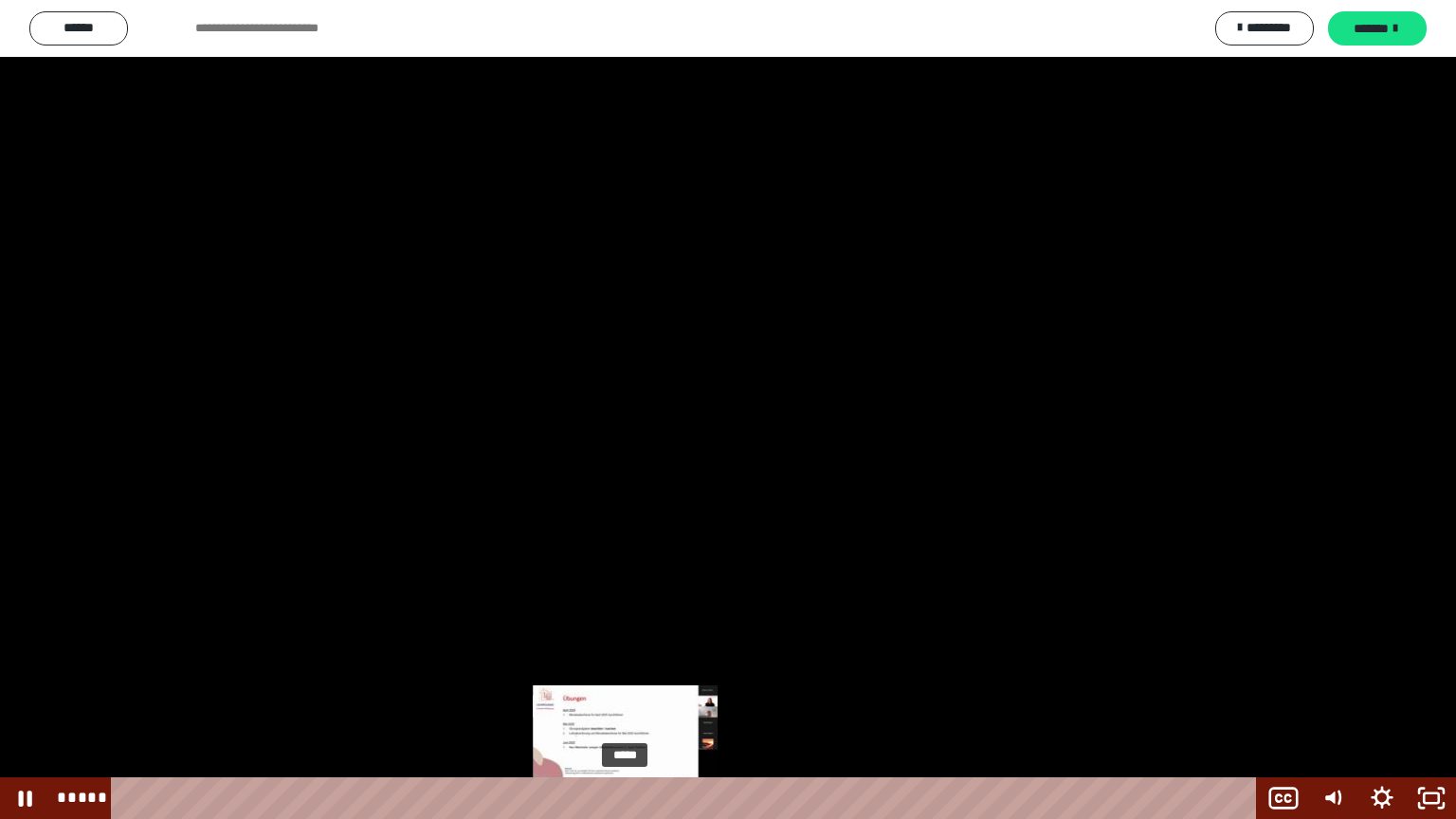 click on "*****" at bounding box center (687, 798) 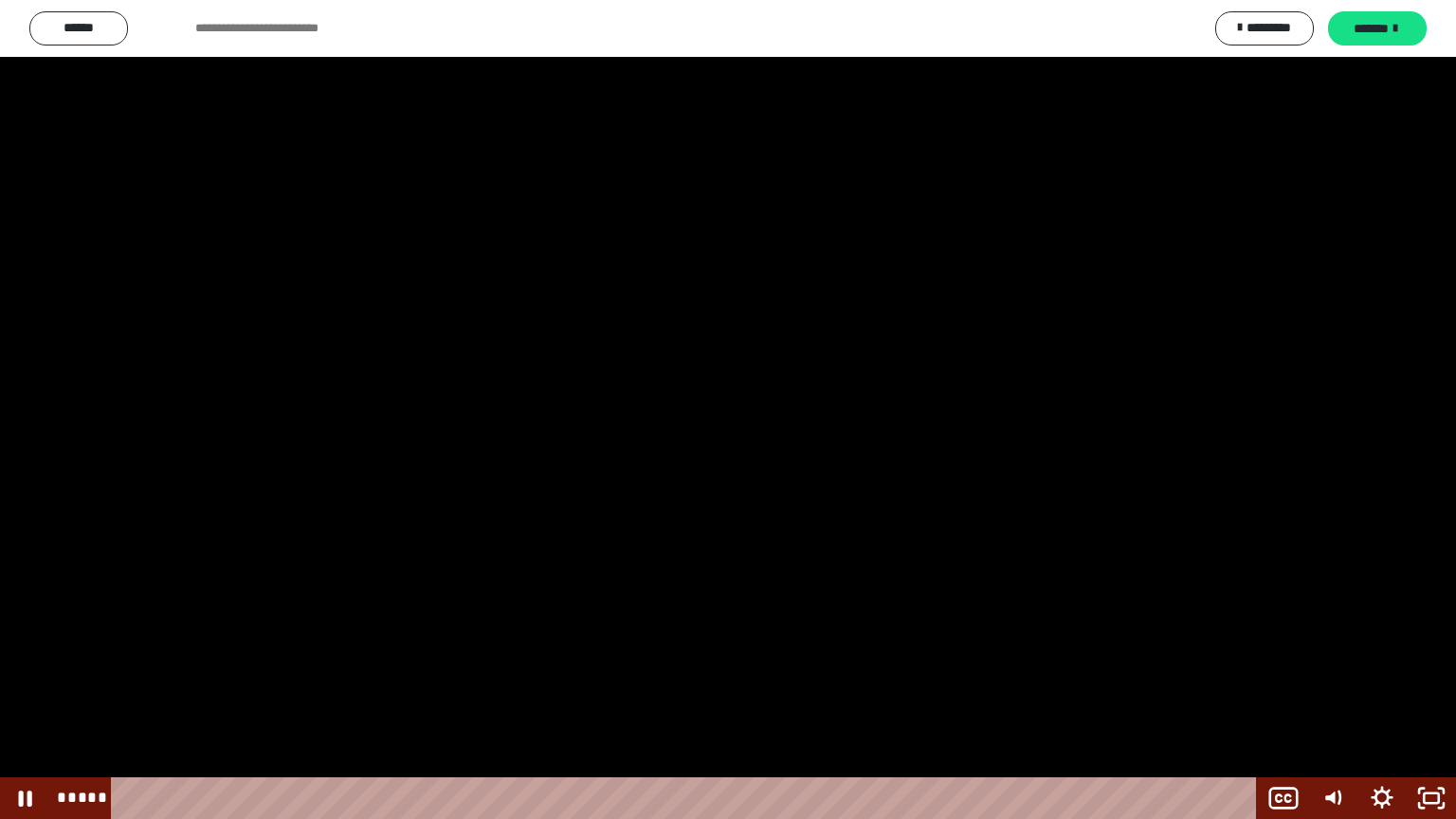 click at bounding box center (728, 410) 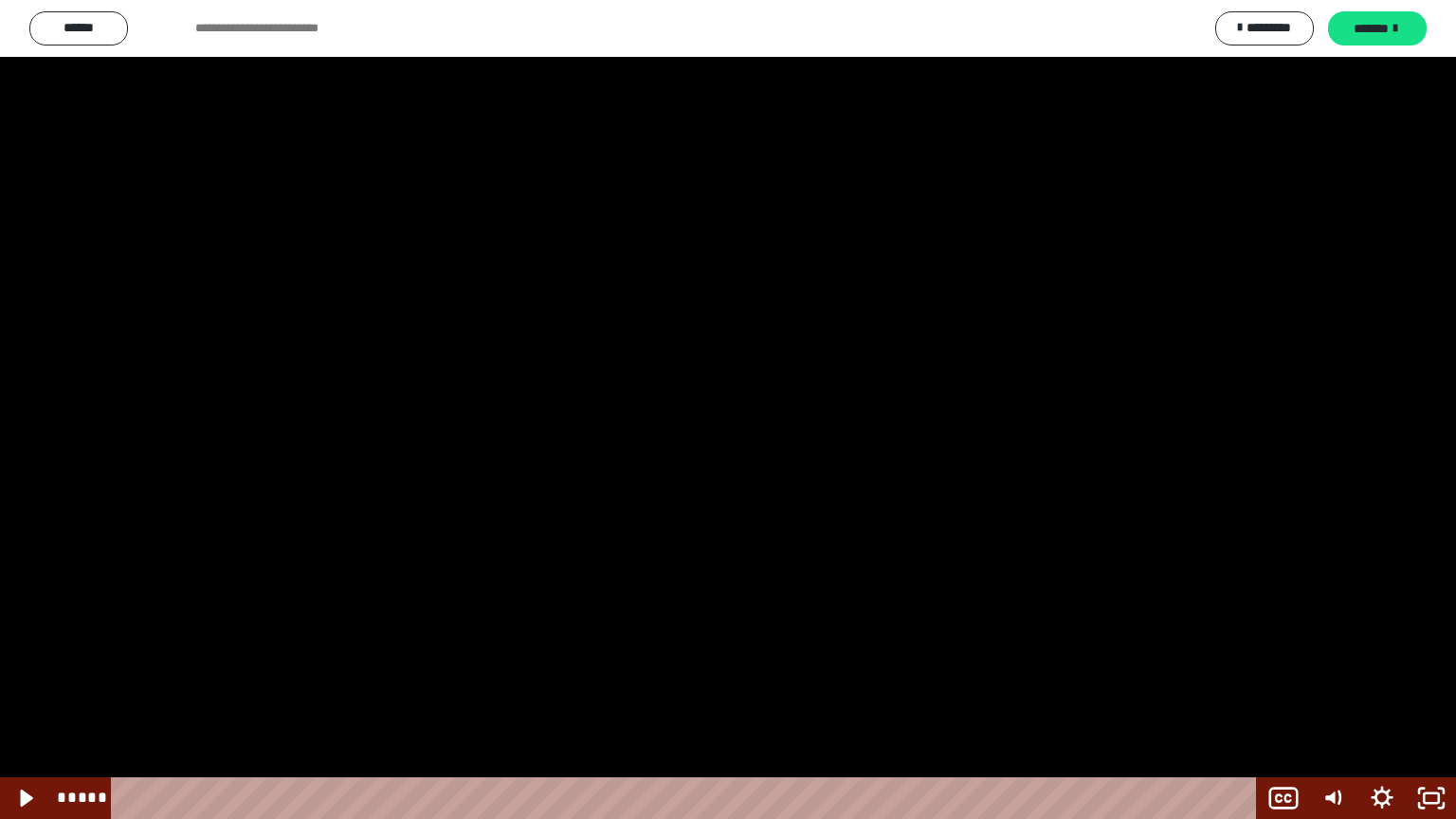 click at bounding box center [728, 410] 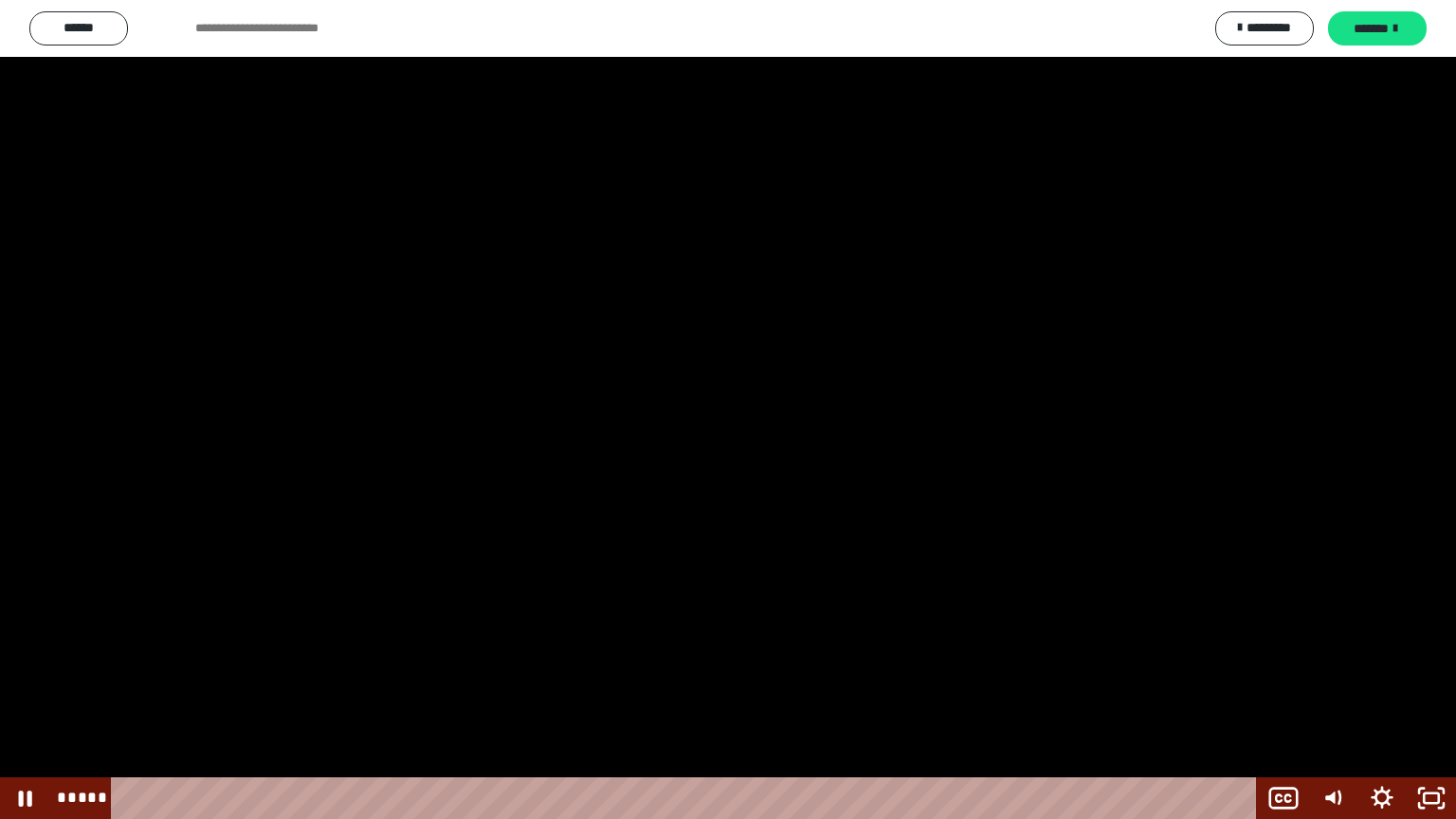click at bounding box center [728, 410] 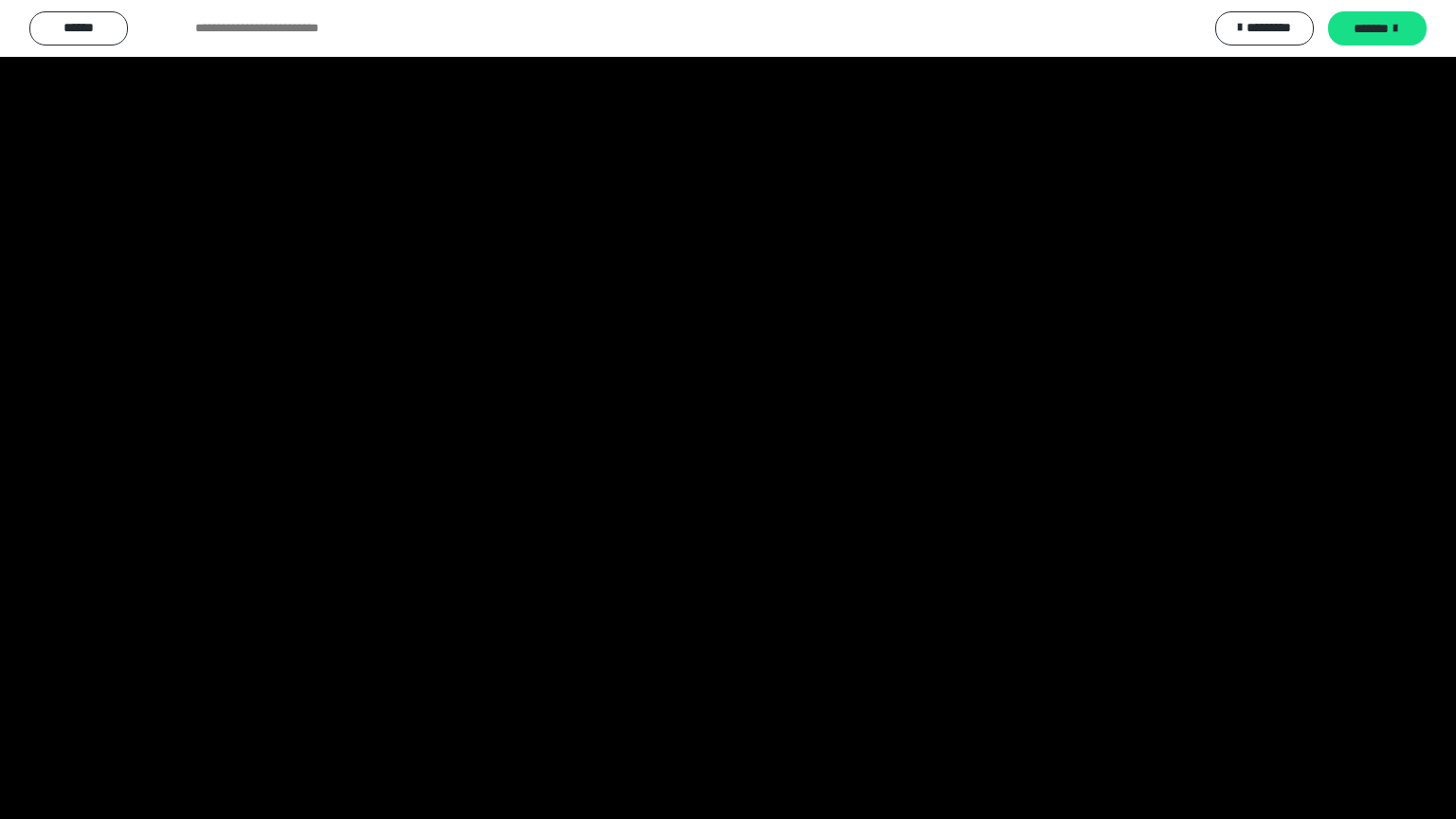 scroll, scrollTop: 2383, scrollLeft: 0, axis: vertical 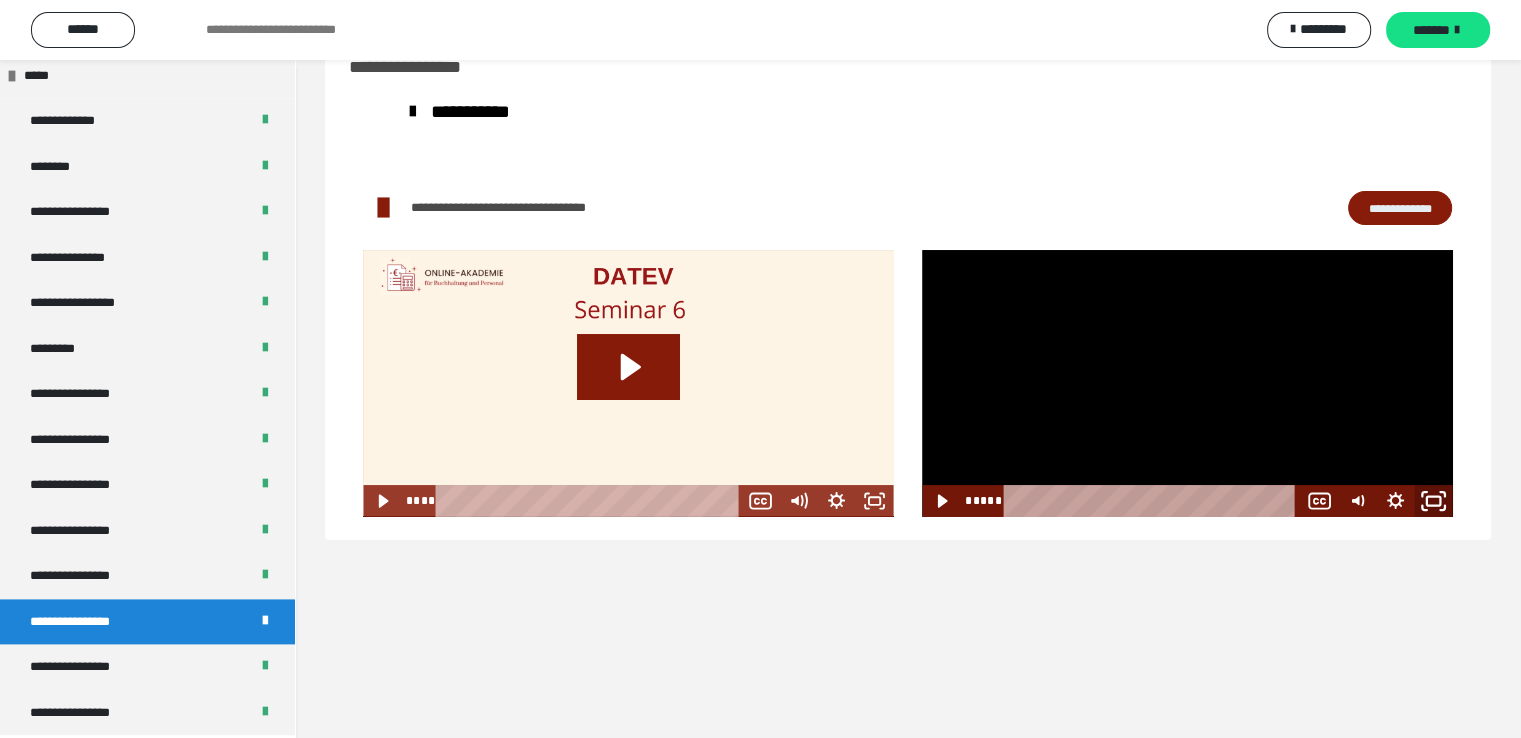 click 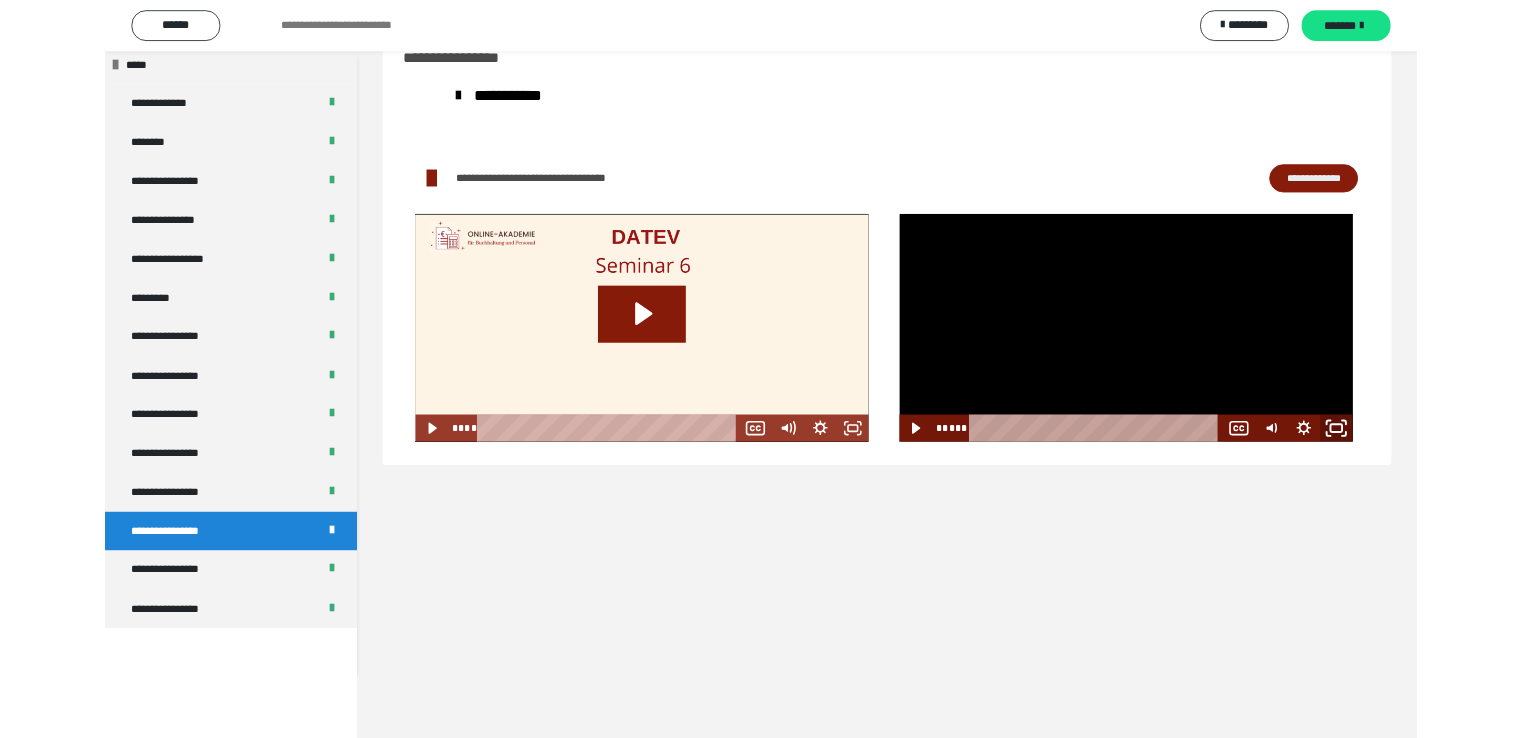 scroll, scrollTop: 2388, scrollLeft: 0, axis: vertical 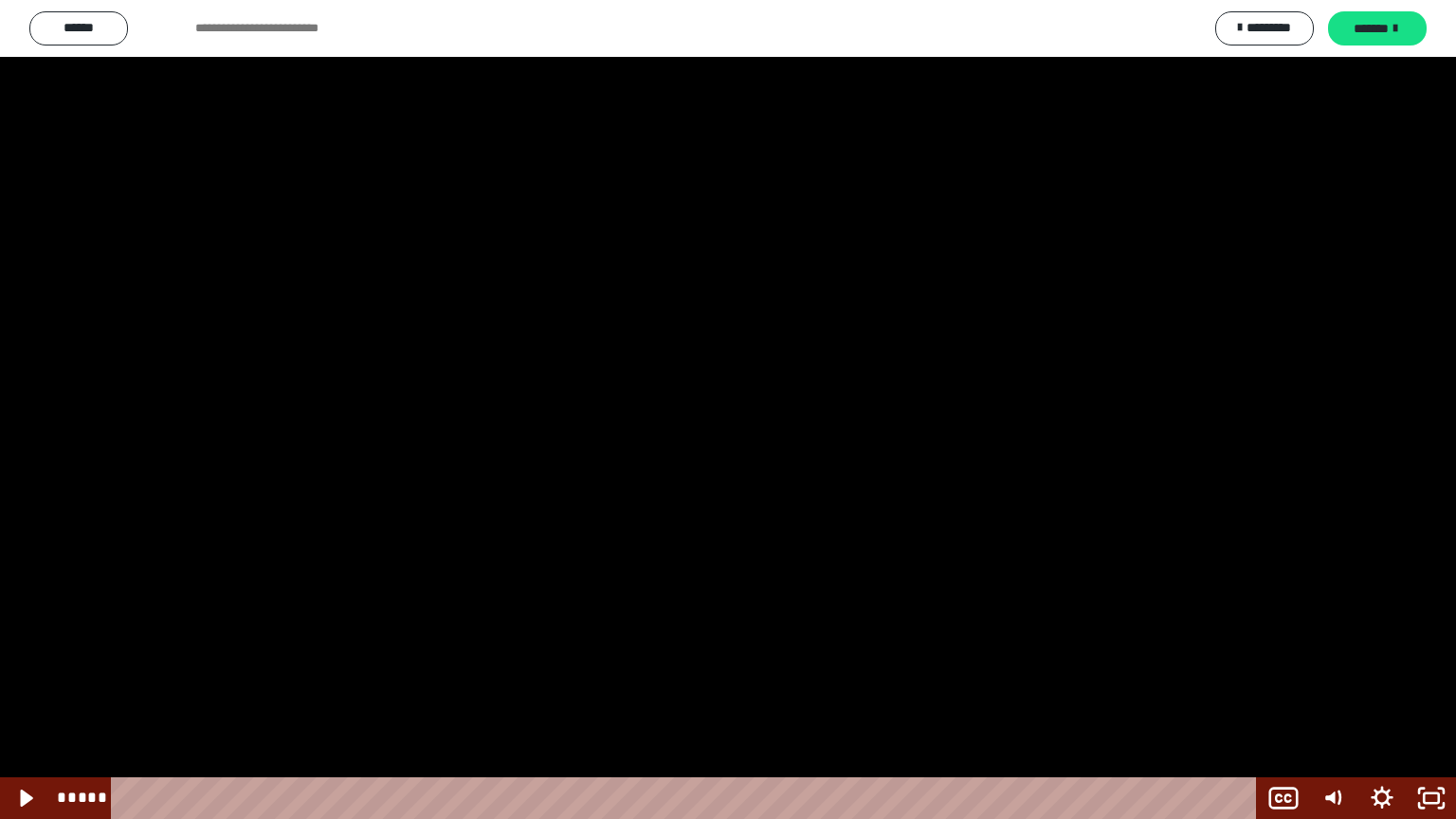 click at bounding box center [728, 410] 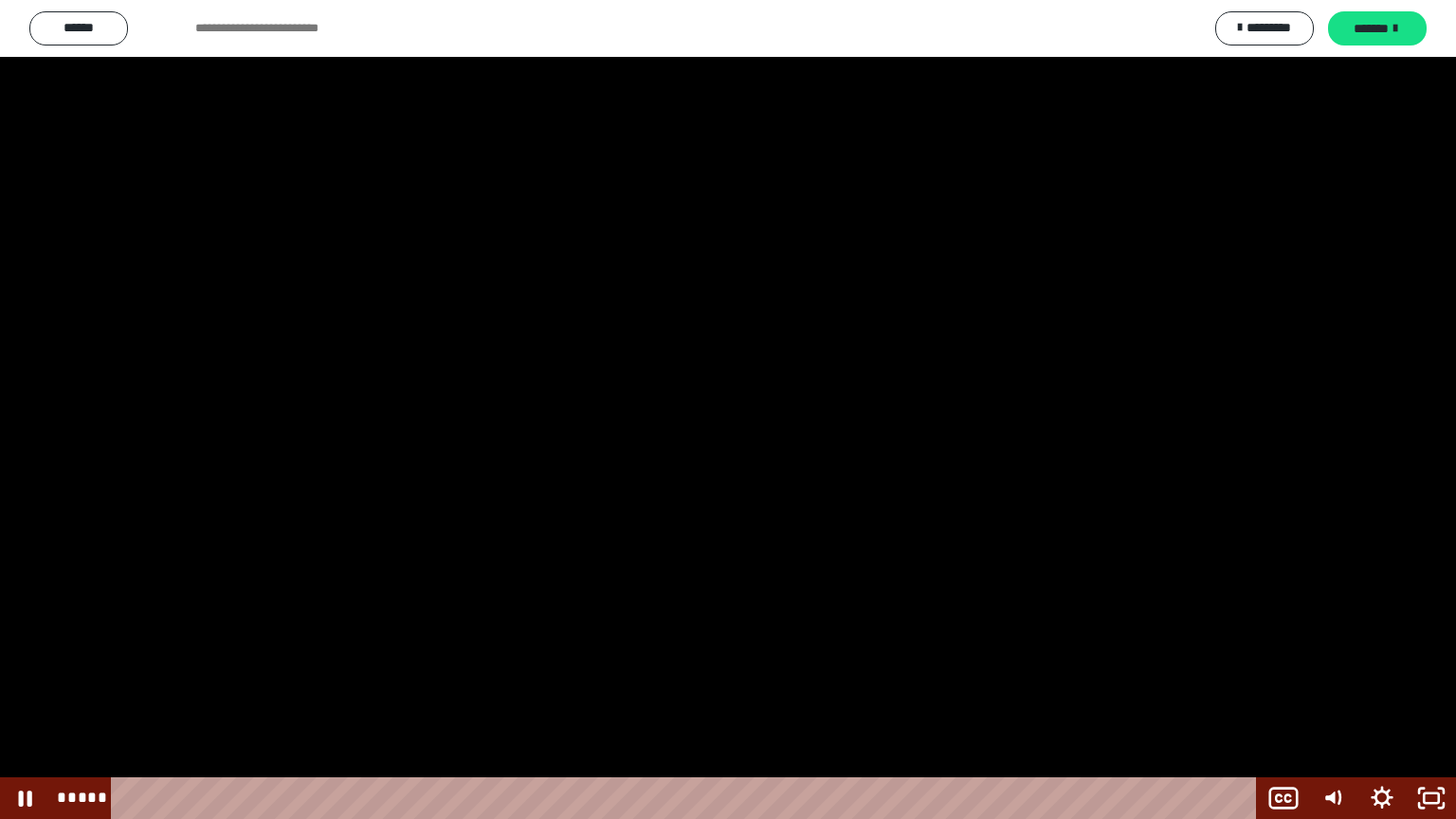 click at bounding box center [728, 410] 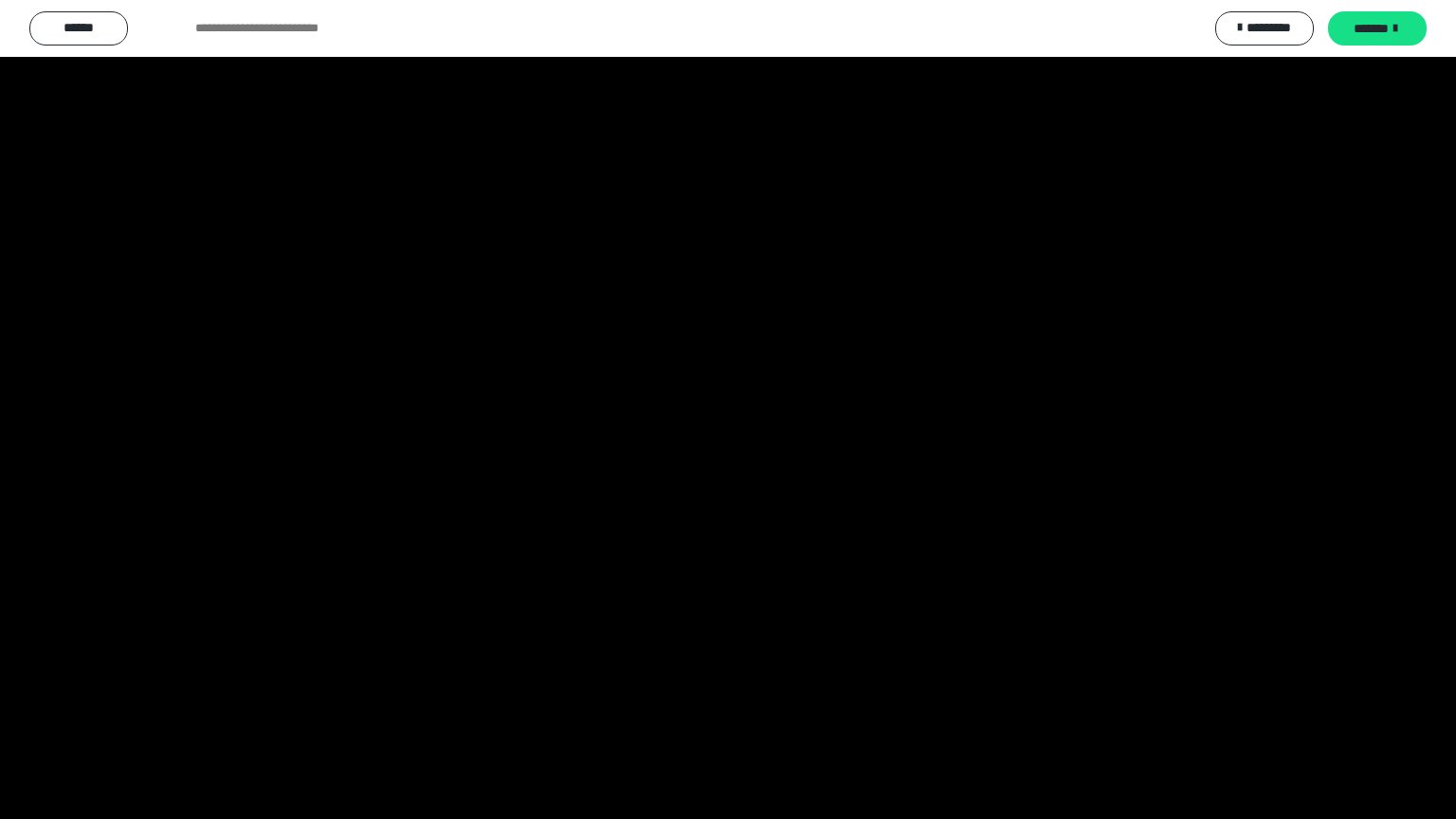 scroll, scrollTop: 2383, scrollLeft: 0, axis: vertical 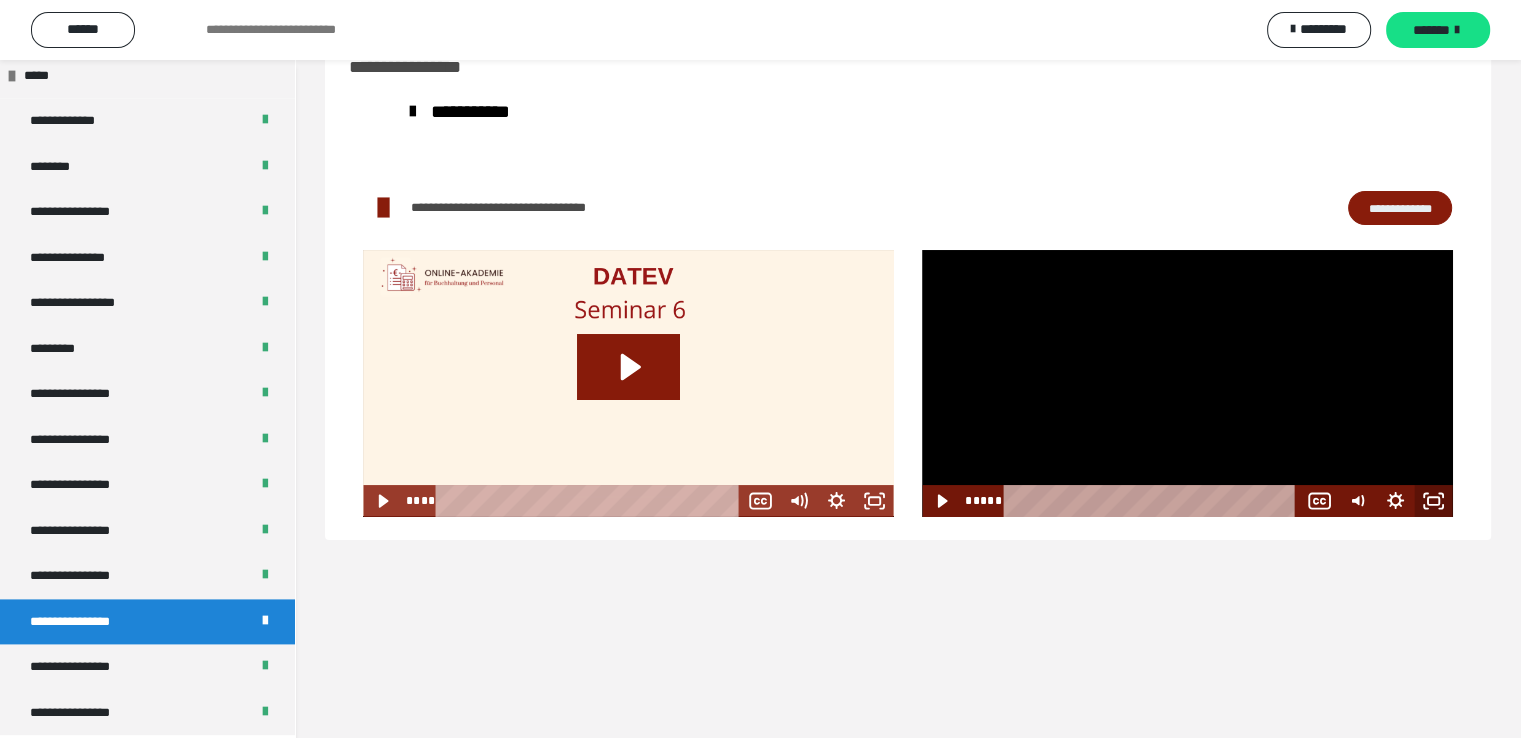 drag, startPoint x: 1432, startPoint y: 505, endPoint x: 1432, endPoint y: 592, distance: 87 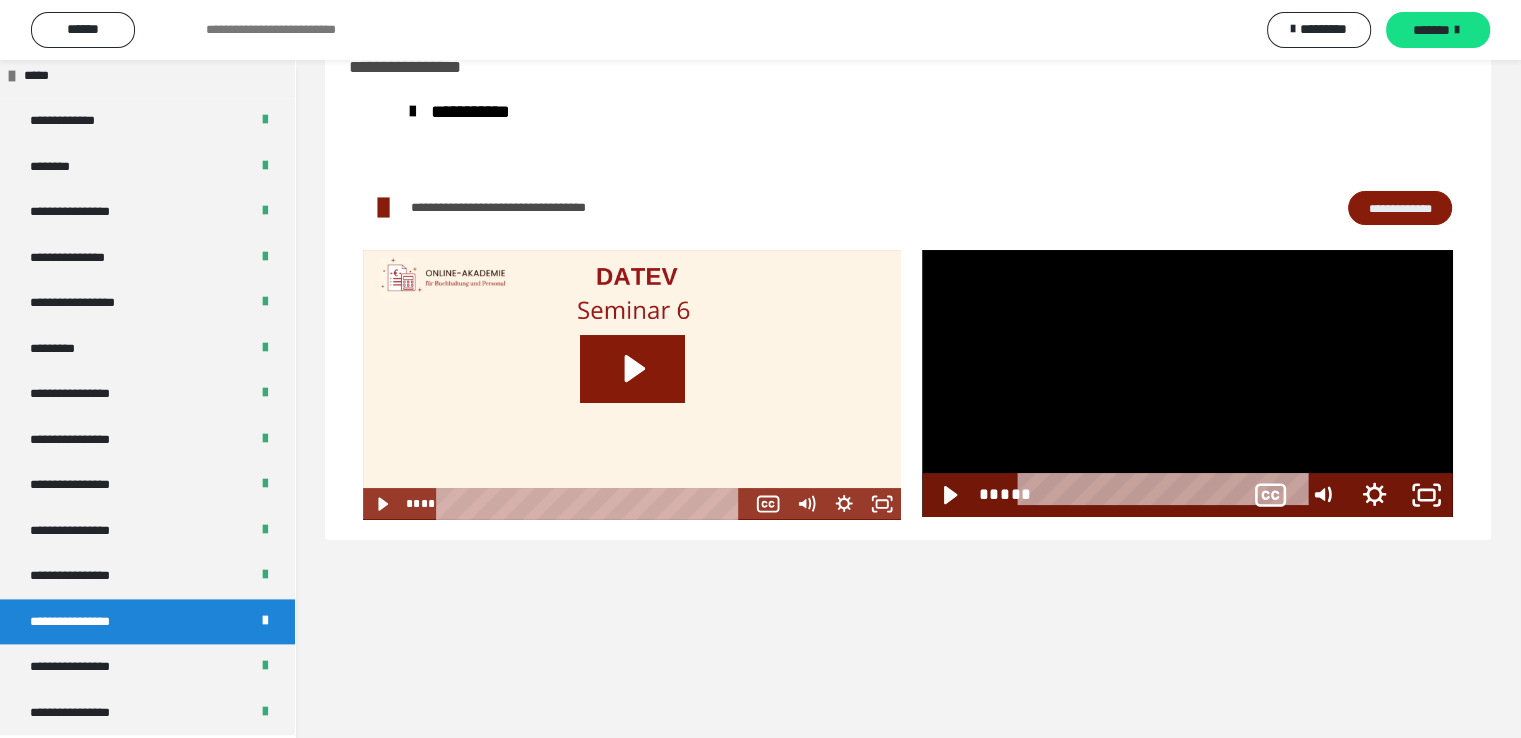 scroll, scrollTop: 2388, scrollLeft: 0, axis: vertical 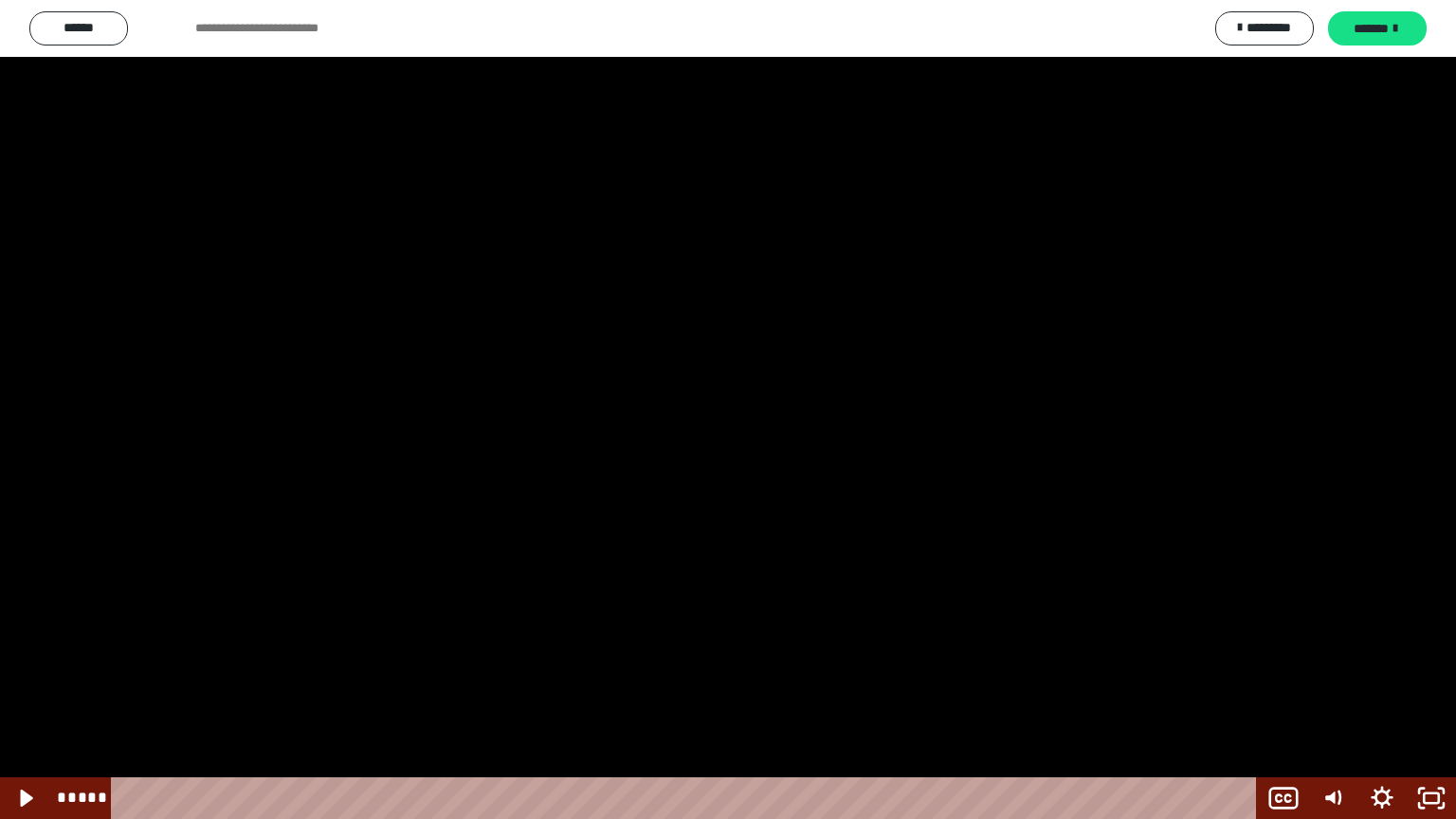 click at bounding box center (728, 410) 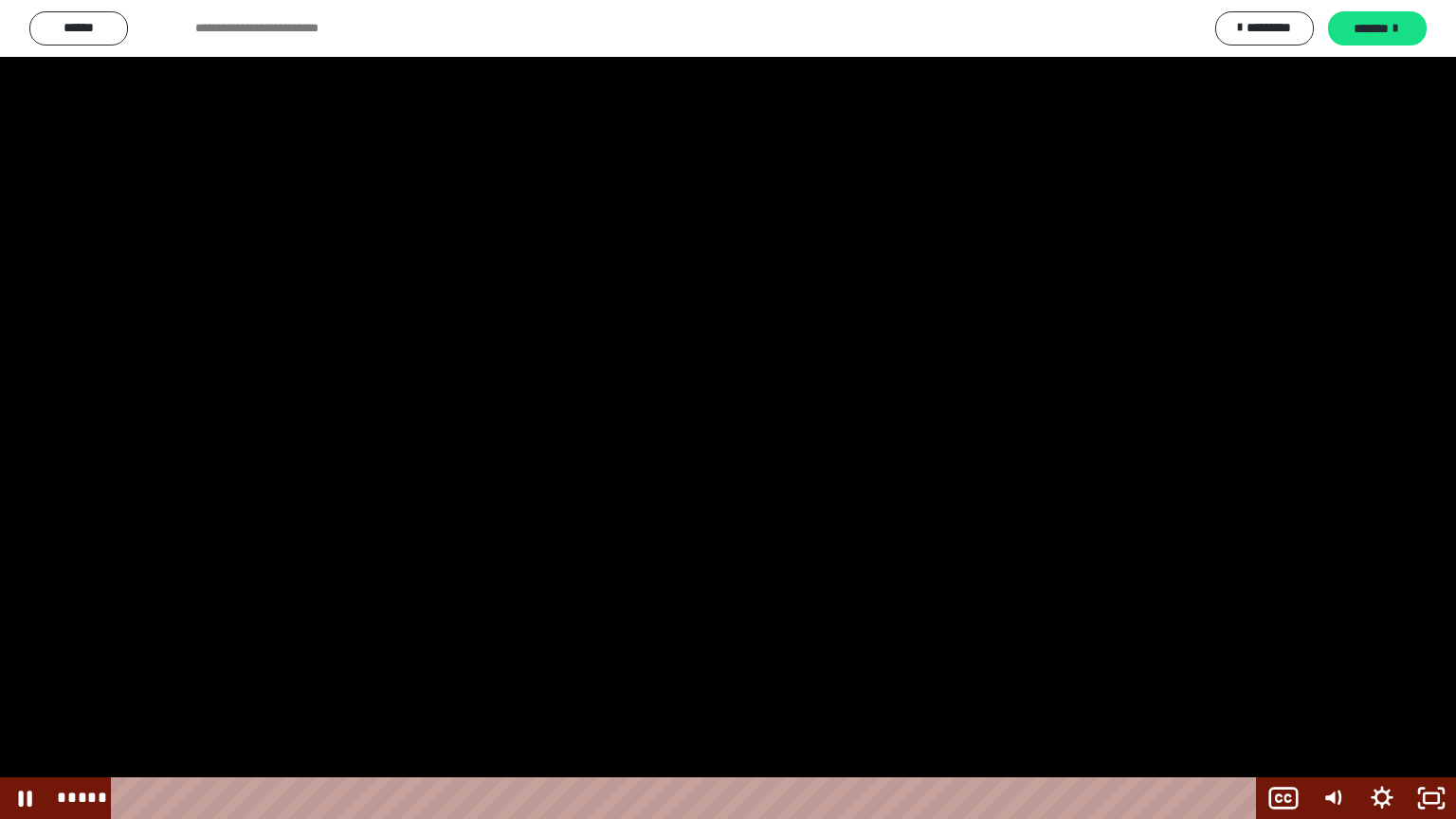 click at bounding box center [728, 410] 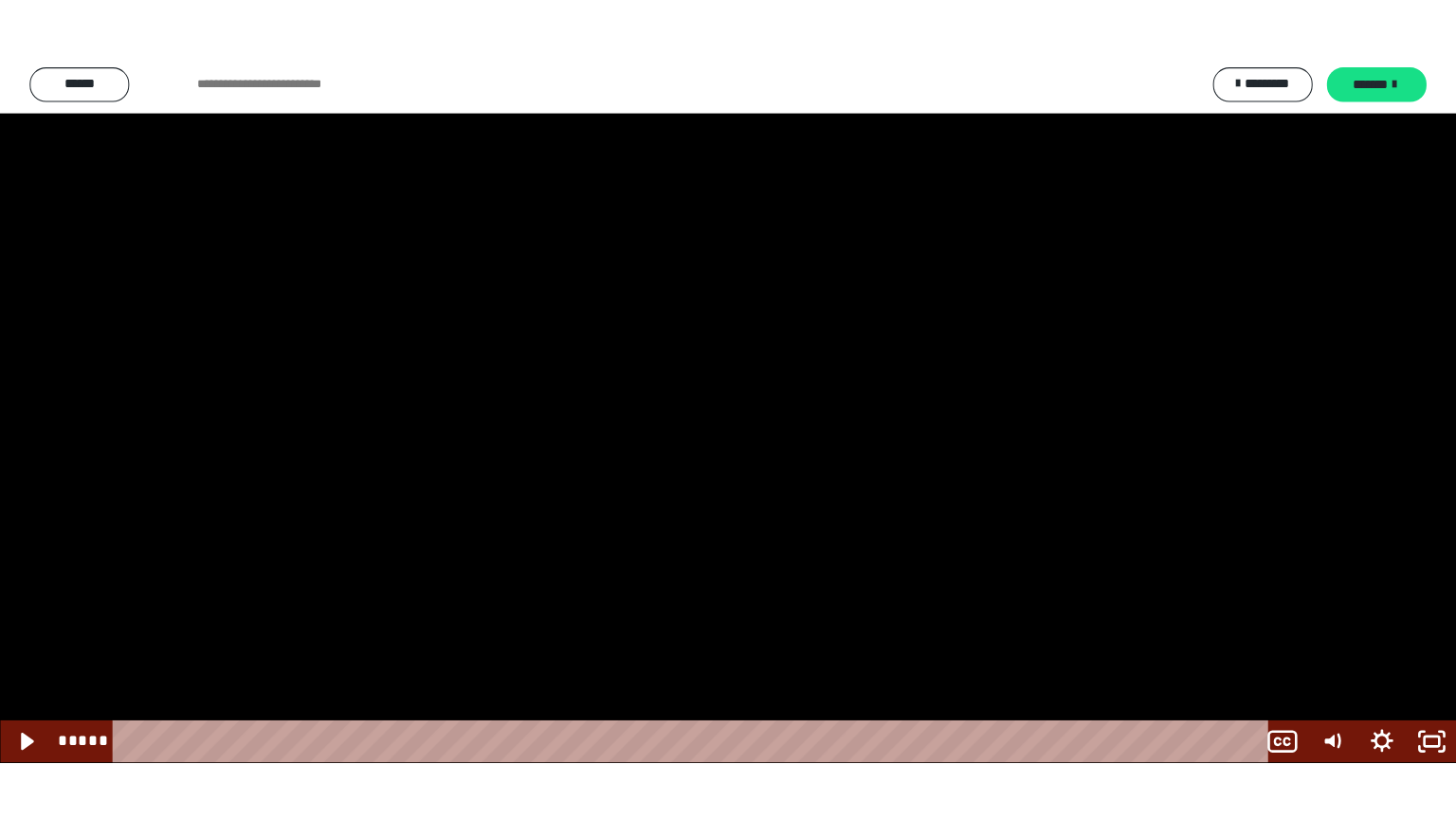 scroll, scrollTop: 2383, scrollLeft: 0, axis: vertical 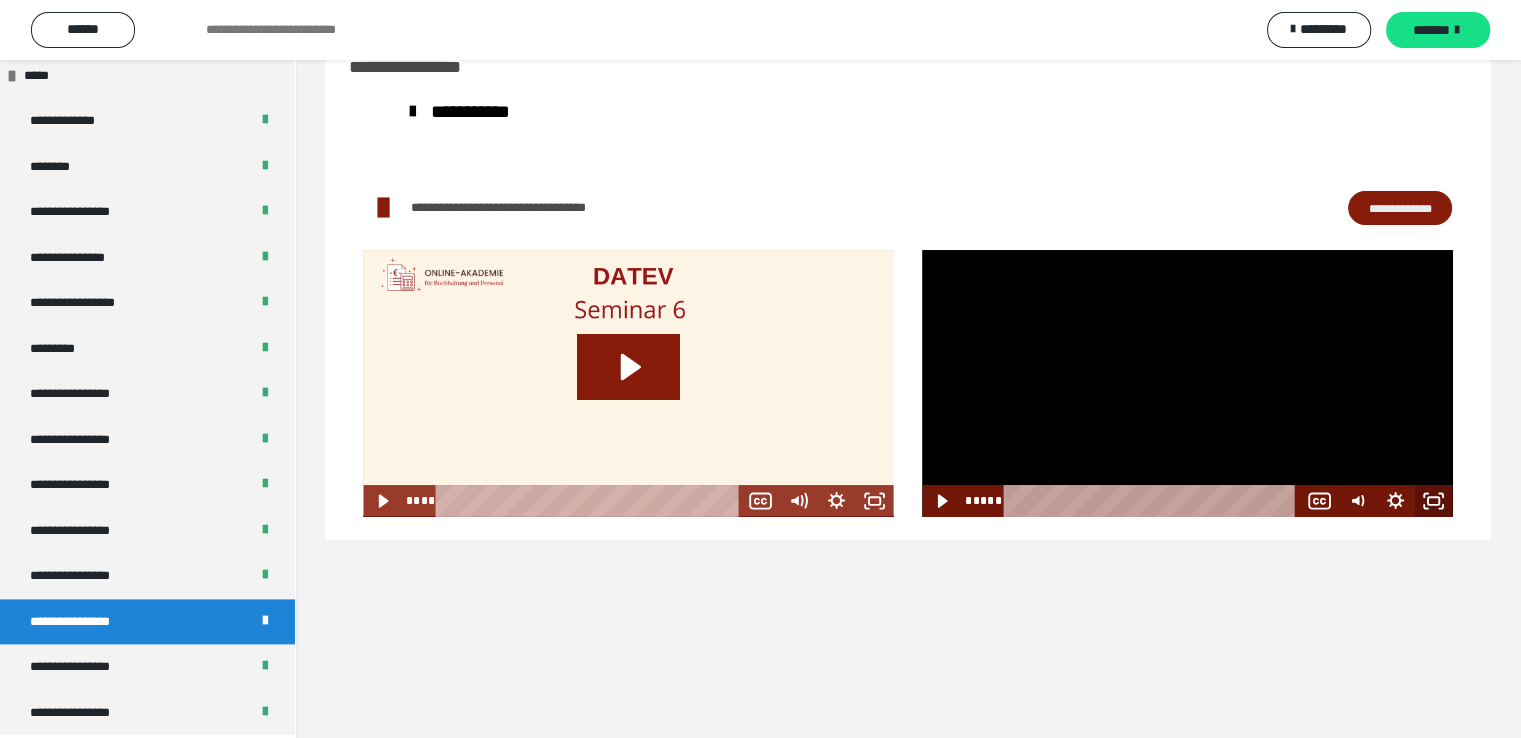 click 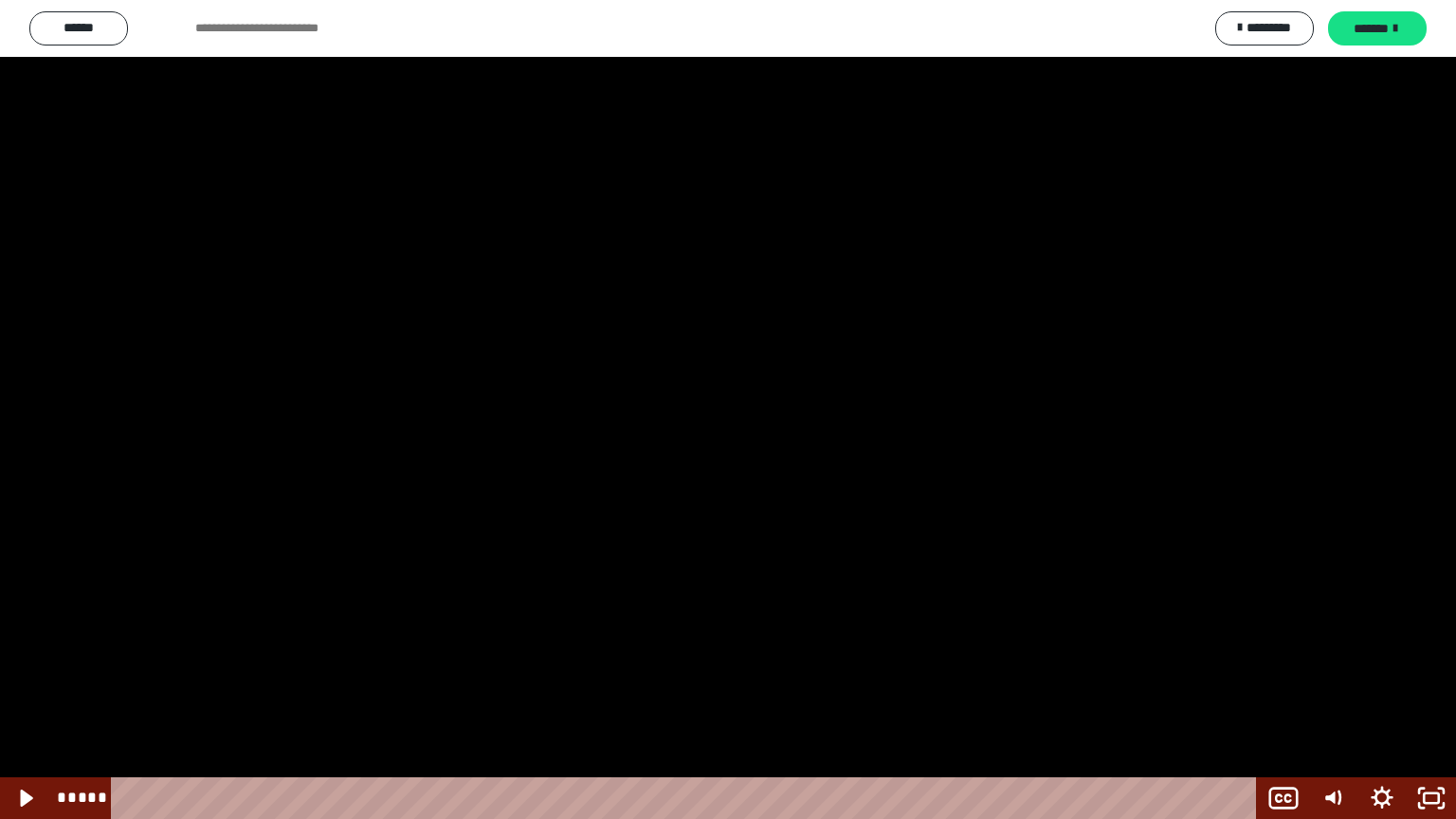 click at bounding box center [728, 410] 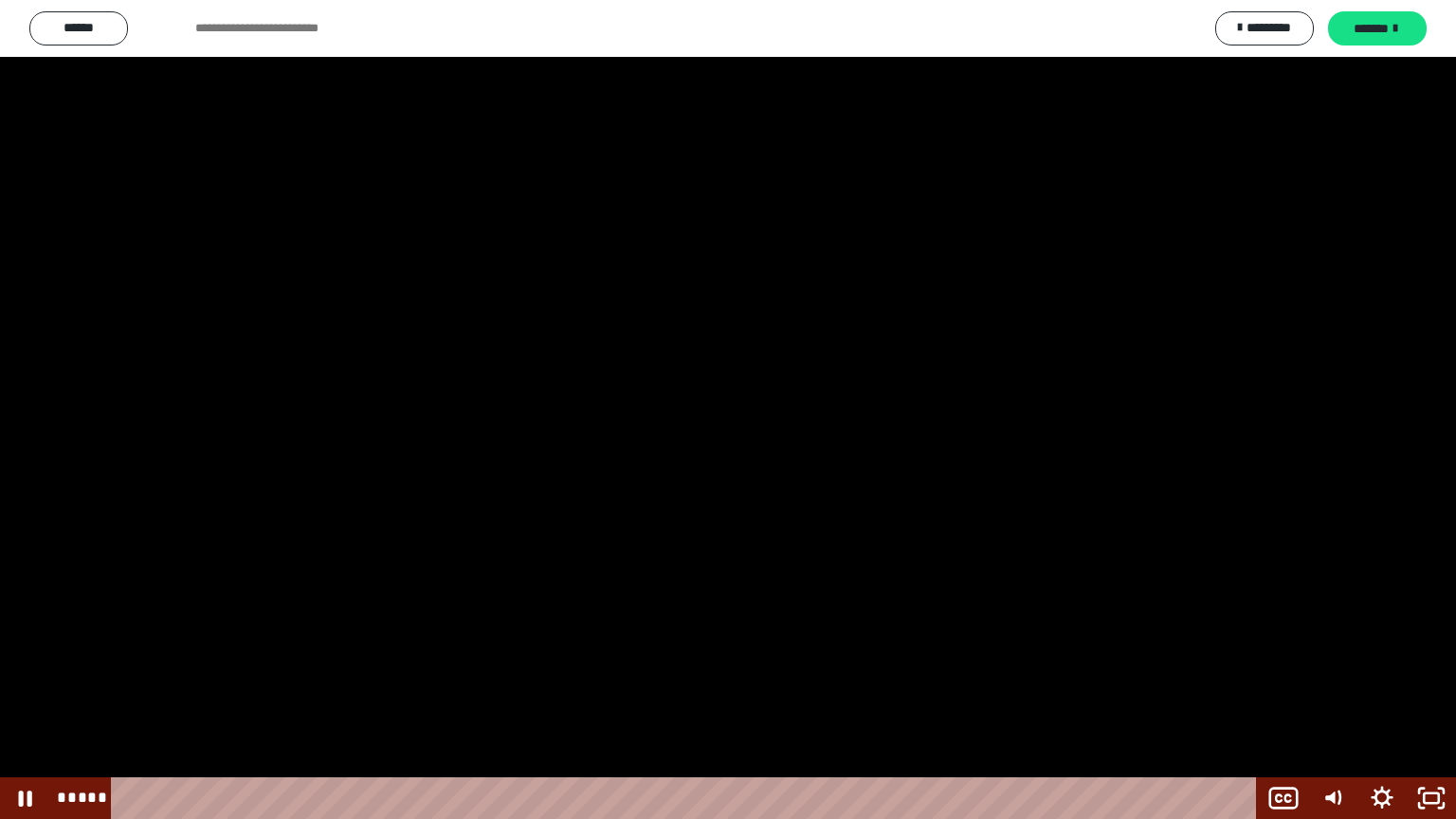 click at bounding box center [728, 410] 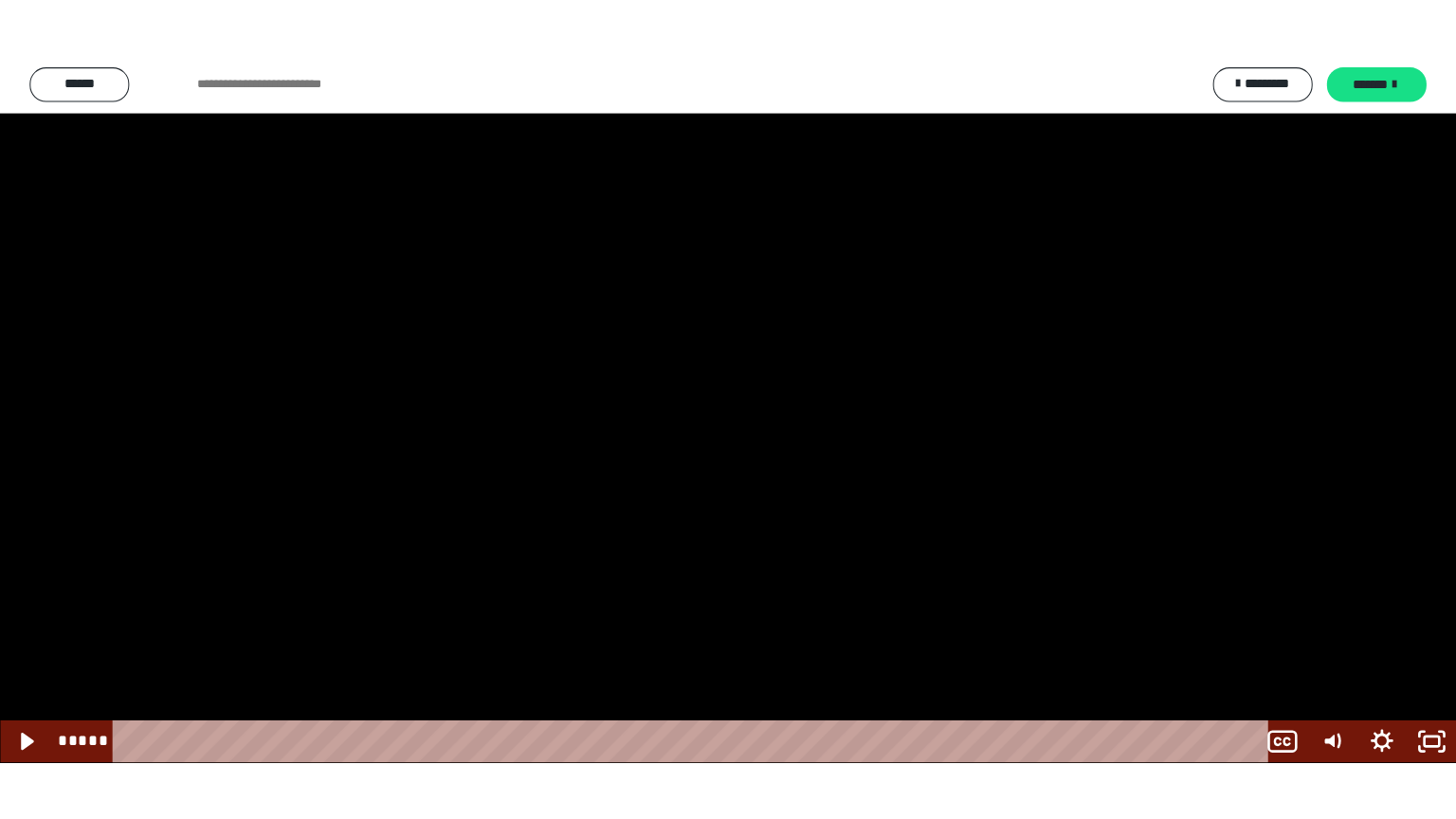 scroll, scrollTop: 2383, scrollLeft: 0, axis: vertical 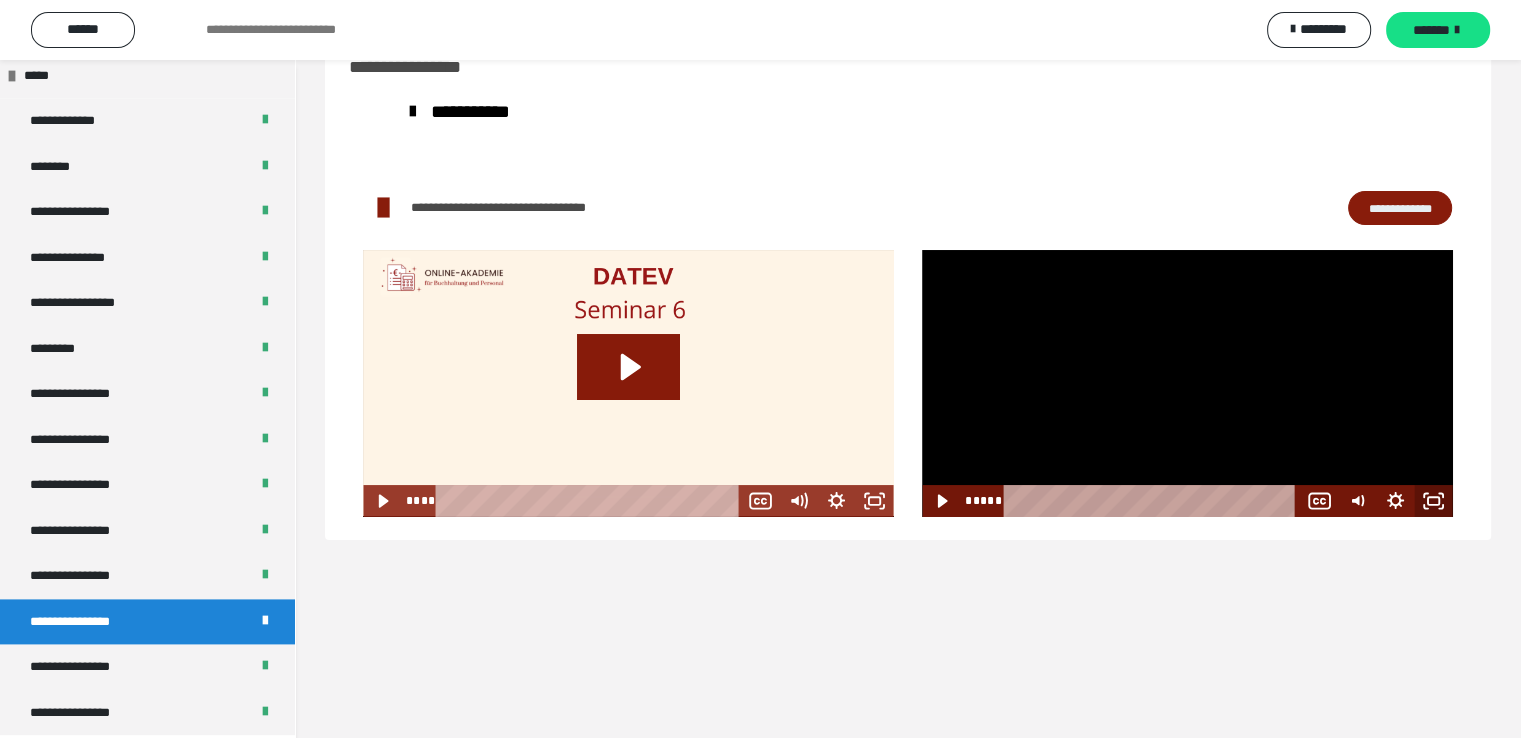 click 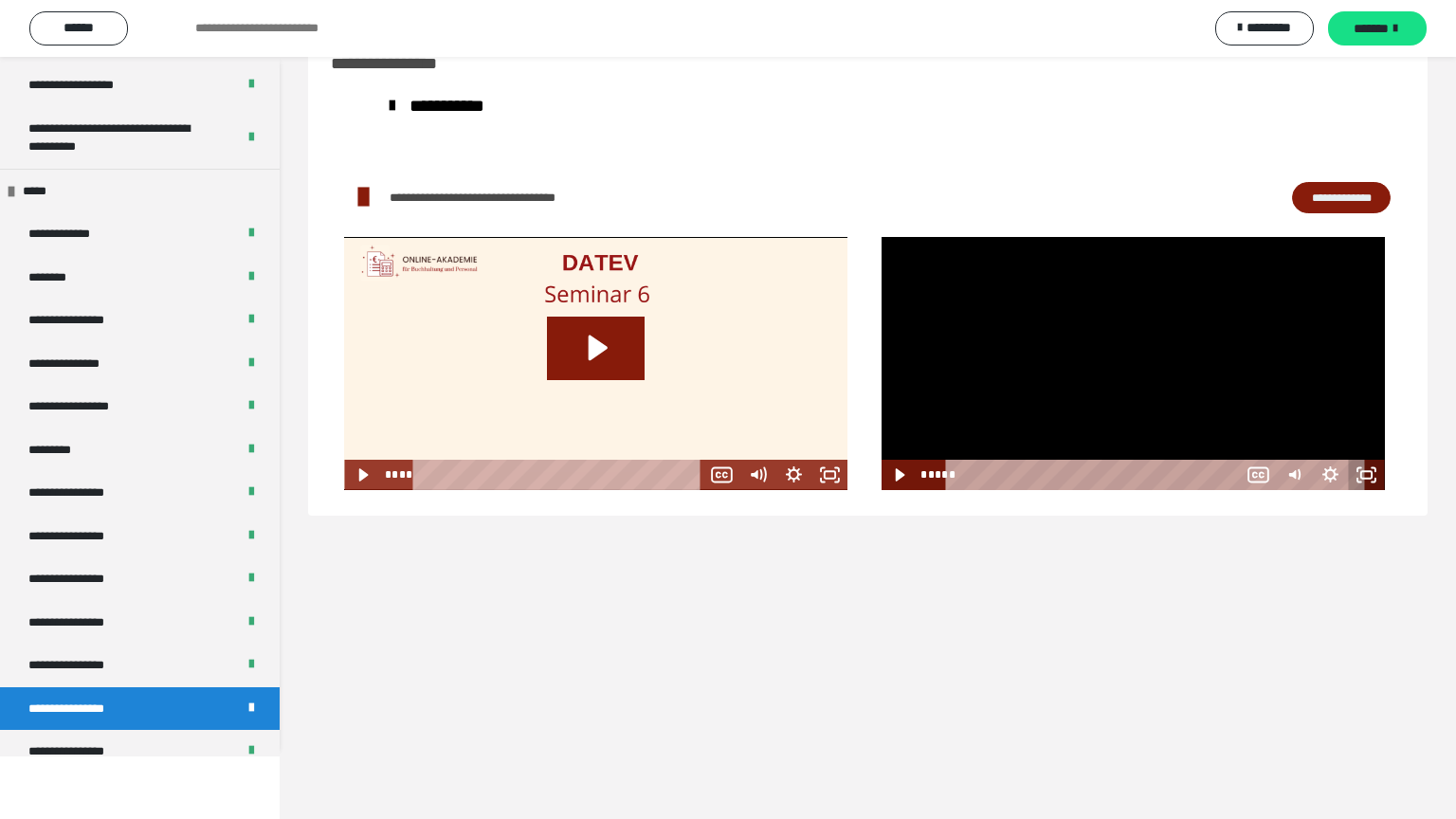 scroll, scrollTop: 2383, scrollLeft: 0, axis: vertical 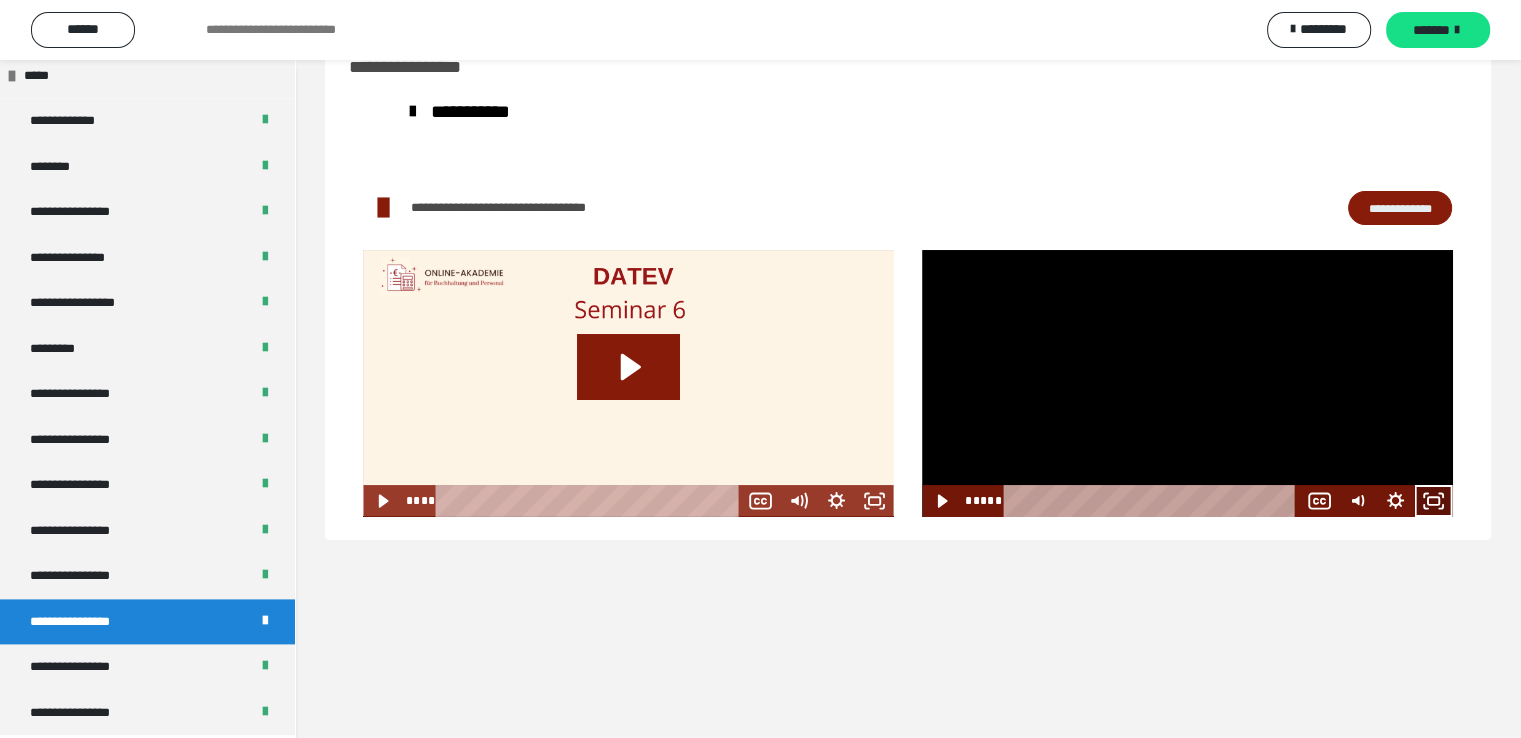 click 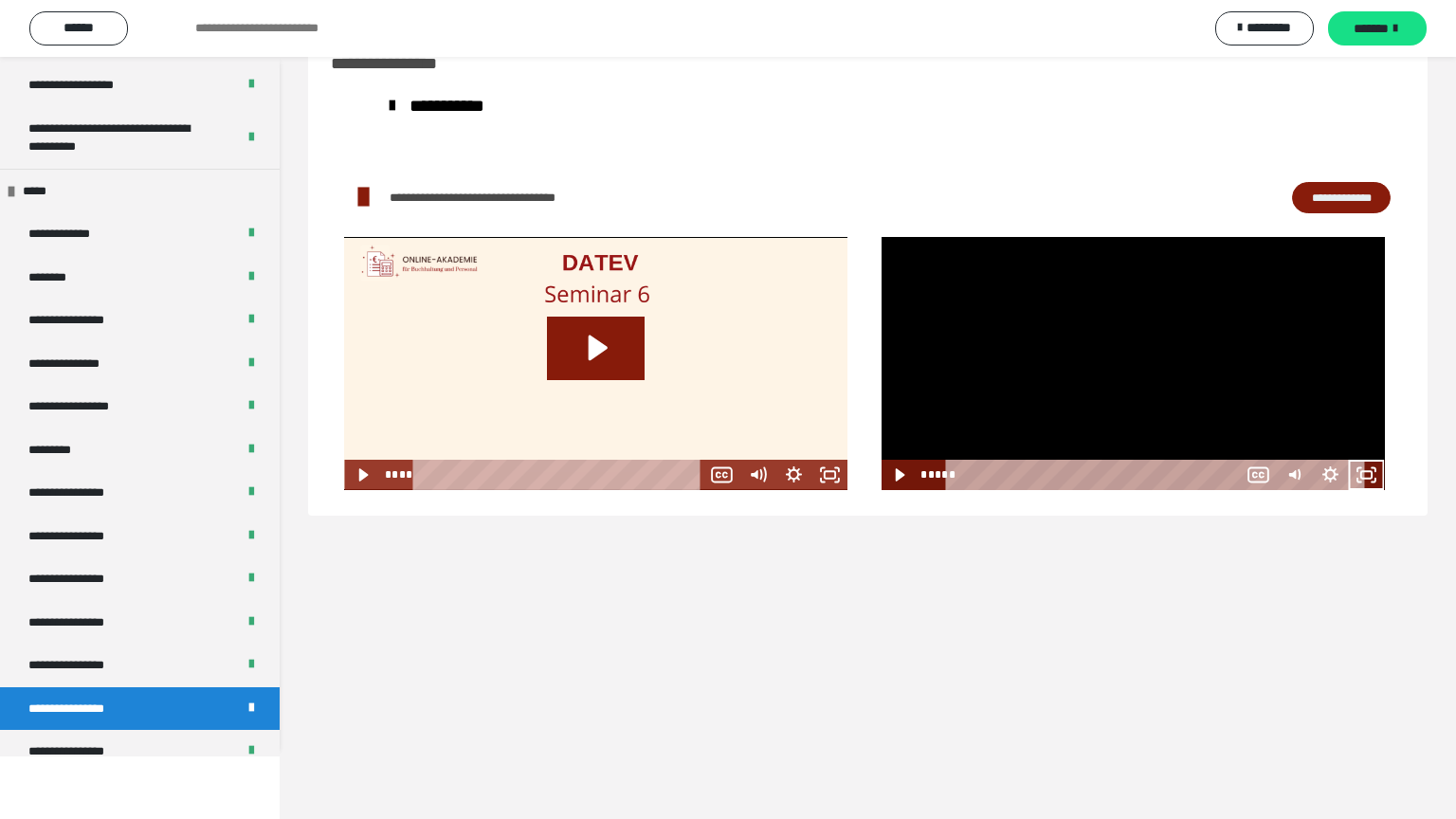 scroll, scrollTop: 2383, scrollLeft: 0, axis: vertical 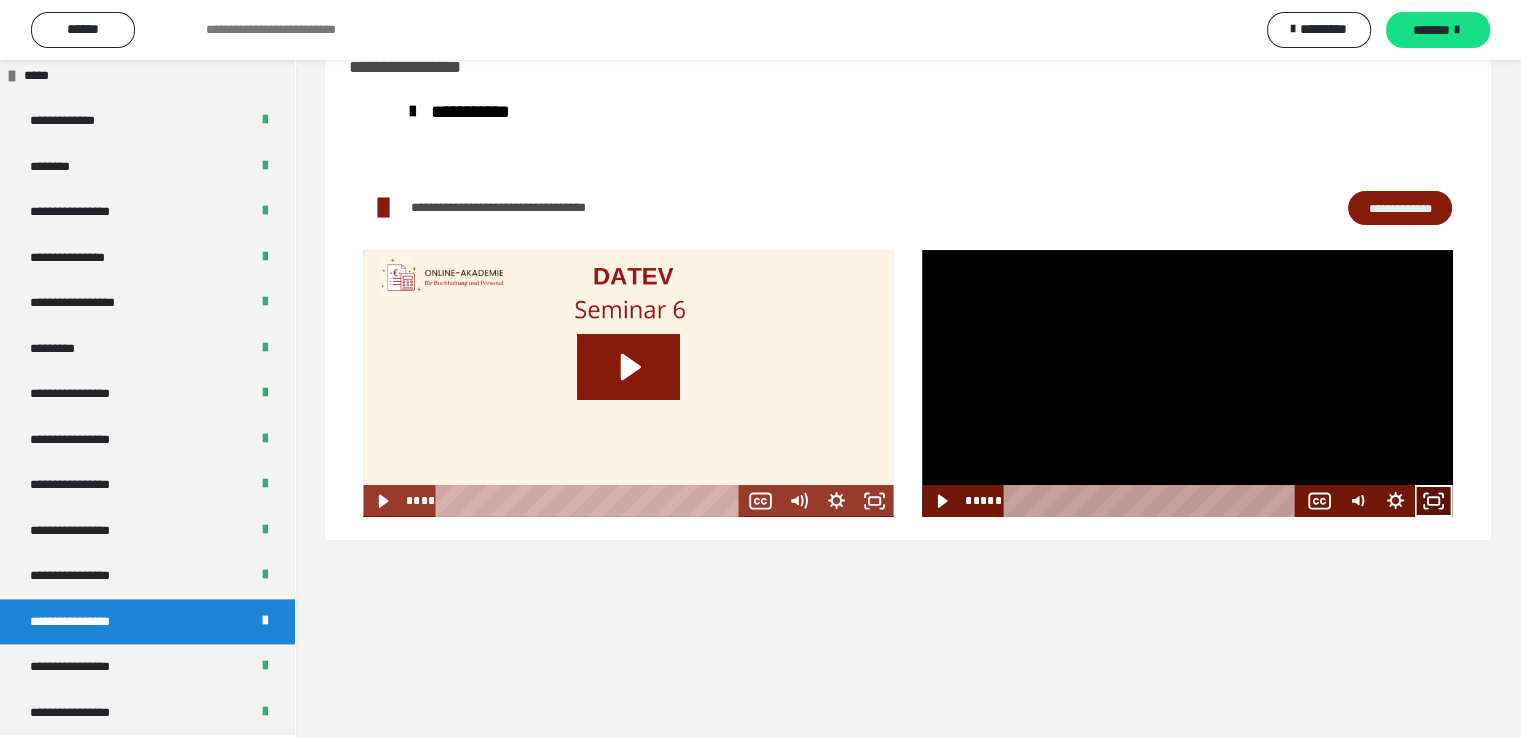 click 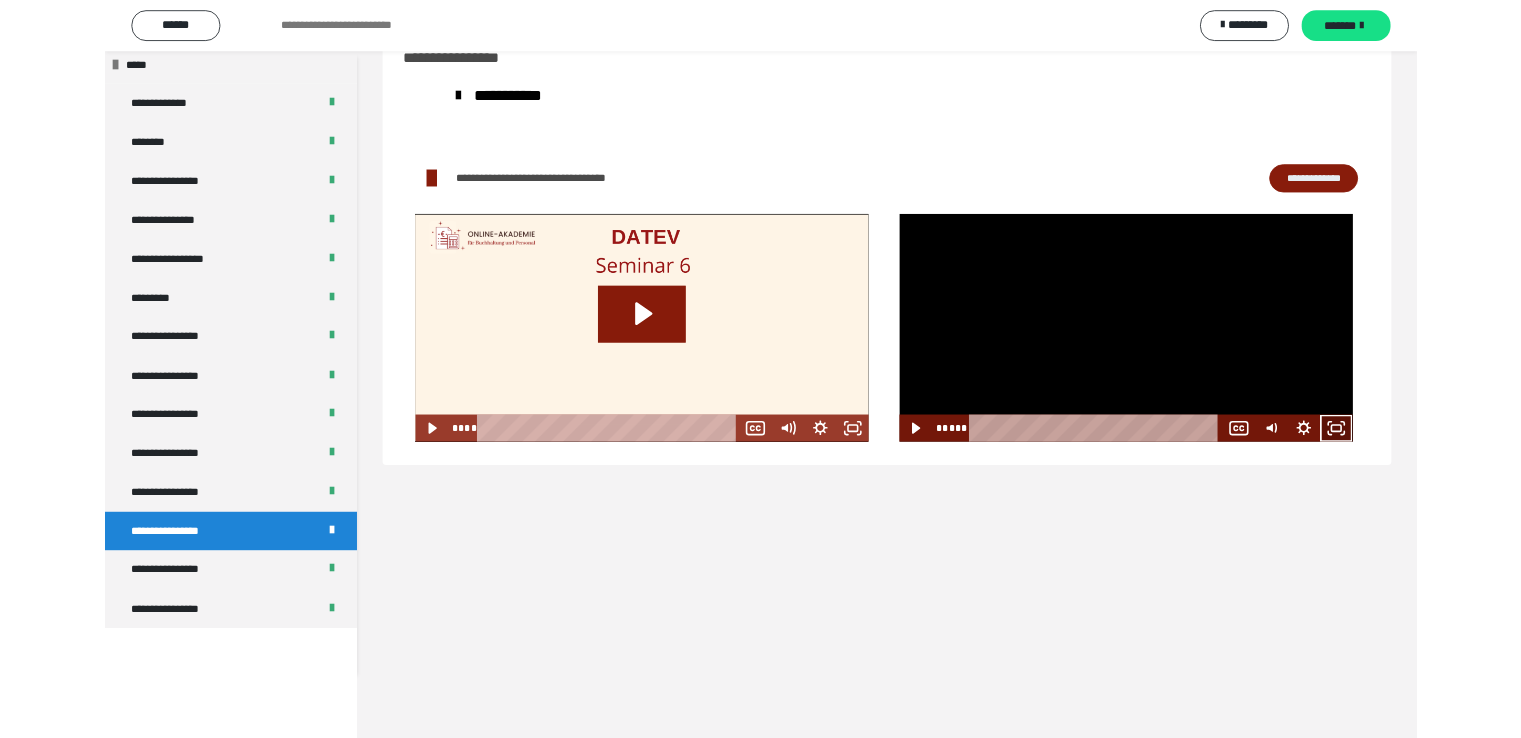 scroll, scrollTop: 2388, scrollLeft: 0, axis: vertical 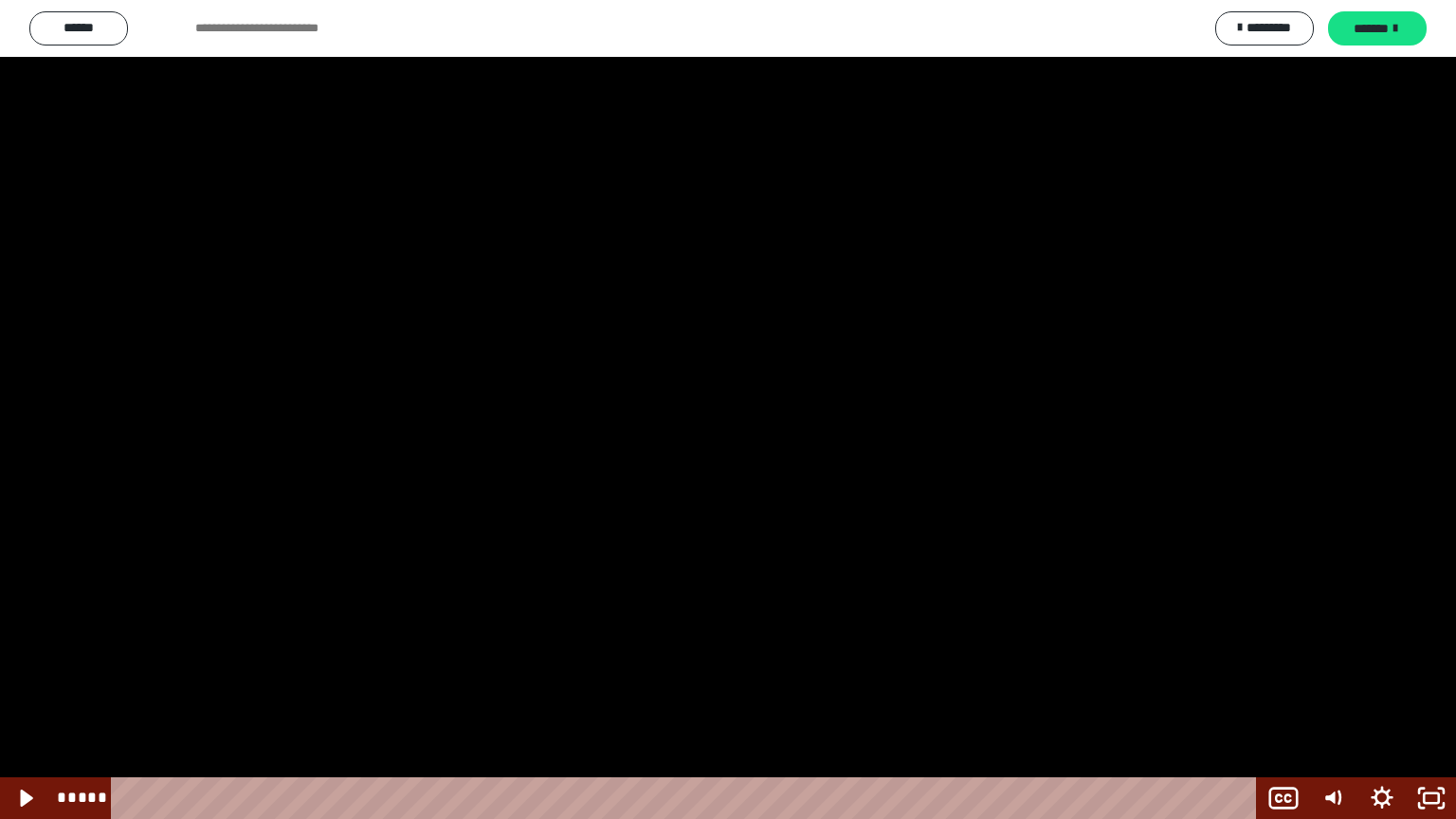 click at bounding box center [728, 410] 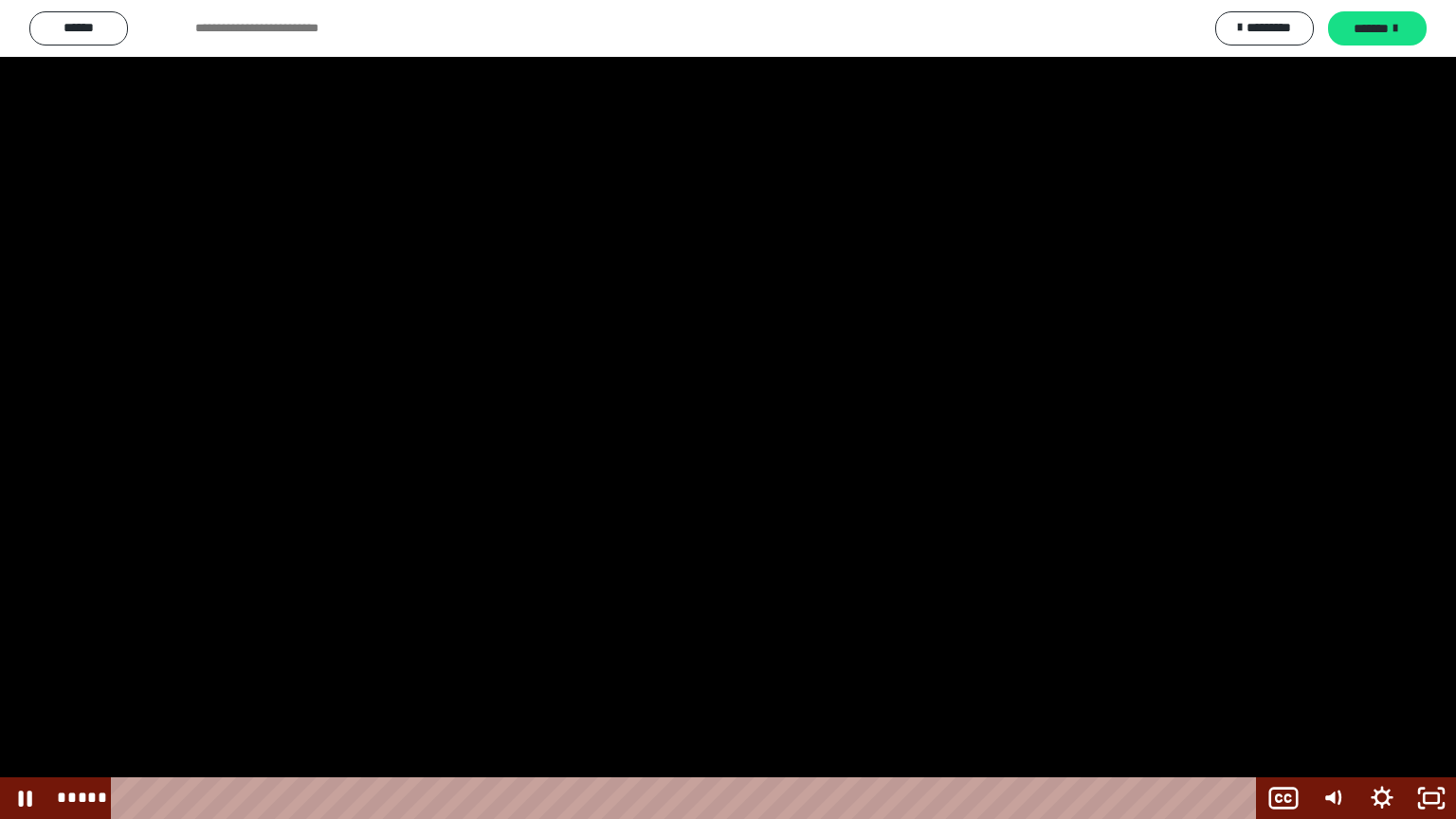 click at bounding box center [728, 410] 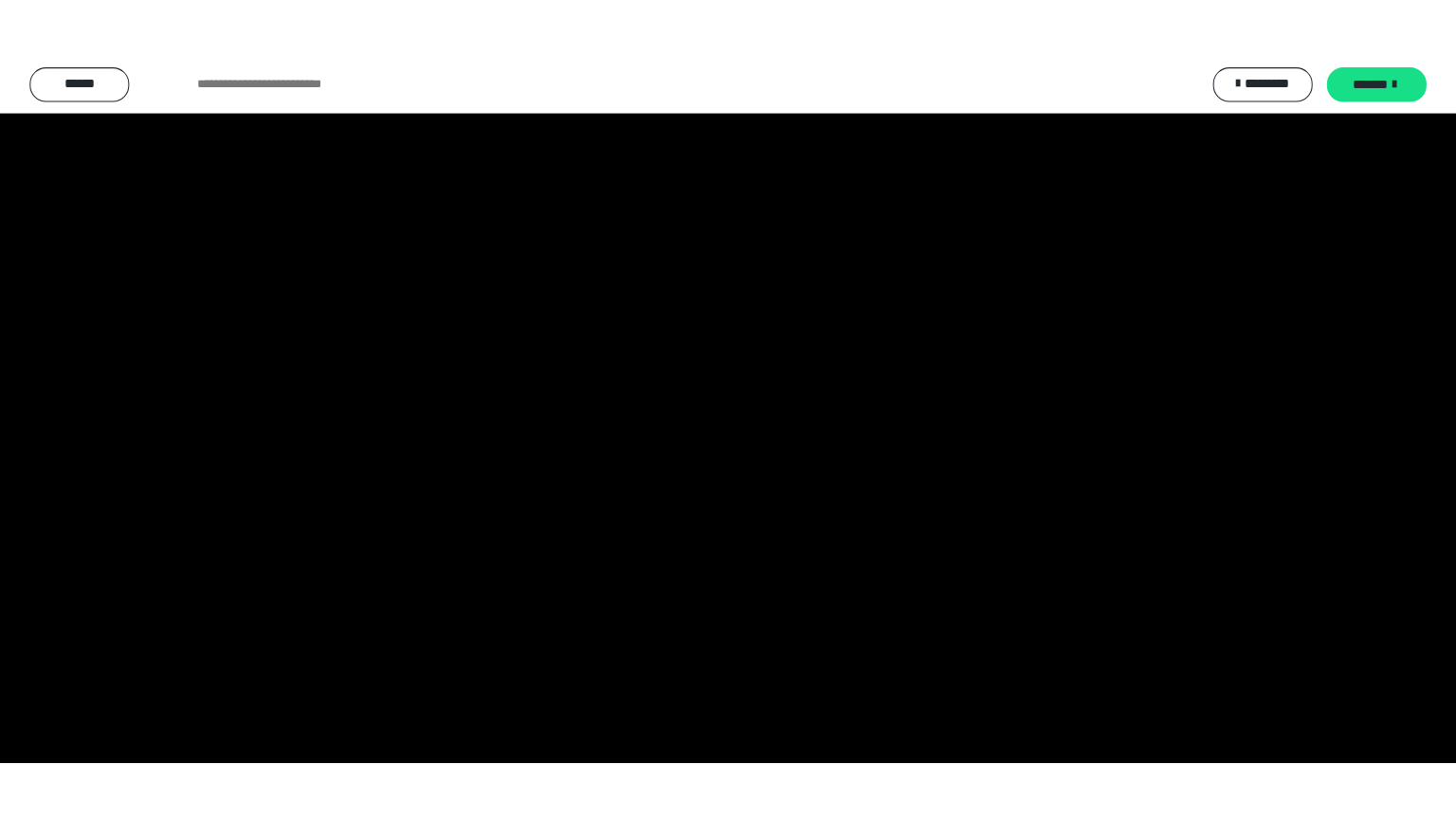 scroll, scrollTop: 2383, scrollLeft: 0, axis: vertical 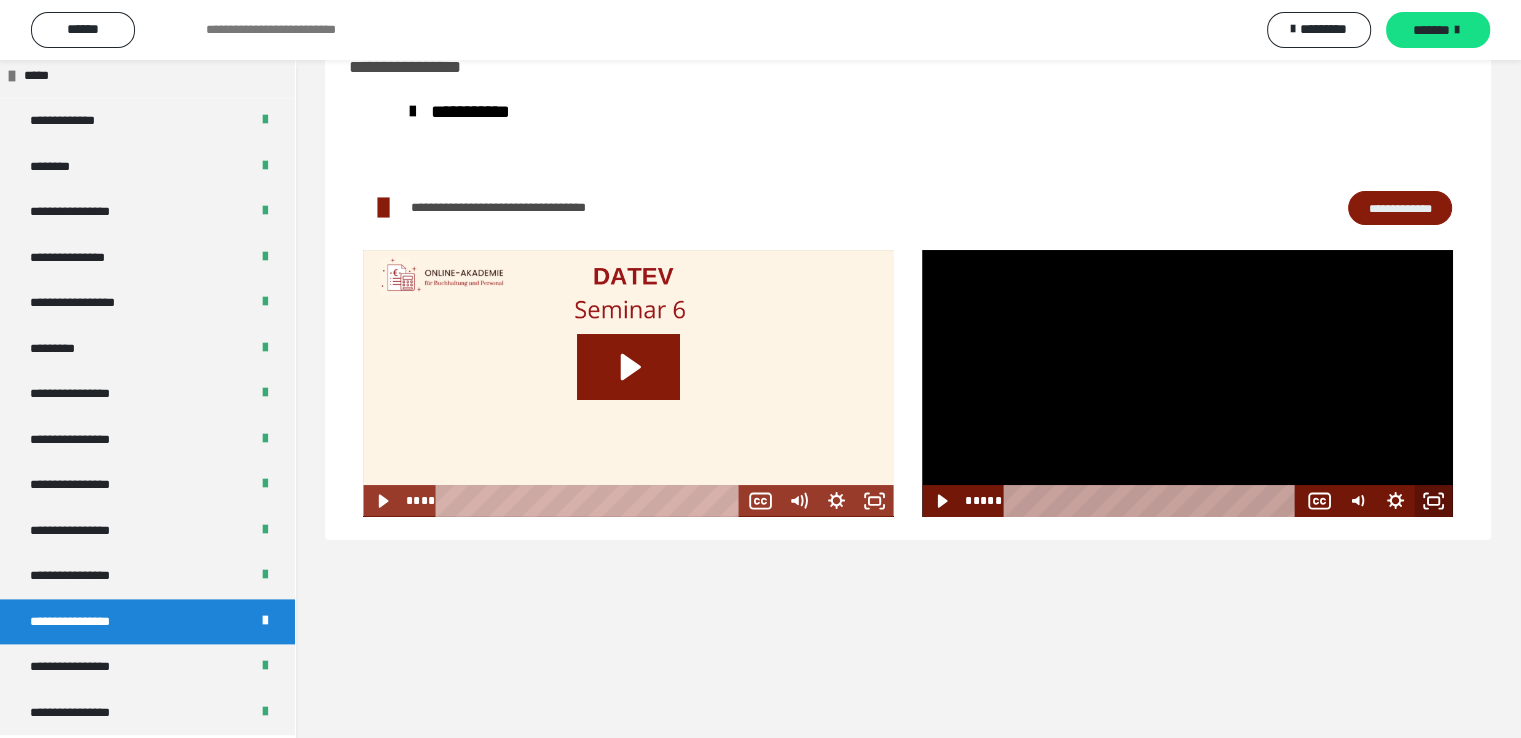 click 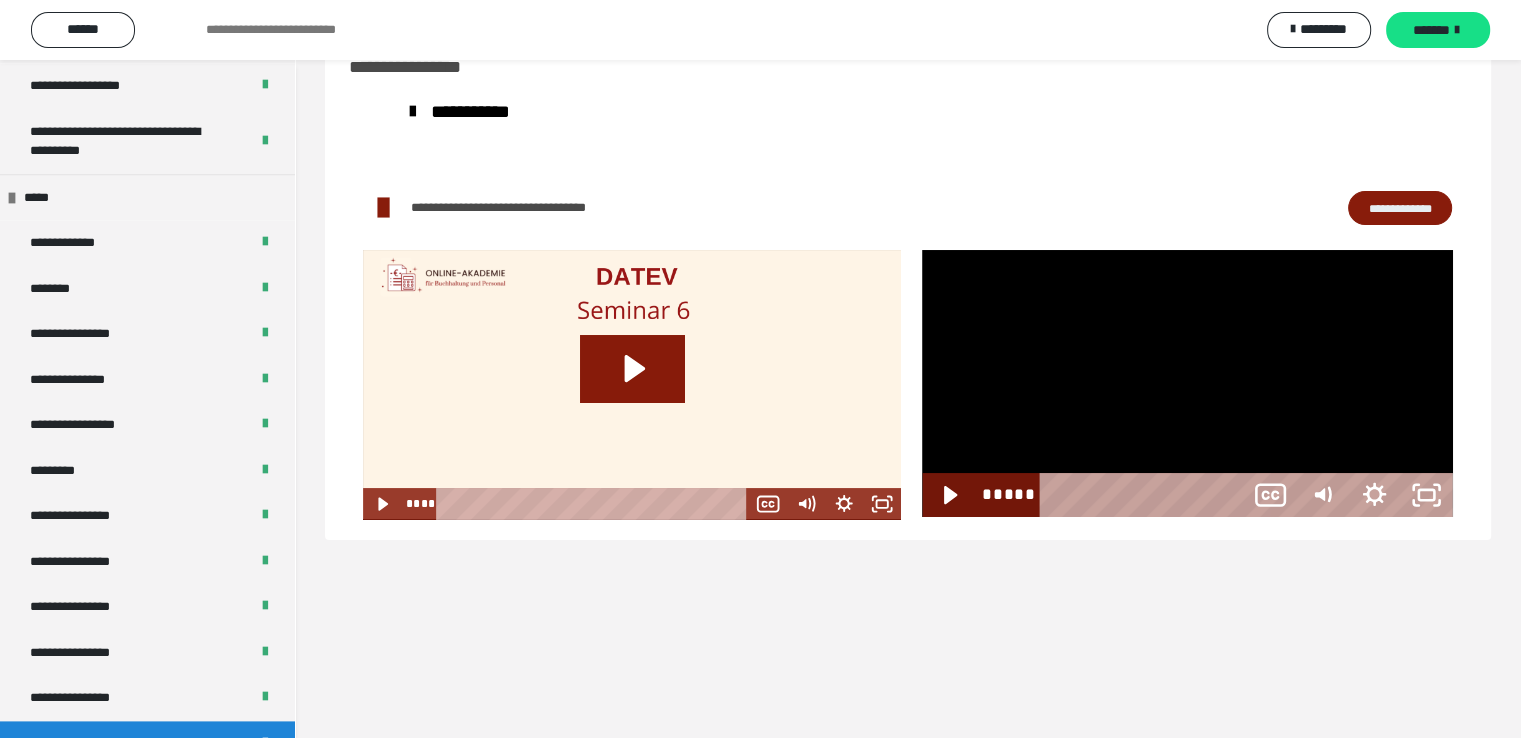 scroll, scrollTop: 2388, scrollLeft: 0, axis: vertical 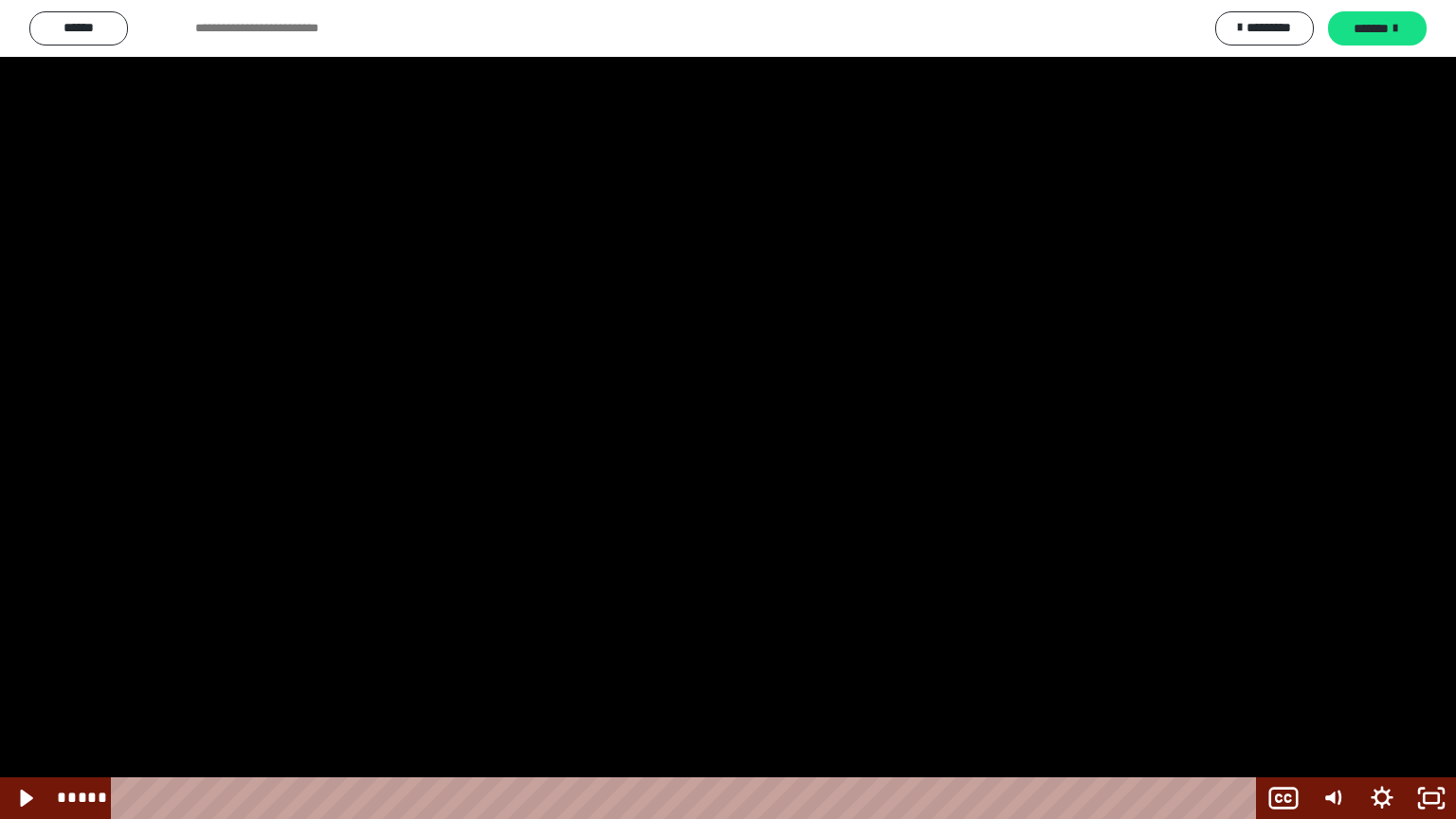 click at bounding box center (728, 410) 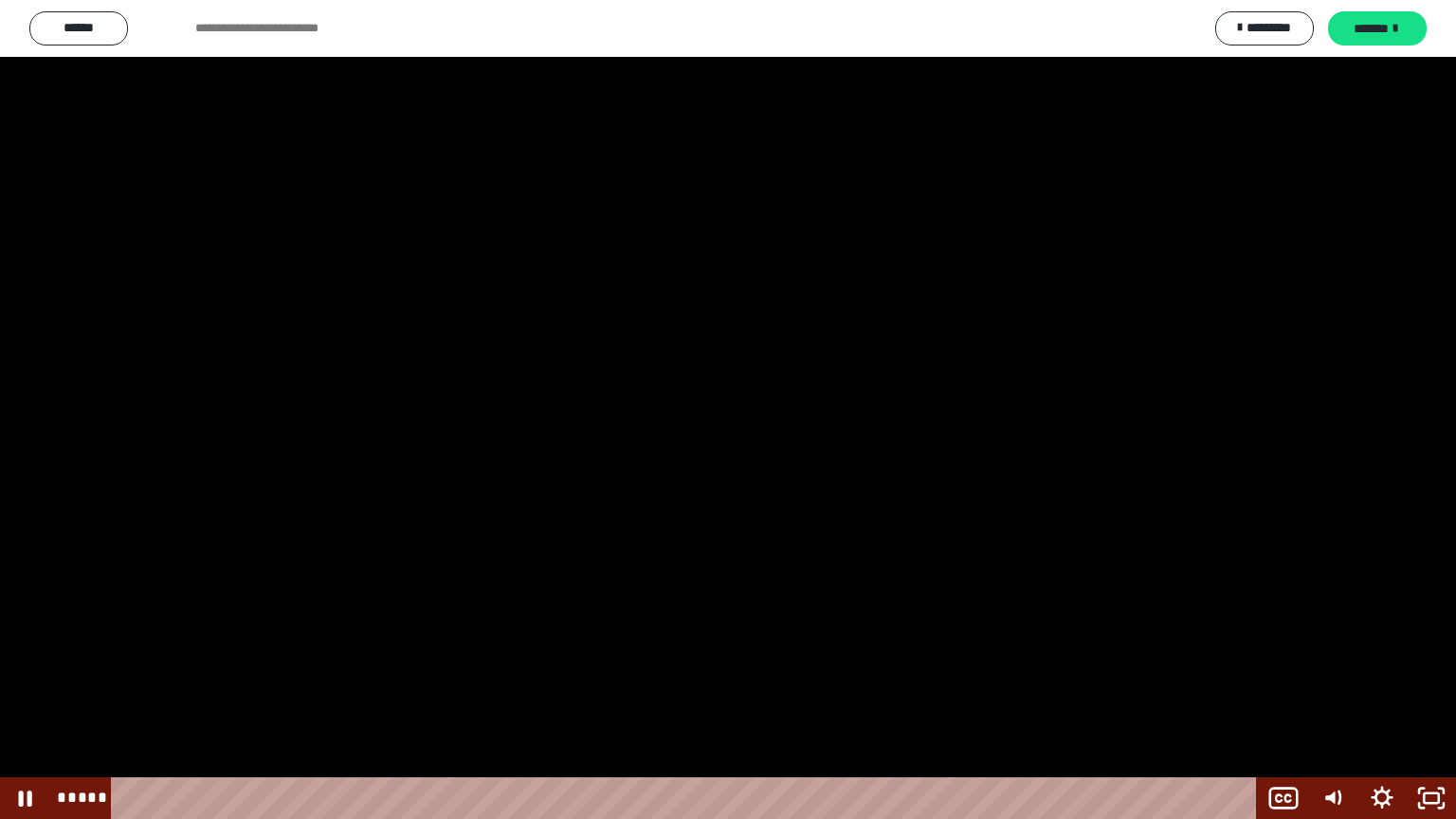 click at bounding box center (728, 410) 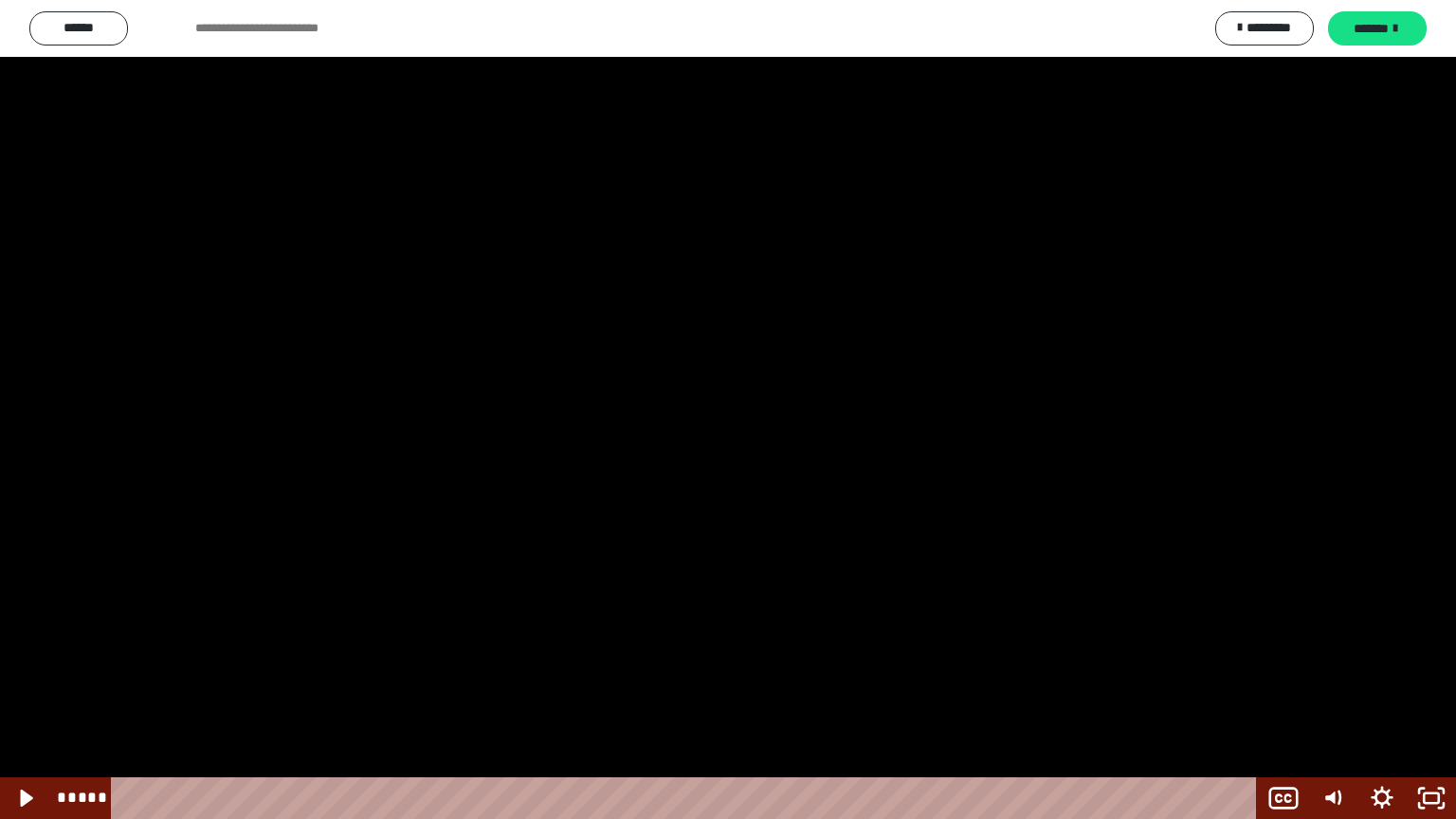 click at bounding box center (728, 410) 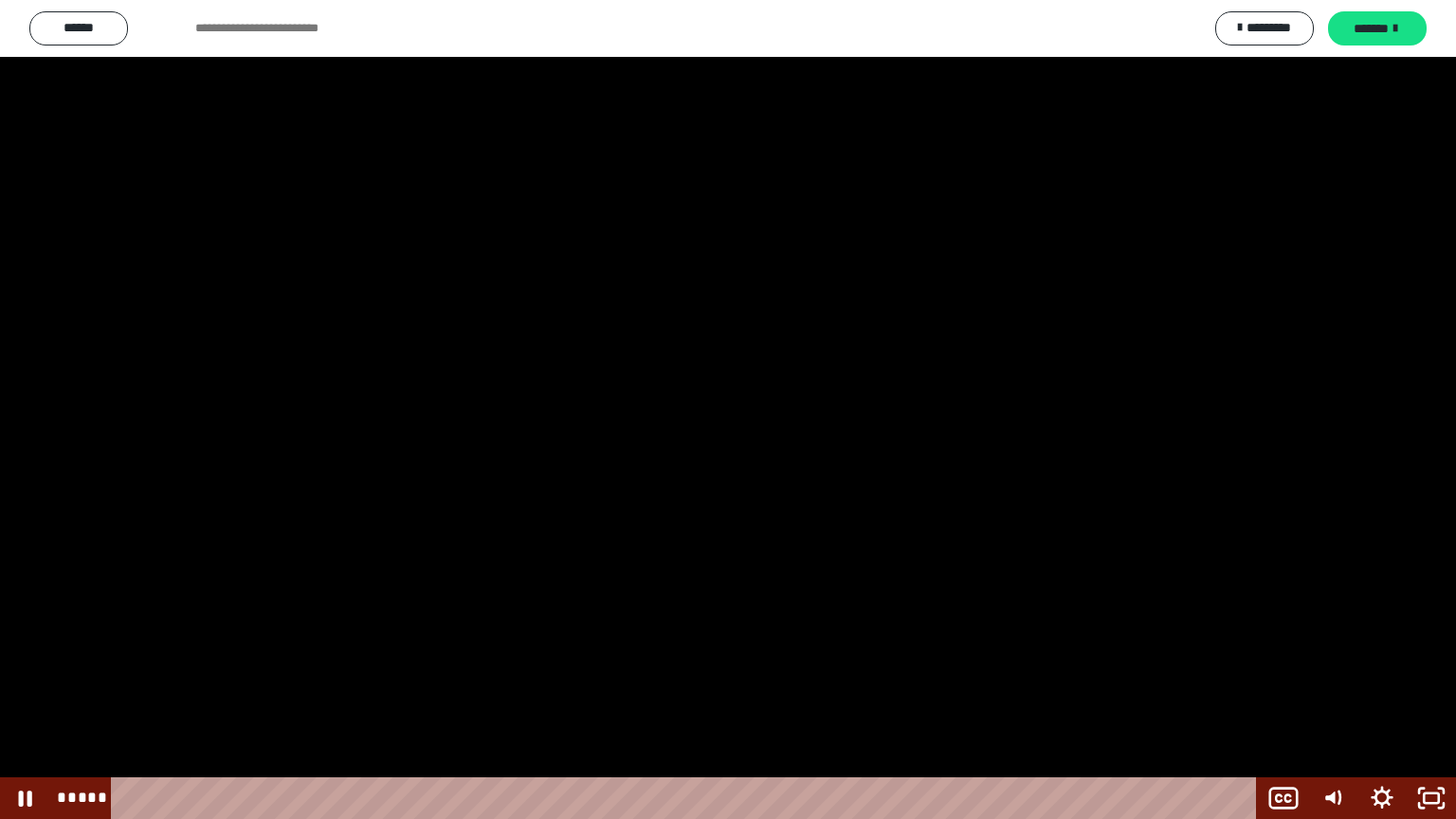 click at bounding box center [728, 410] 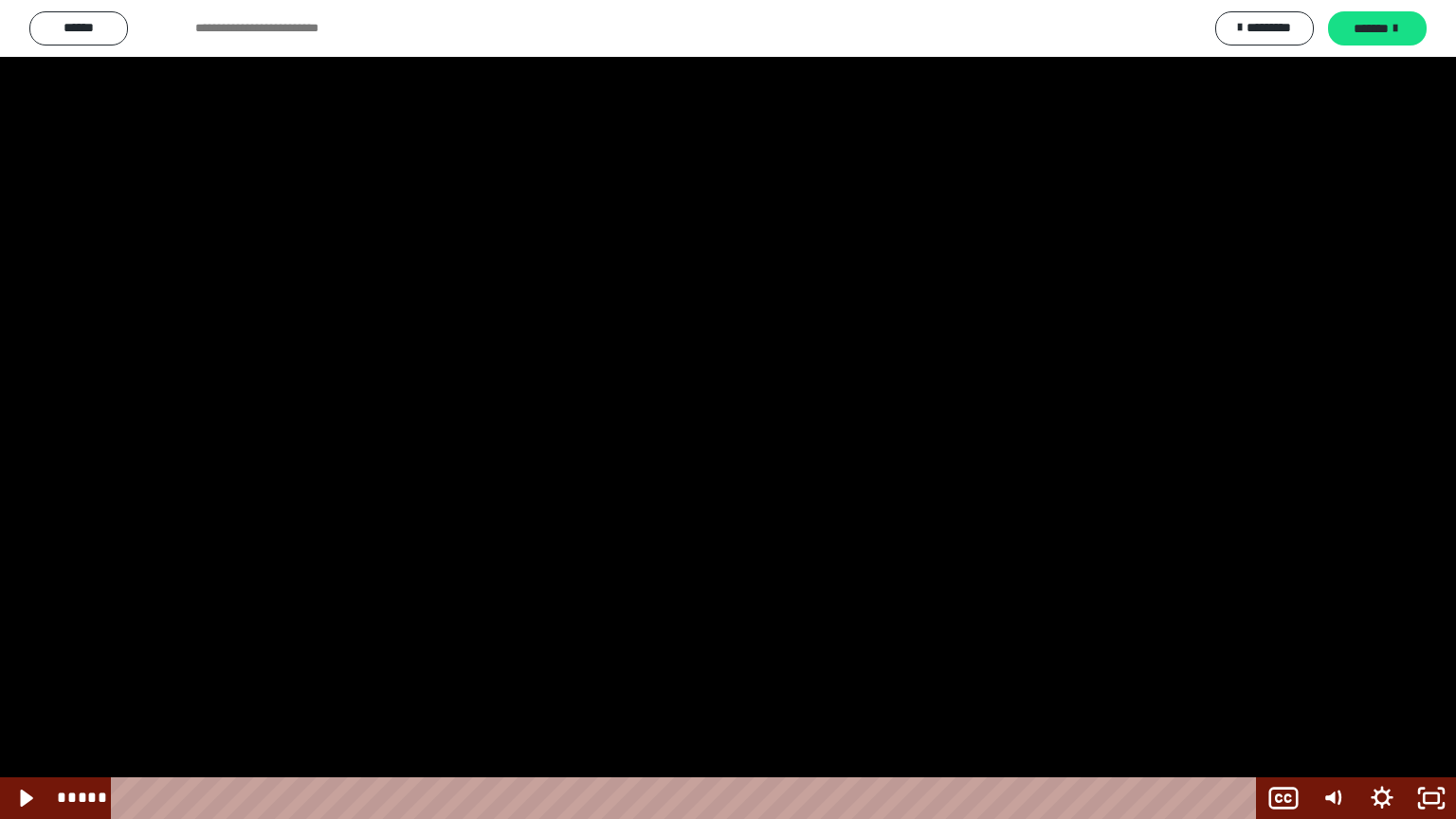 click at bounding box center (728, 410) 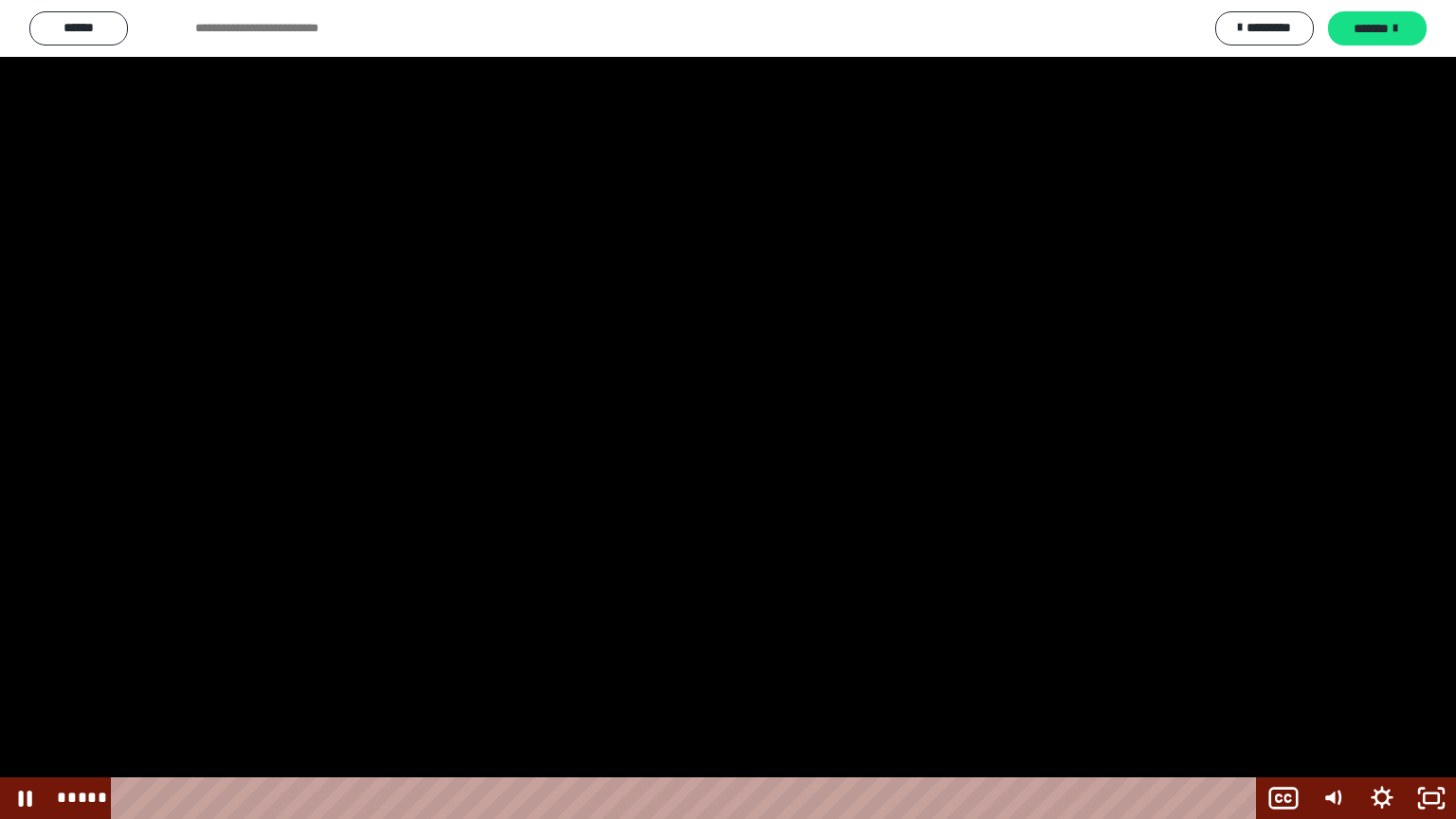 click at bounding box center (728, 410) 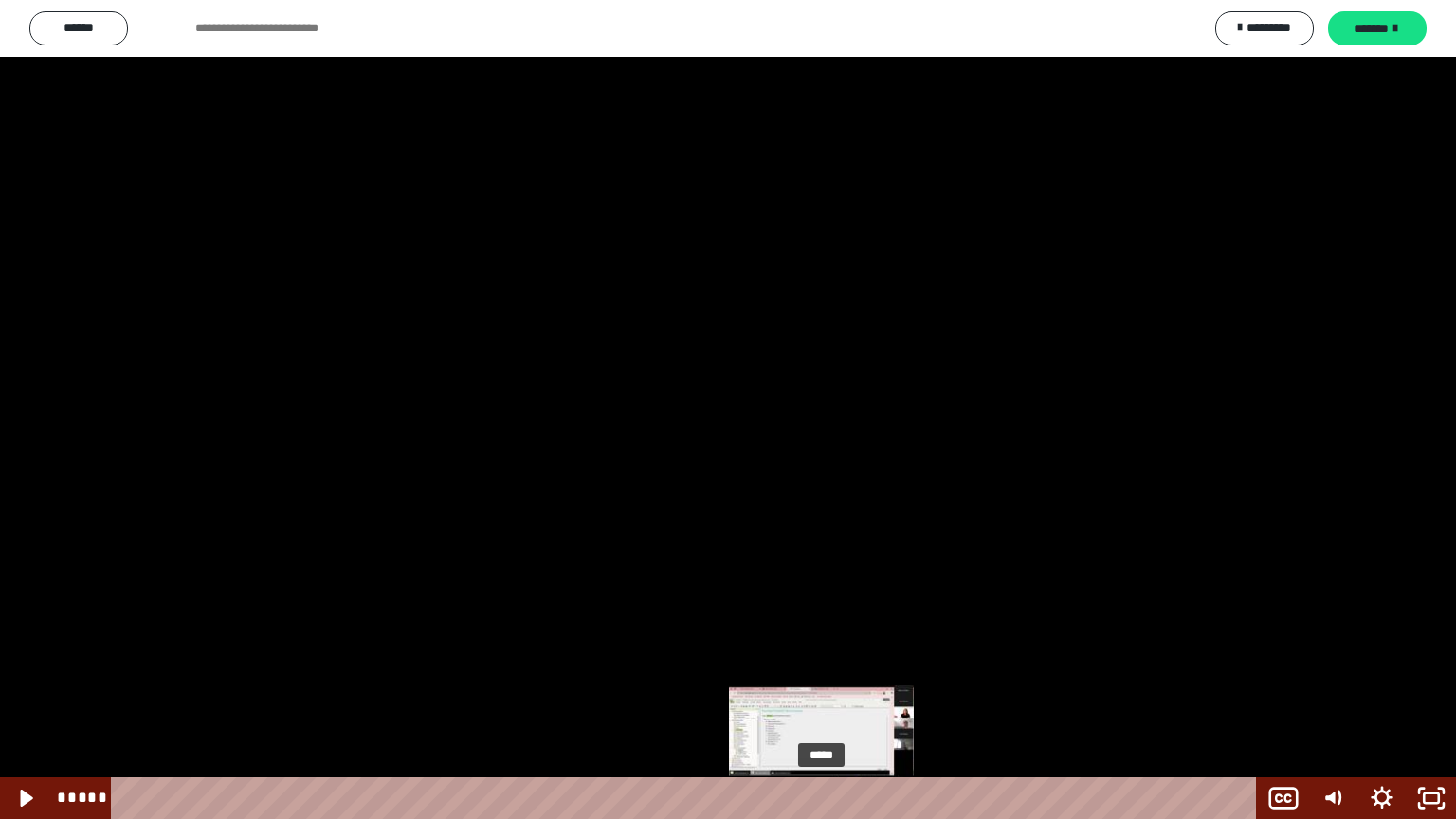 click at bounding box center (821, 798) 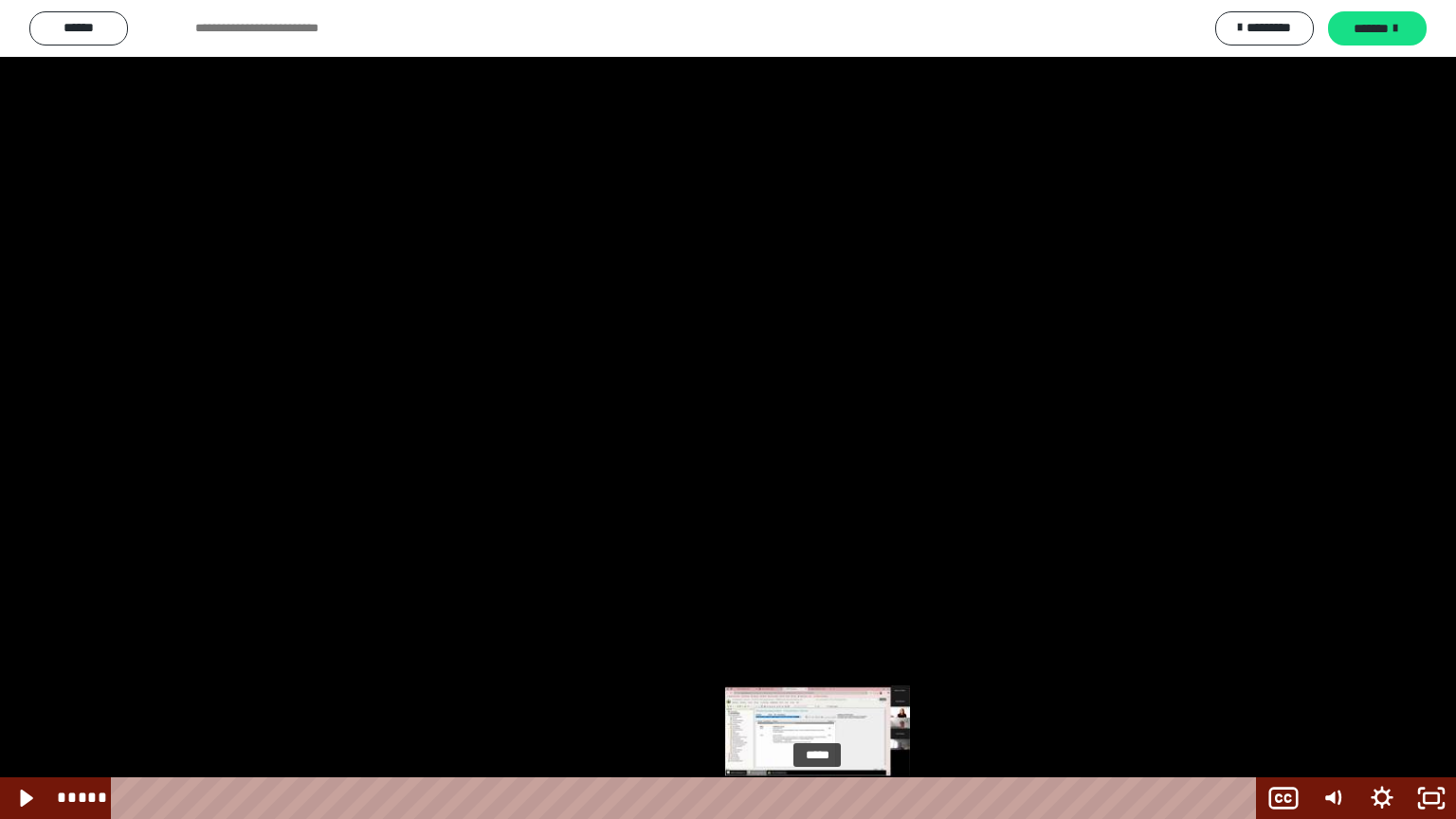click at bounding box center [817, 798] 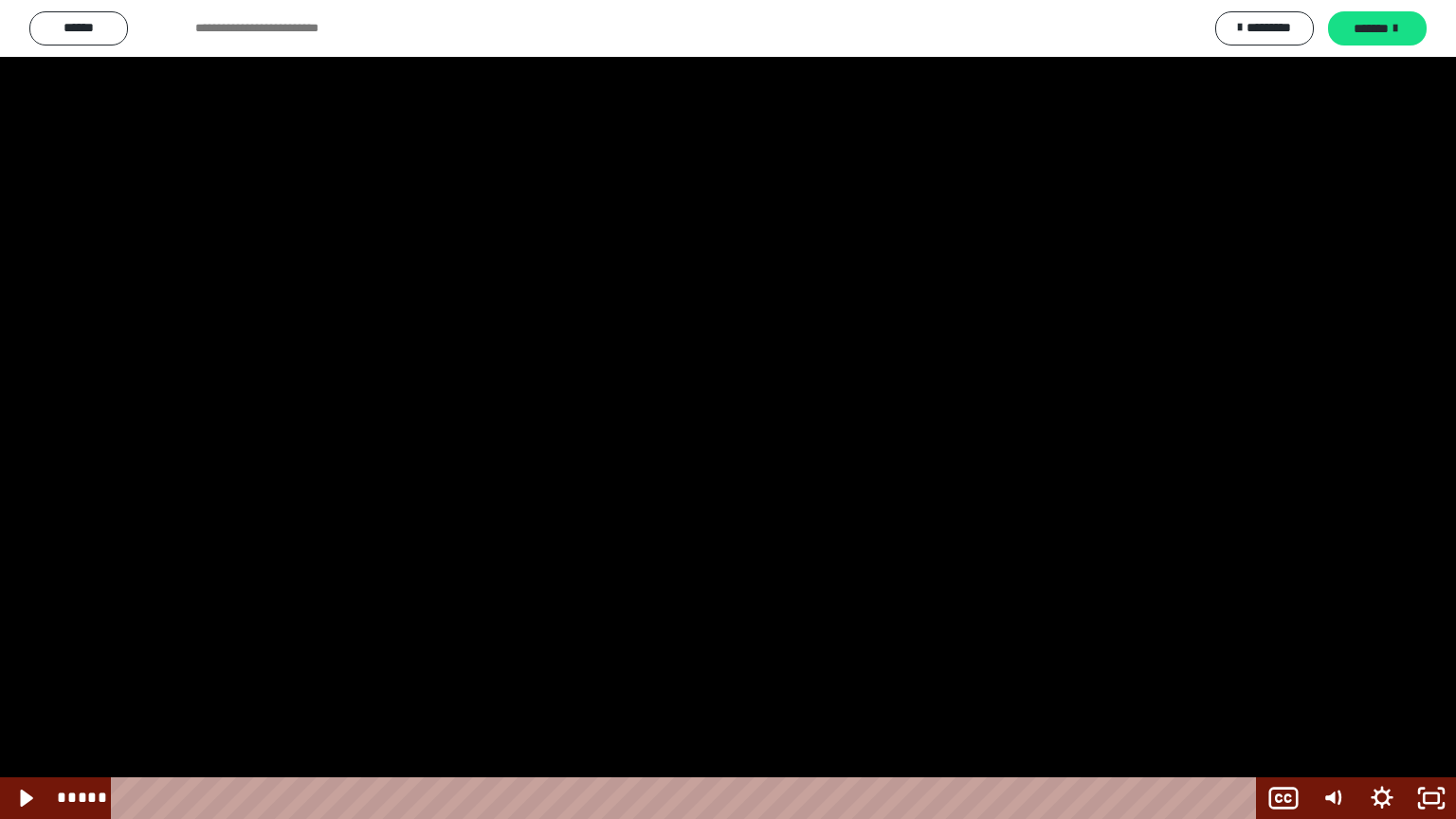 click at bounding box center [728, 410] 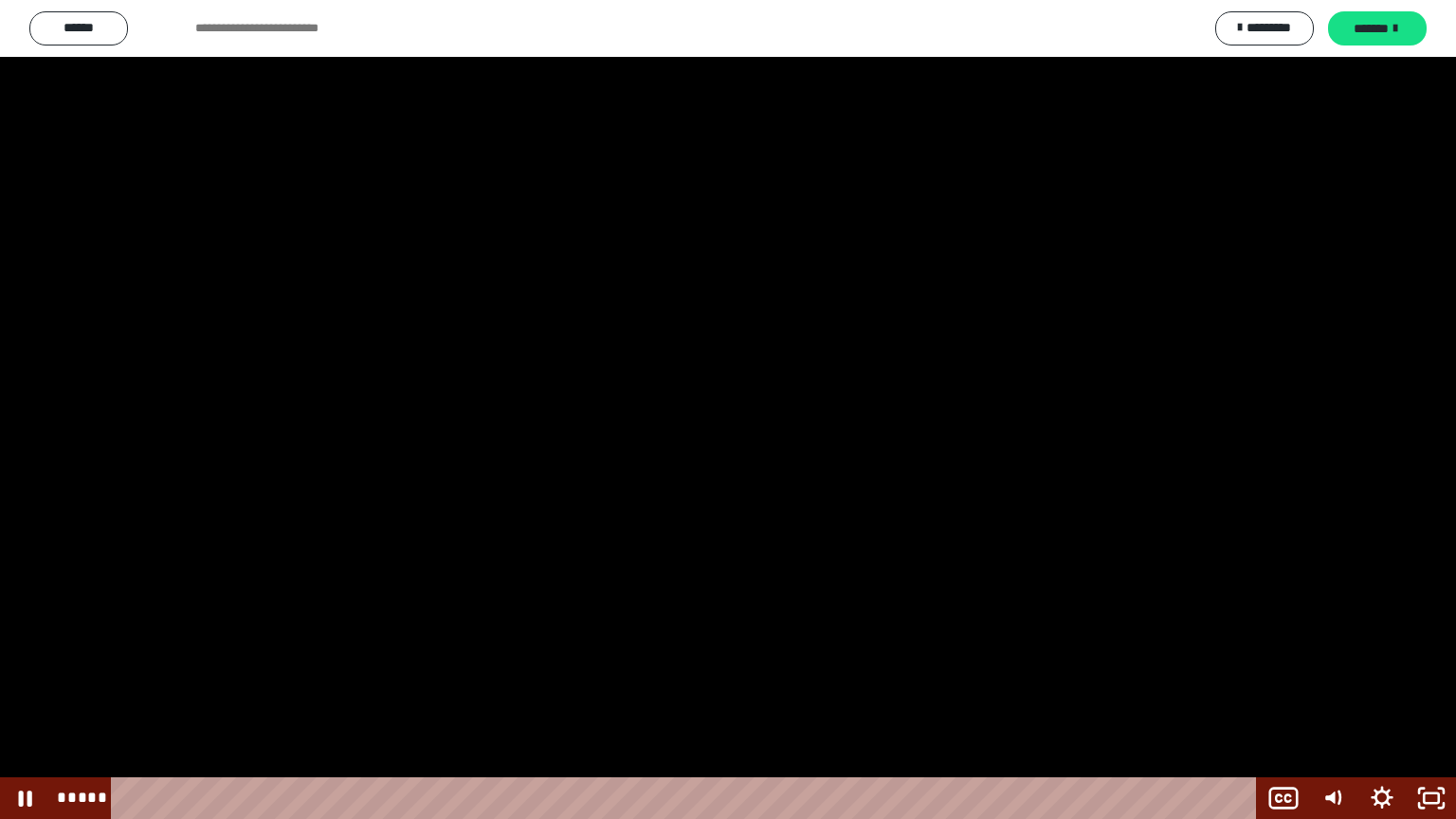 click at bounding box center [728, 410] 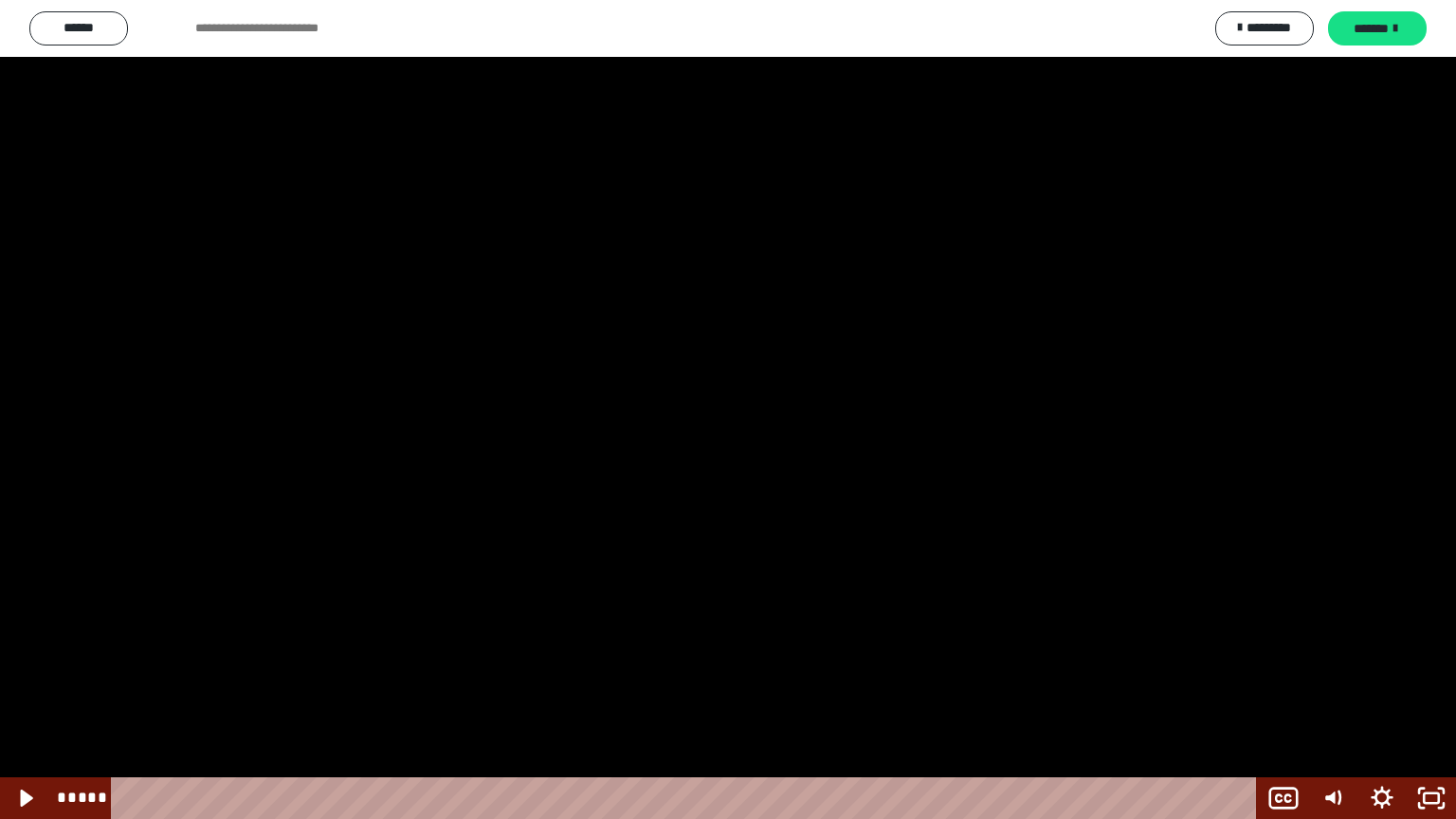 scroll, scrollTop: 2383, scrollLeft: 0, axis: vertical 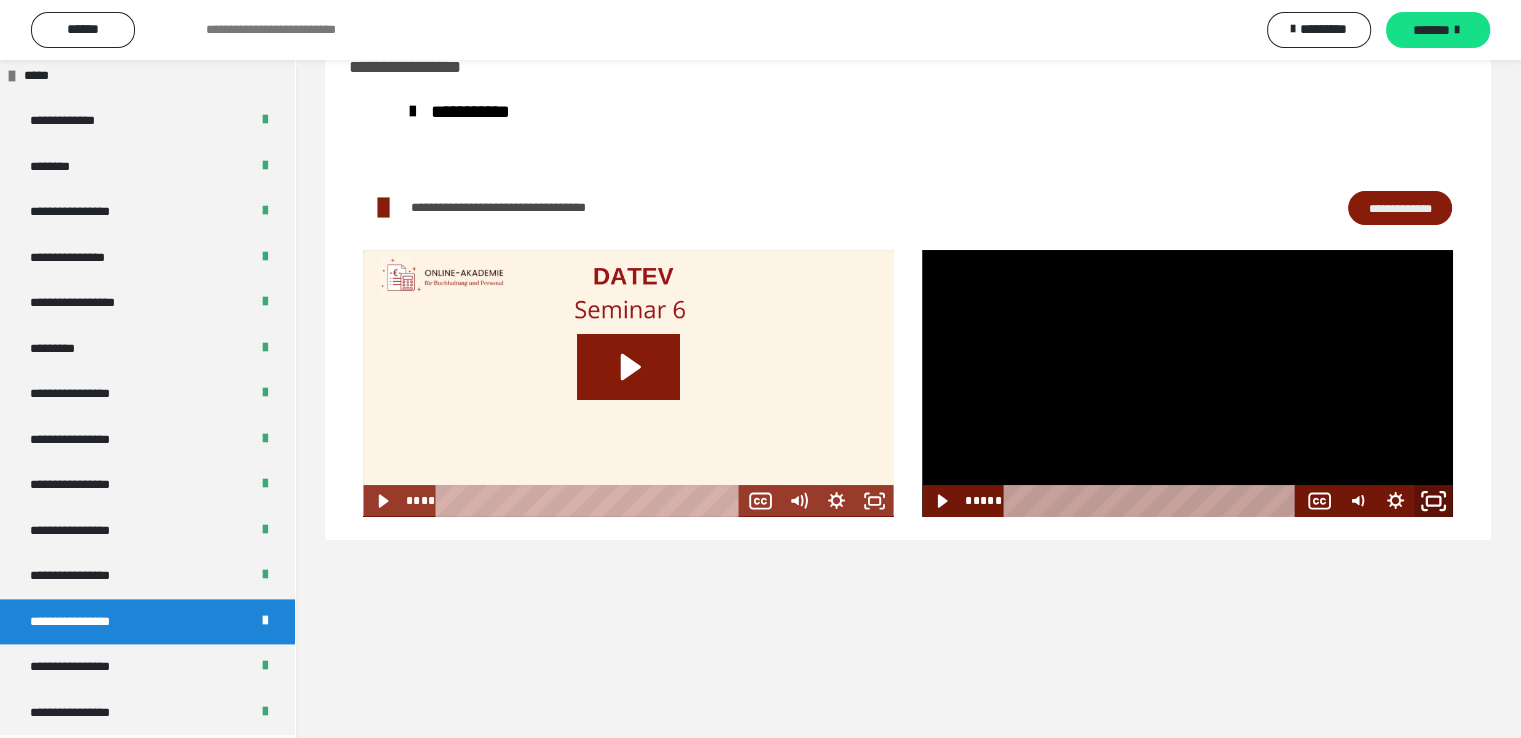 click 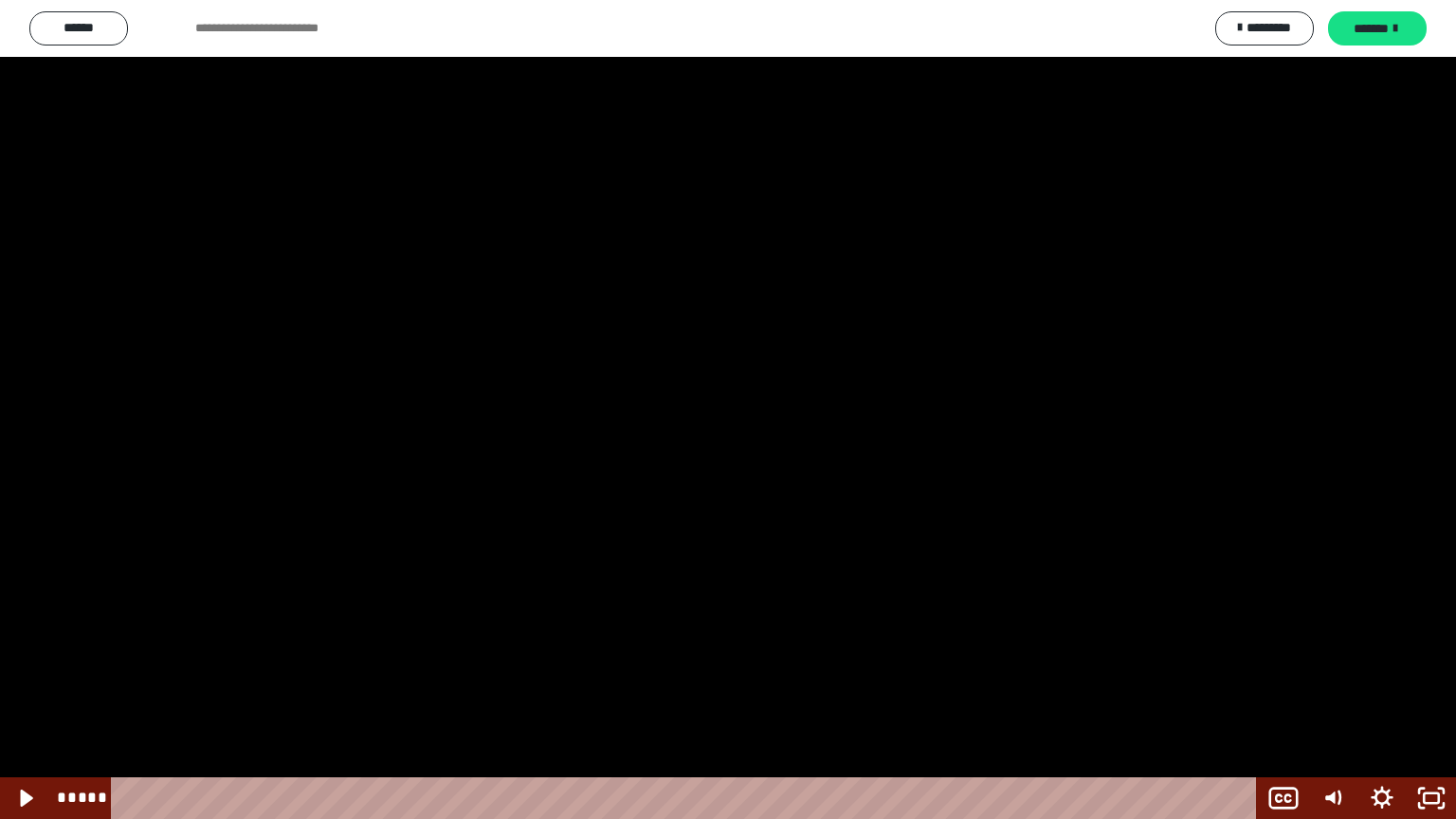 click at bounding box center [728, 410] 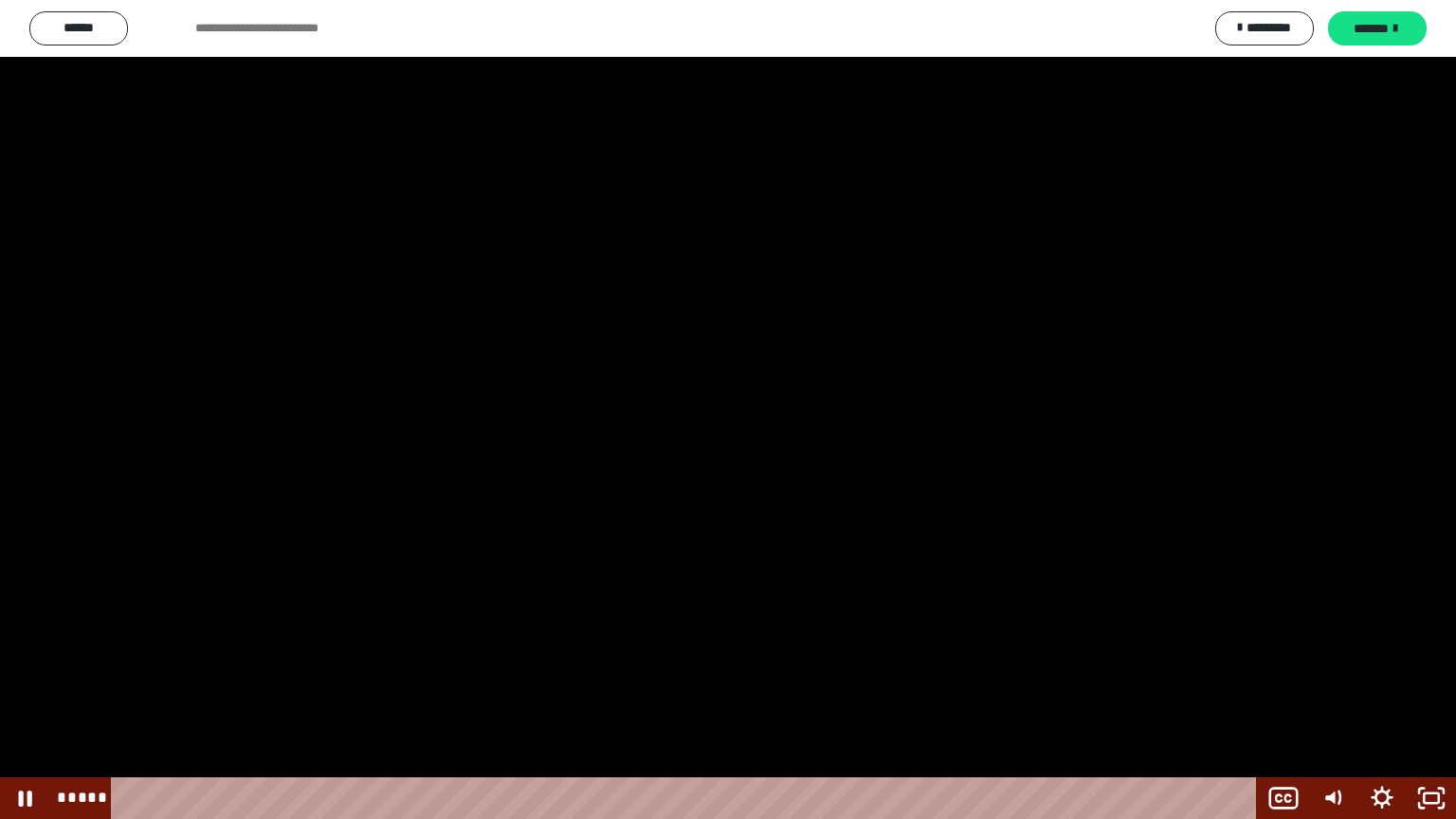 click at bounding box center [728, 410] 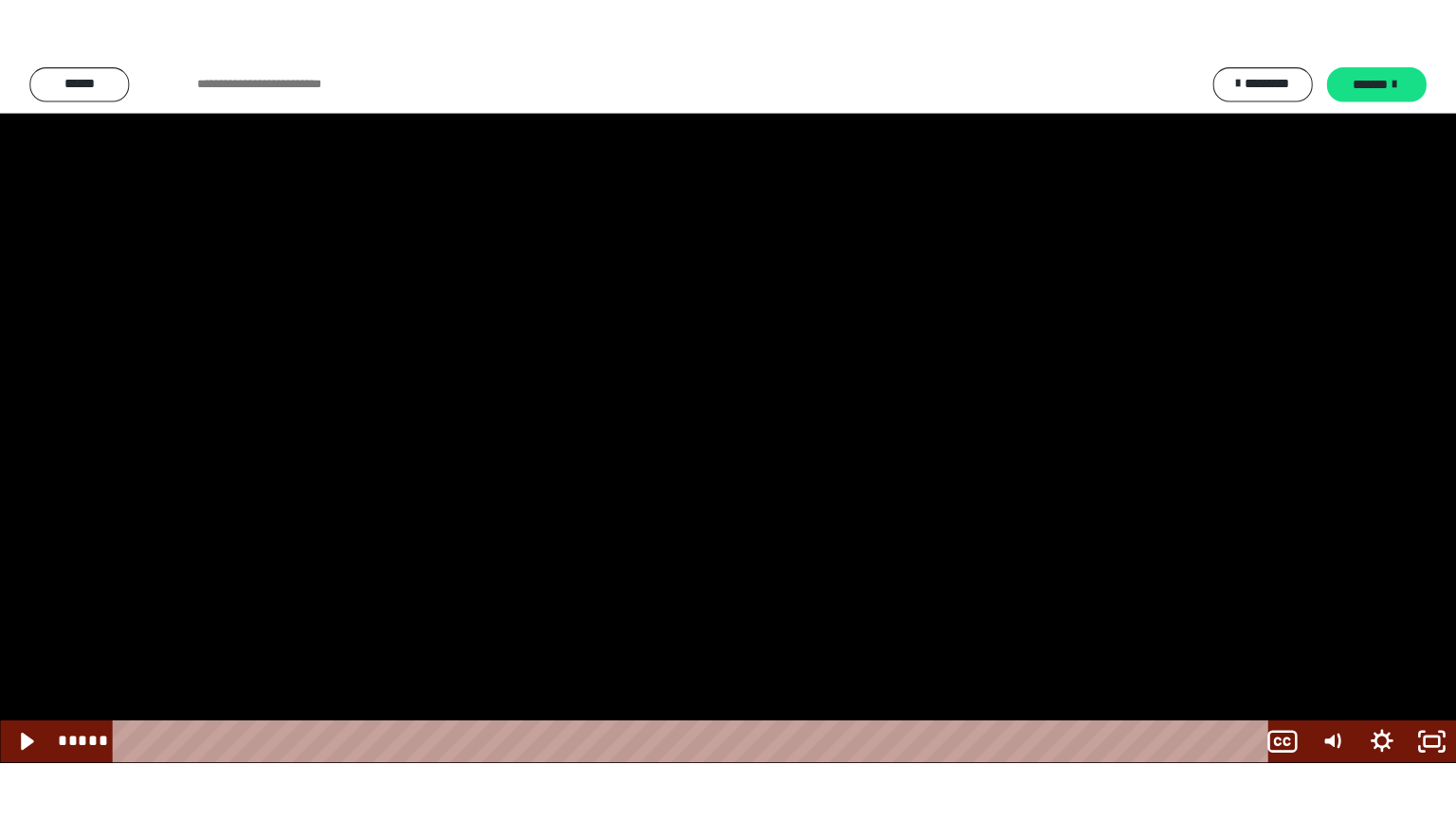 scroll, scrollTop: 2383, scrollLeft: 0, axis: vertical 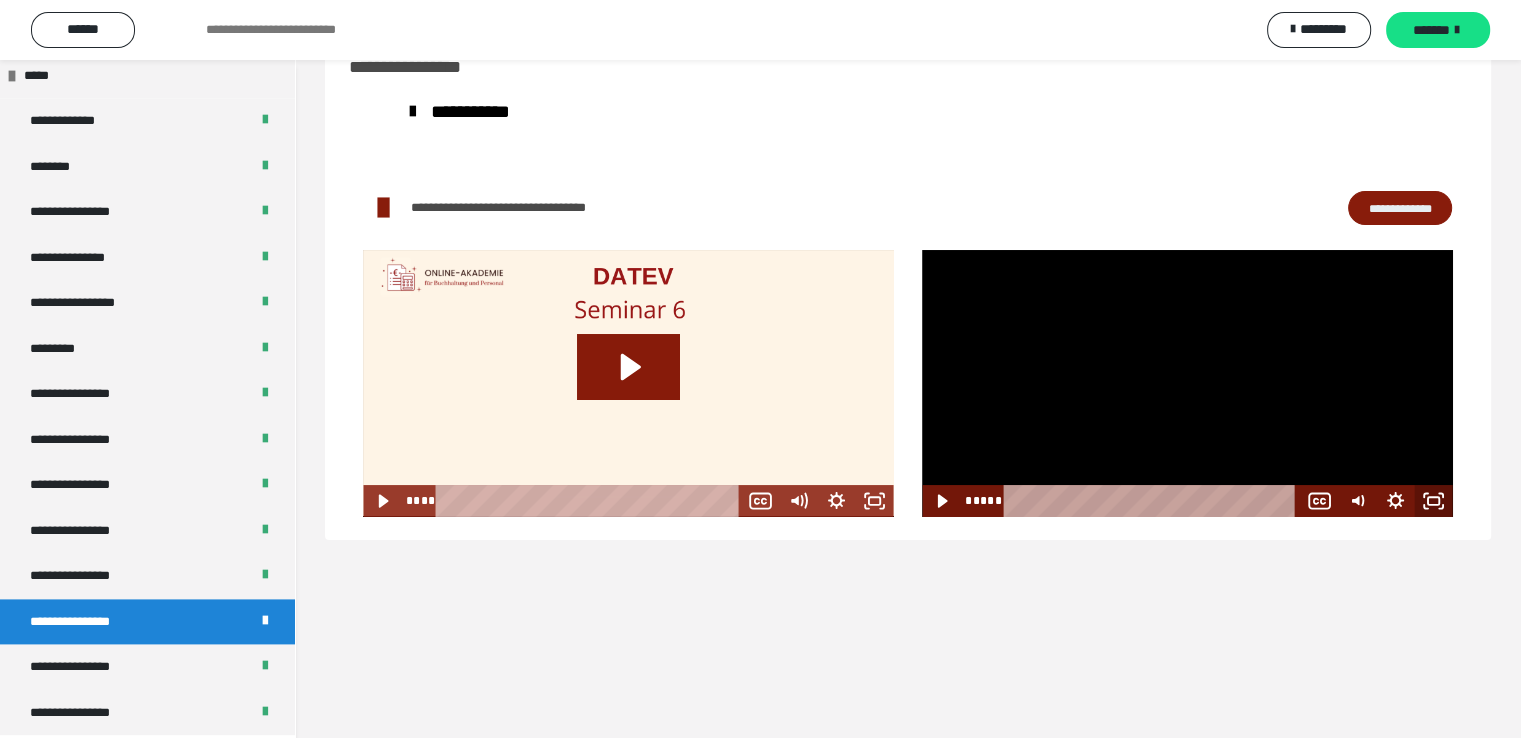 click 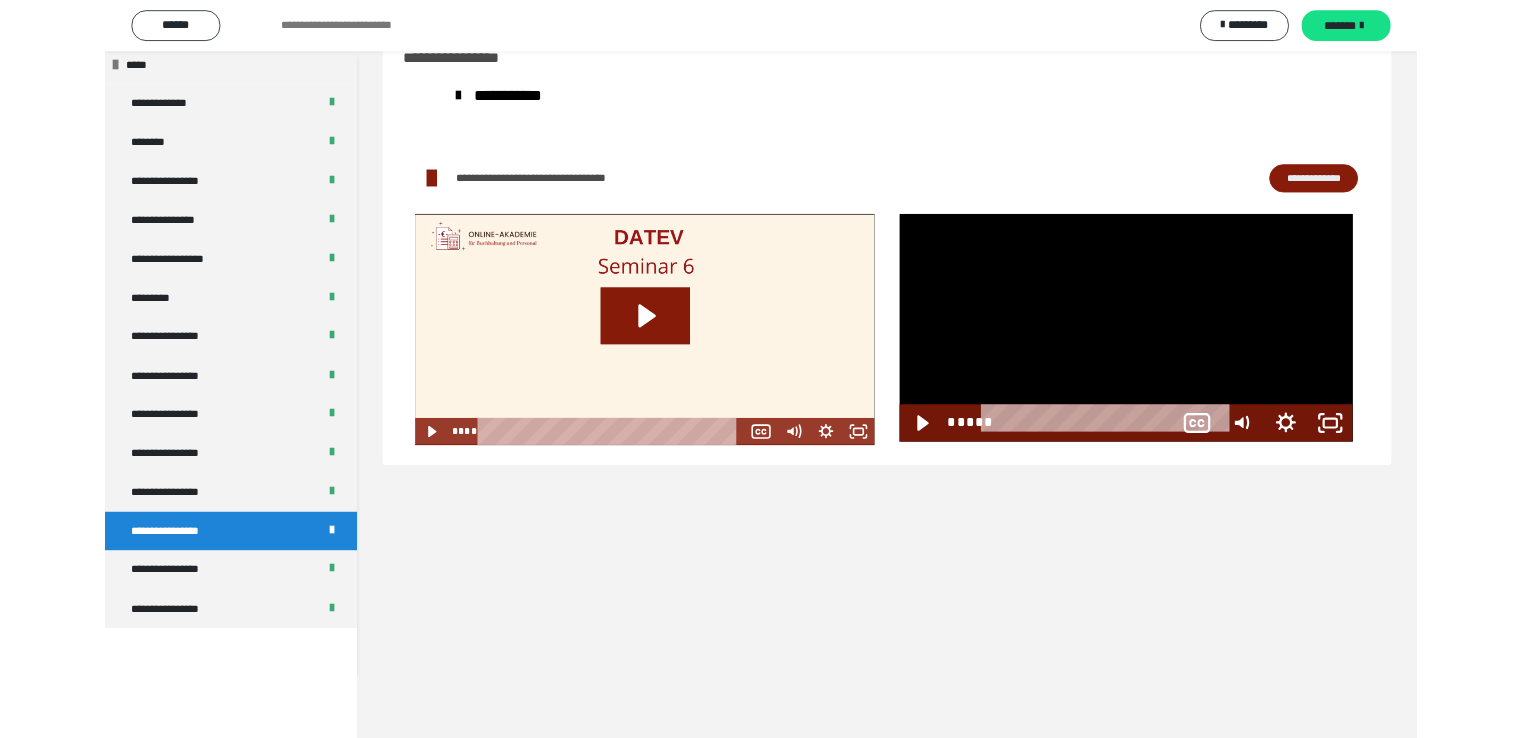scroll, scrollTop: 2388, scrollLeft: 0, axis: vertical 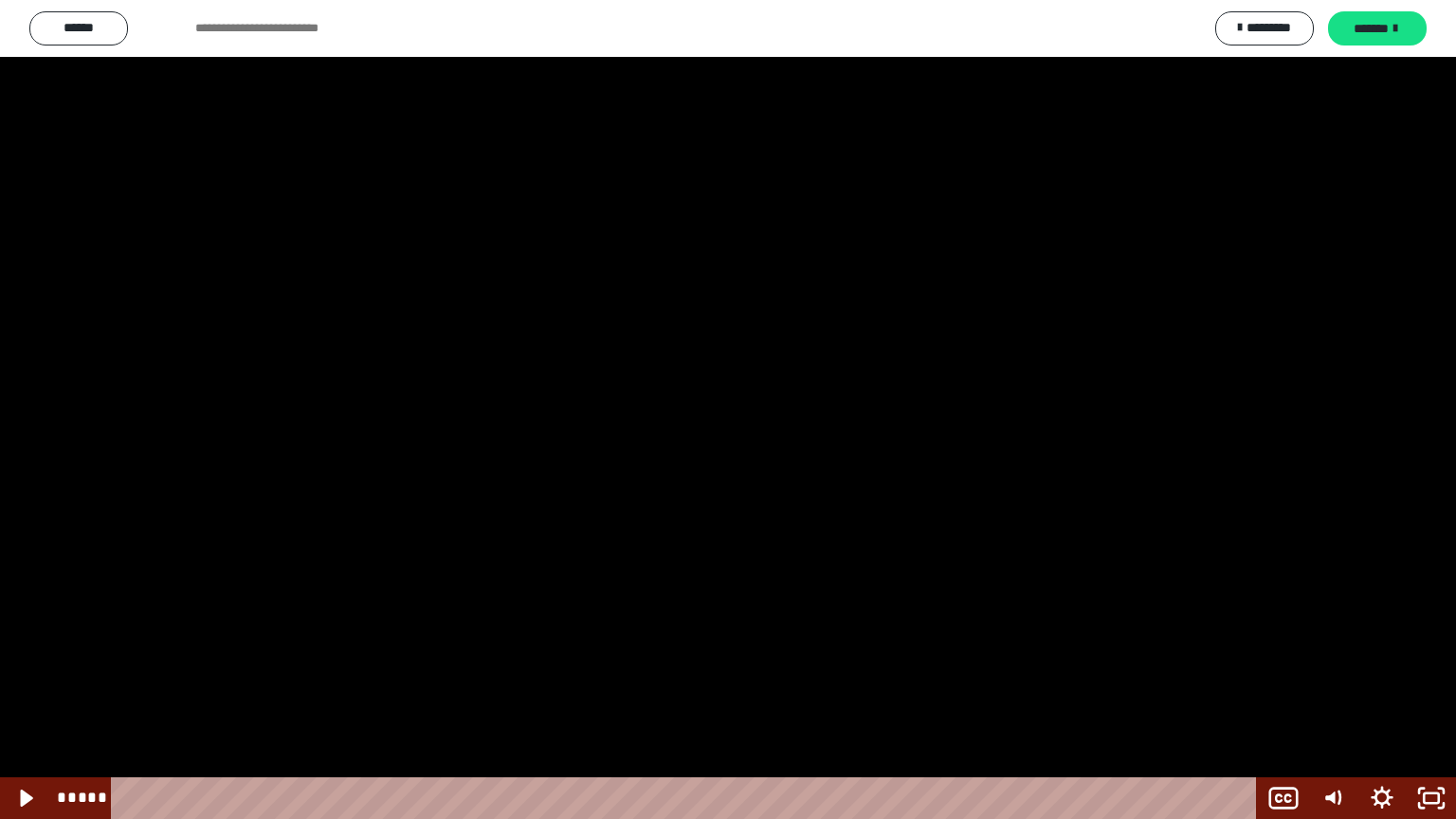 click at bounding box center [728, 410] 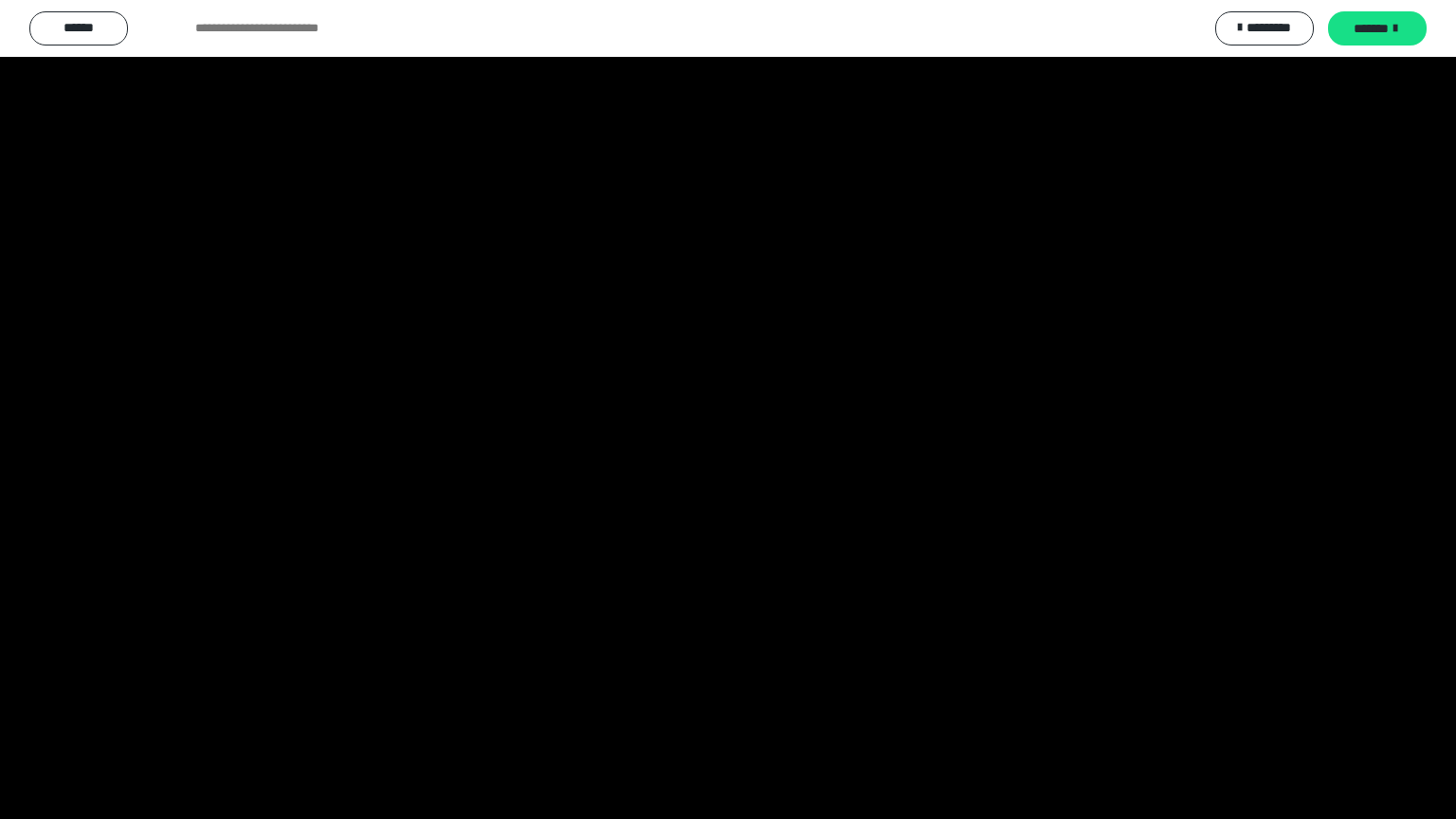 click at bounding box center (728, 410) 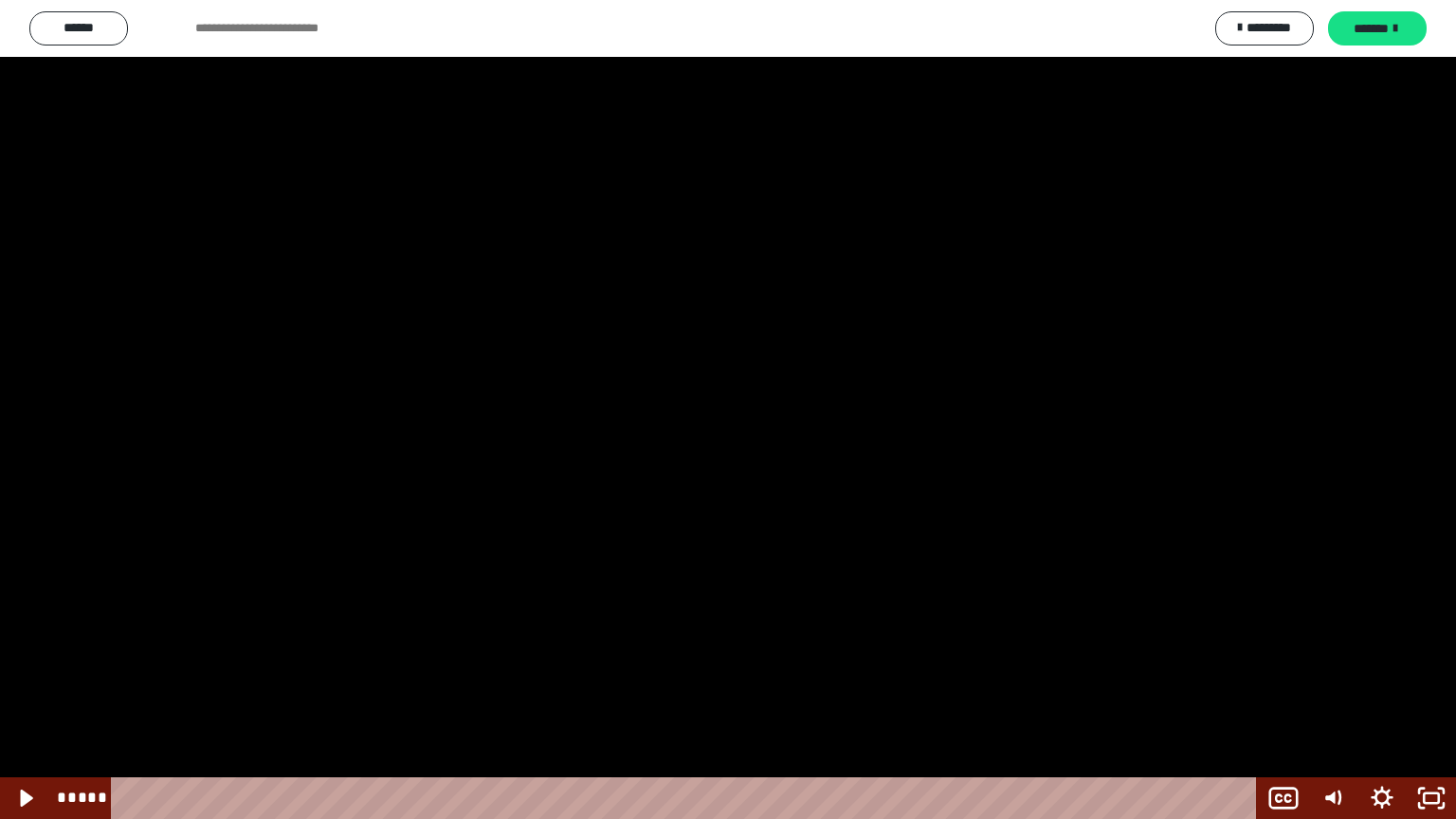 click at bounding box center [728, 410] 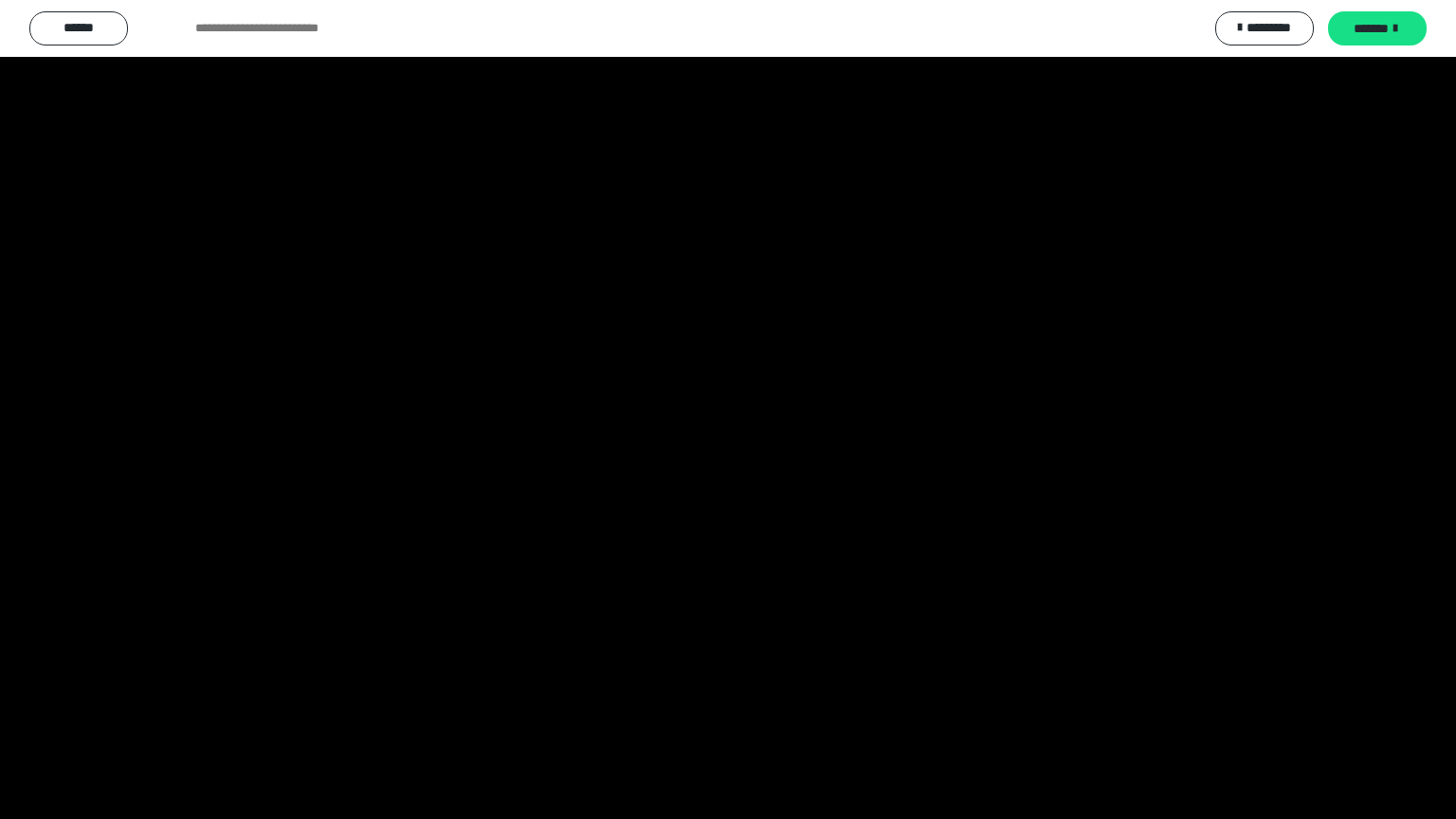 click at bounding box center (728, 410) 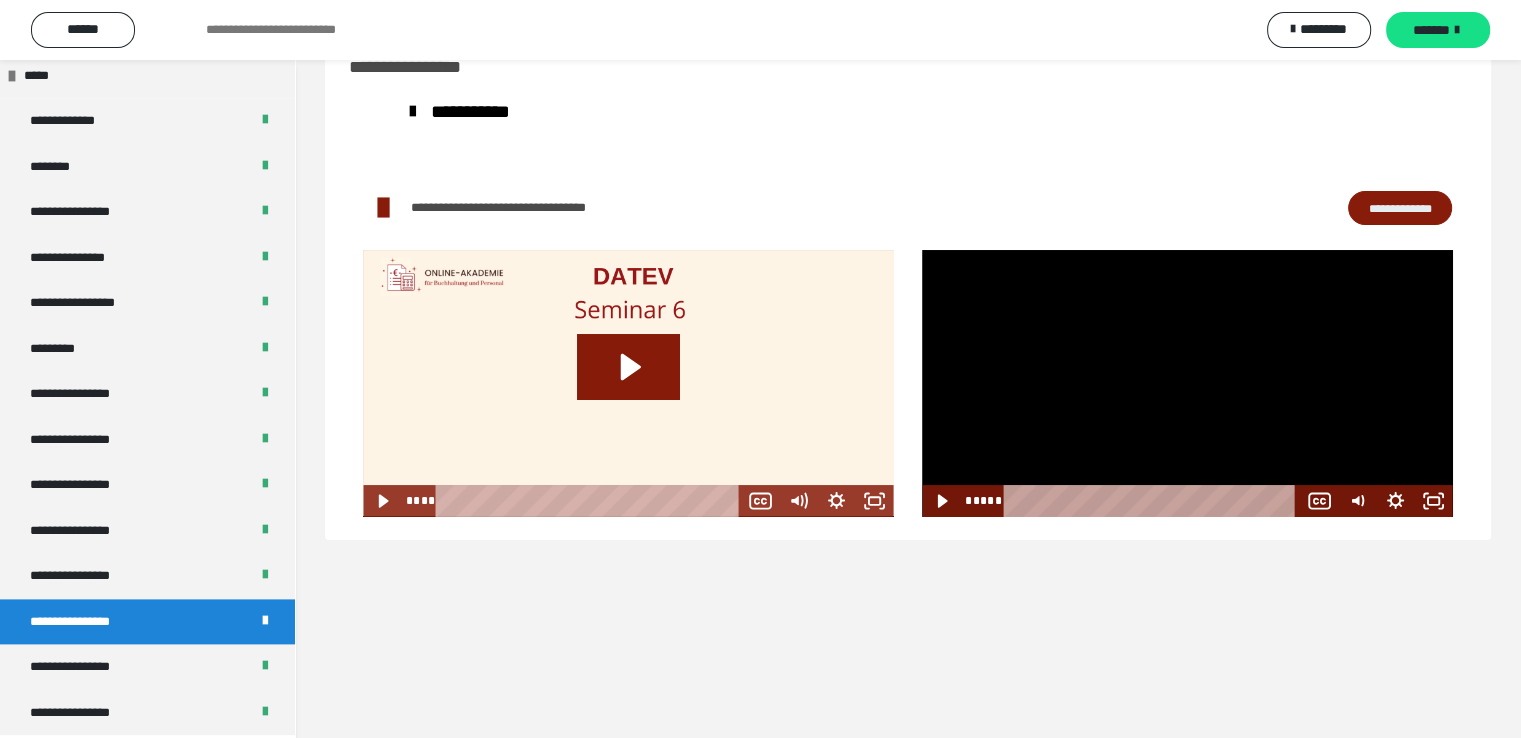 click at bounding box center (1187, 383) 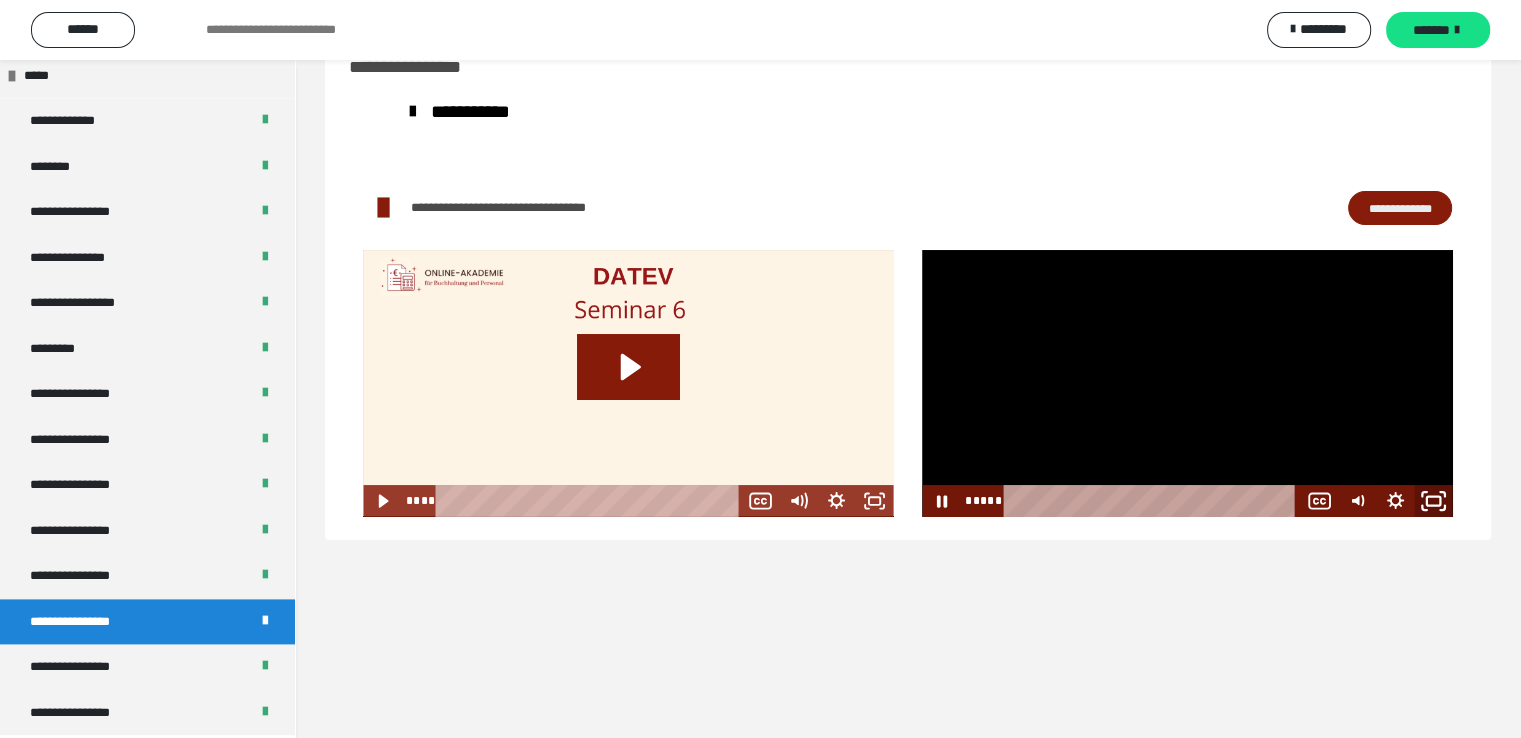 click 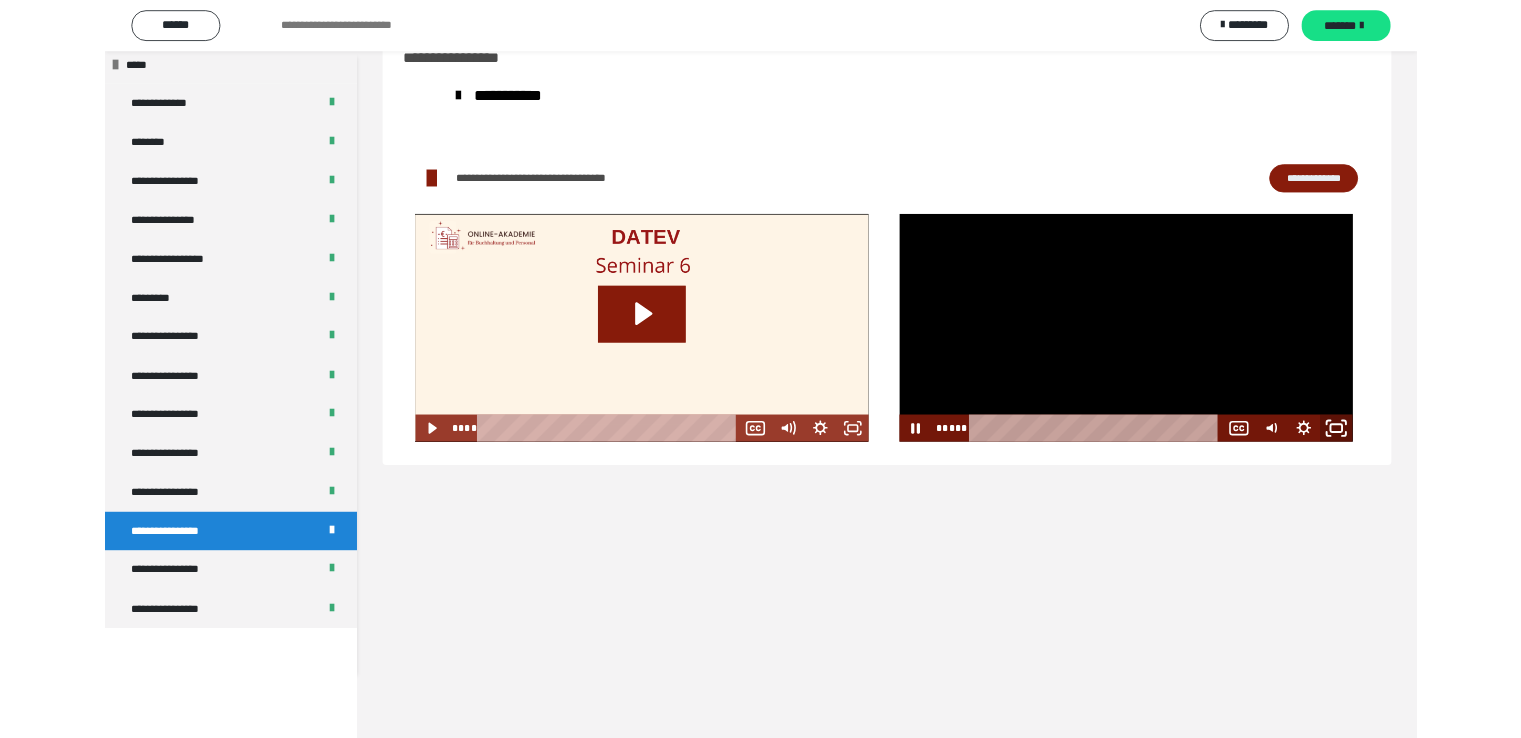 scroll, scrollTop: 2388, scrollLeft: 0, axis: vertical 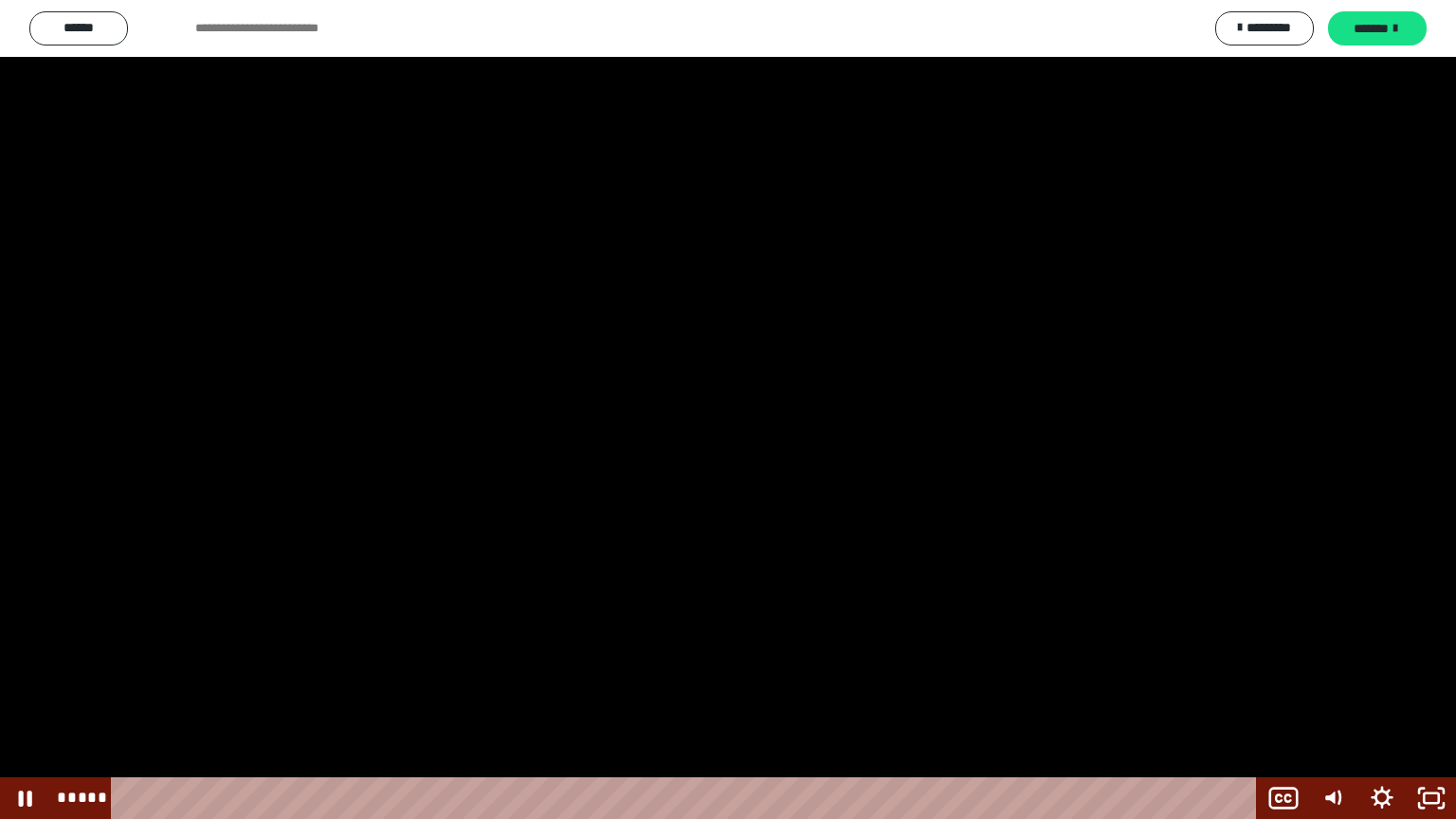 click at bounding box center [728, 410] 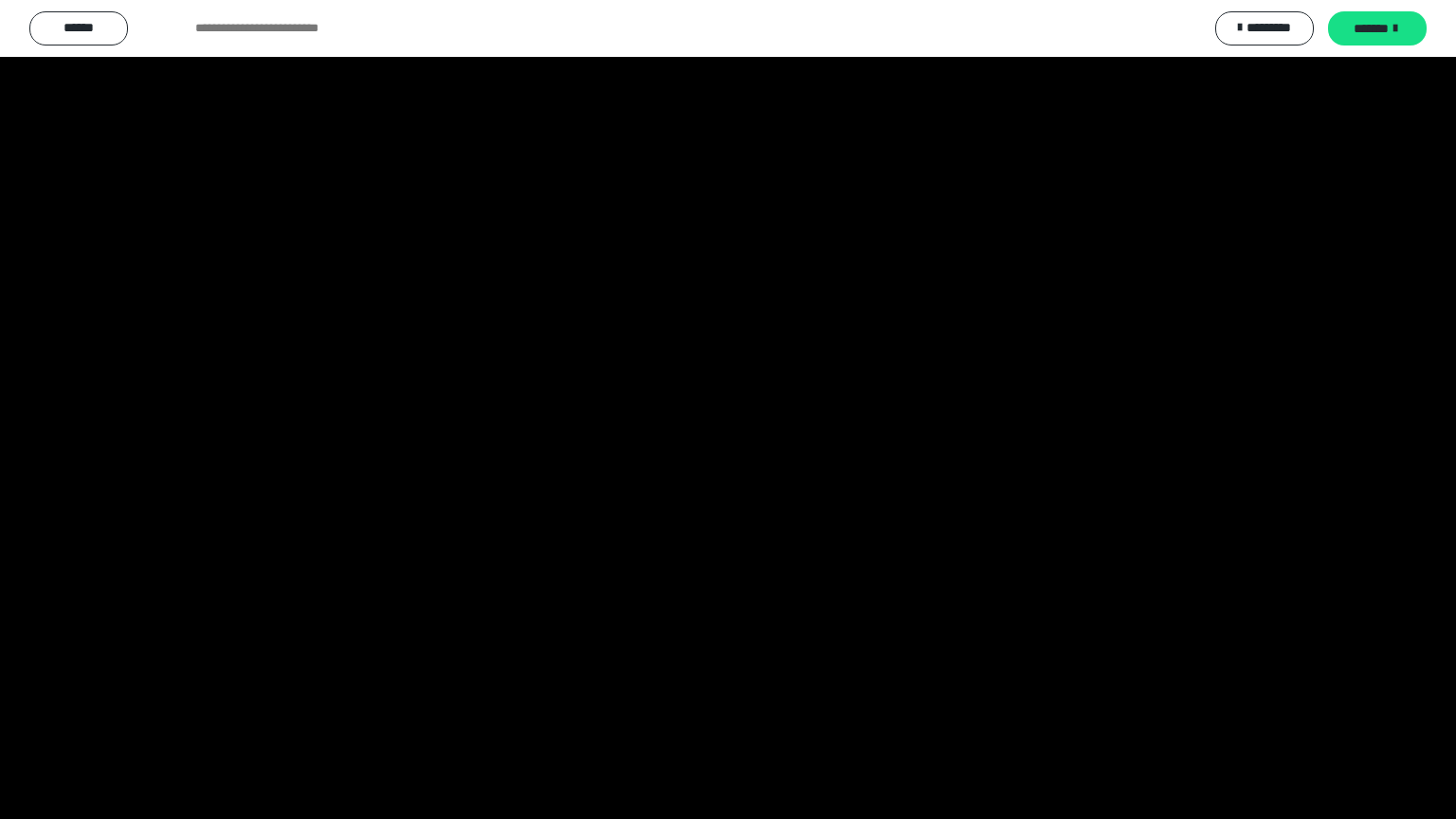 scroll, scrollTop: 2383, scrollLeft: 0, axis: vertical 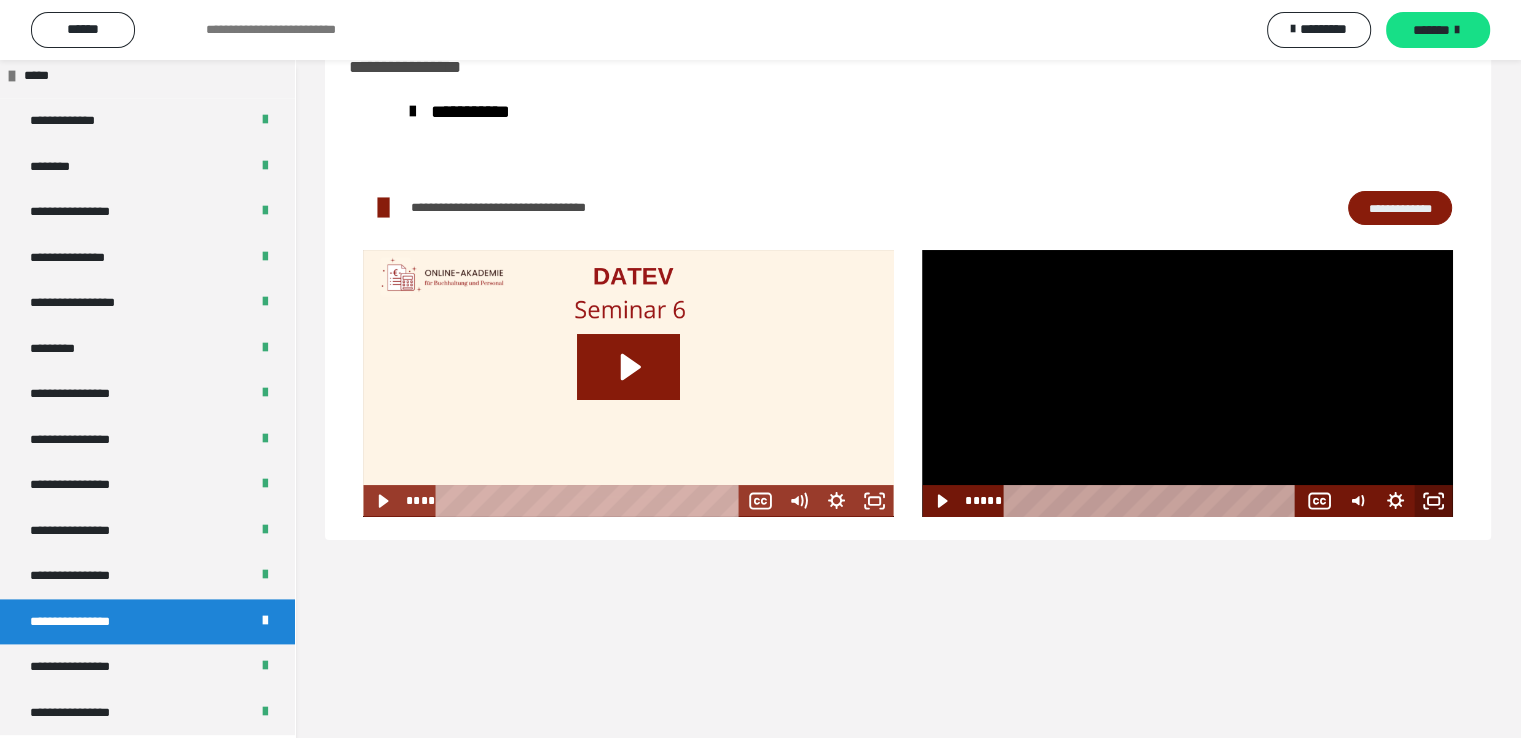 drag, startPoint x: 1436, startPoint y: 495, endPoint x: 1436, endPoint y: 583, distance: 88 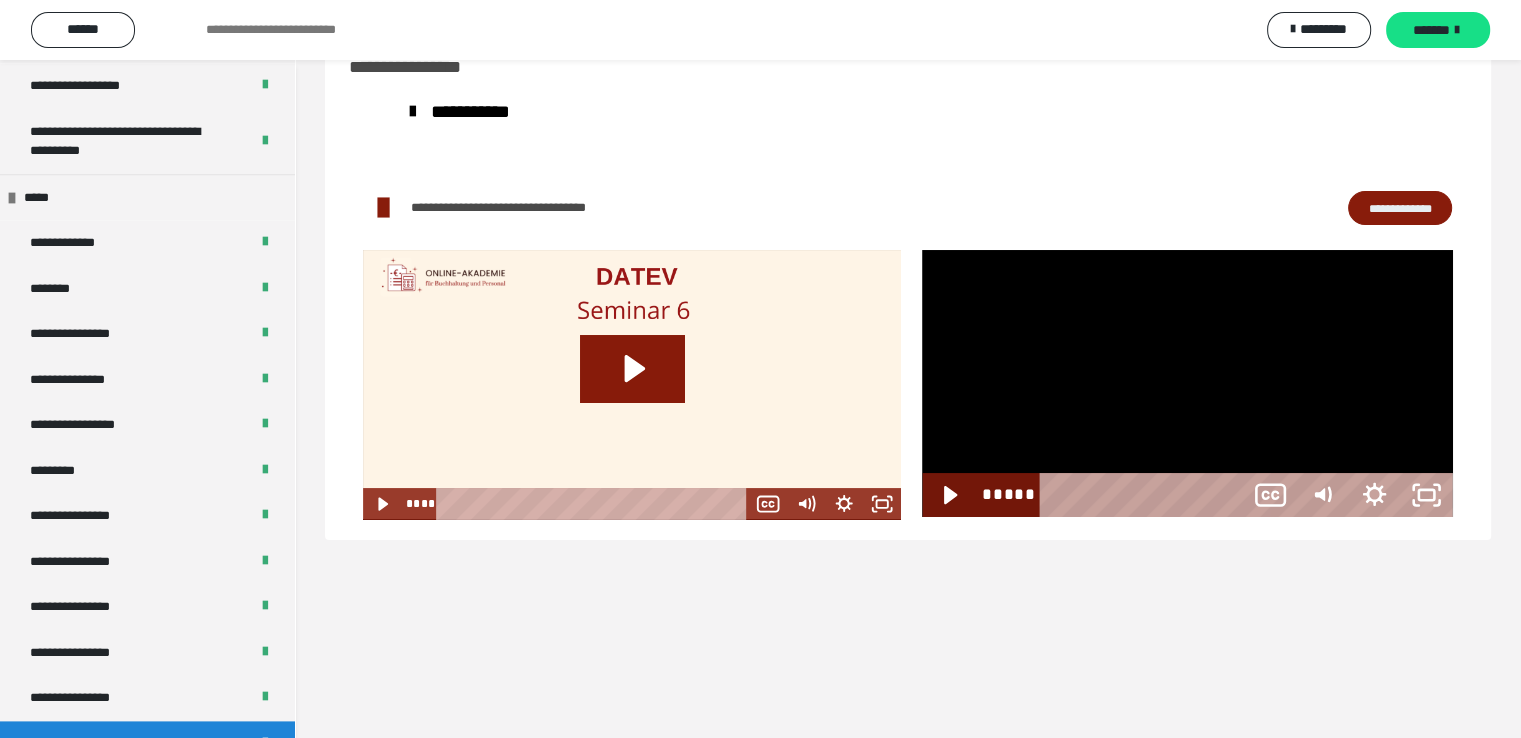 scroll, scrollTop: 2388, scrollLeft: 0, axis: vertical 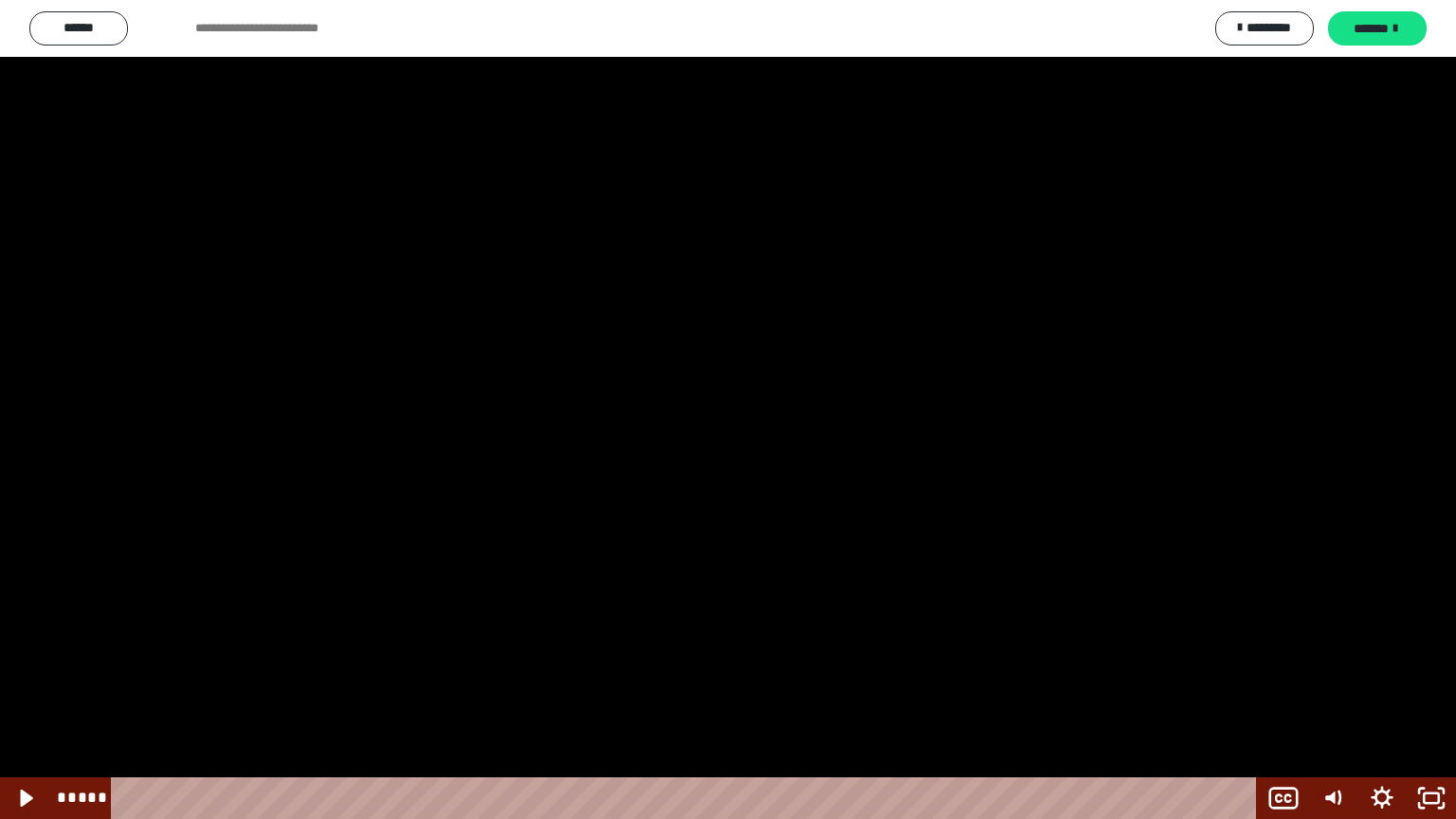 click at bounding box center (728, 410) 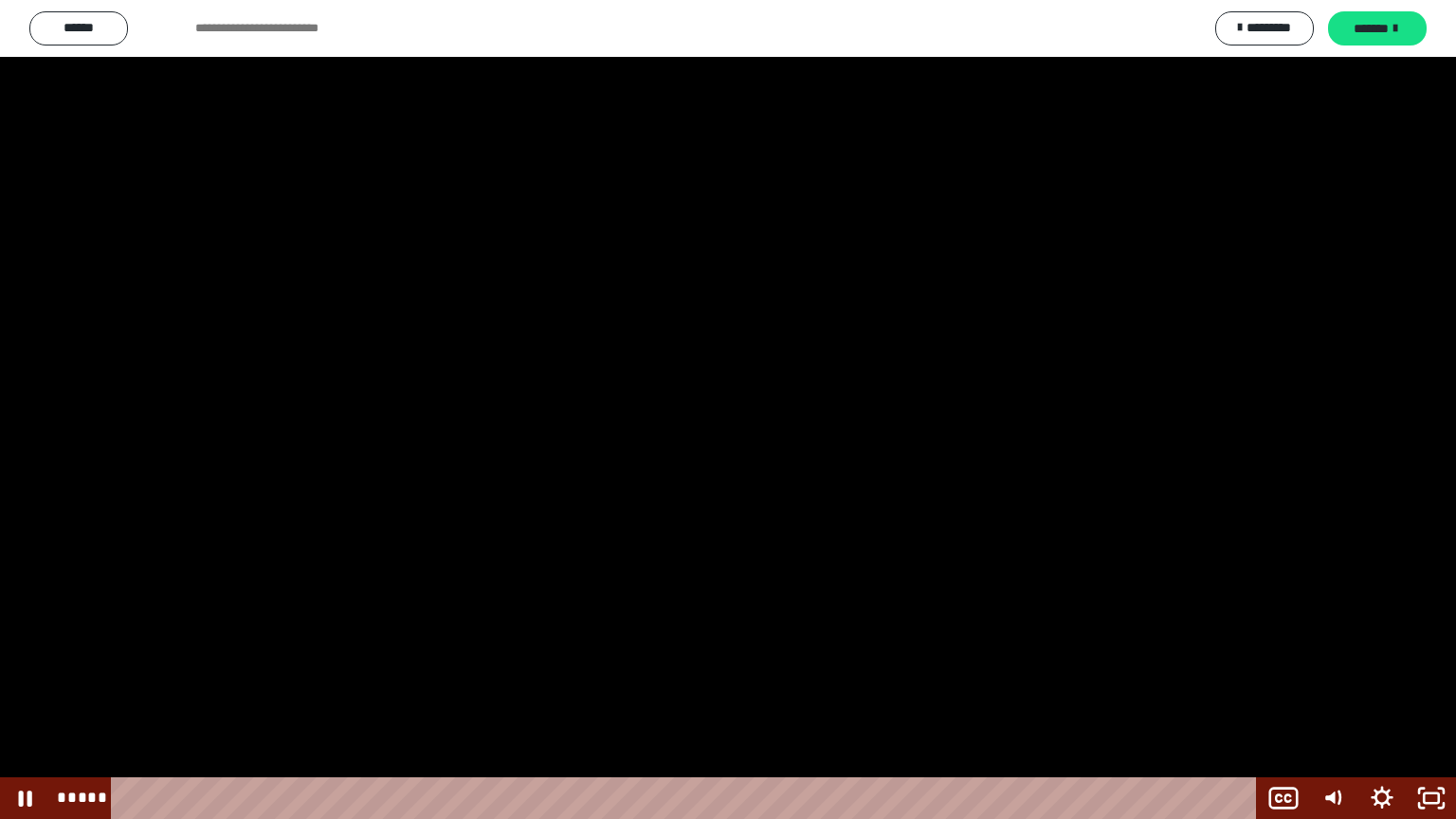 click at bounding box center (728, 410) 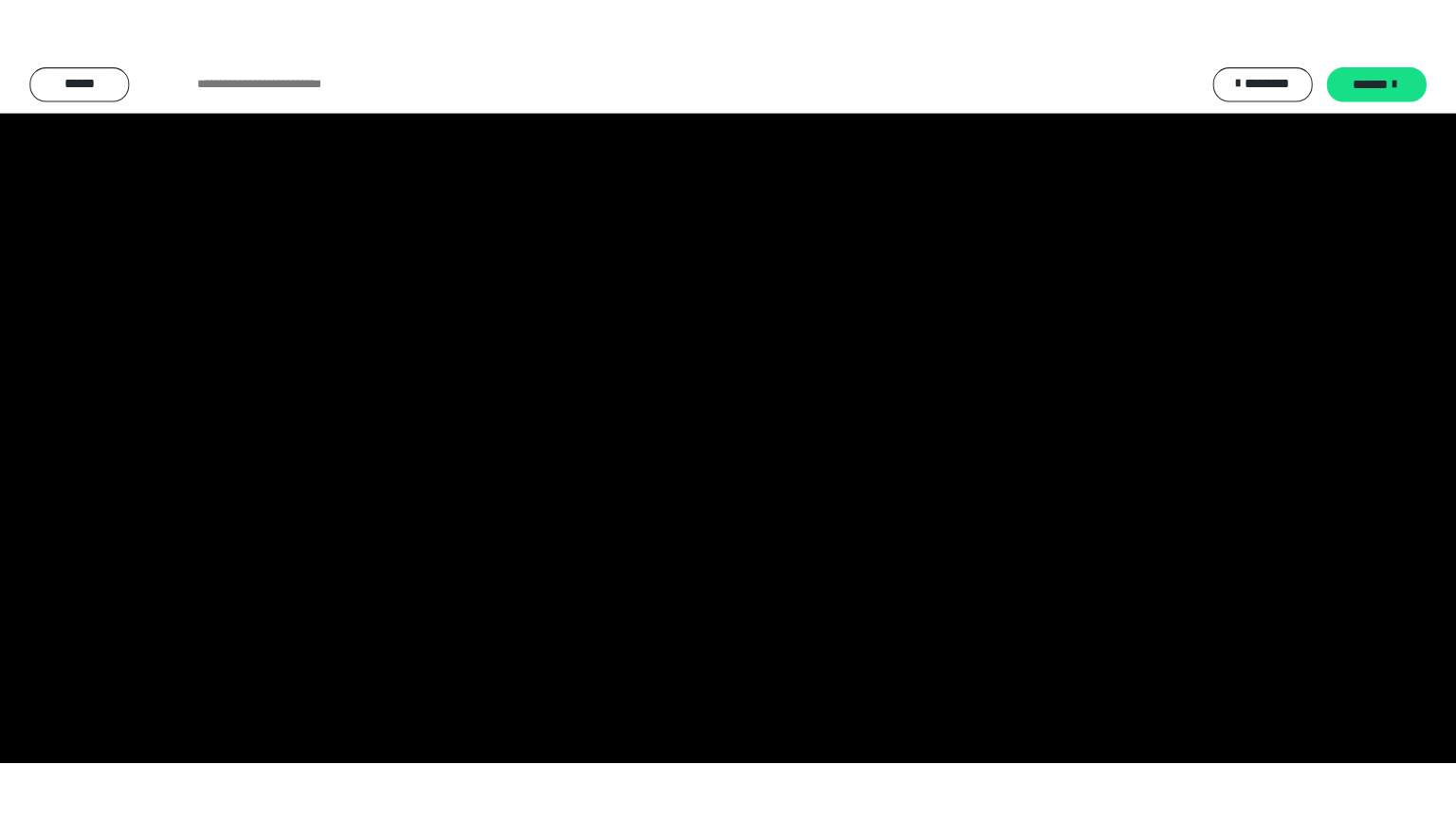 scroll, scrollTop: 2383, scrollLeft: 0, axis: vertical 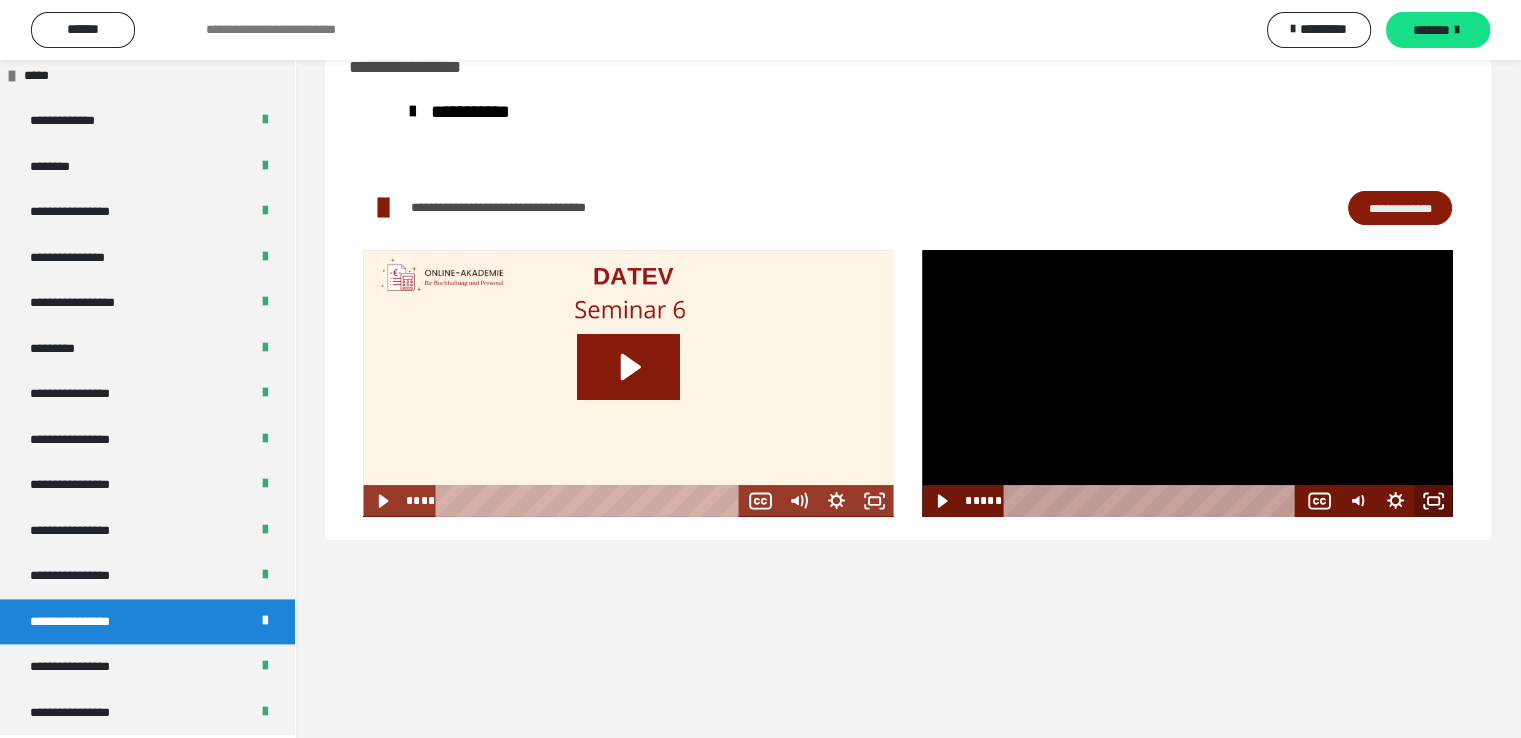 drag, startPoint x: 1440, startPoint y: 498, endPoint x: 1440, endPoint y: 586, distance: 88 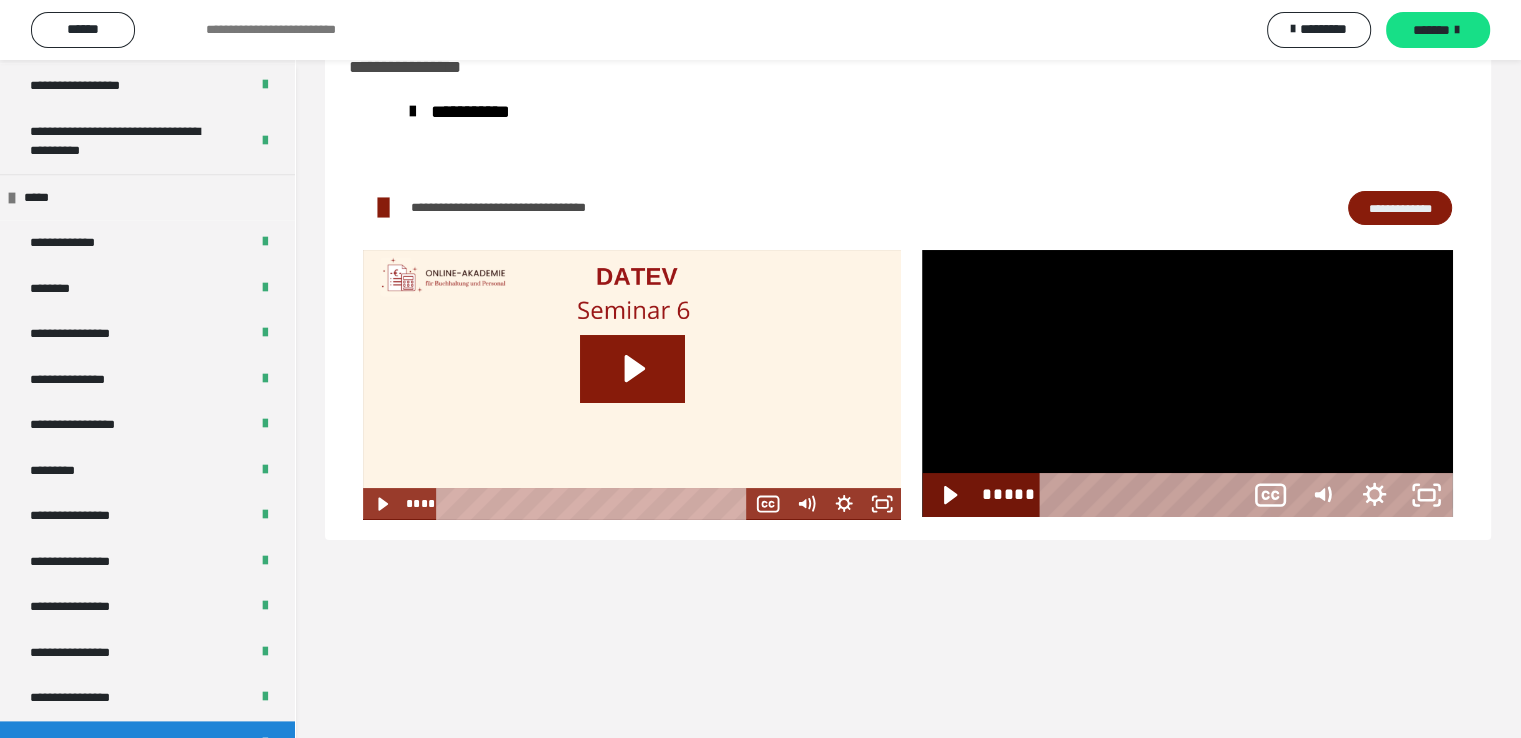 scroll, scrollTop: 2388, scrollLeft: 0, axis: vertical 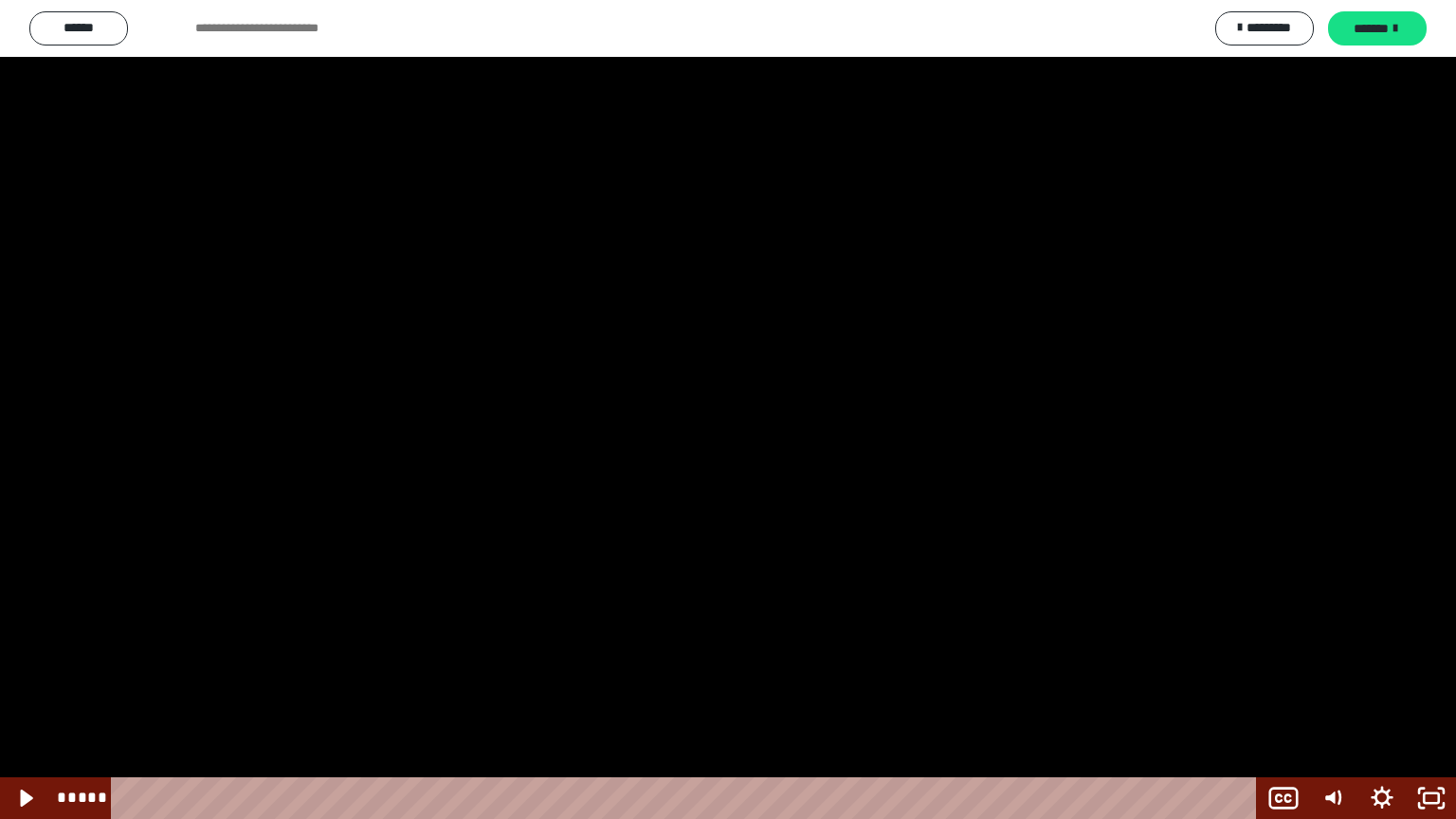 click at bounding box center (728, 410) 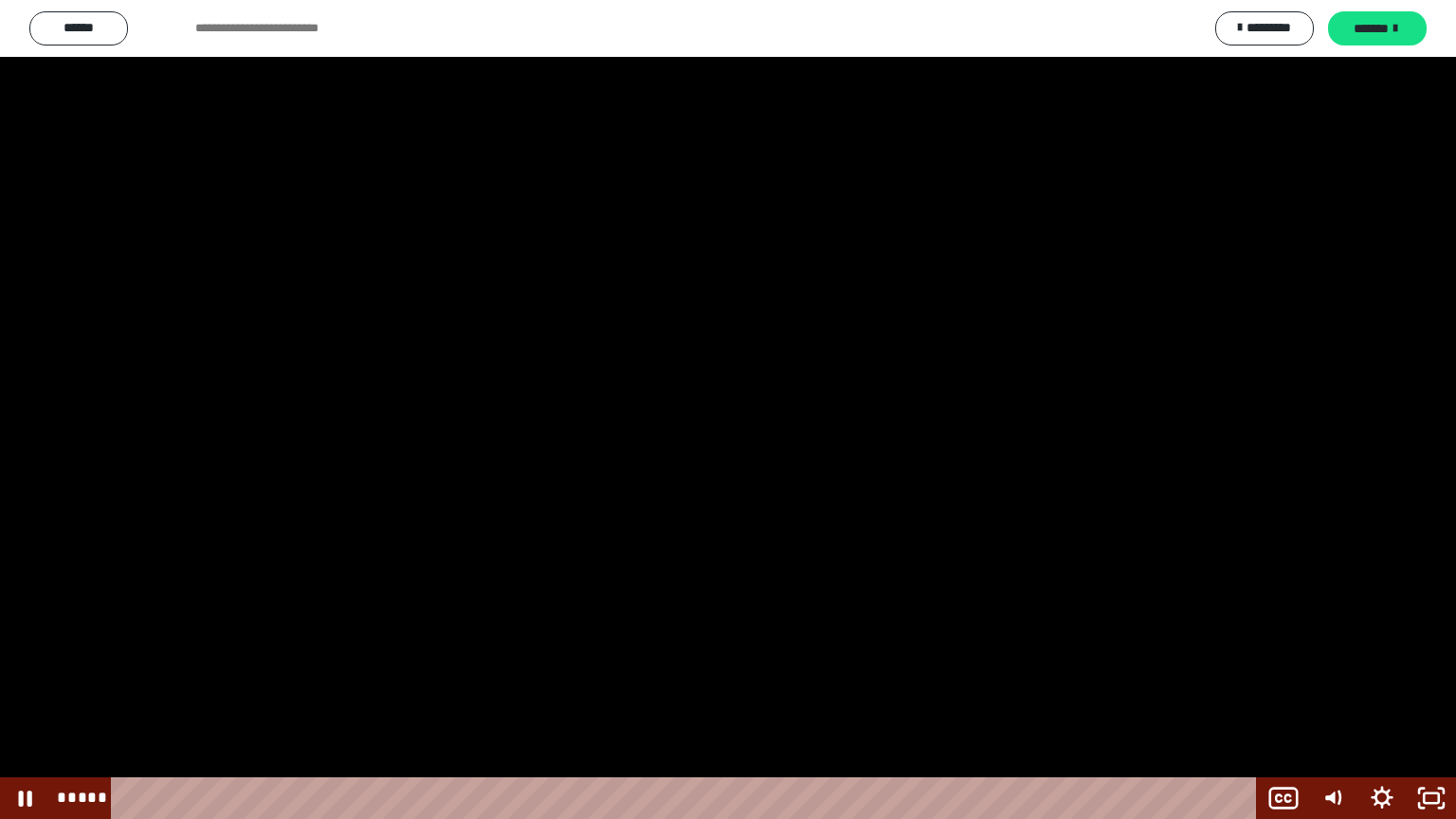 click at bounding box center (728, 410) 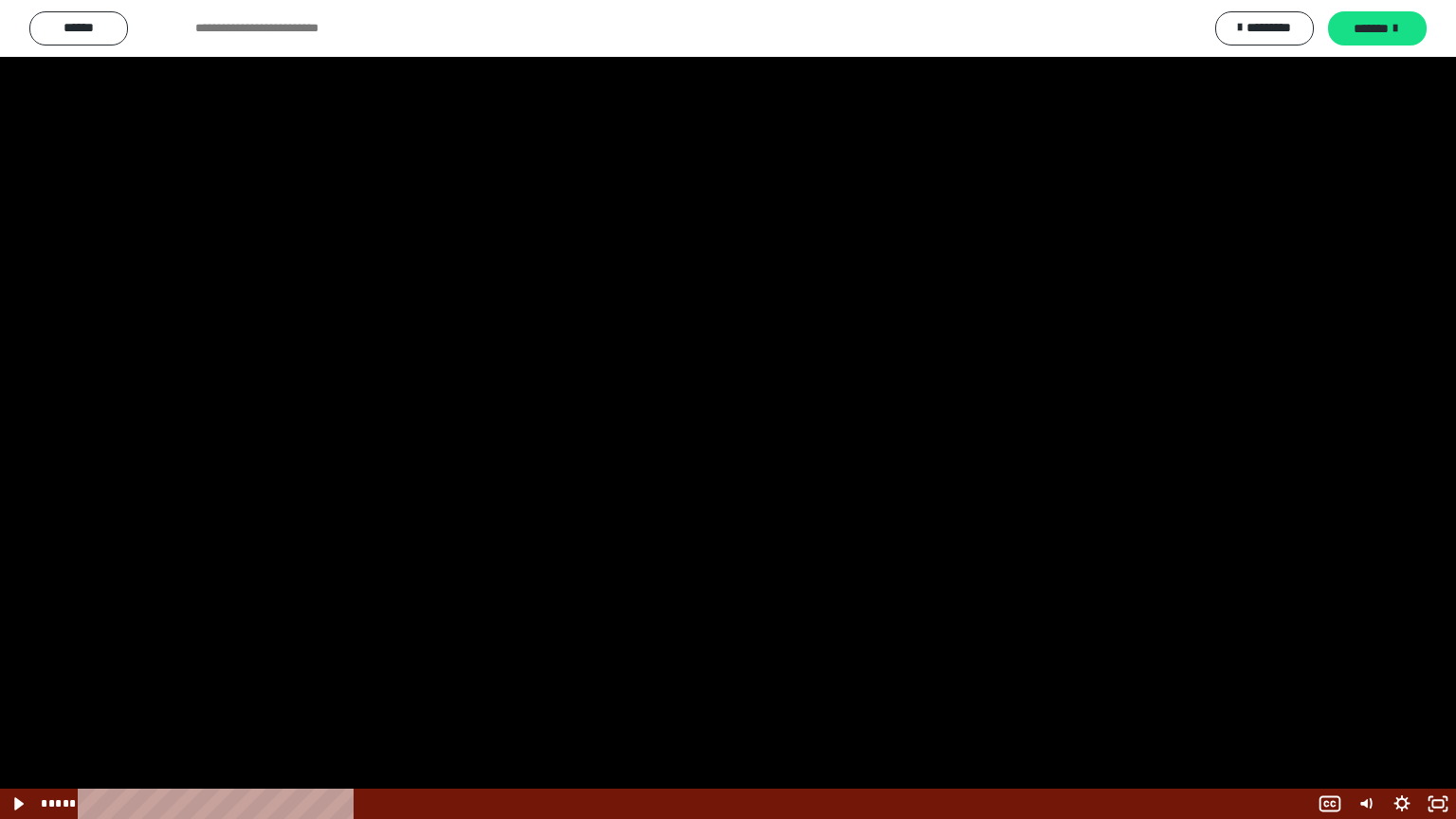 scroll, scrollTop: 2383, scrollLeft: 0, axis: vertical 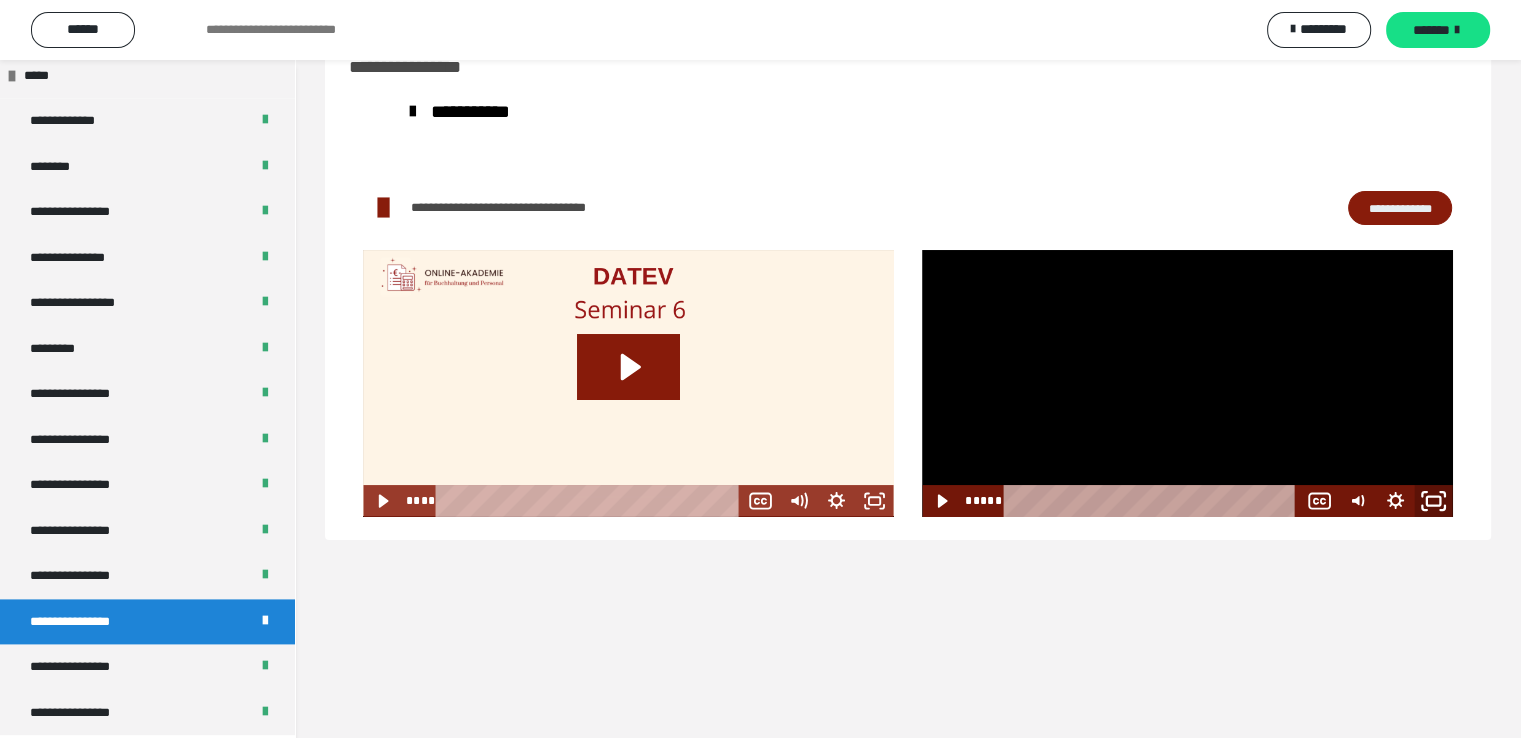 click 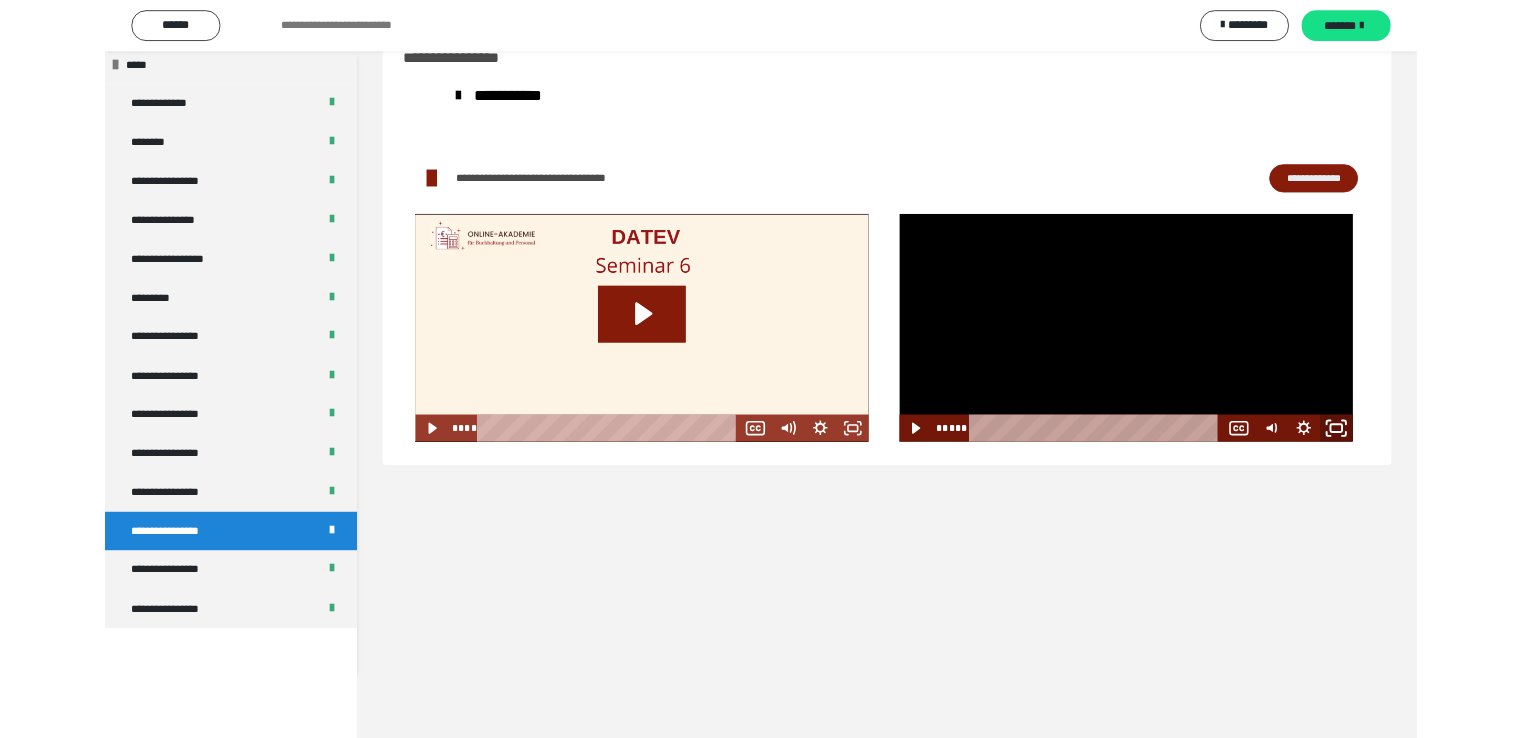 scroll, scrollTop: 2388, scrollLeft: 0, axis: vertical 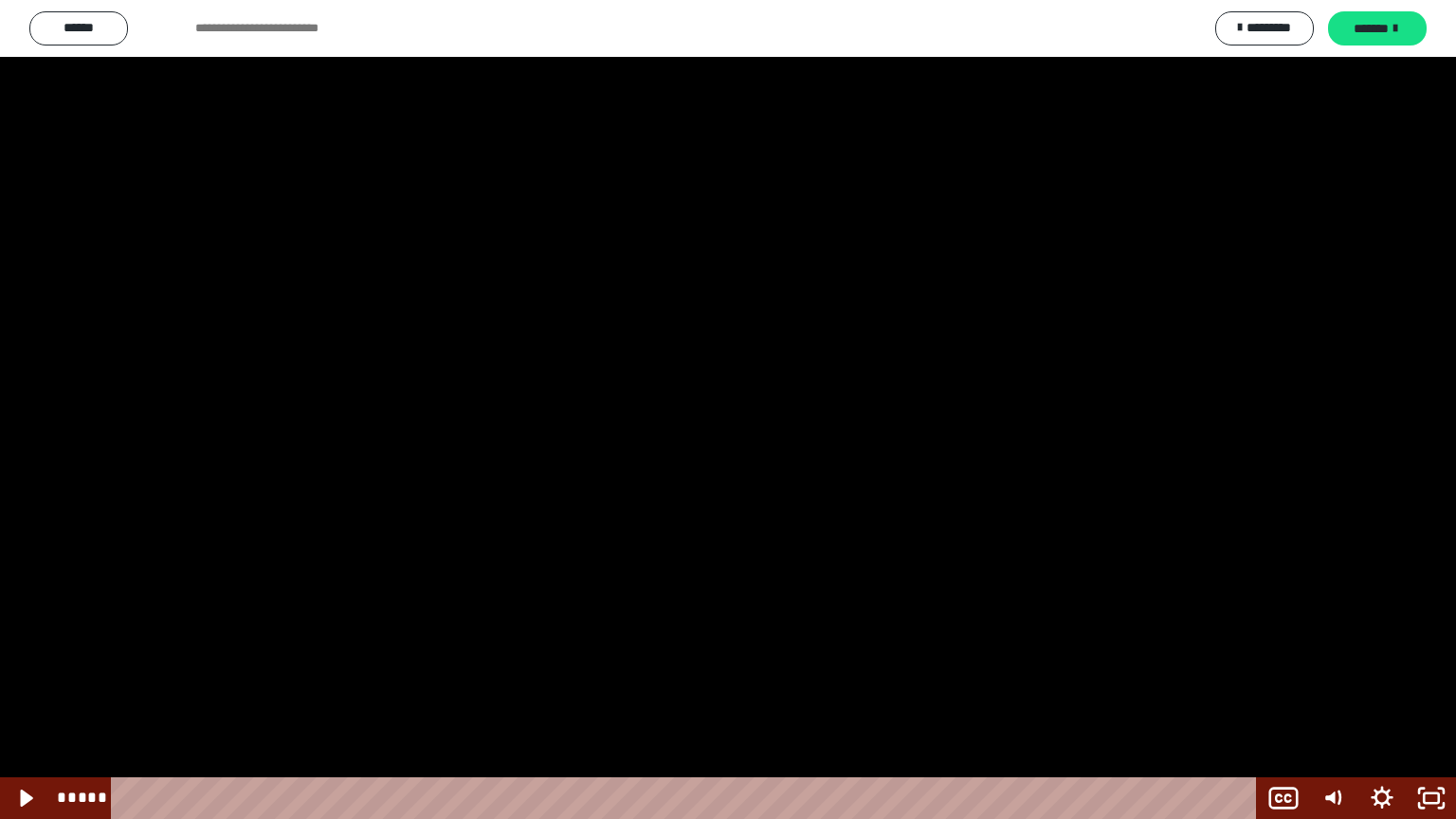 click at bounding box center (728, 410) 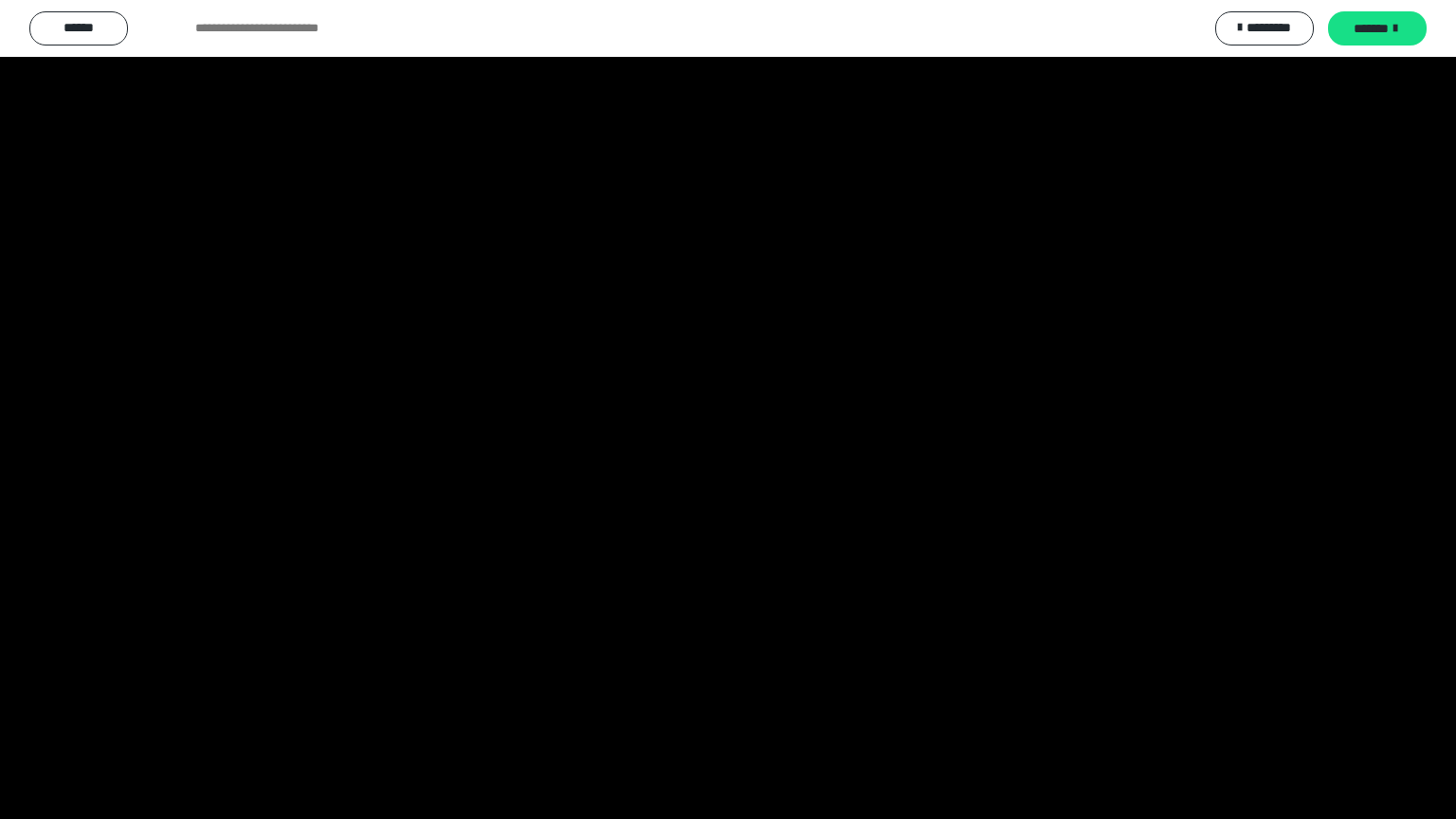 click at bounding box center (728, 410) 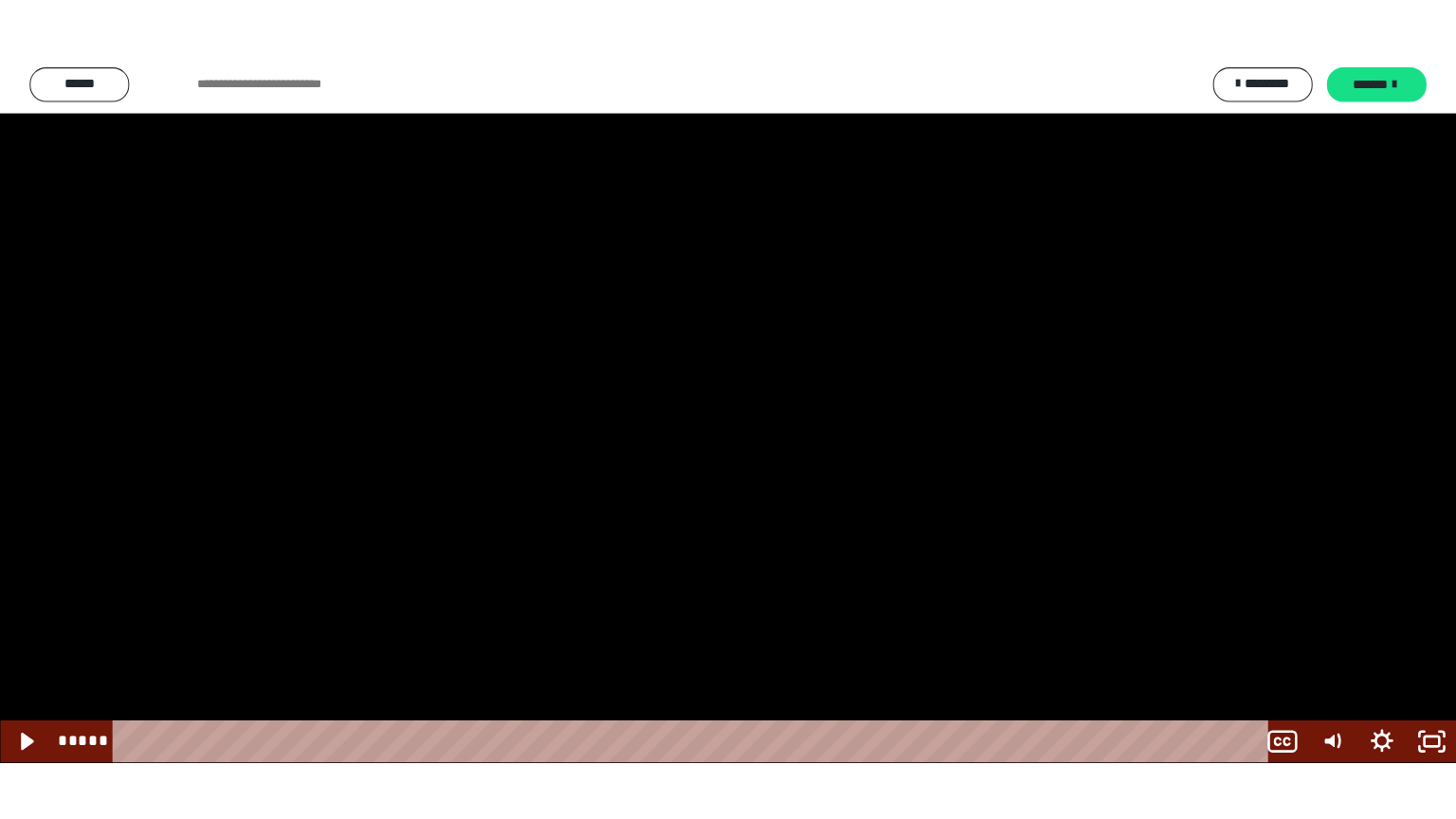 scroll, scrollTop: 2383, scrollLeft: 0, axis: vertical 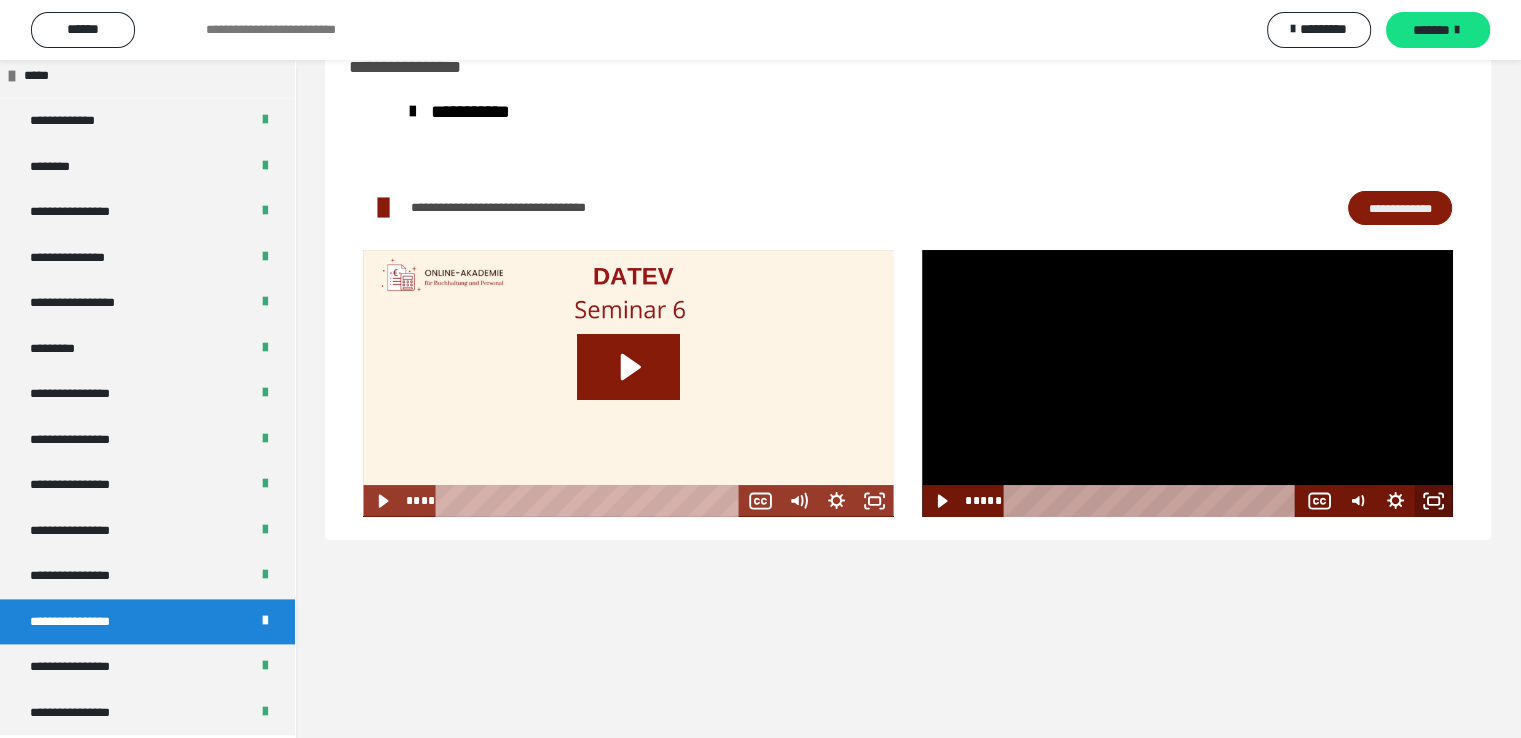 drag, startPoint x: 1440, startPoint y: 499, endPoint x: 1437, endPoint y: 588, distance: 89.050545 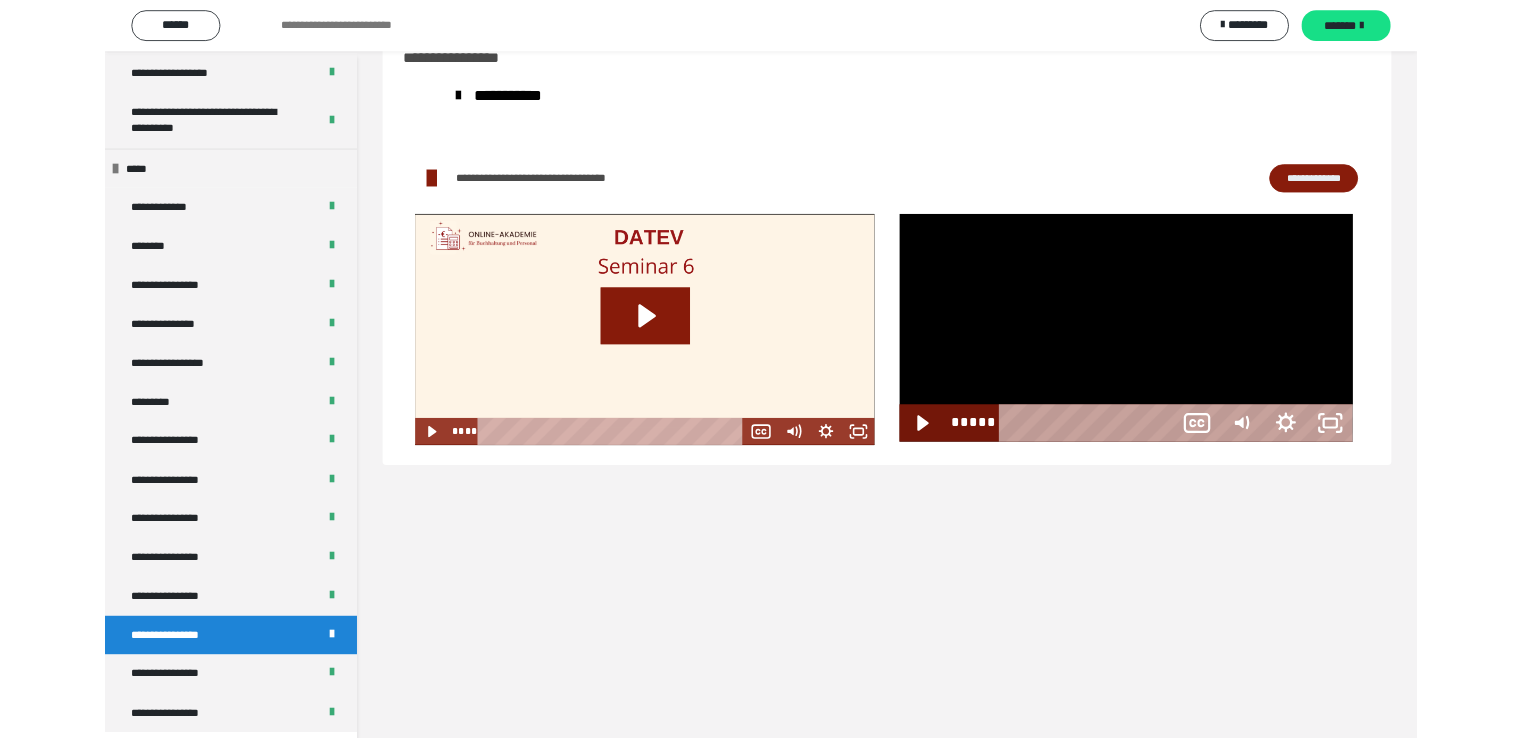 scroll, scrollTop: 2388, scrollLeft: 0, axis: vertical 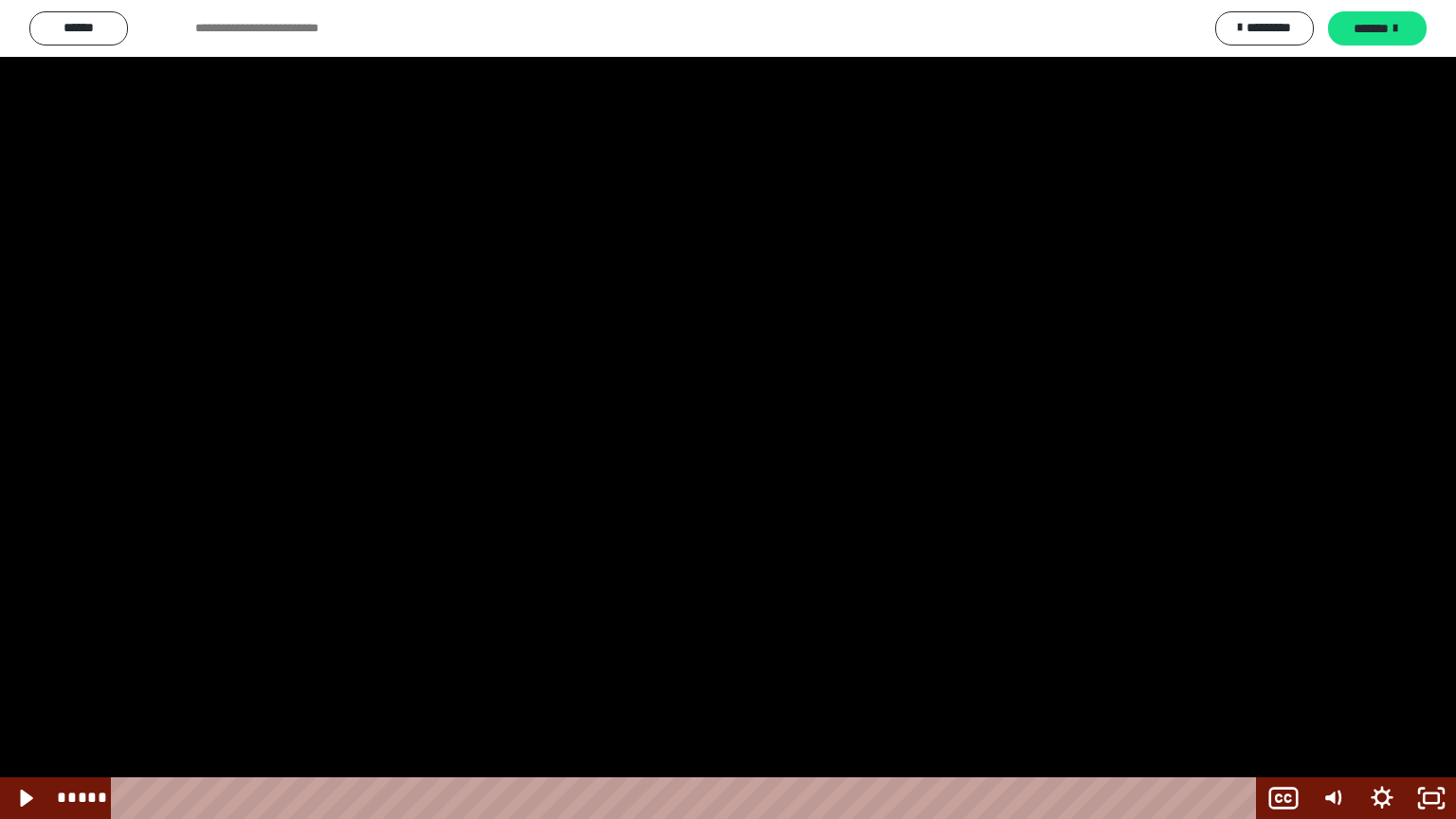 click at bounding box center (728, 410) 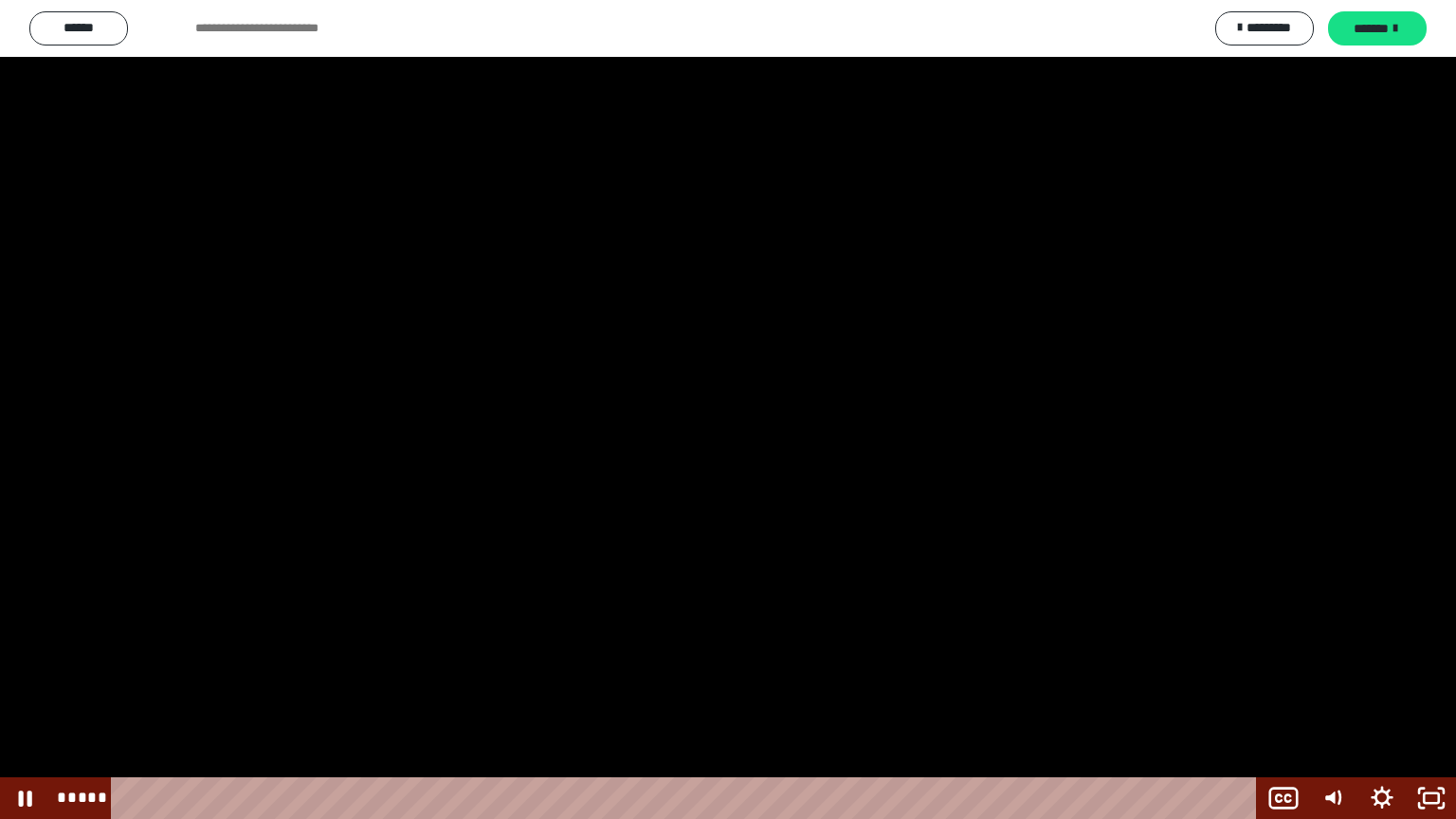 click at bounding box center (728, 410) 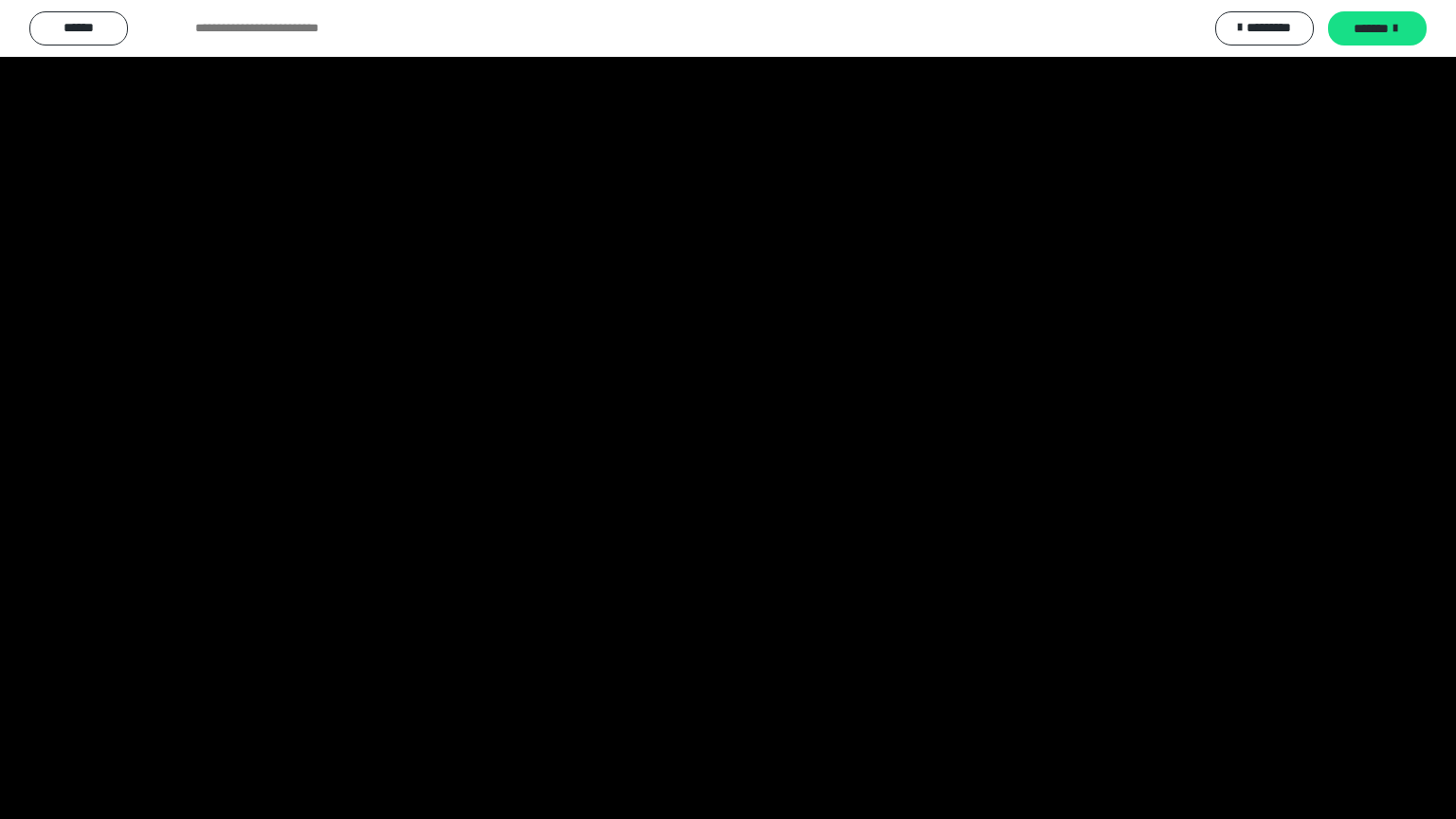 scroll, scrollTop: 2383, scrollLeft: 0, axis: vertical 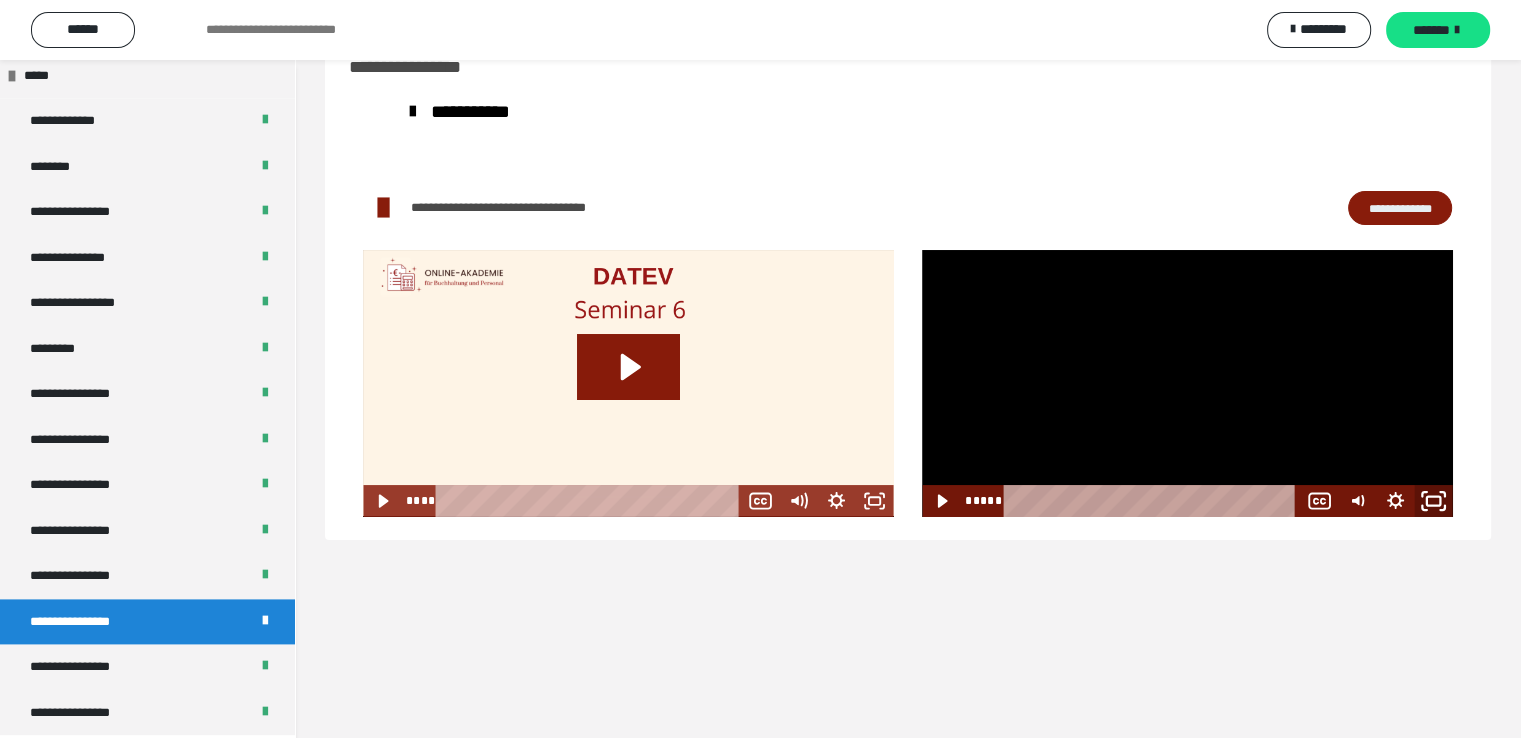 click 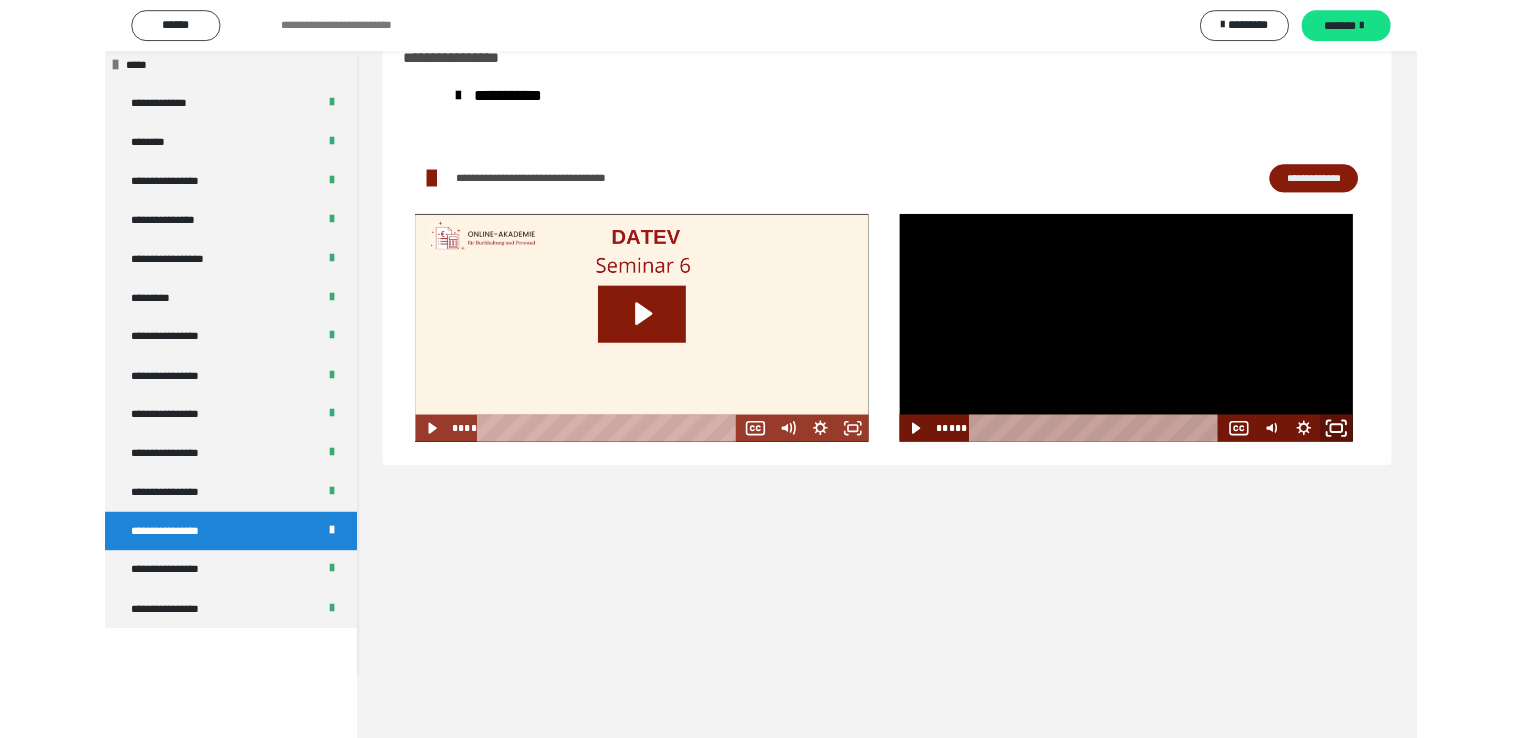 scroll, scrollTop: 2388, scrollLeft: 0, axis: vertical 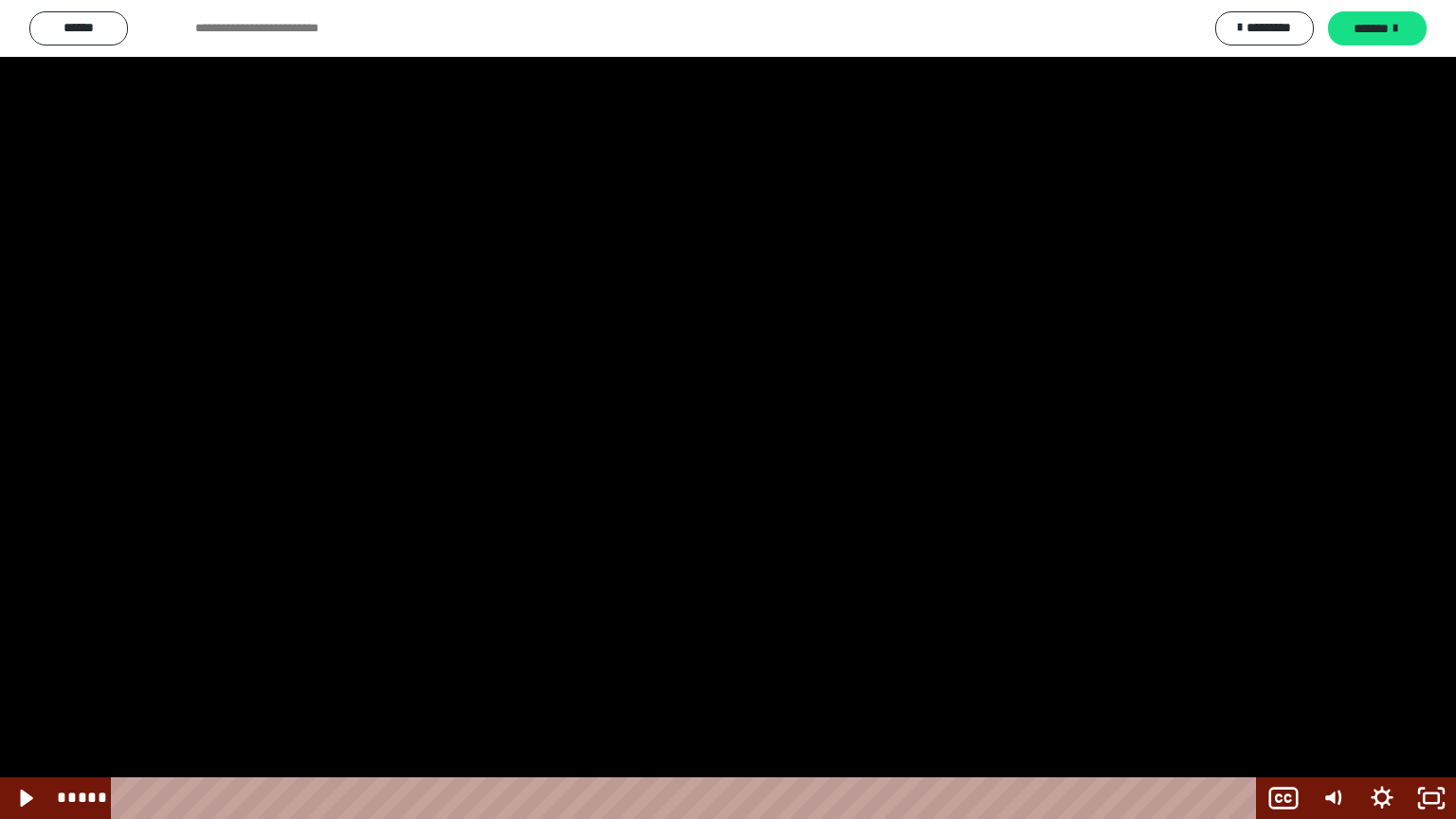 click at bounding box center [728, 410] 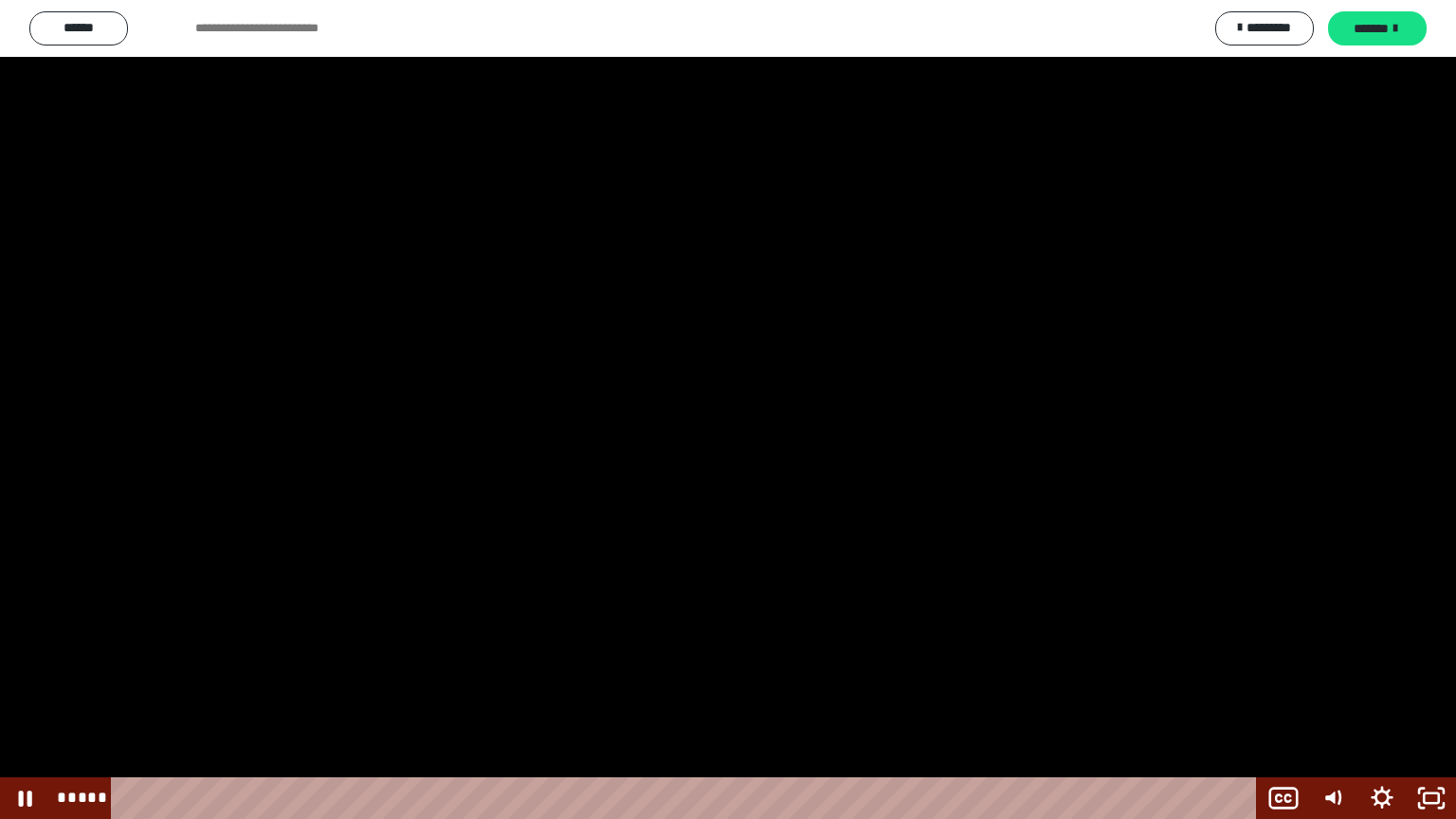 click at bounding box center (728, 410) 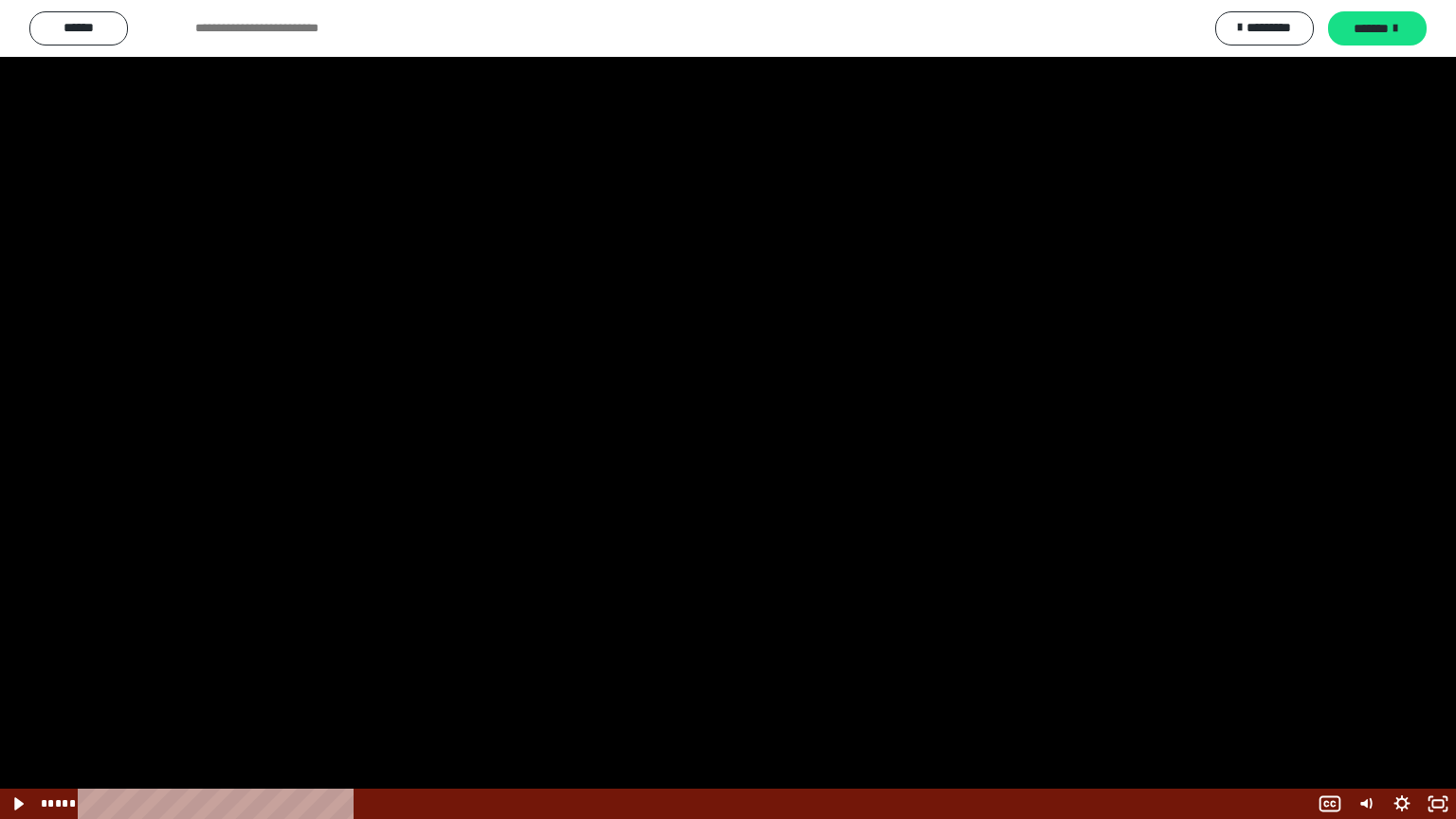 scroll, scrollTop: 2383, scrollLeft: 0, axis: vertical 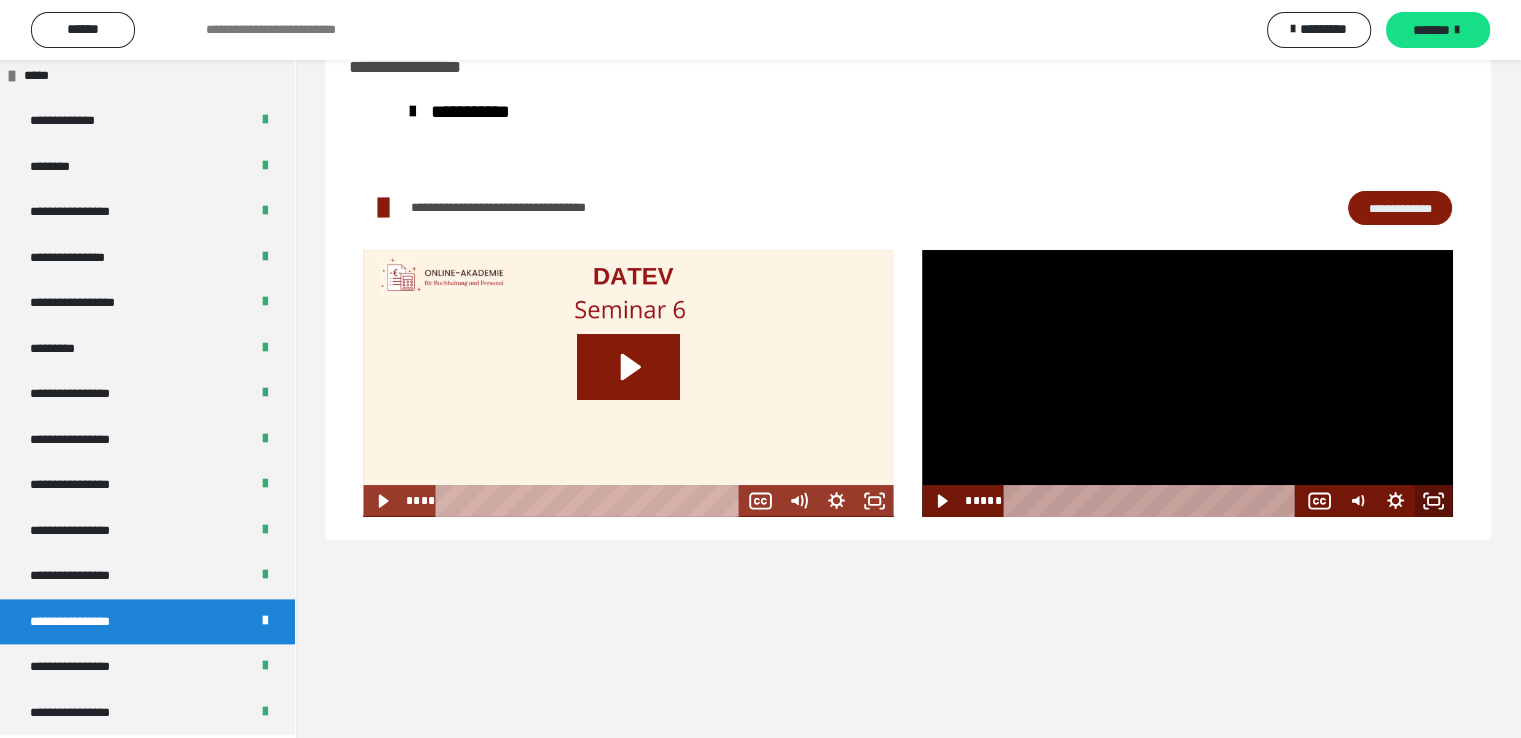 click 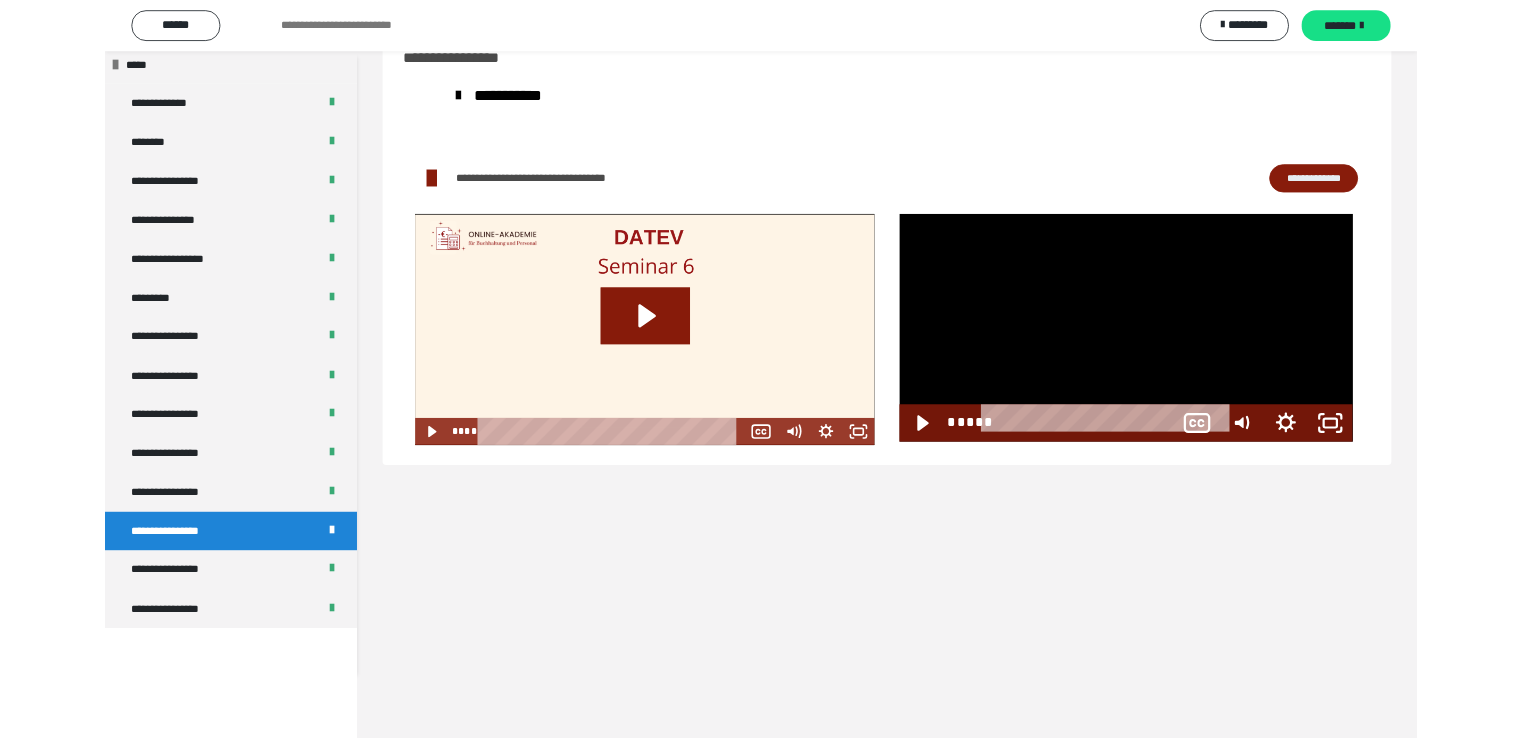 scroll, scrollTop: 2388, scrollLeft: 0, axis: vertical 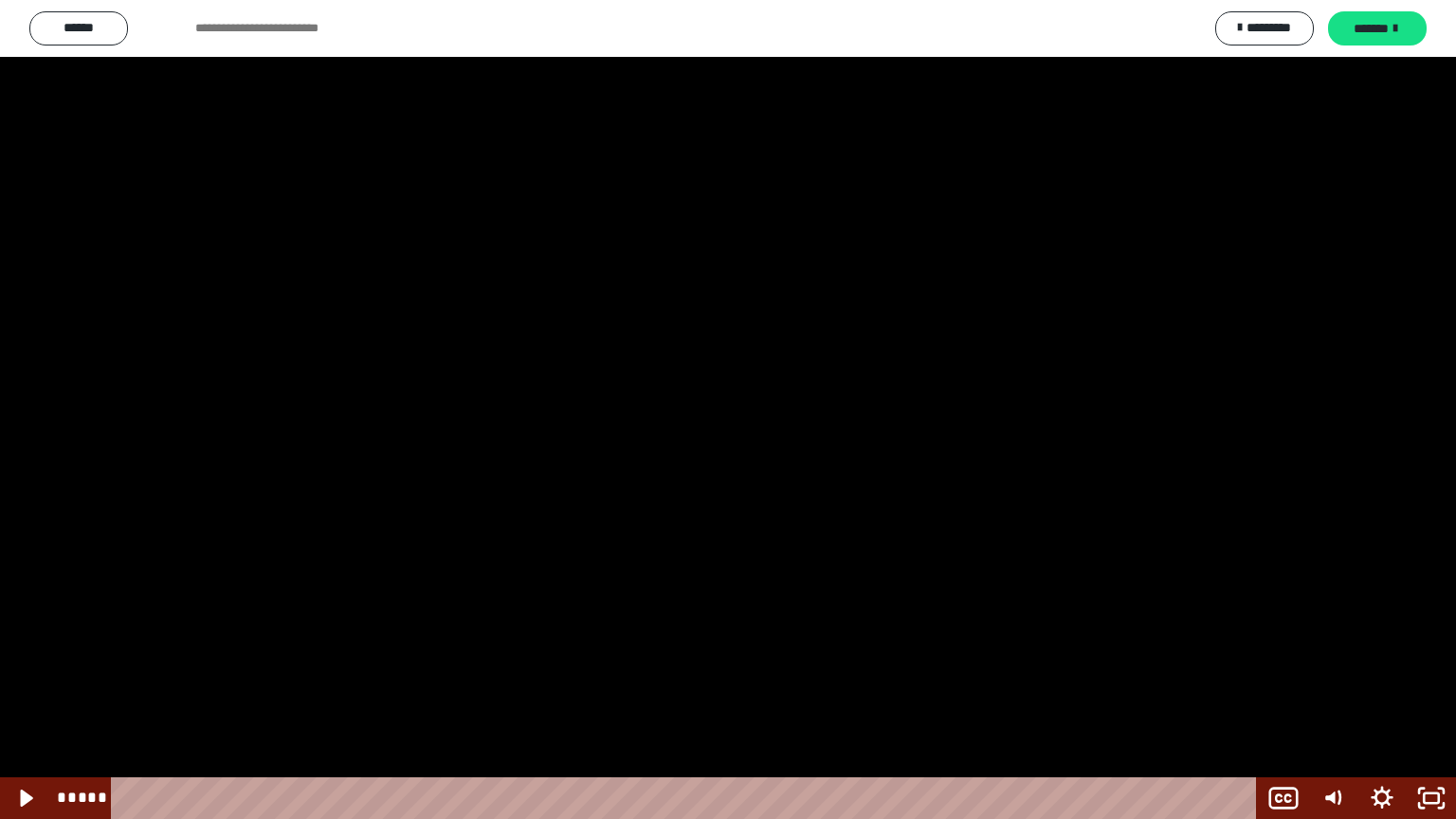 click at bounding box center (728, 410) 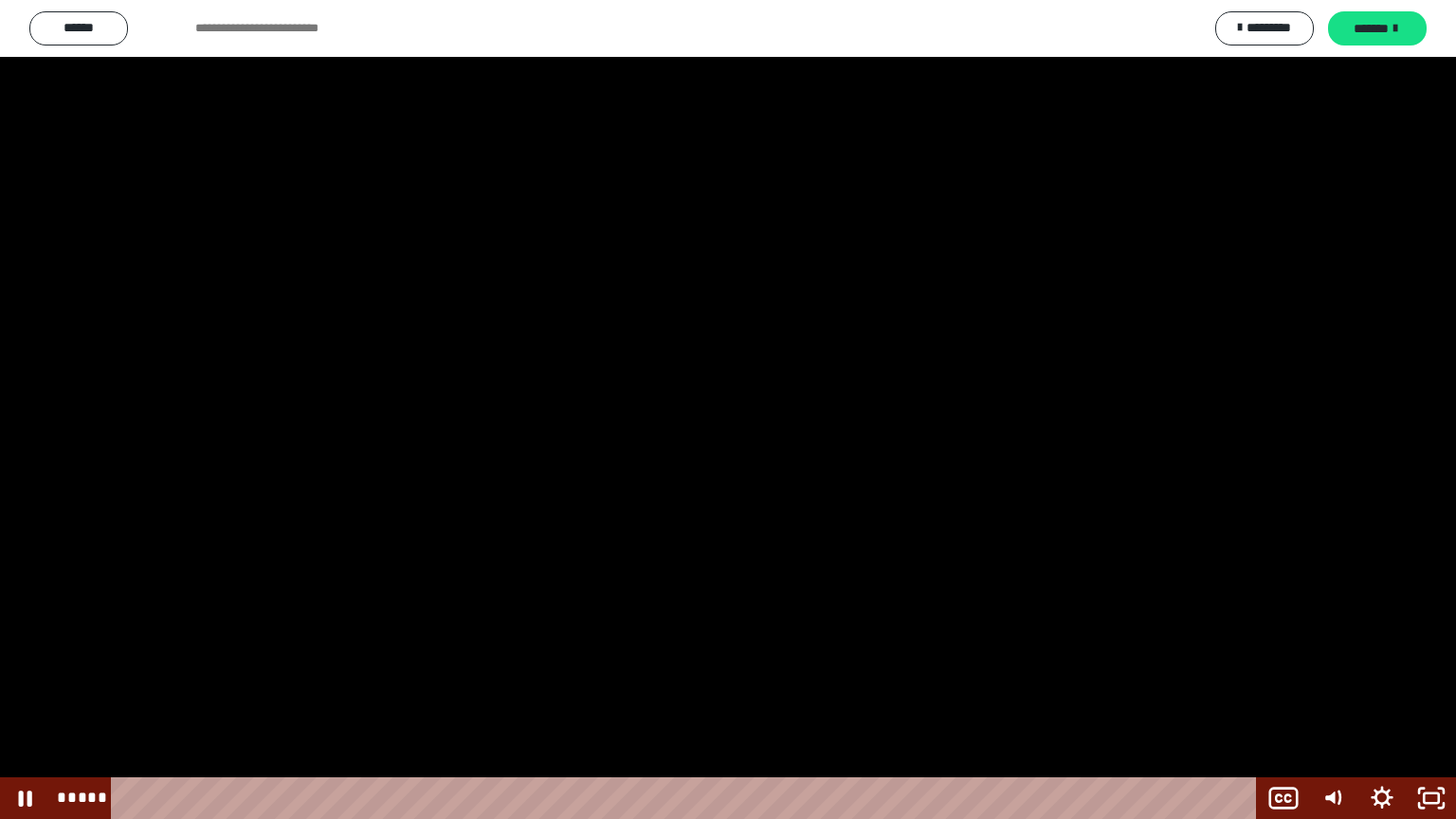 click at bounding box center (728, 410) 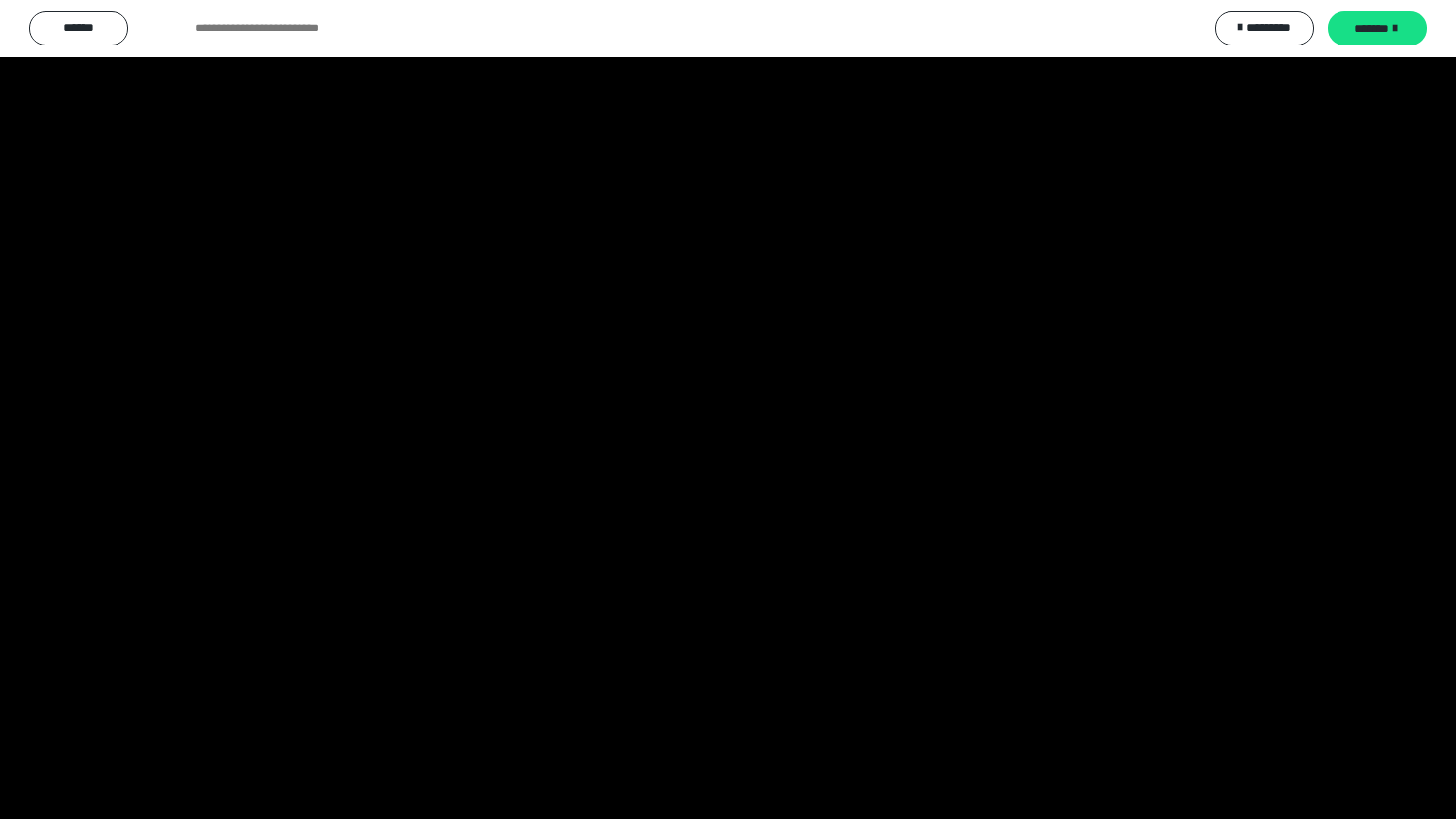 scroll, scrollTop: 2383, scrollLeft: 0, axis: vertical 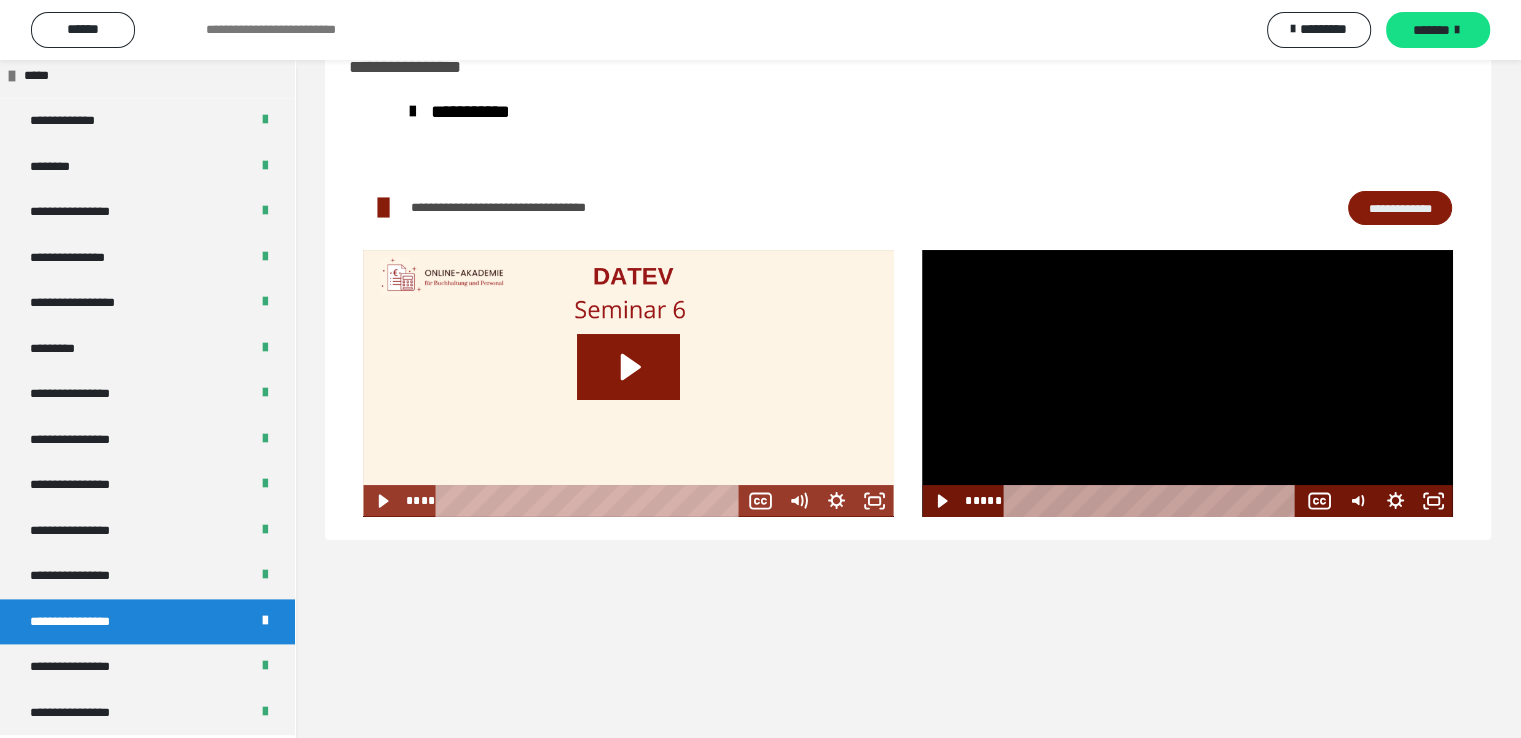 click at bounding box center (1187, 383) 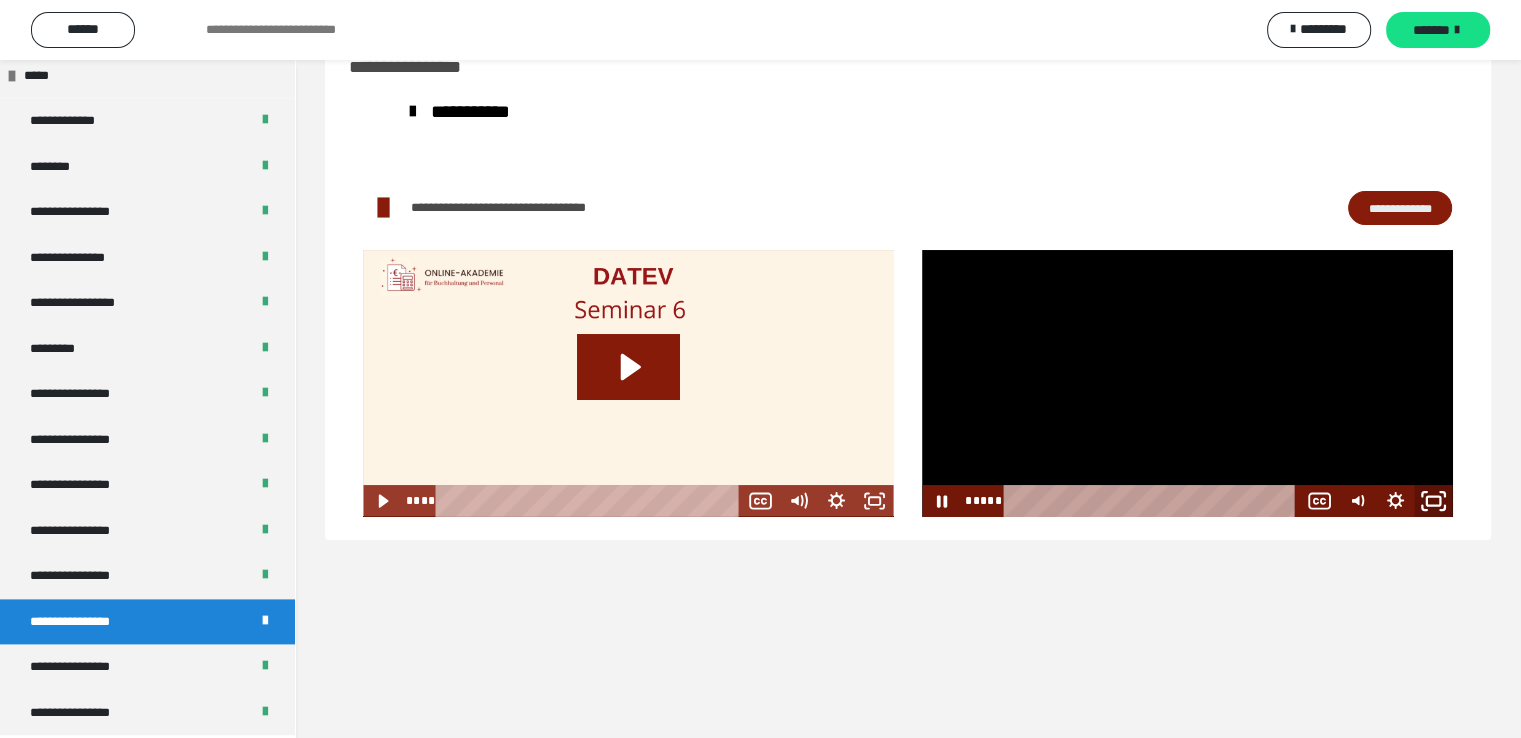 click 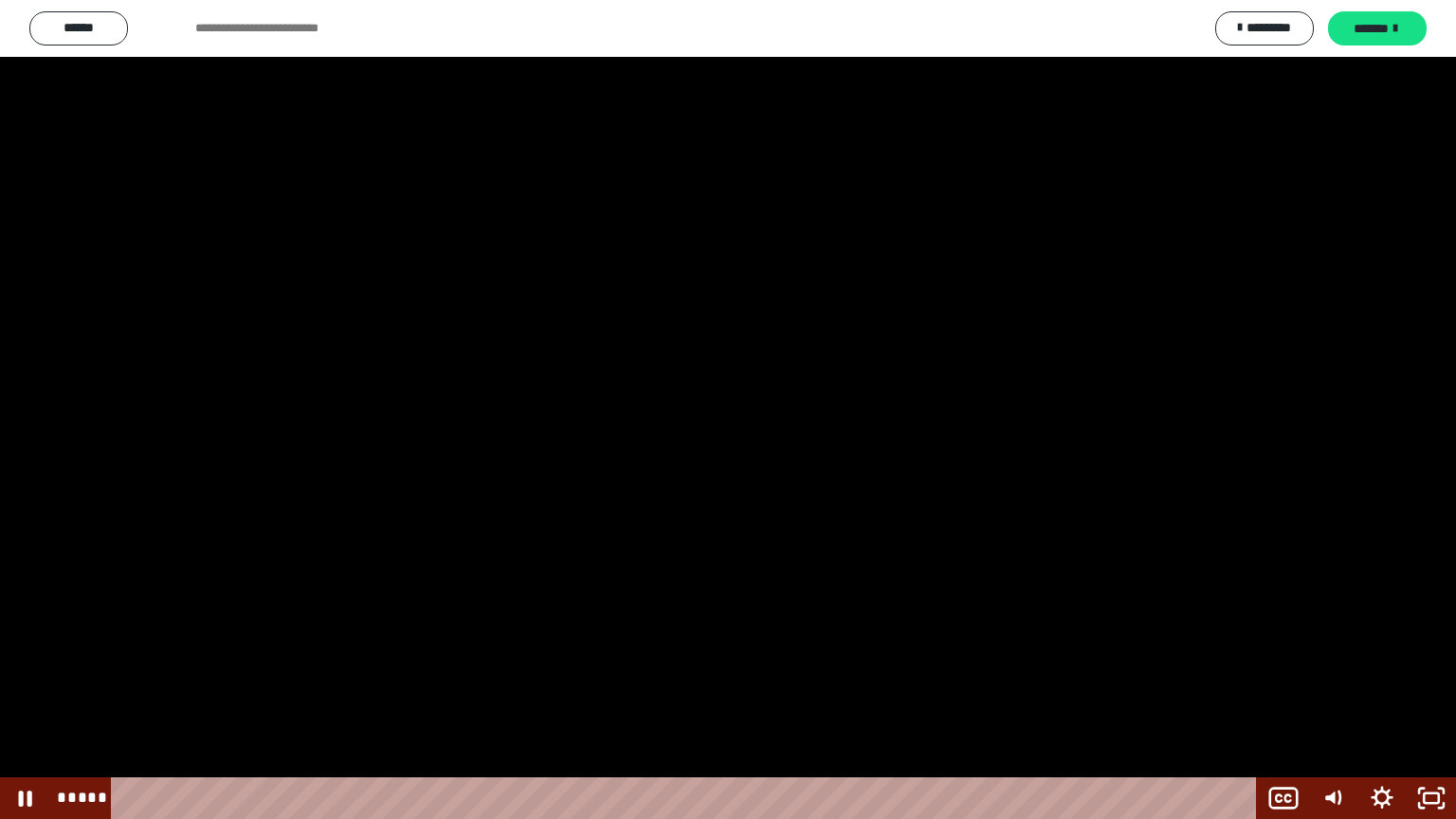click at bounding box center (728, 410) 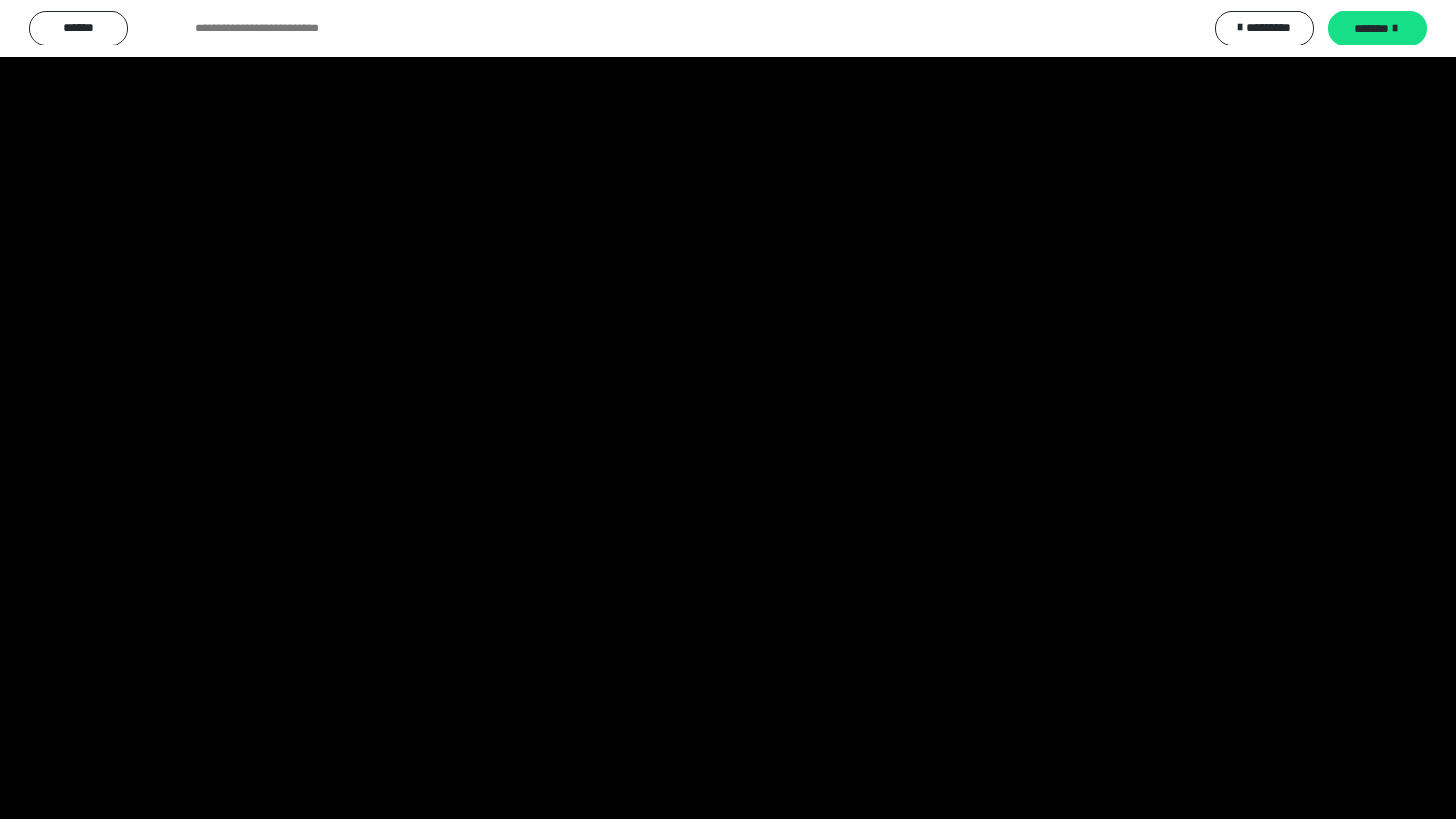 scroll, scrollTop: 2383, scrollLeft: 0, axis: vertical 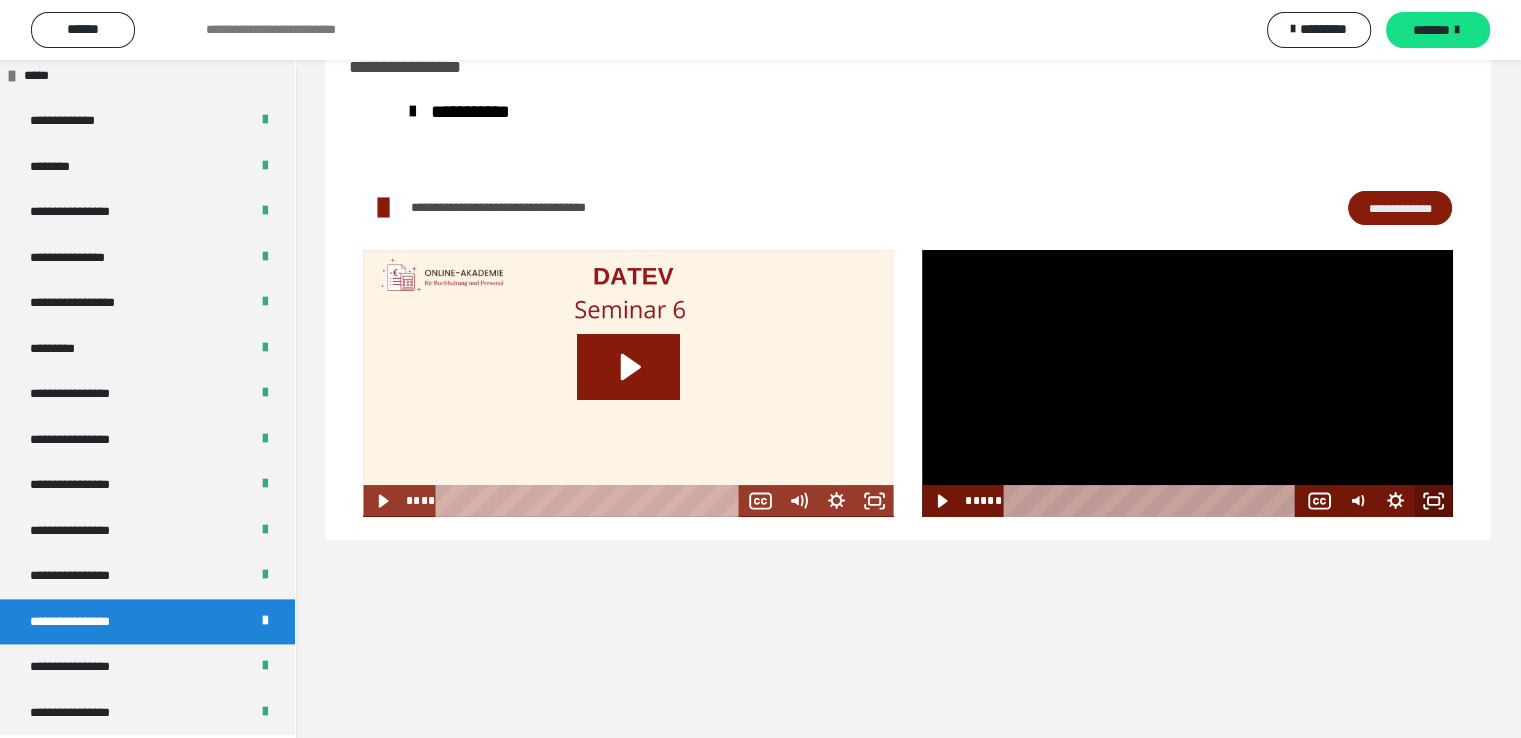 click 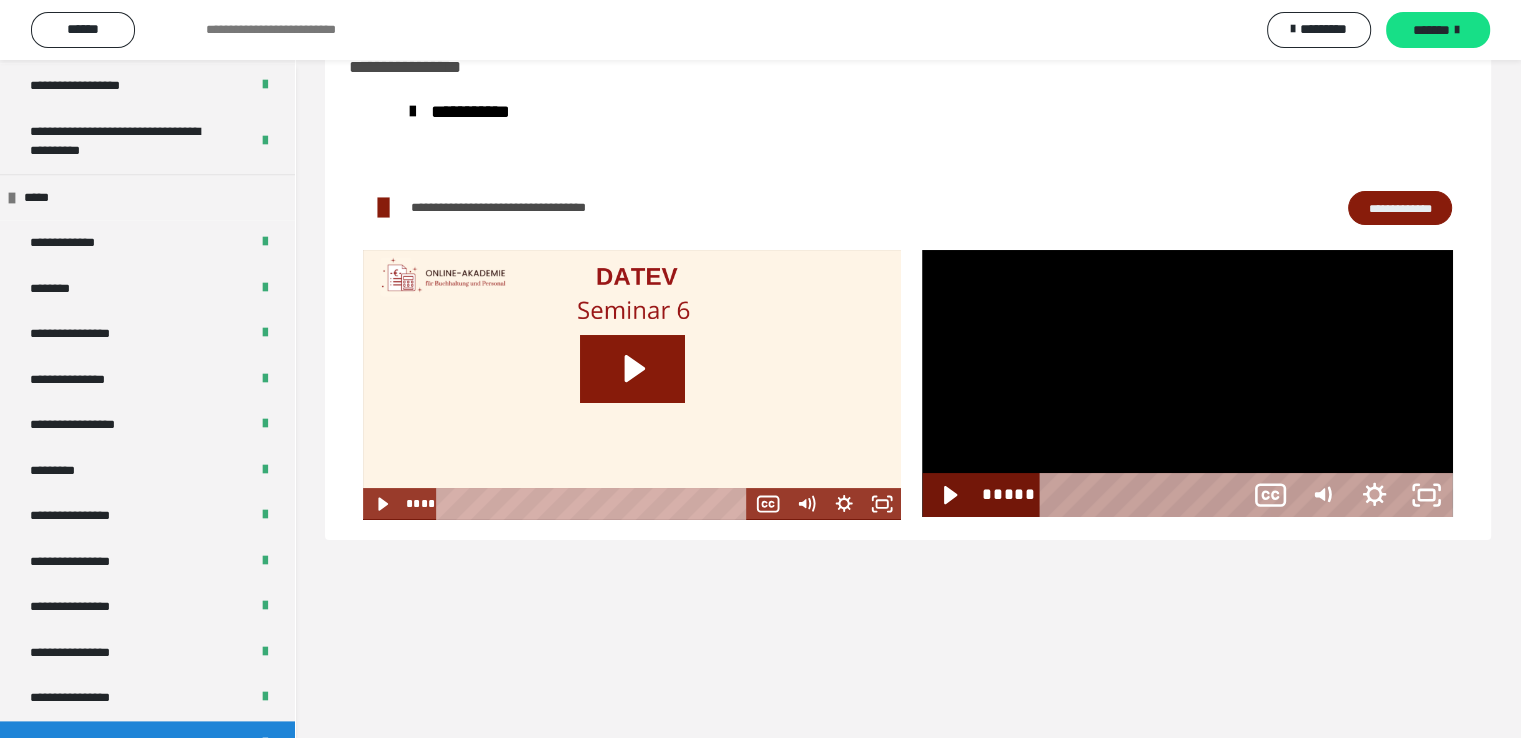 scroll, scrollTop: 2388, scrollLeft: 0, axis: vertical 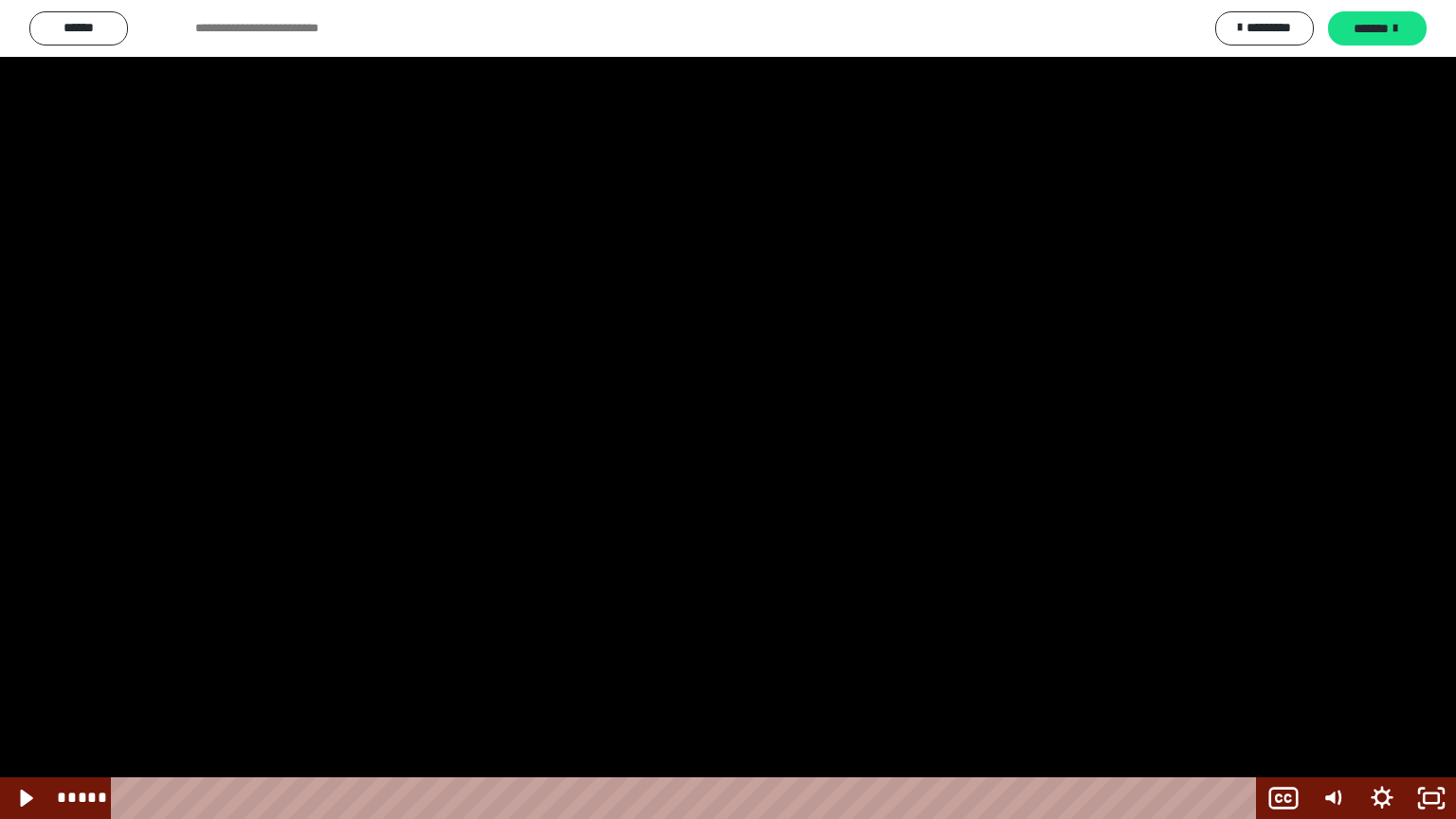 click at bounding box center (728, 410) 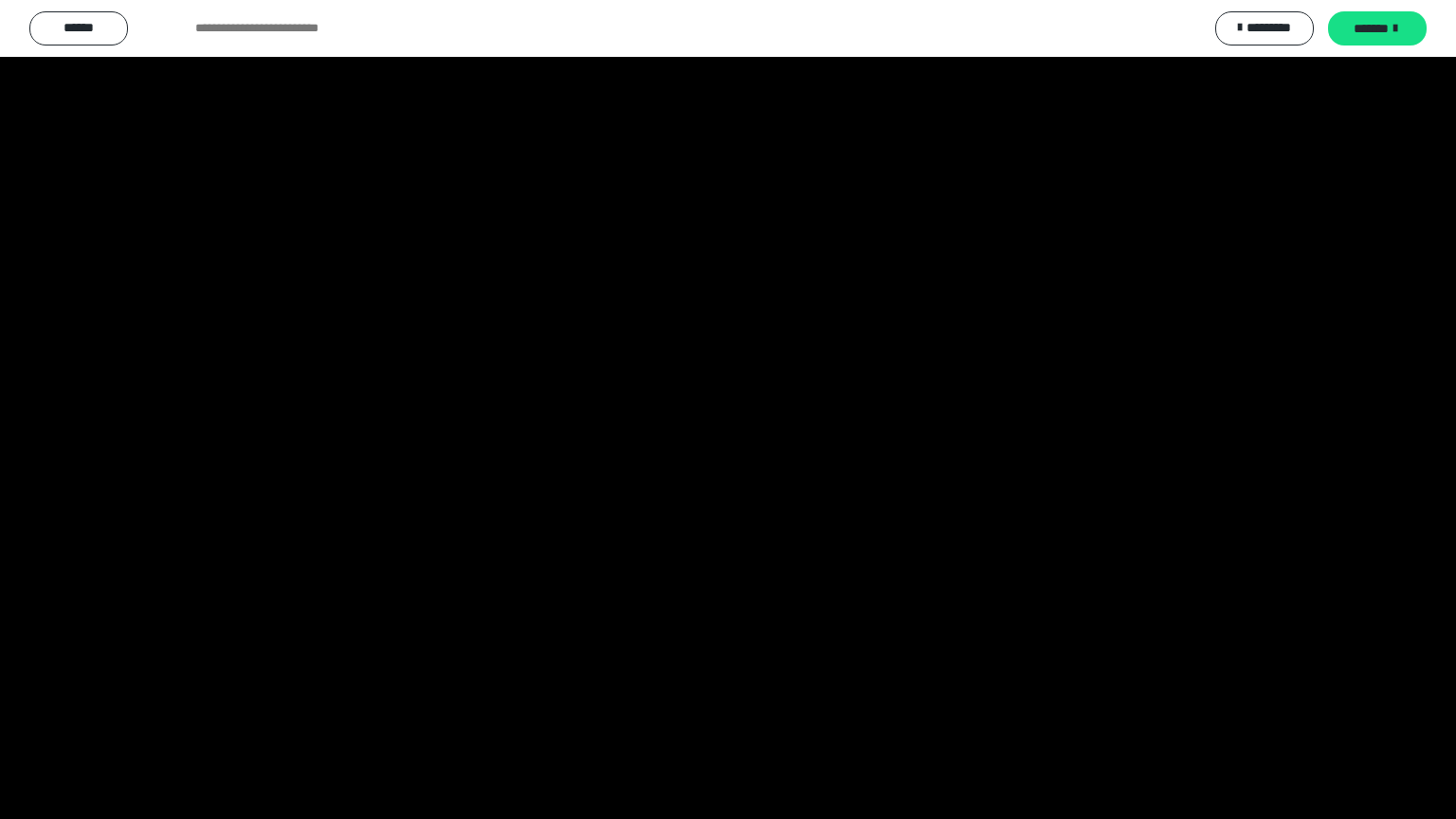 click at bounding box center (728, 410) 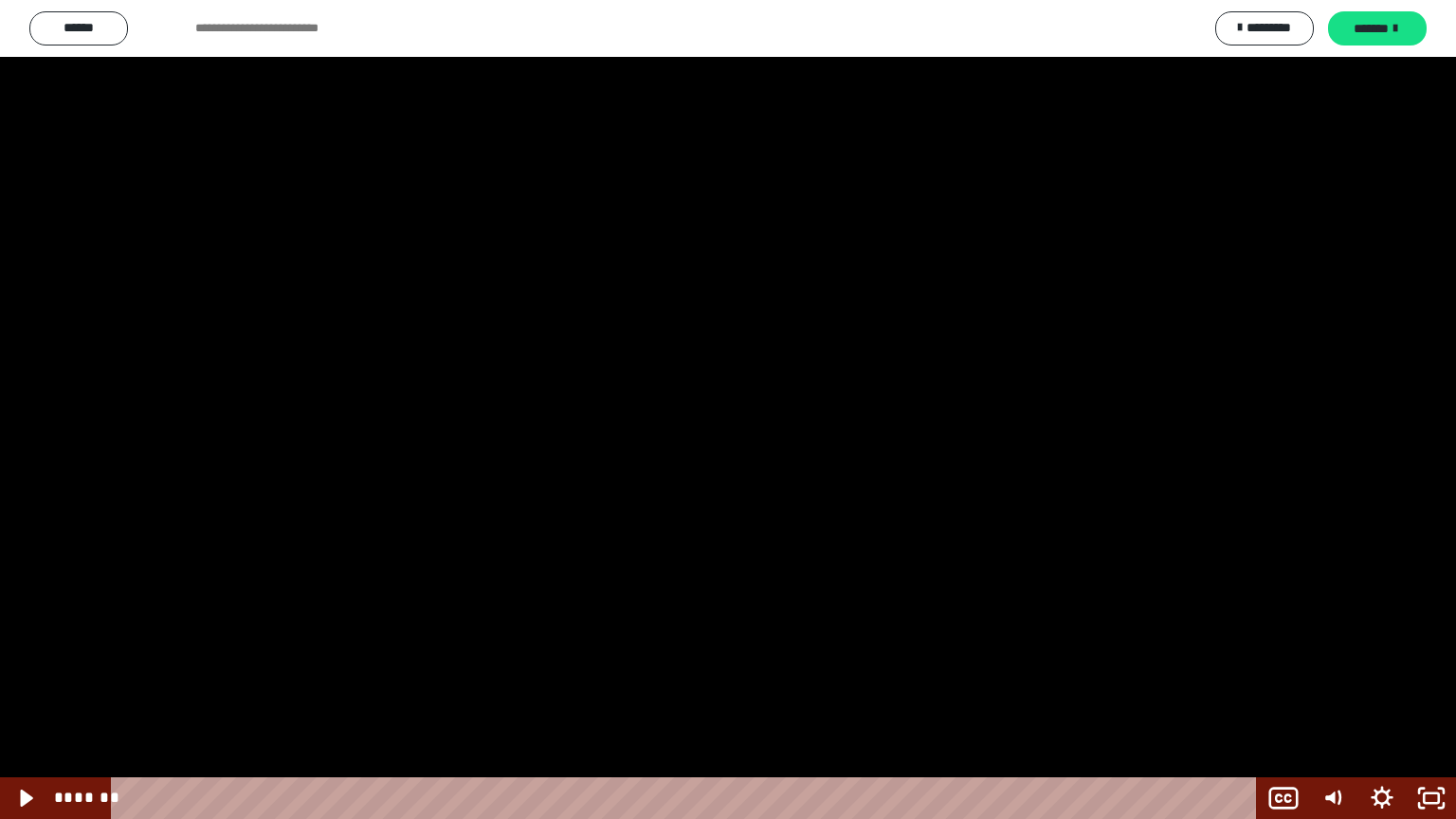 click at bounding box center (728, 410) 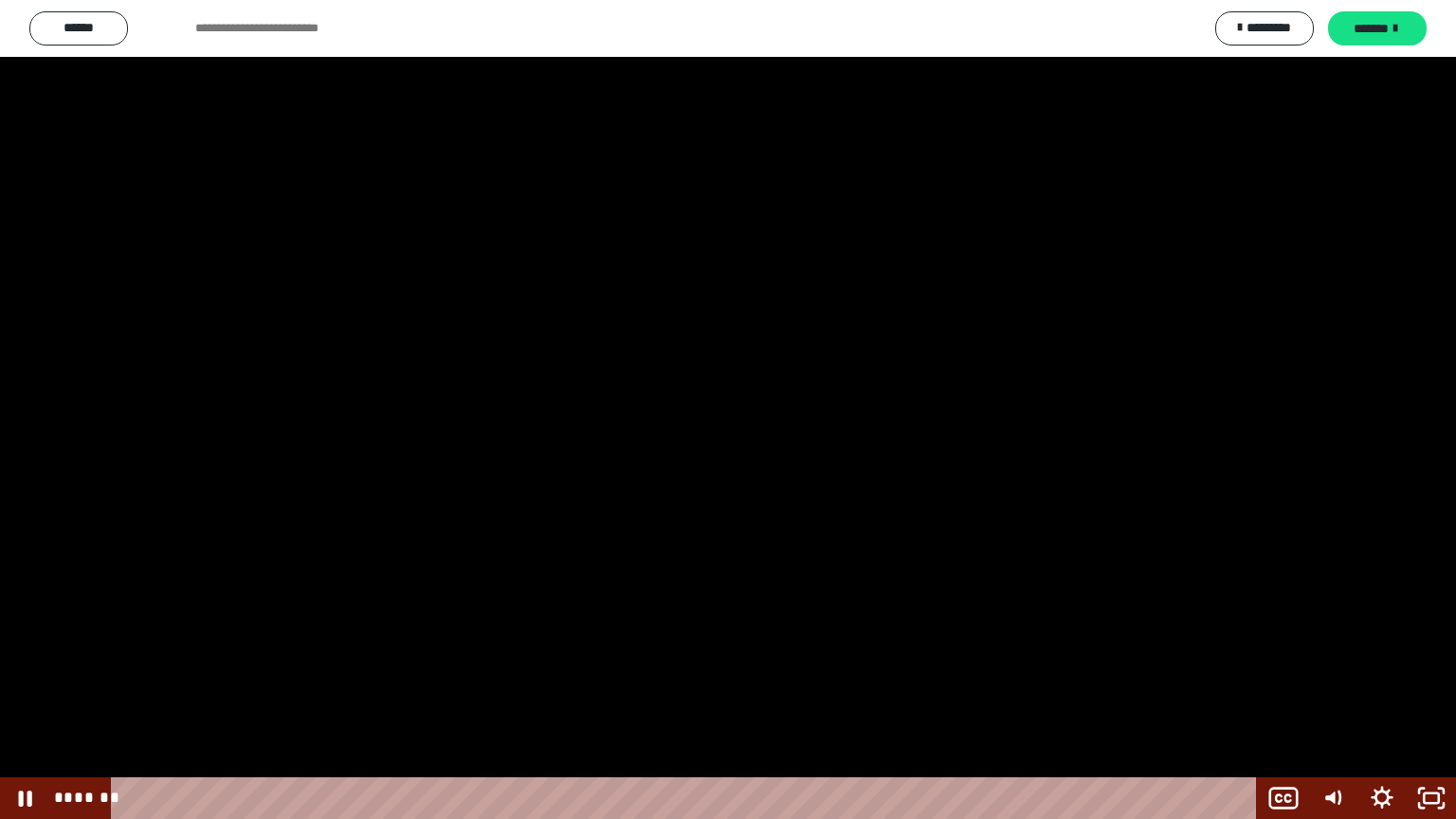 click at bounding box center (728, 410) 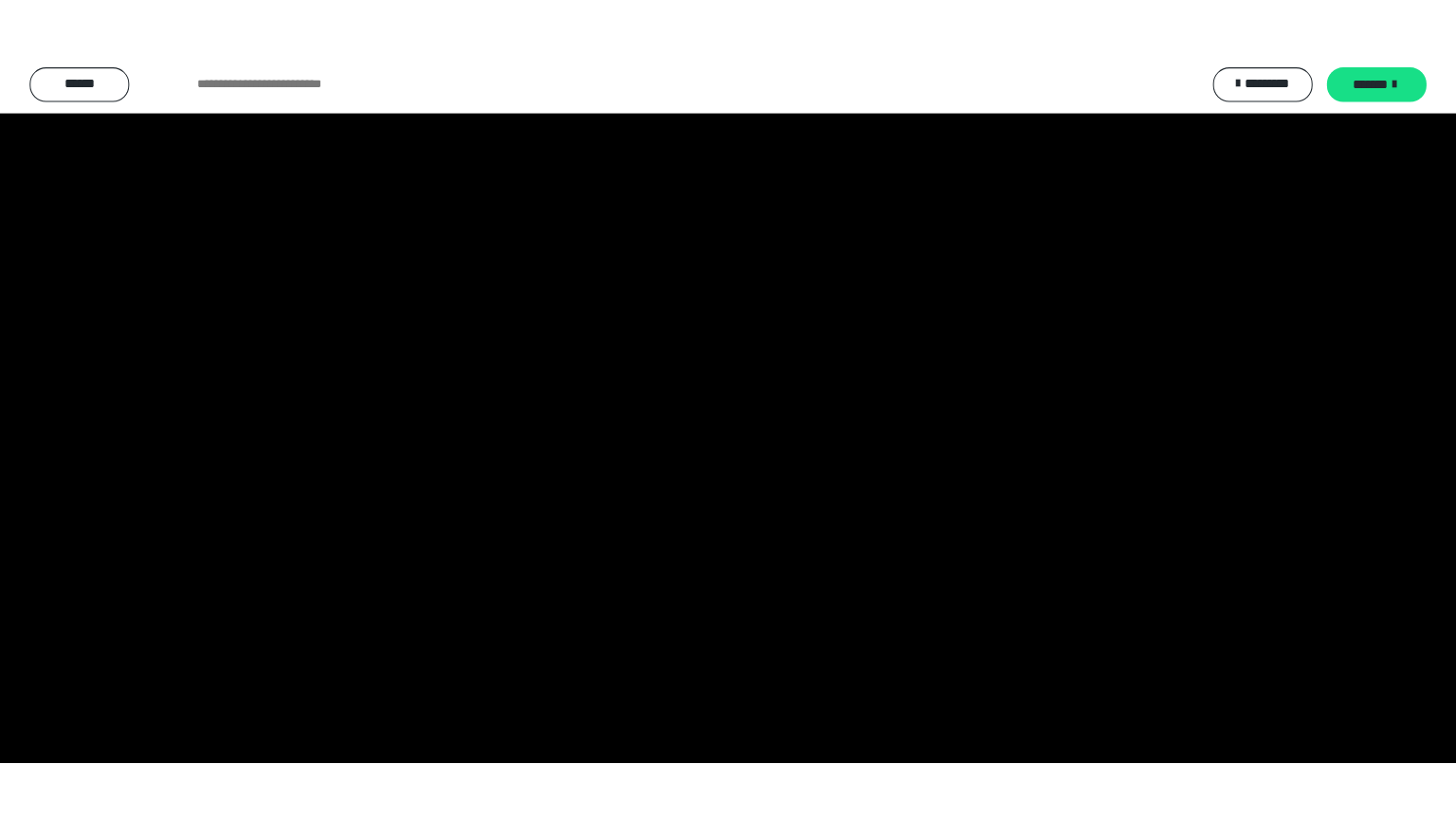 scroll, scrollTop: 2383, scrollLeft: 0, axis: vertical 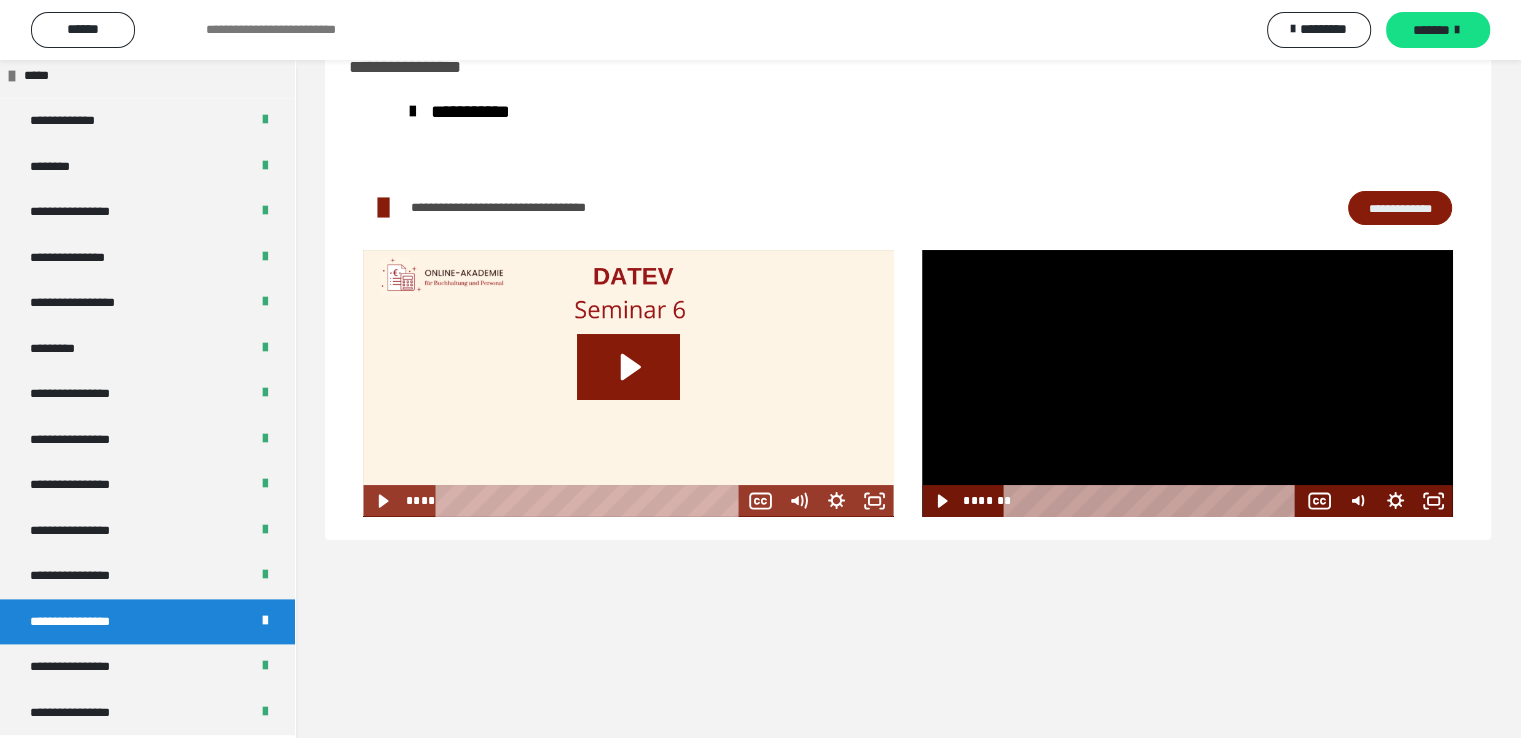 click at bounding box center [1187, 383] 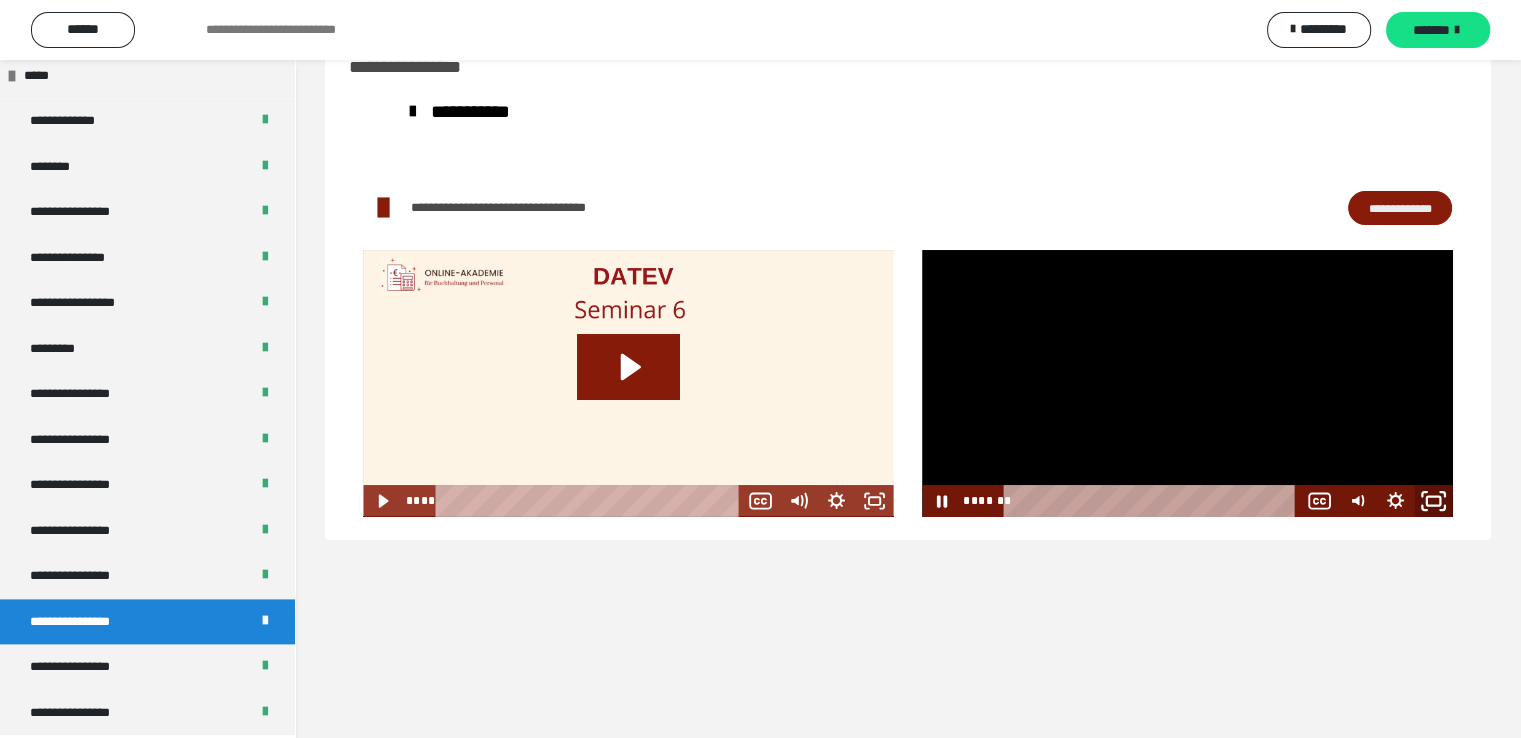 click 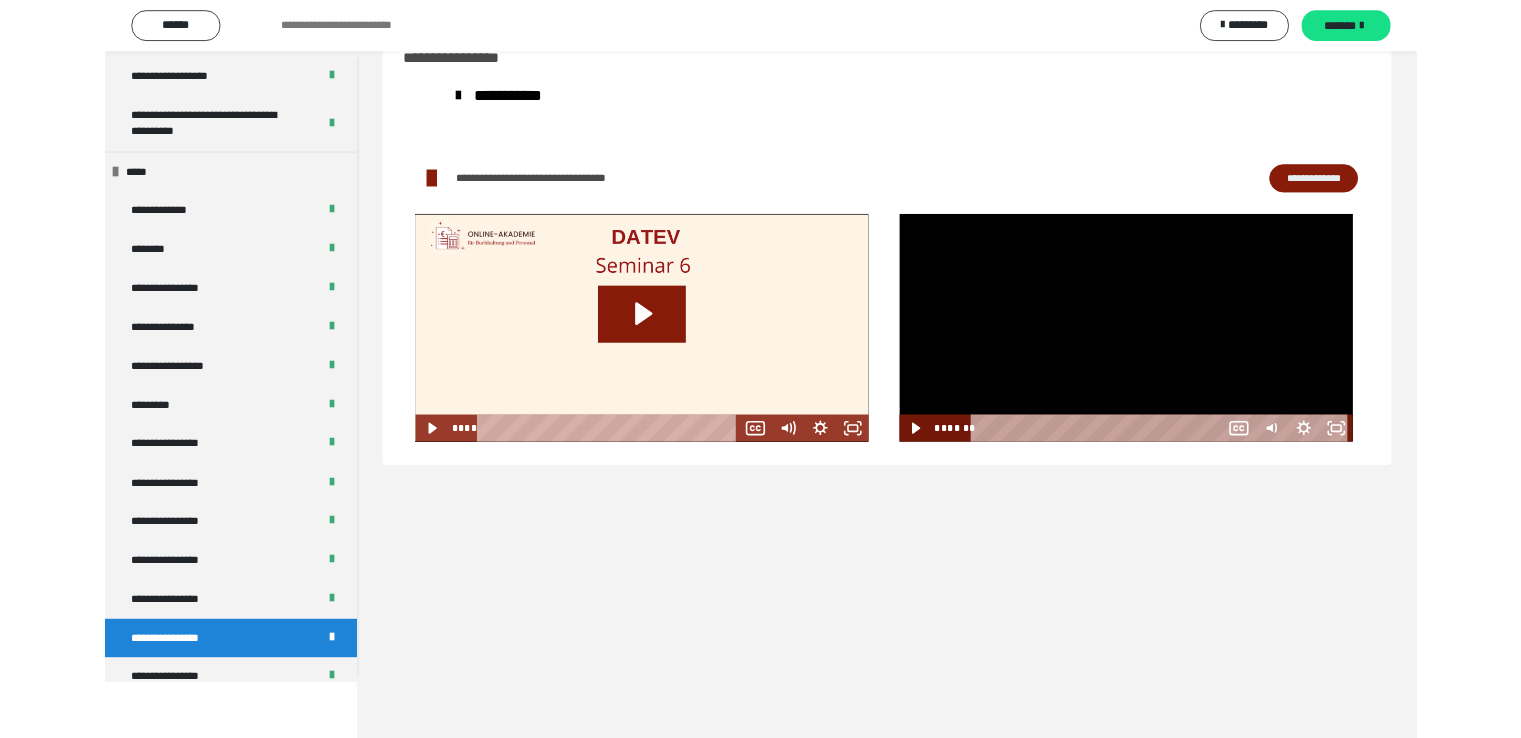 scroll, scrollTop: 2514, scrollLeft: 0, axis: vertical 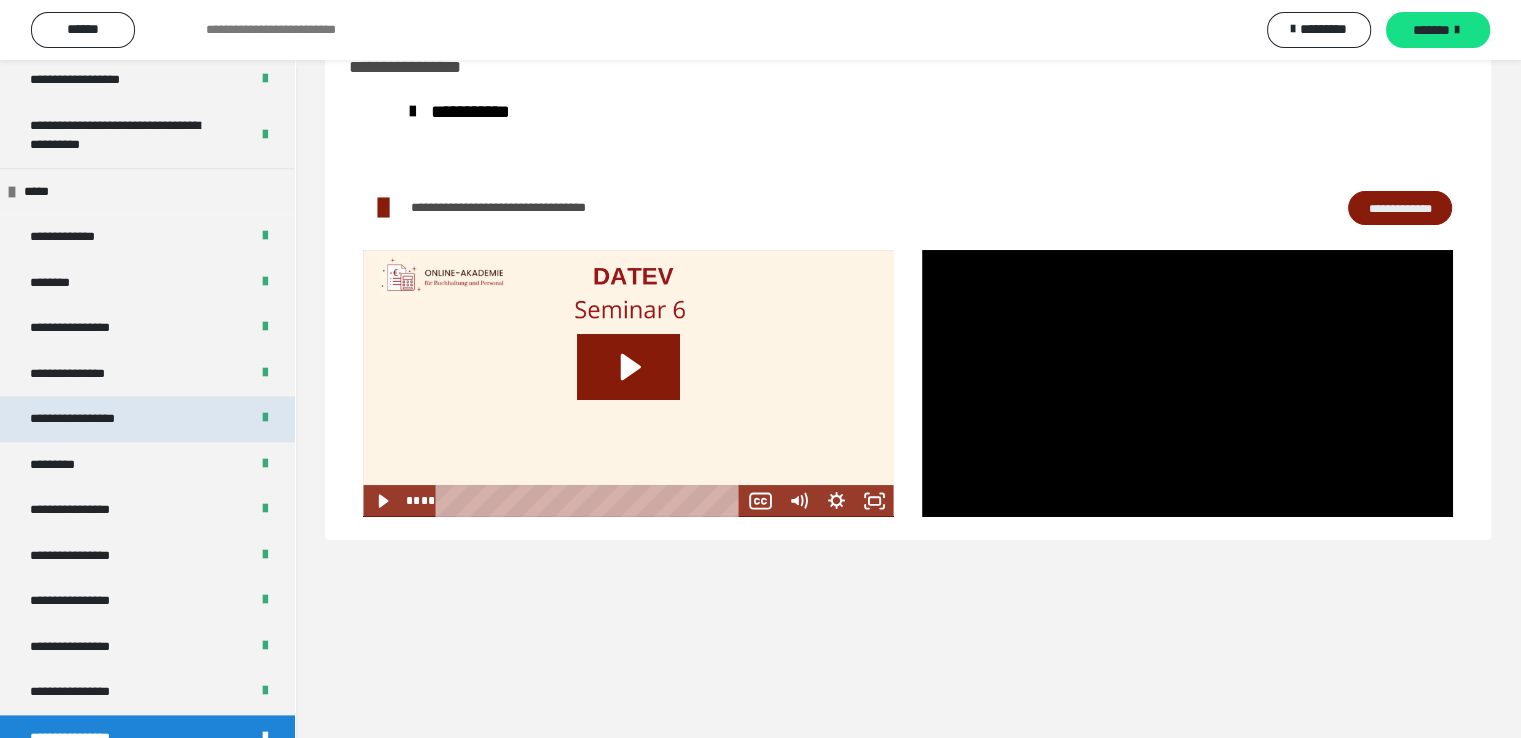 click on "**********" at bounding box center [93, 419] 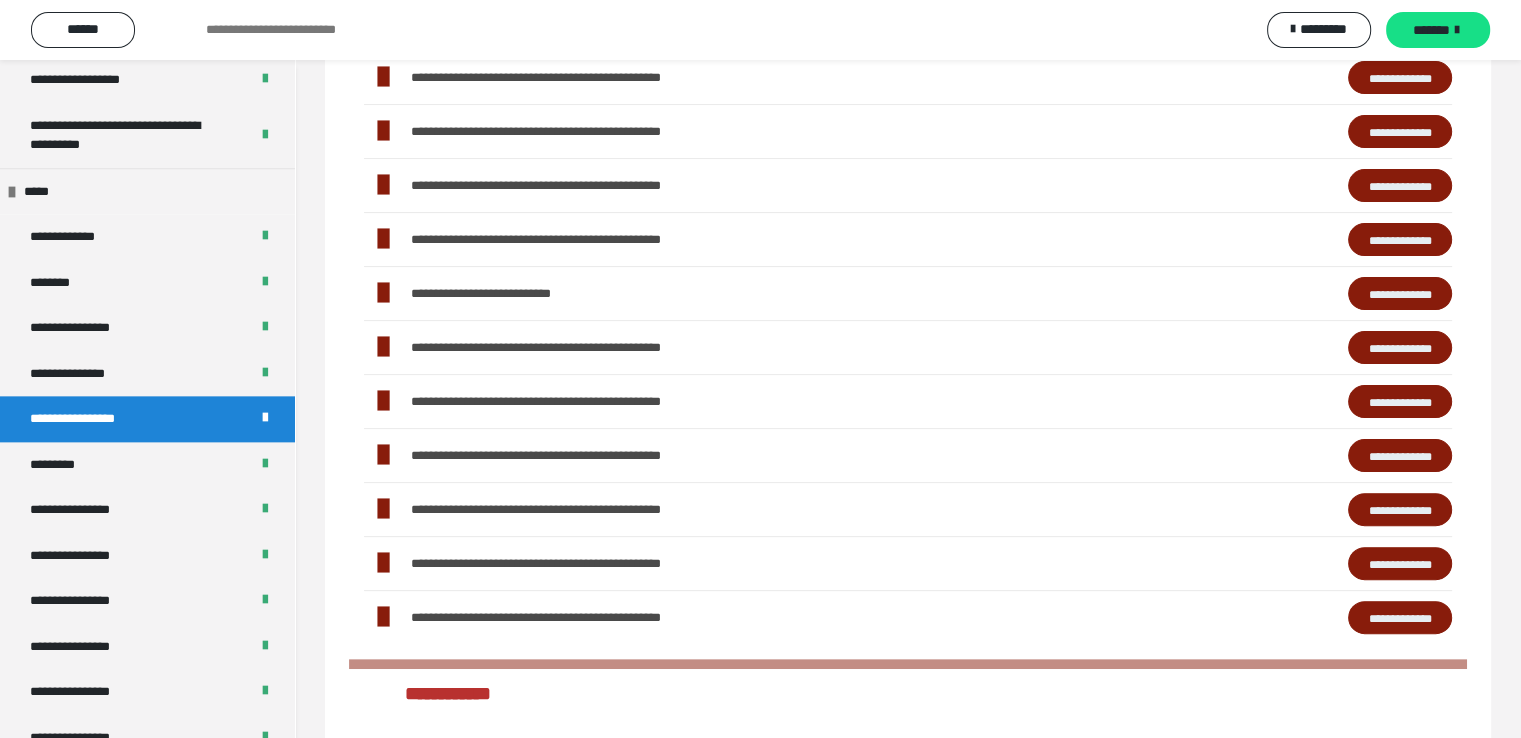 scroll, scrollTop: 484, scrollLeft: 0, axis: vertical 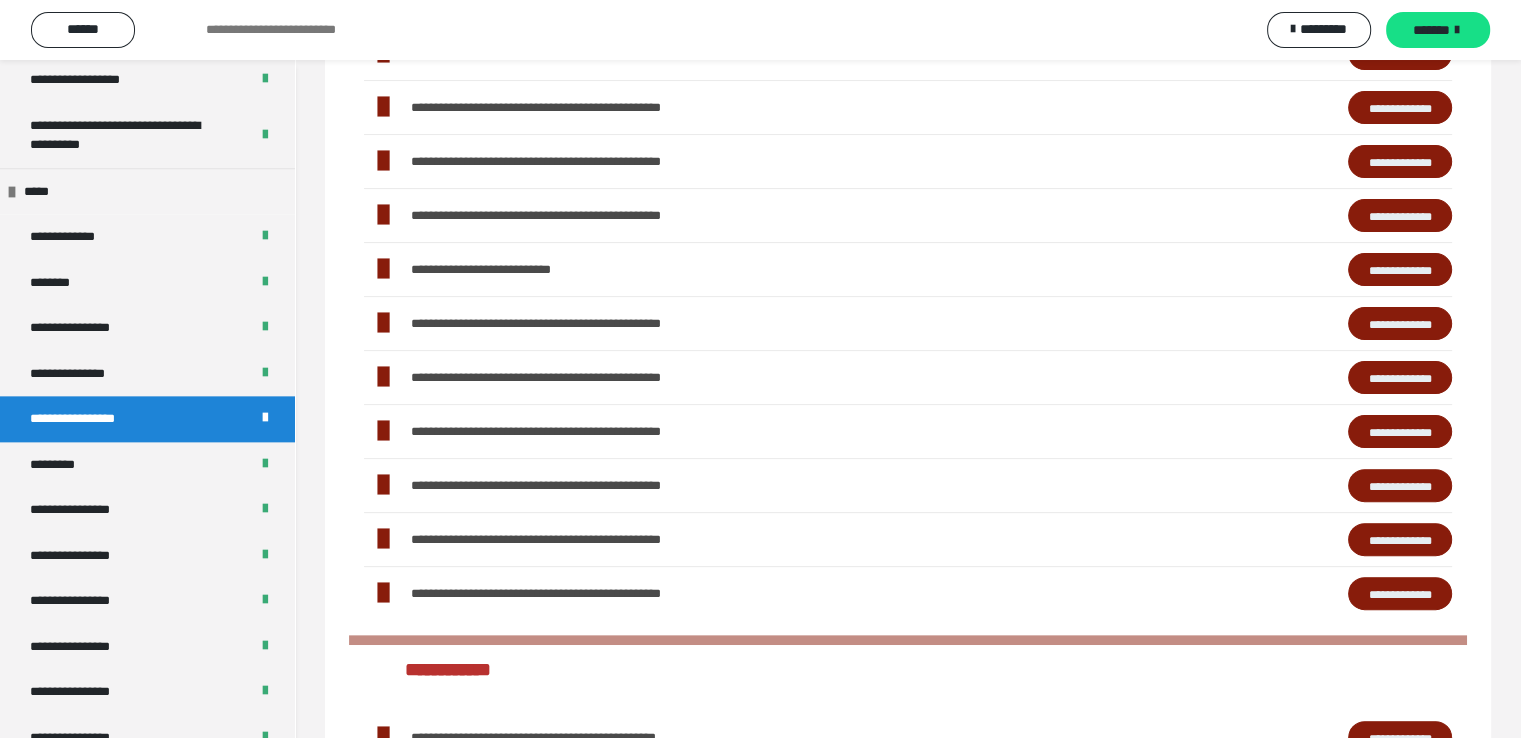 click on "**********" at bounding box center (1400, 270) 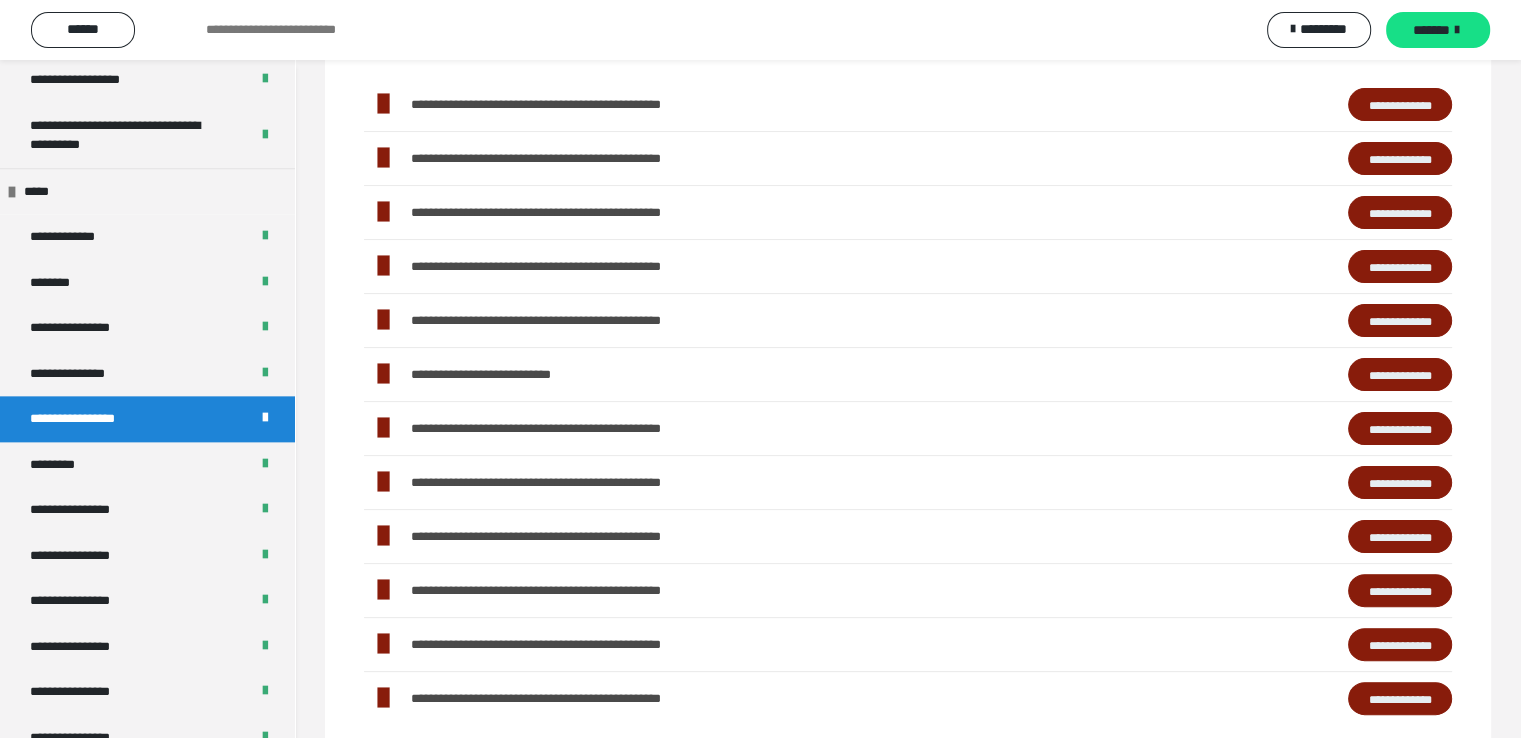 scroll, scrollTop: 288, scrollLeft: 0, axis: vertical 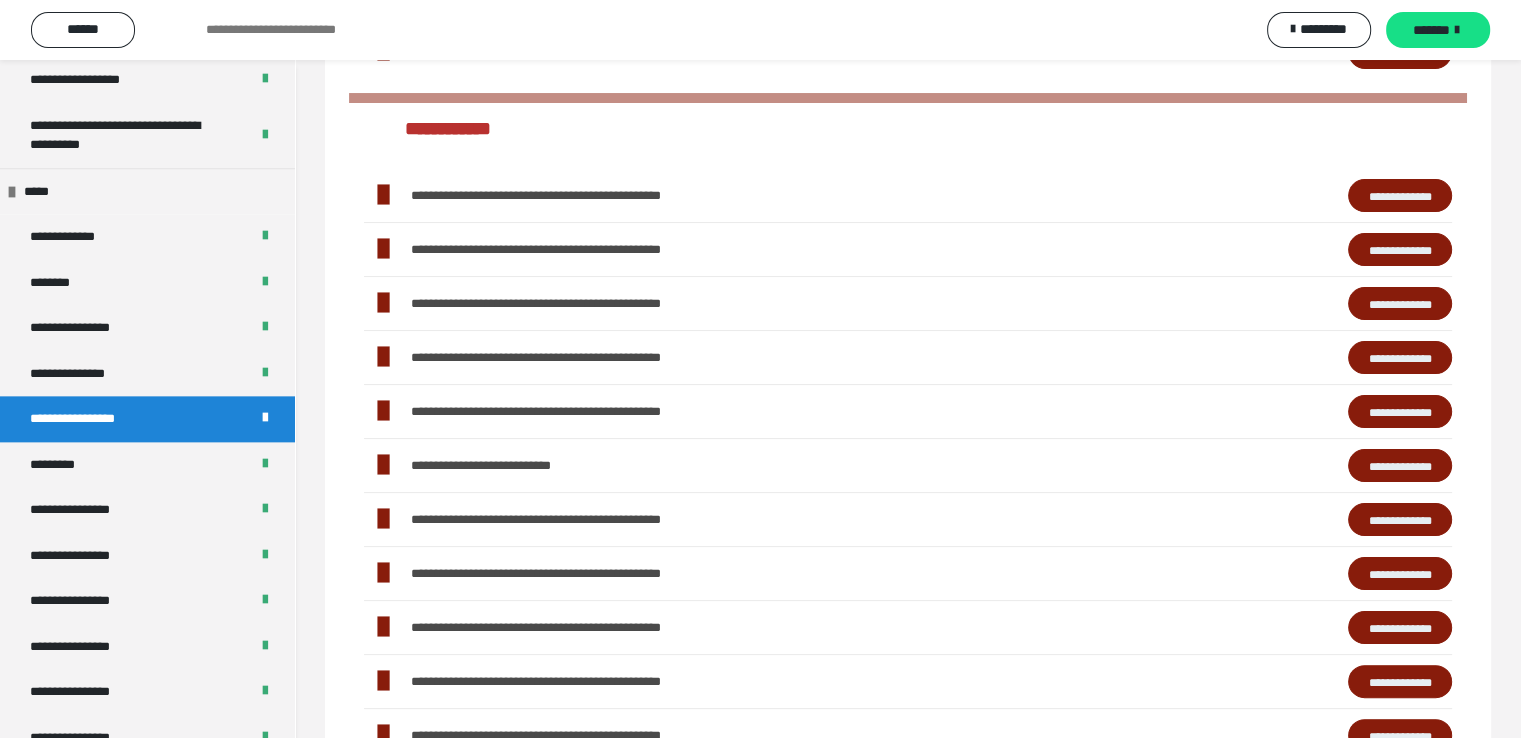 click on "**********" at bounding box center [1400, 466] 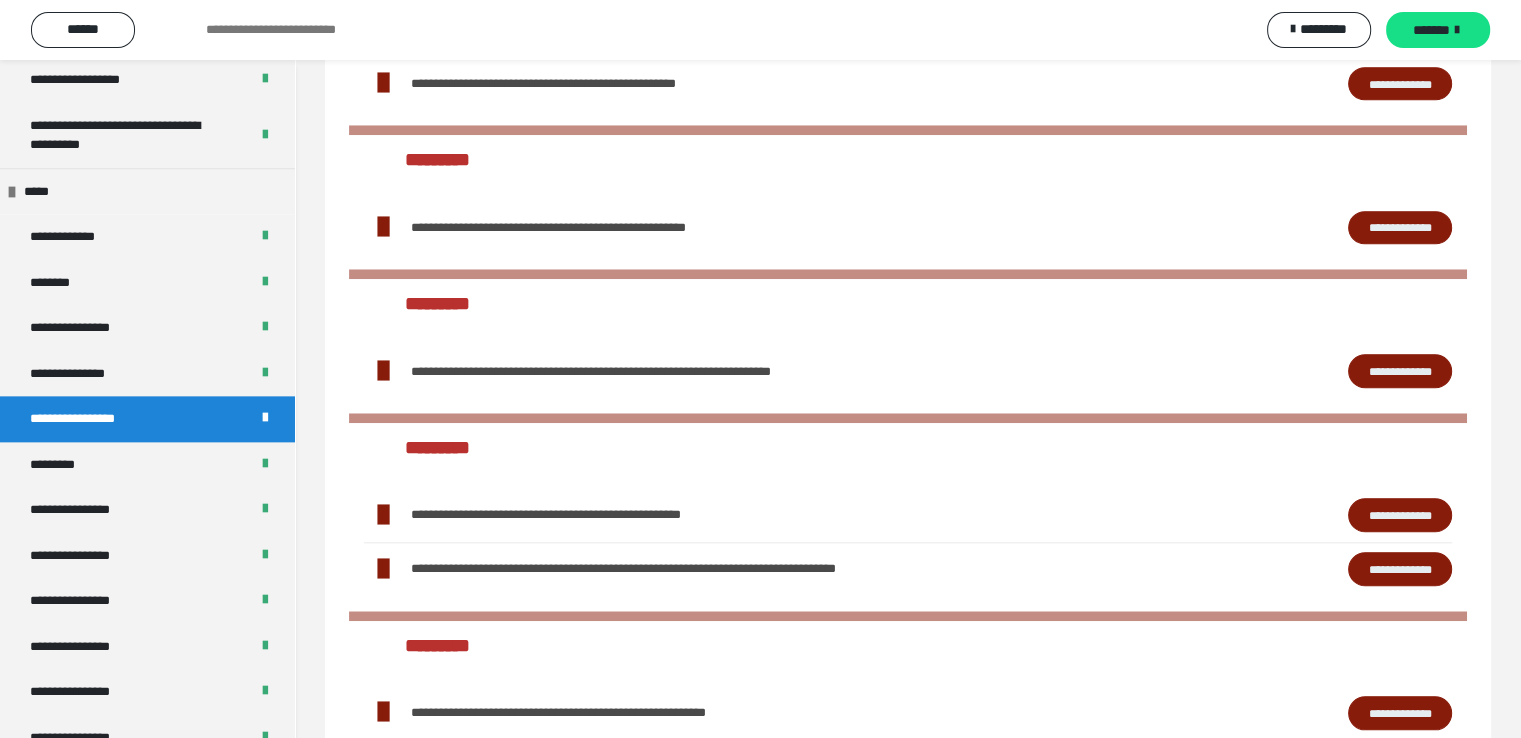scroll, scrollTop: 2058, scrollLeft: 0, axis: vertical 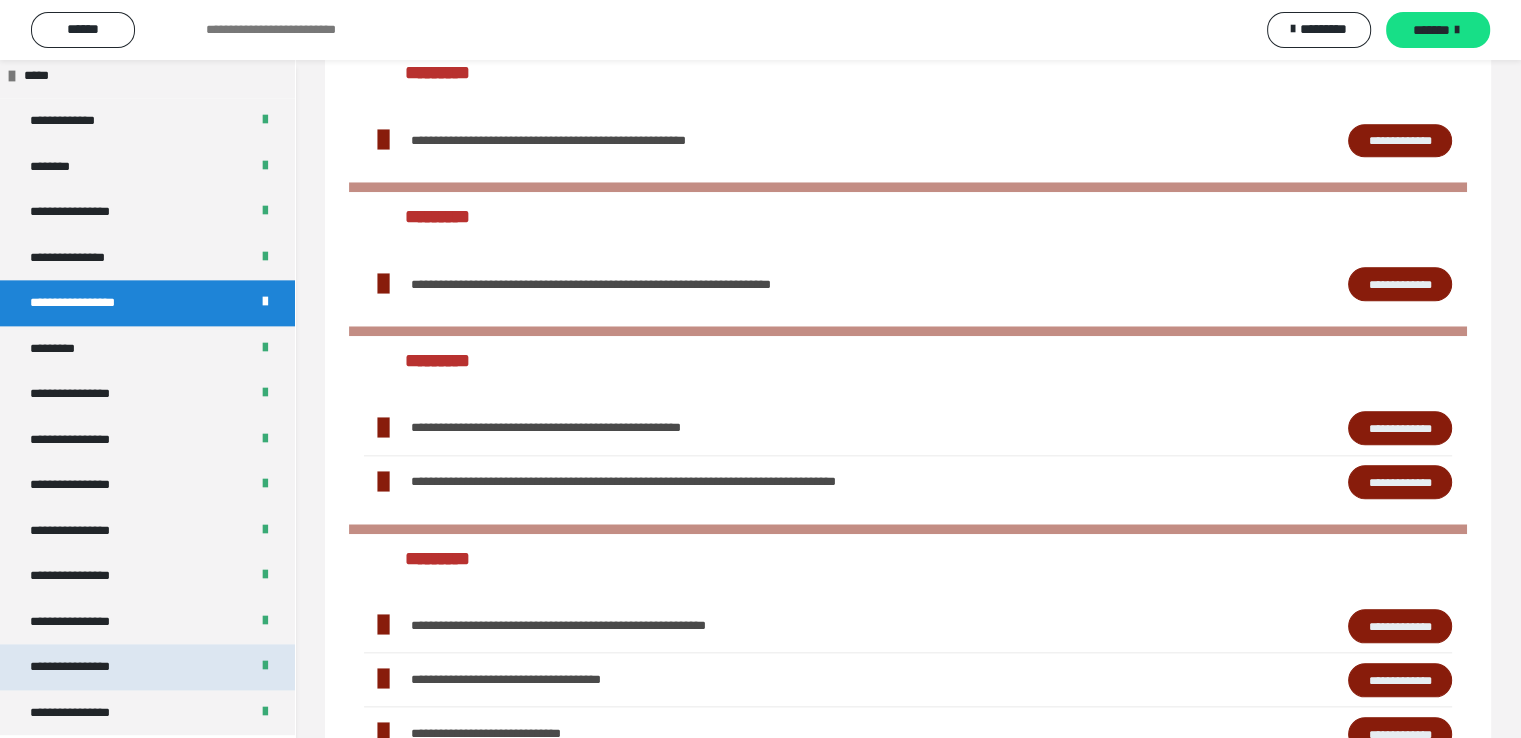 click on "**********" at bounding box center (87, 667) 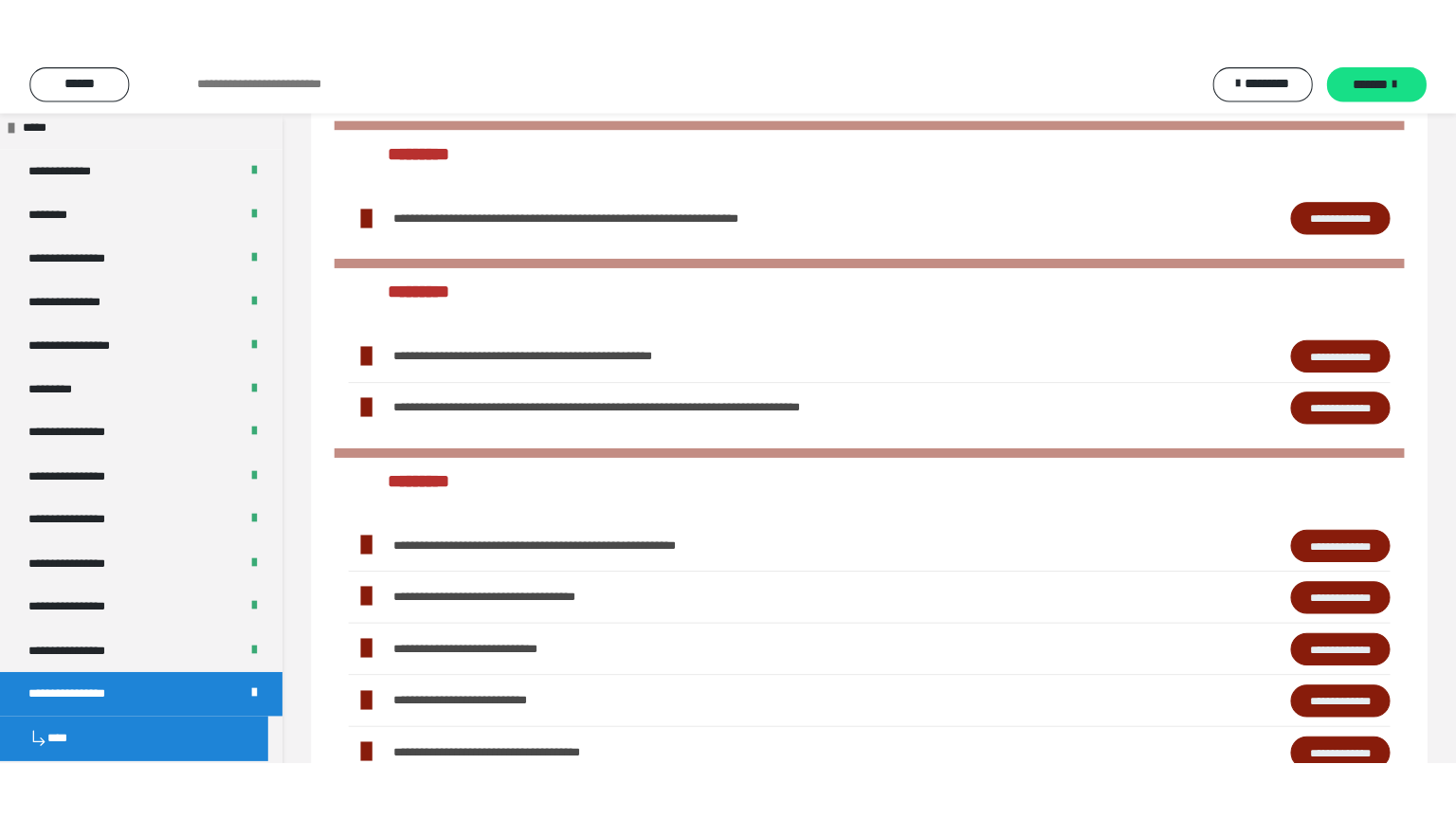 scroll, scrollTop: 57, scrollLeft: 0, axis: vertical 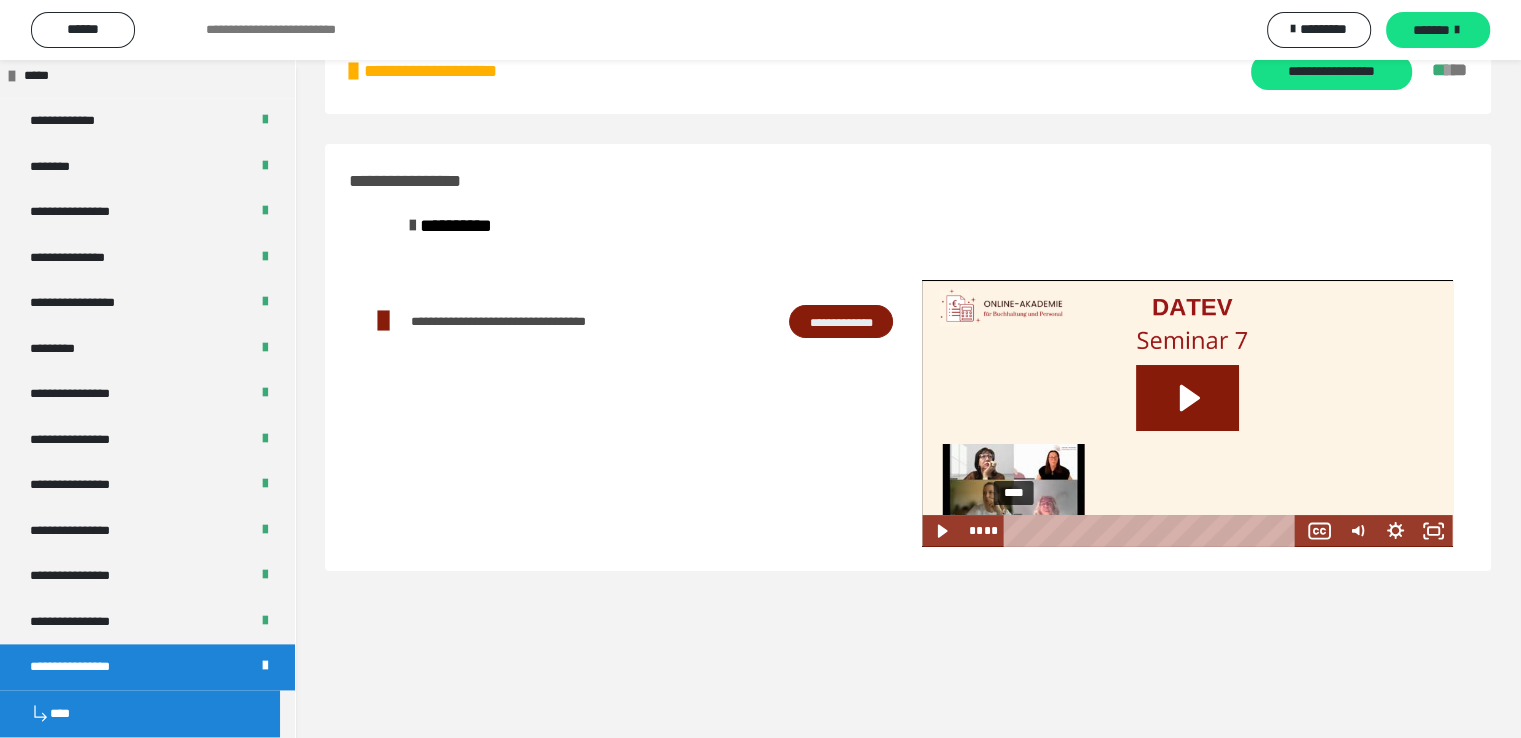 click on "****" at bounding box center (1154, 531) 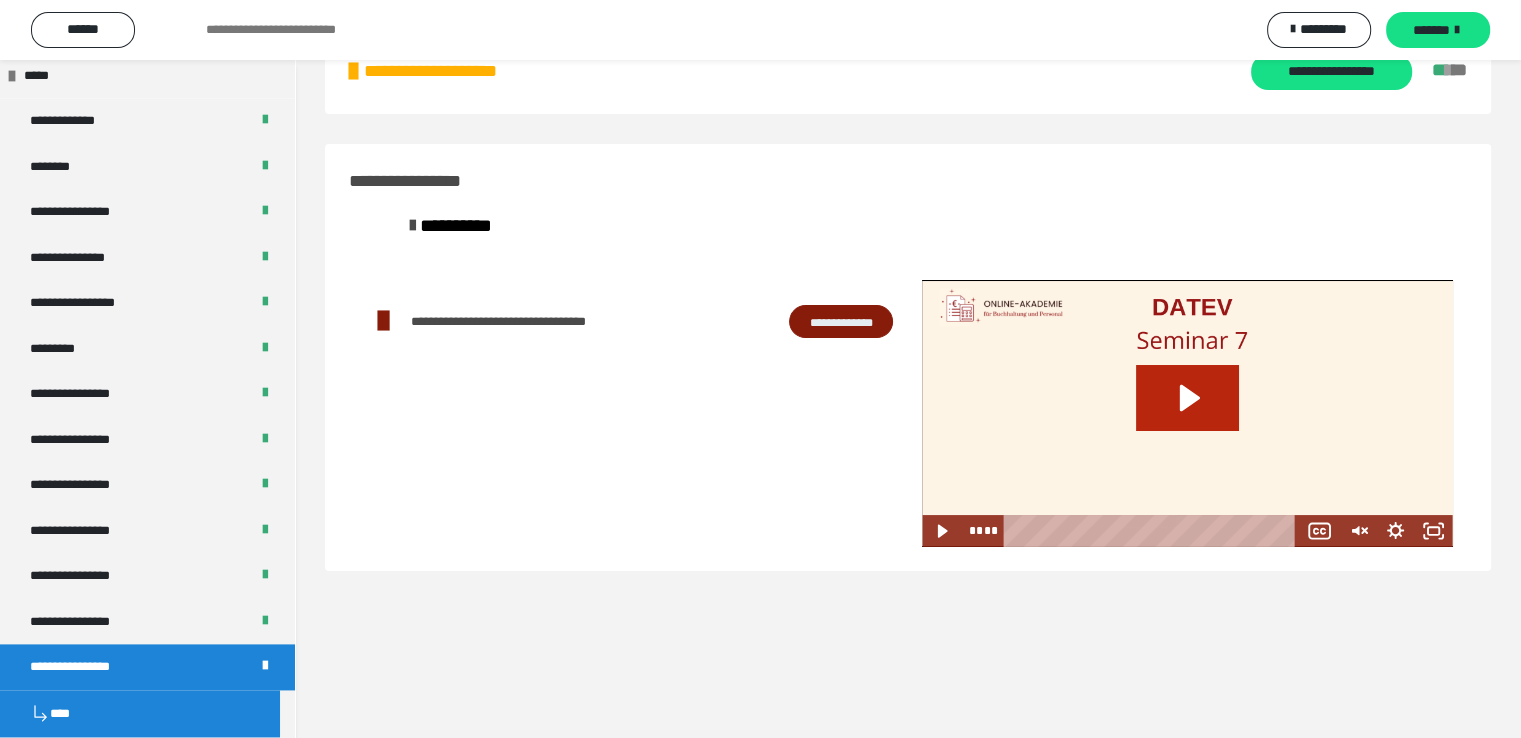 click 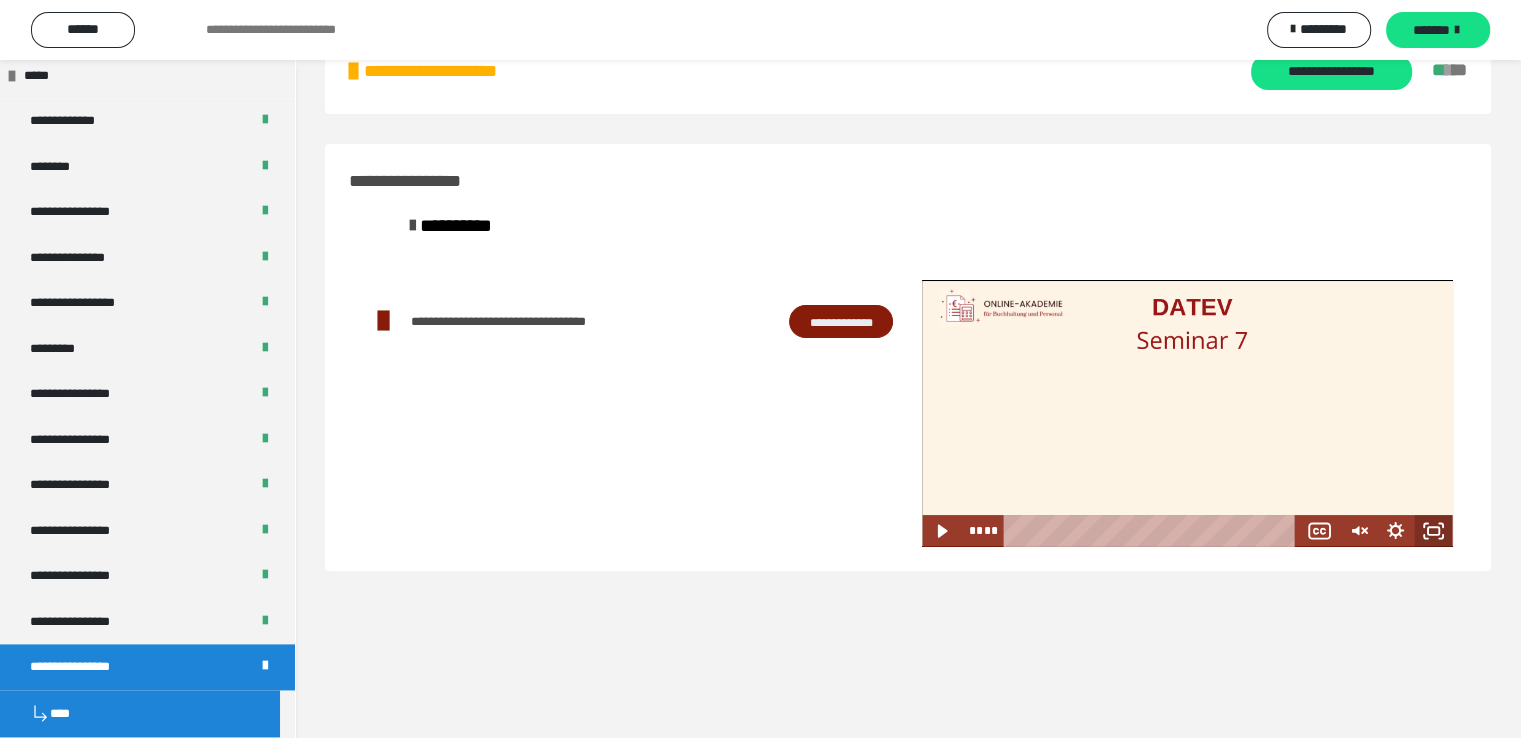 click 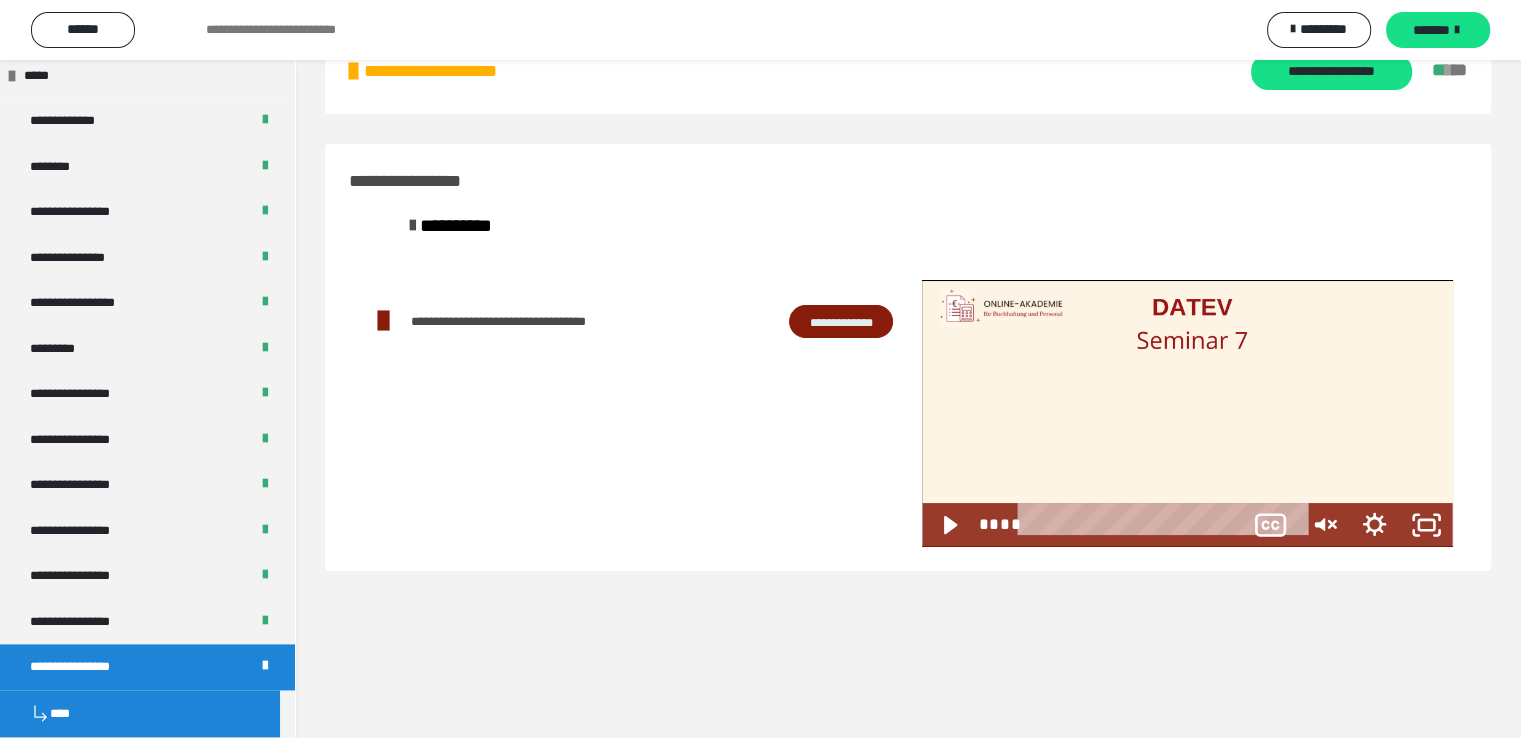scroll, scrollTop: 2435, scrollLeft: 0, axis: vertical 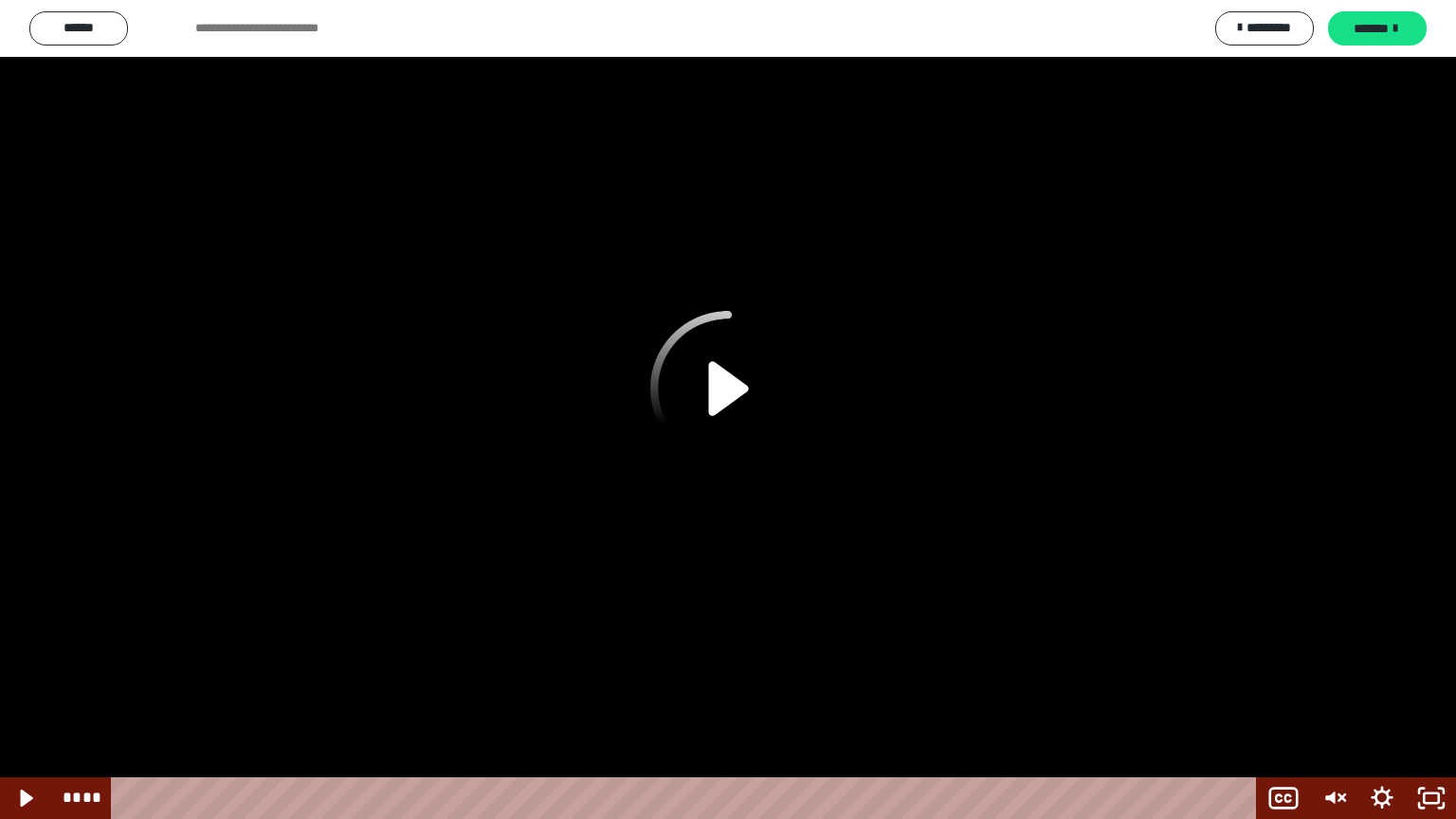 click 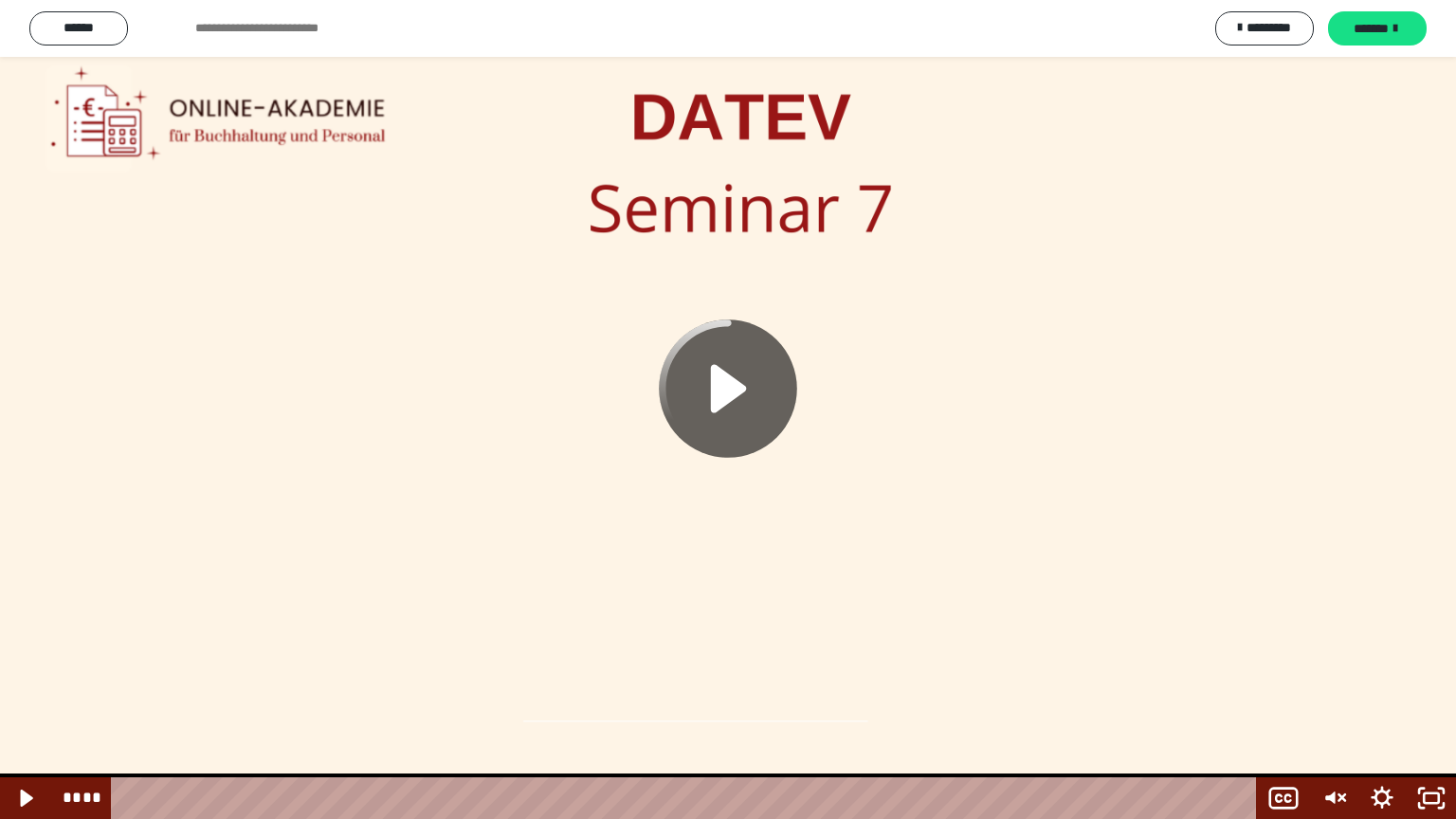 click 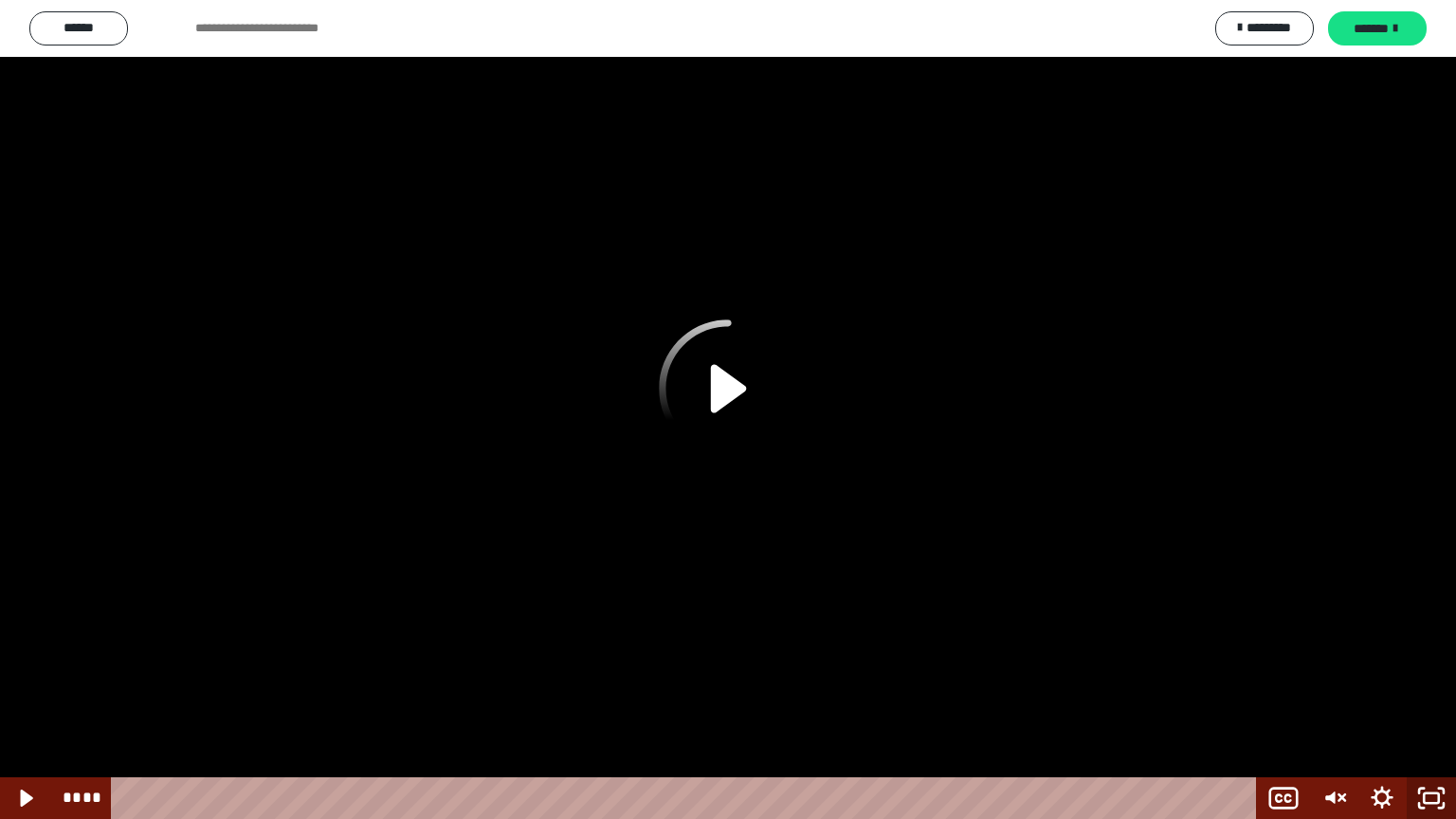 click 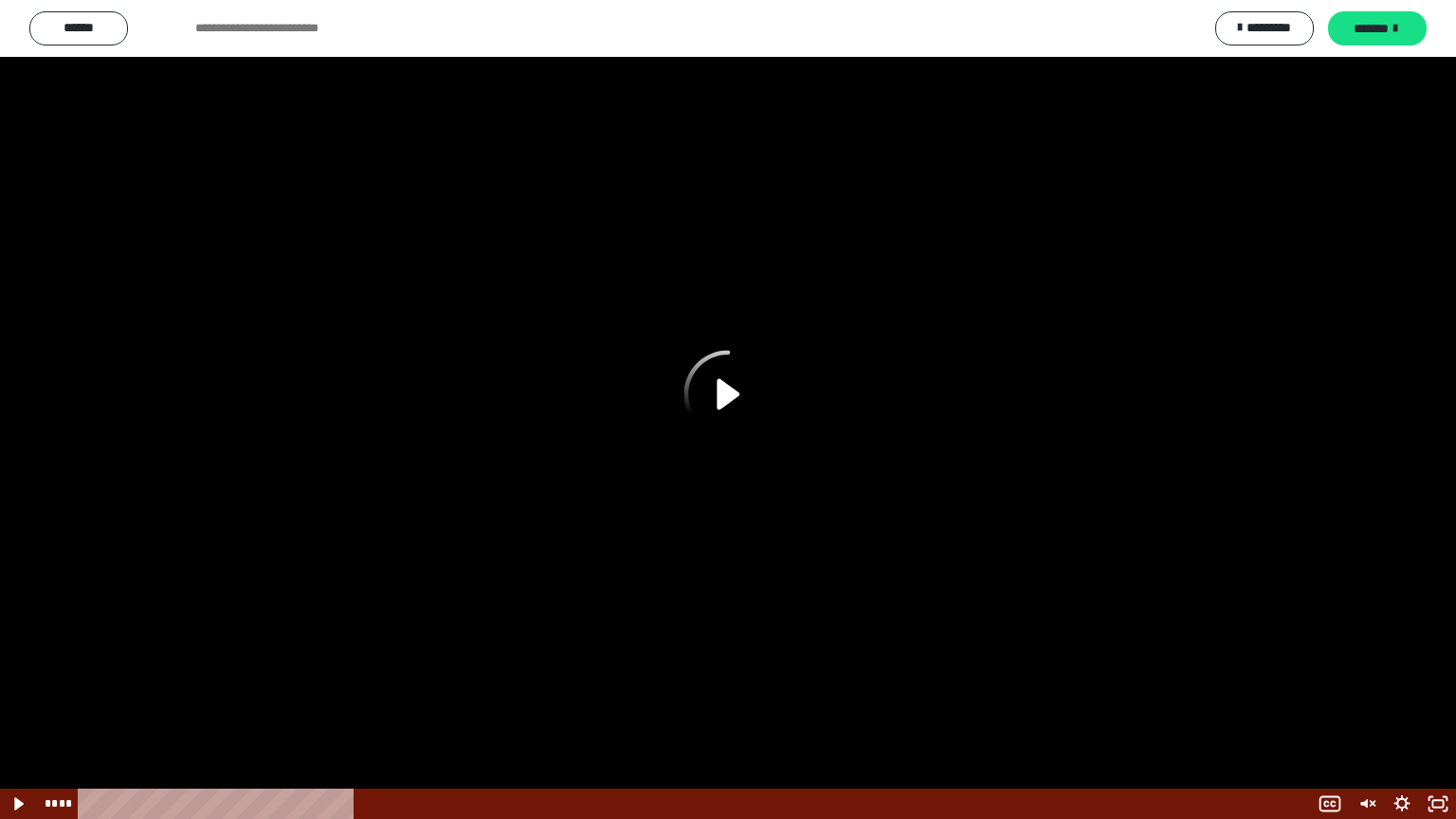scroll, scrollTop: 2383, scrollLeft: 0, axis: vertical 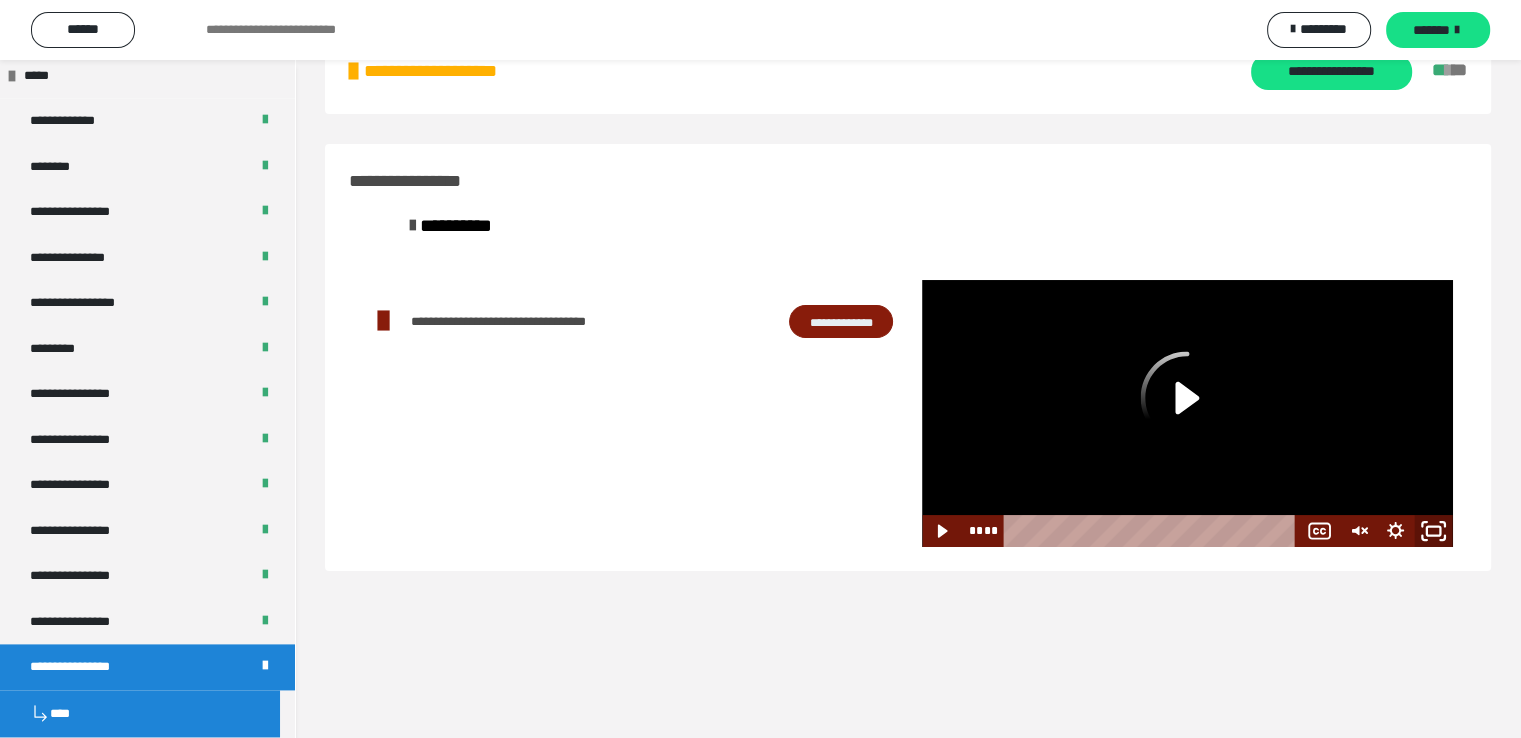 click 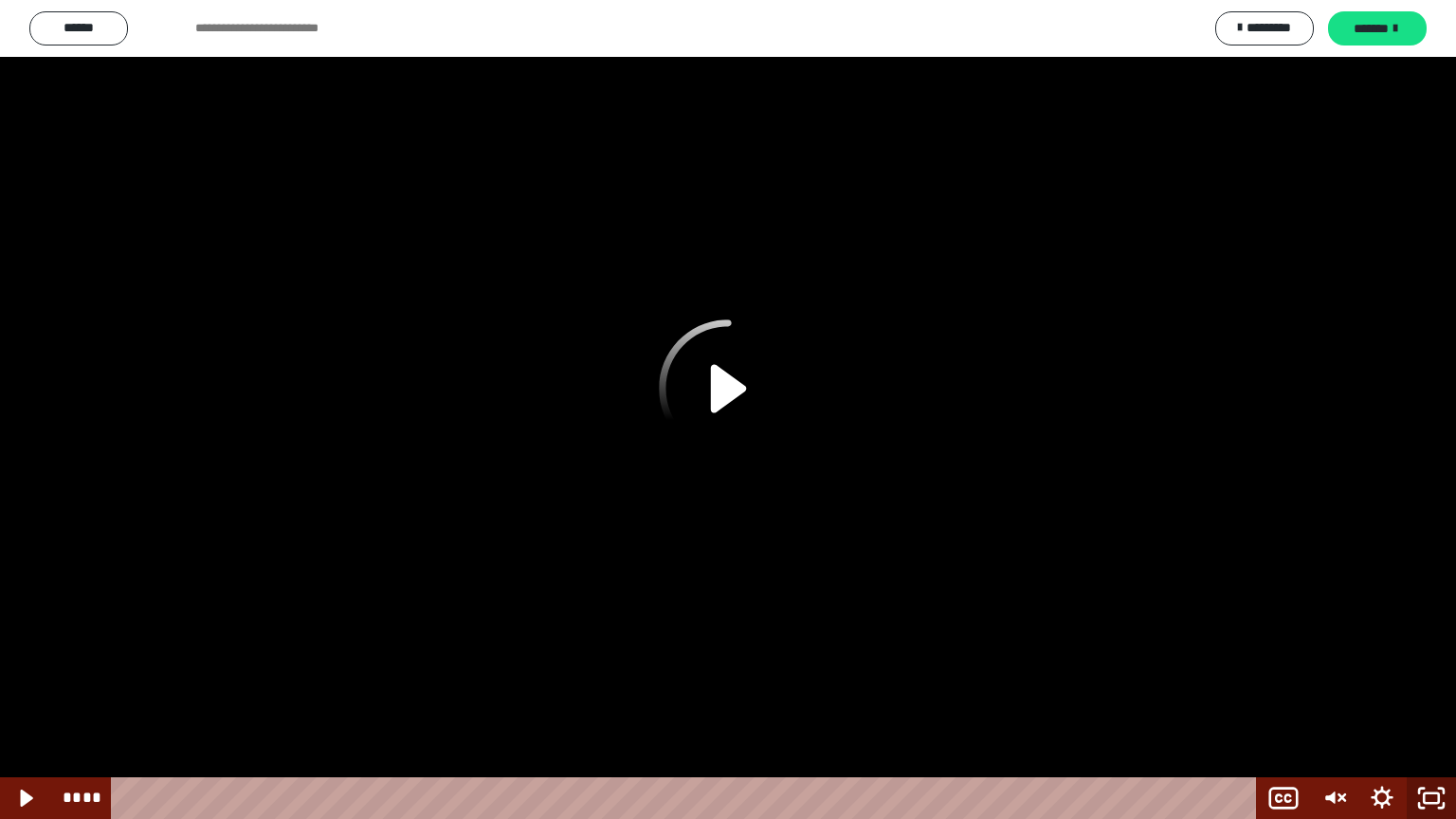 click 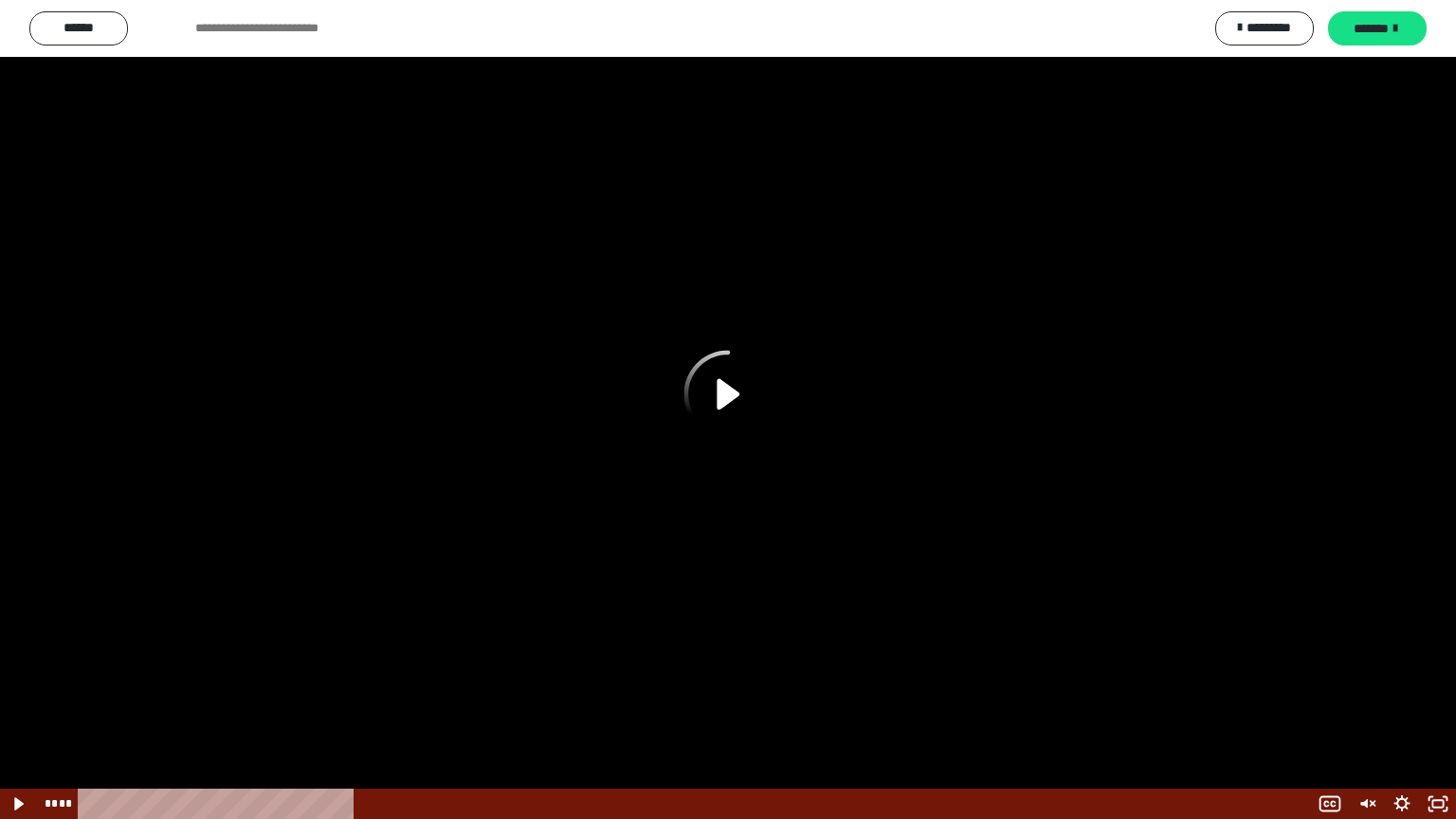 scroll, scrollTop: 2383, scrollLeft: 0, axis: vertical 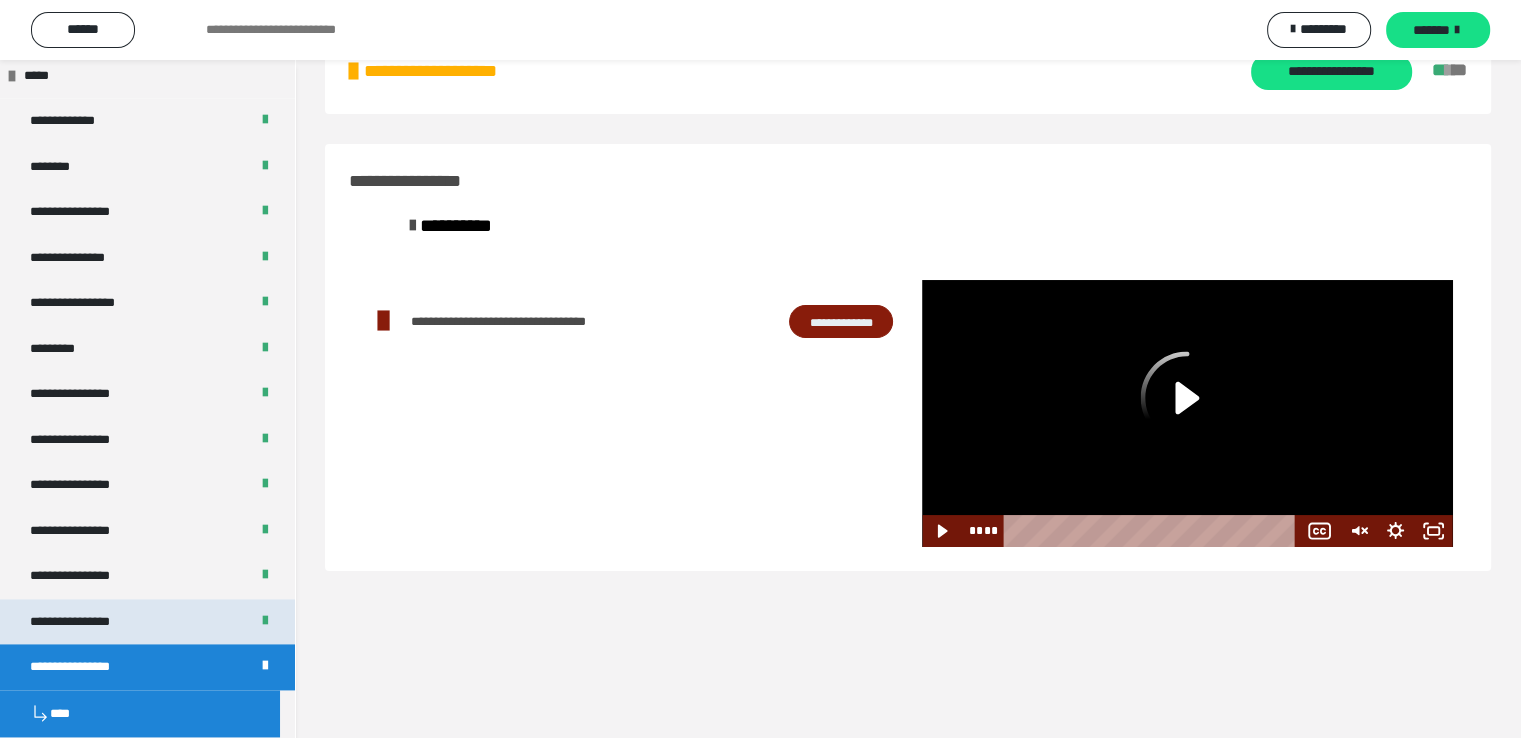 click on "**********" at bounding box center (87, 622) 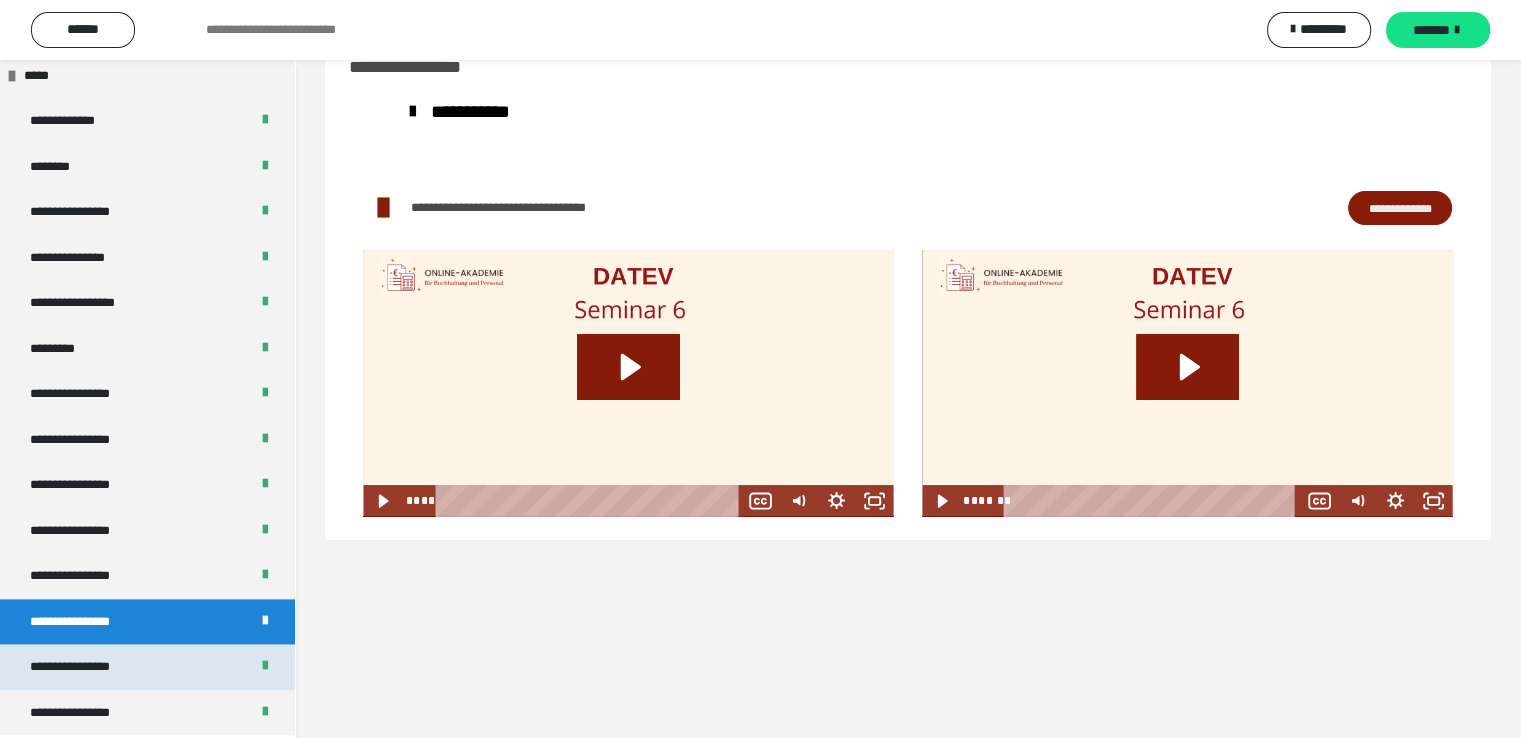 click on "**********" at bounding box center [87, 667] 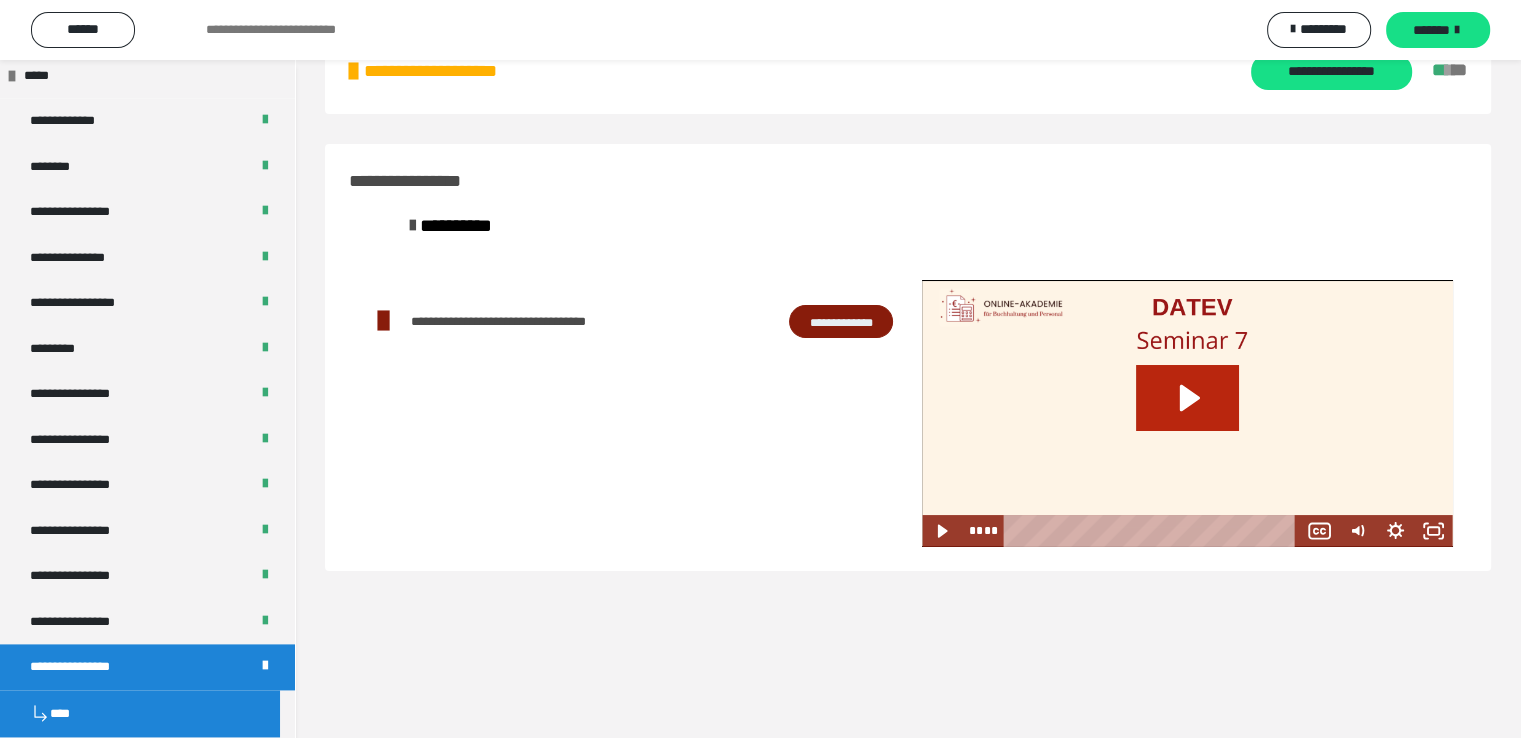 click 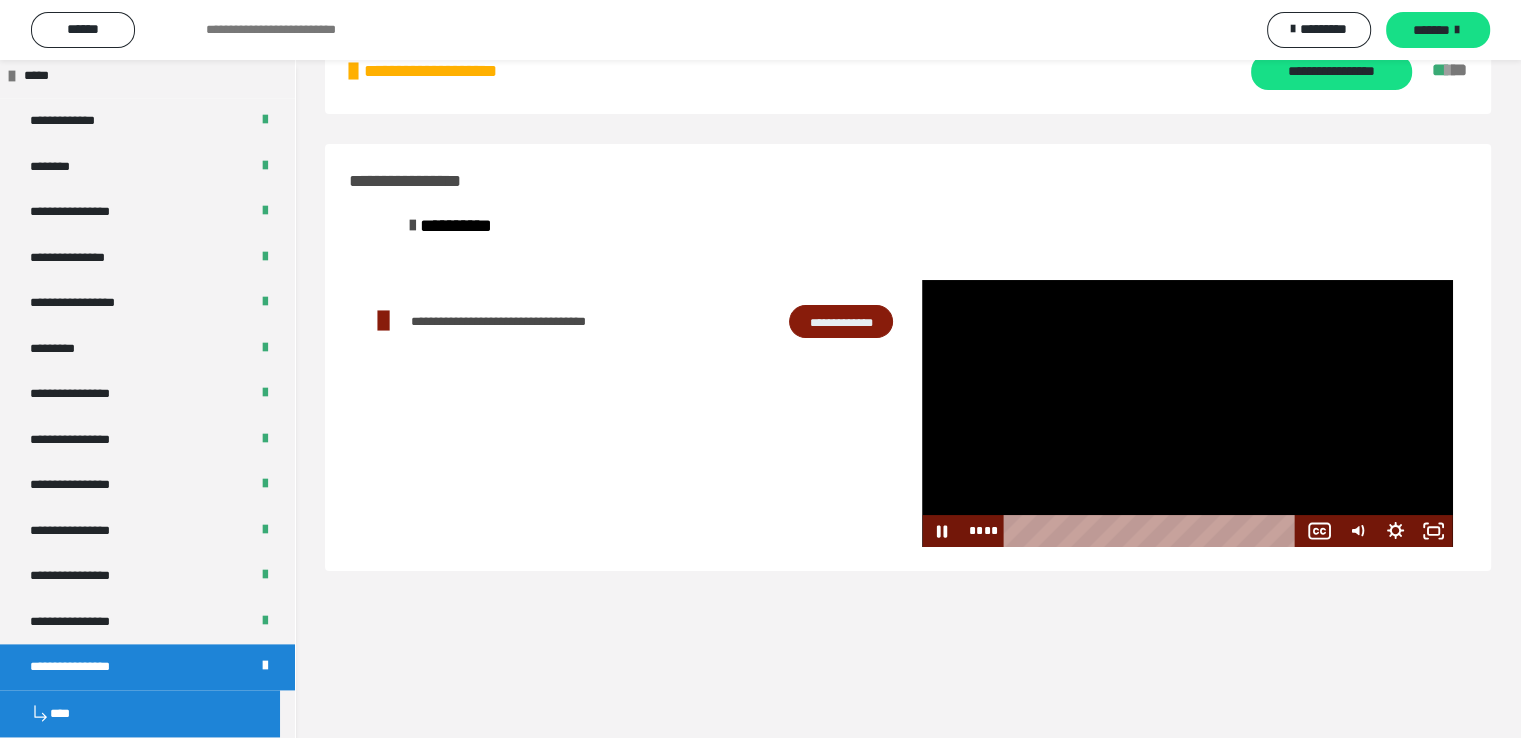 drag, startPoint x: 1023, startPoint y: 534, endPoint x: 991, endPoint y: 538, distance: 32.24903 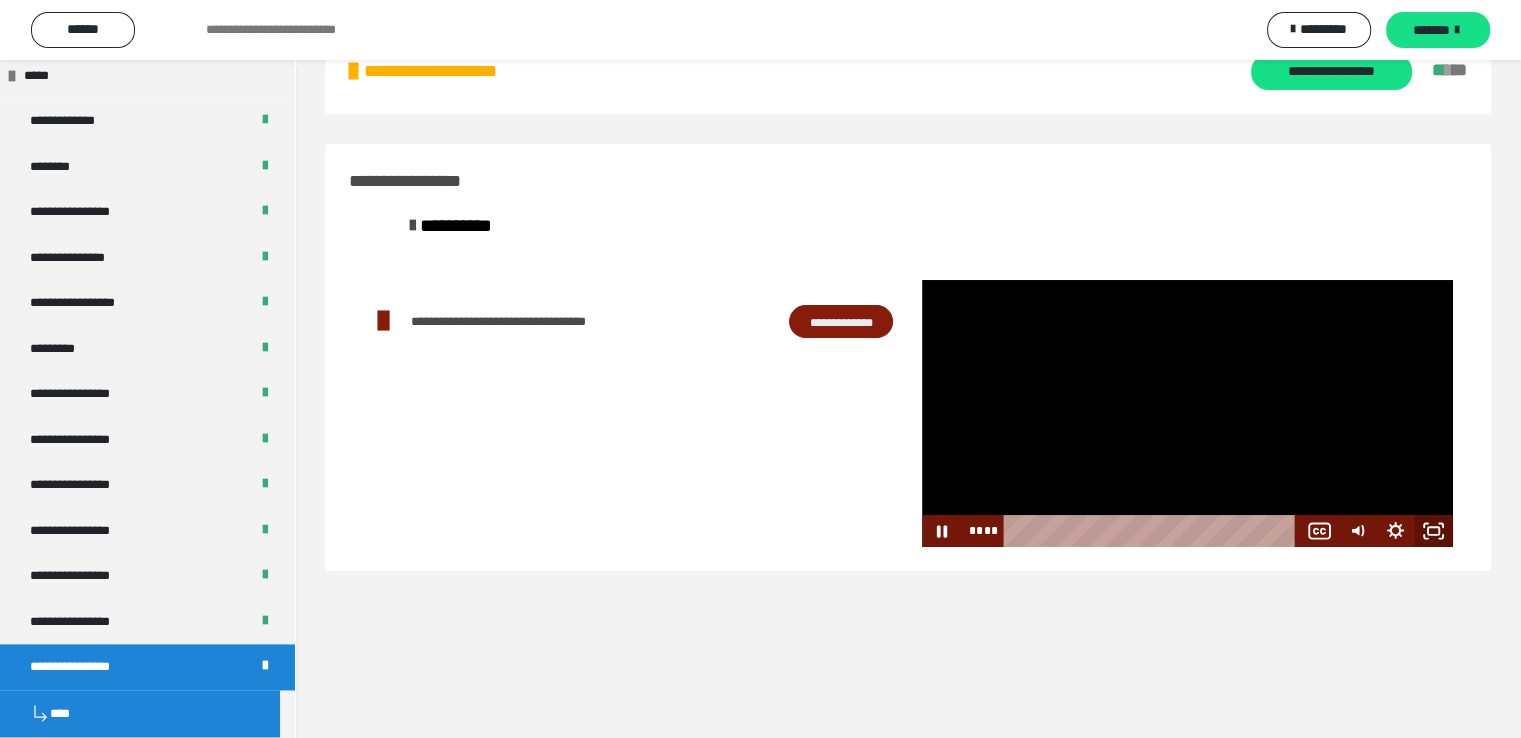 click 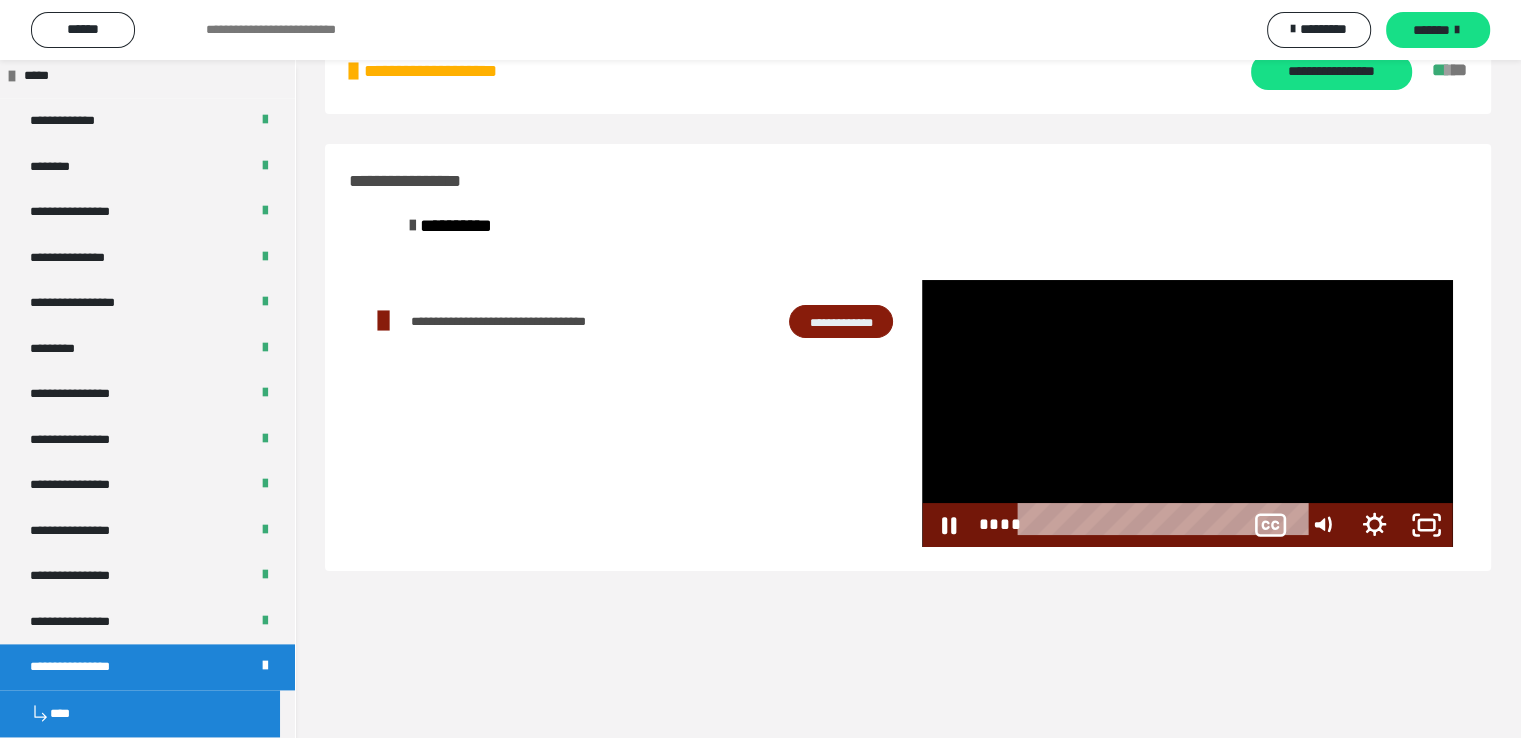 scroll, scrollTop: 2435, scrollLeft: 0, axis: vertical 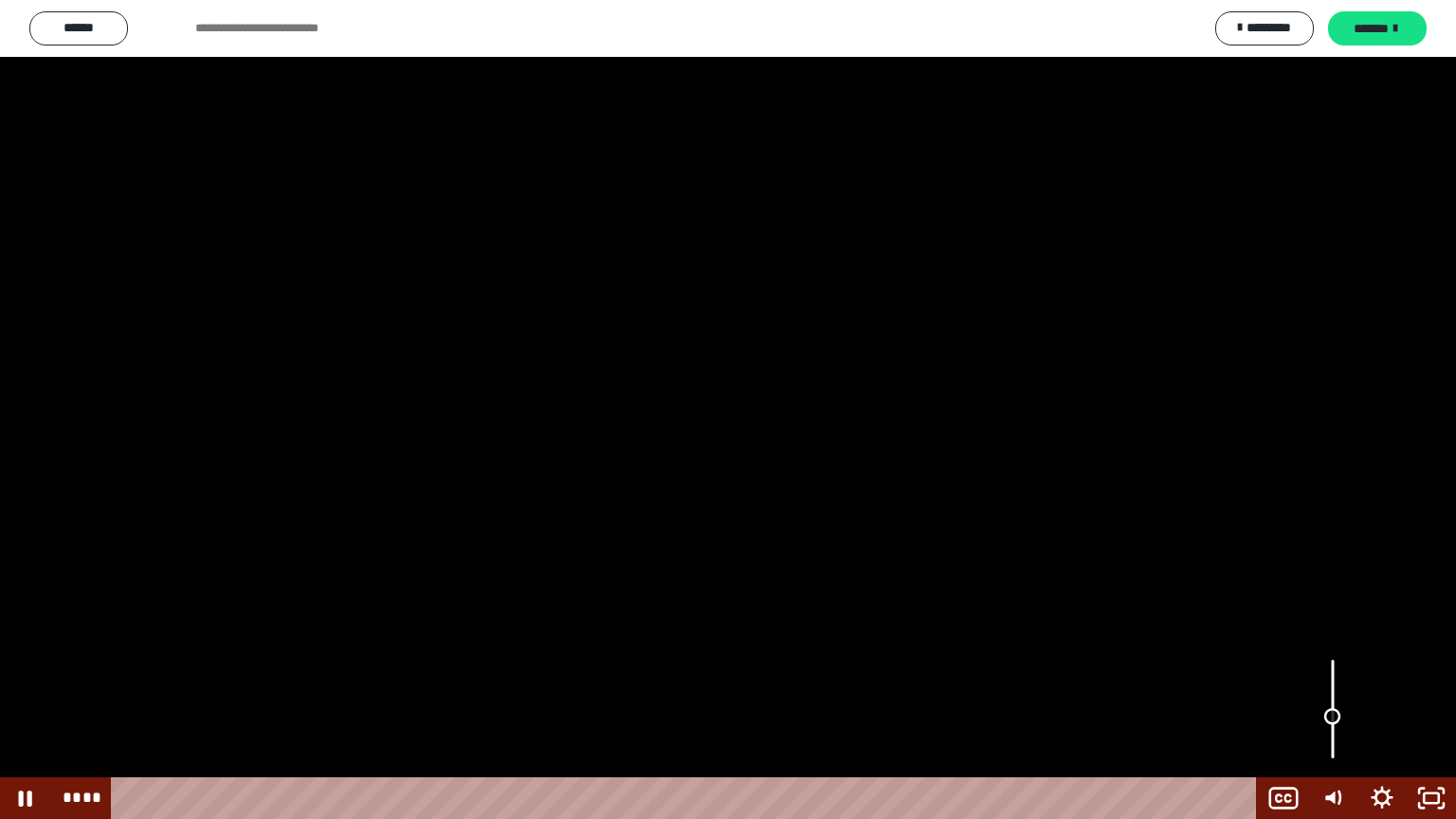 drag, startPoint x: 1335, startPoint y: 705, endPoint x: 1338, endPoint y: 717, distance: 12.369317 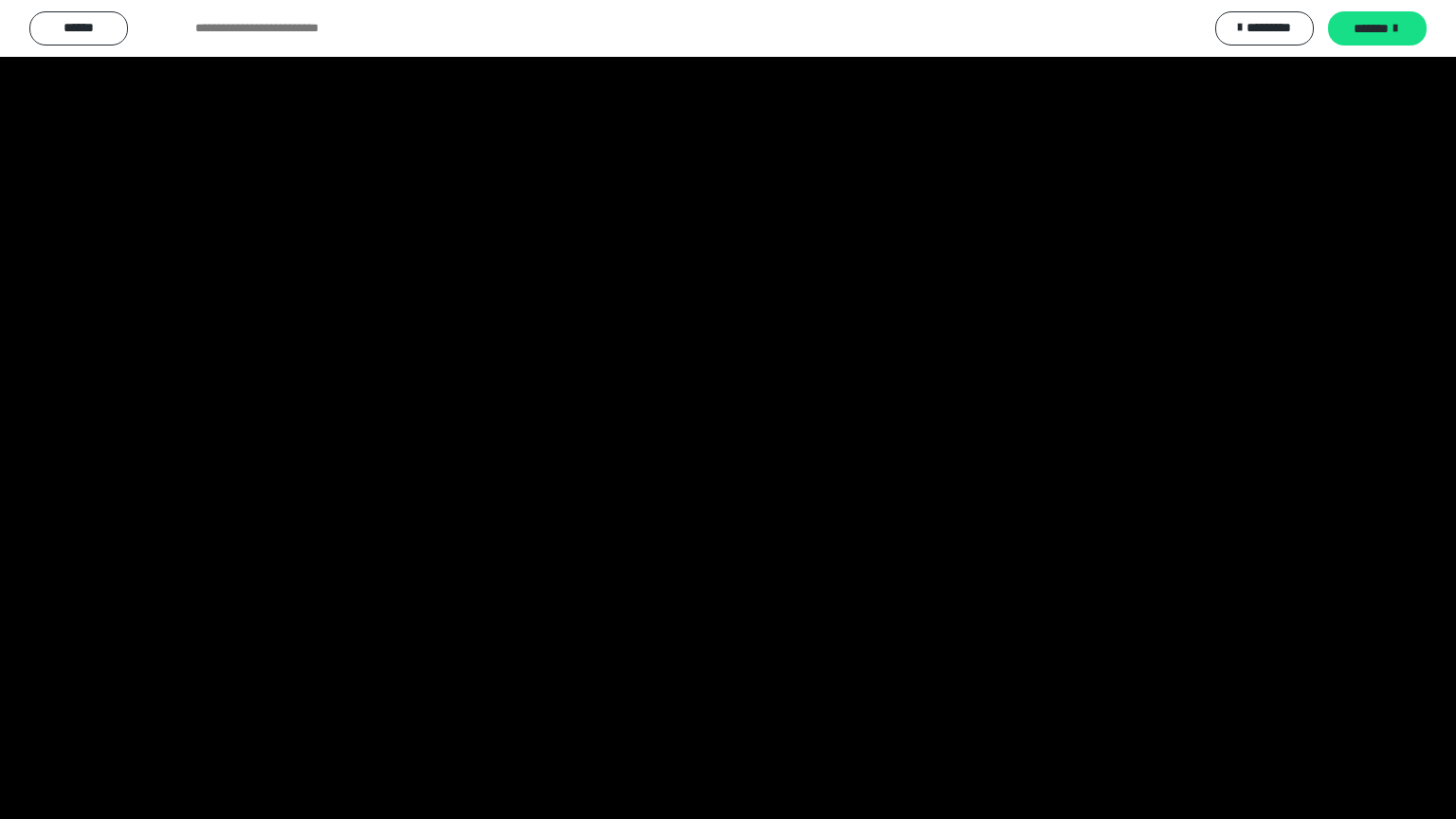 scroll, scrollTop: 2383, scrollLeft: 0, axis: vertical 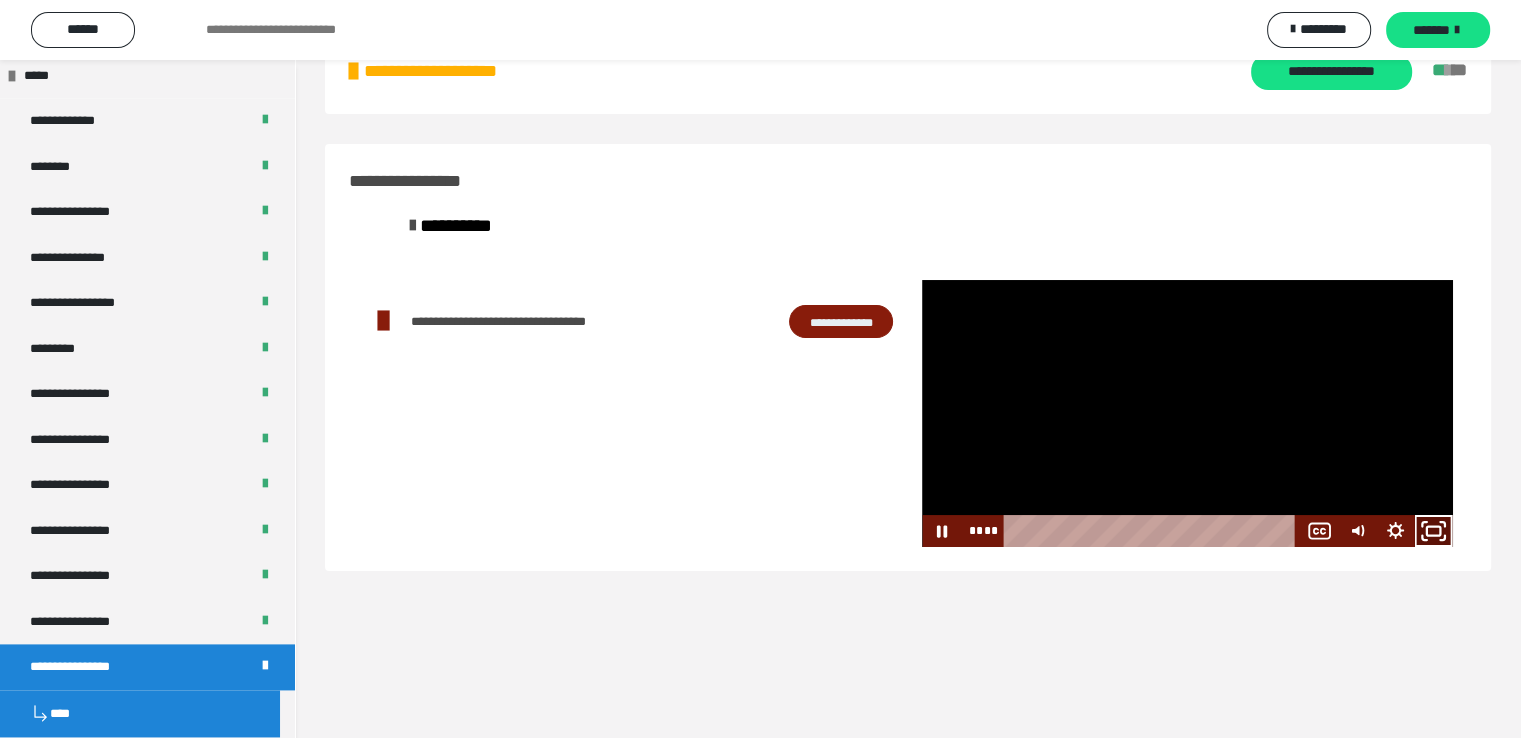 click 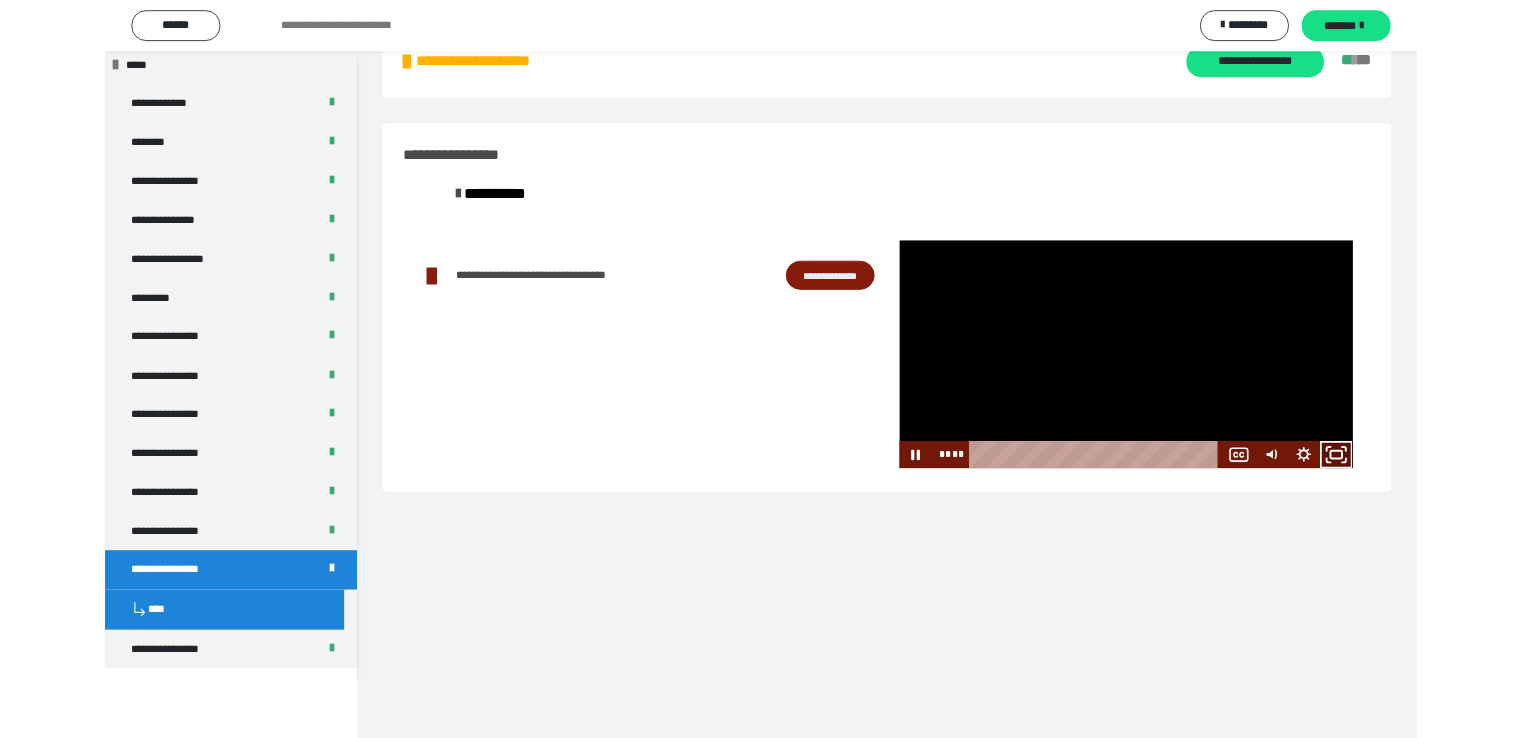 scroll, scrollTop: 2435, scrollLeft: 0, axis: vertical 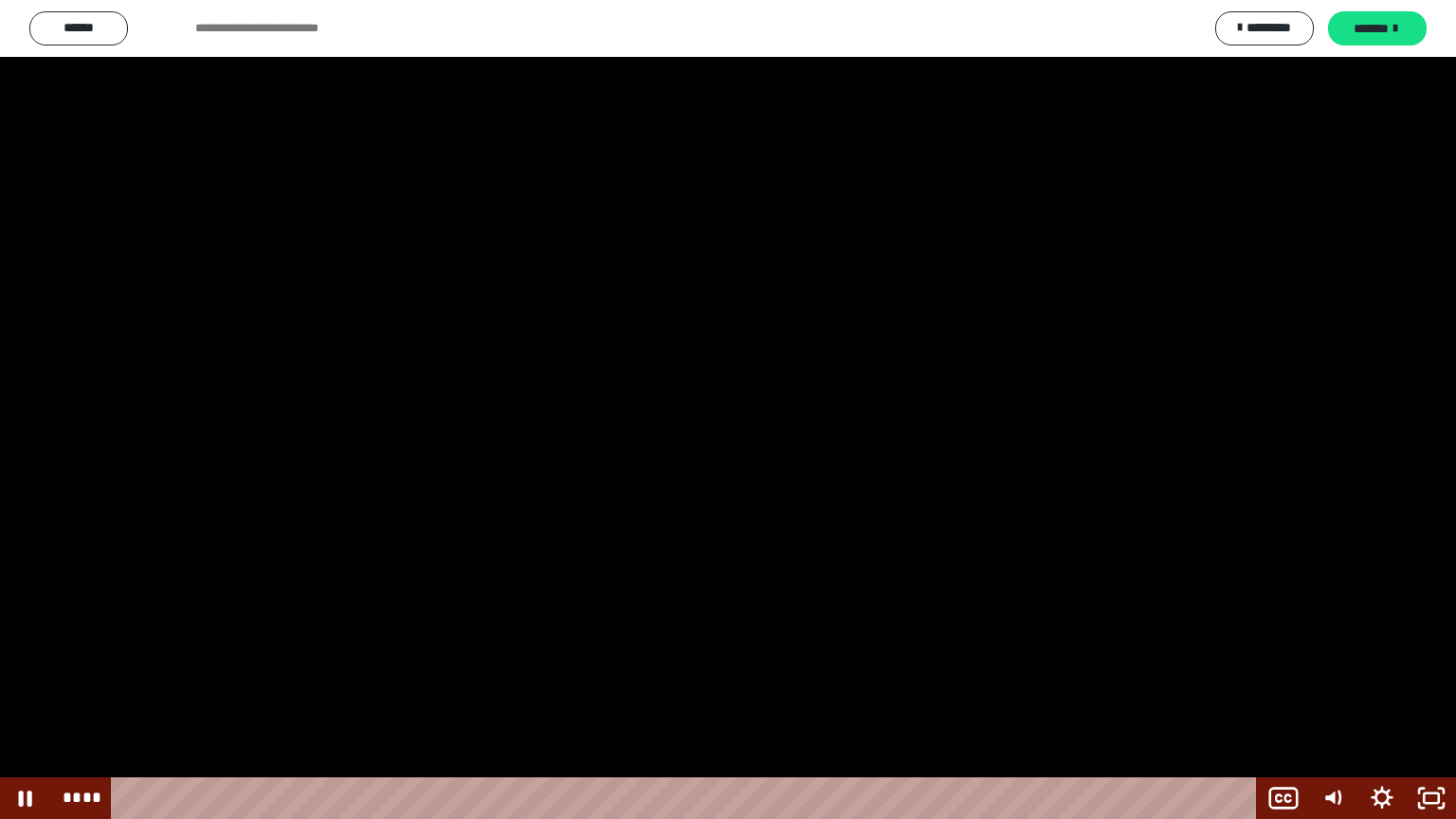 click at bounding box center (728, 410) 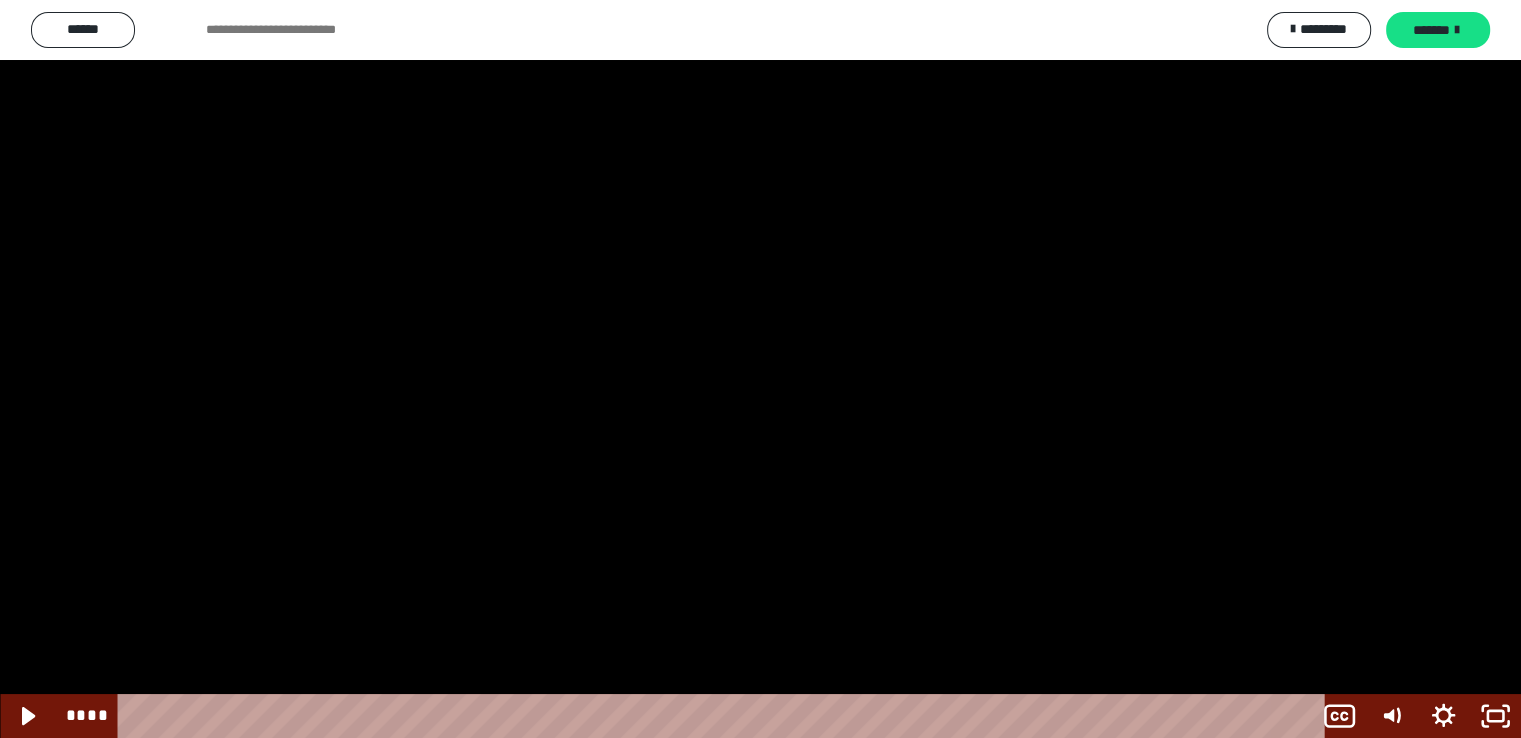 scroll, scrollTop: 2514, scrollLeft: 0, axis: vertical 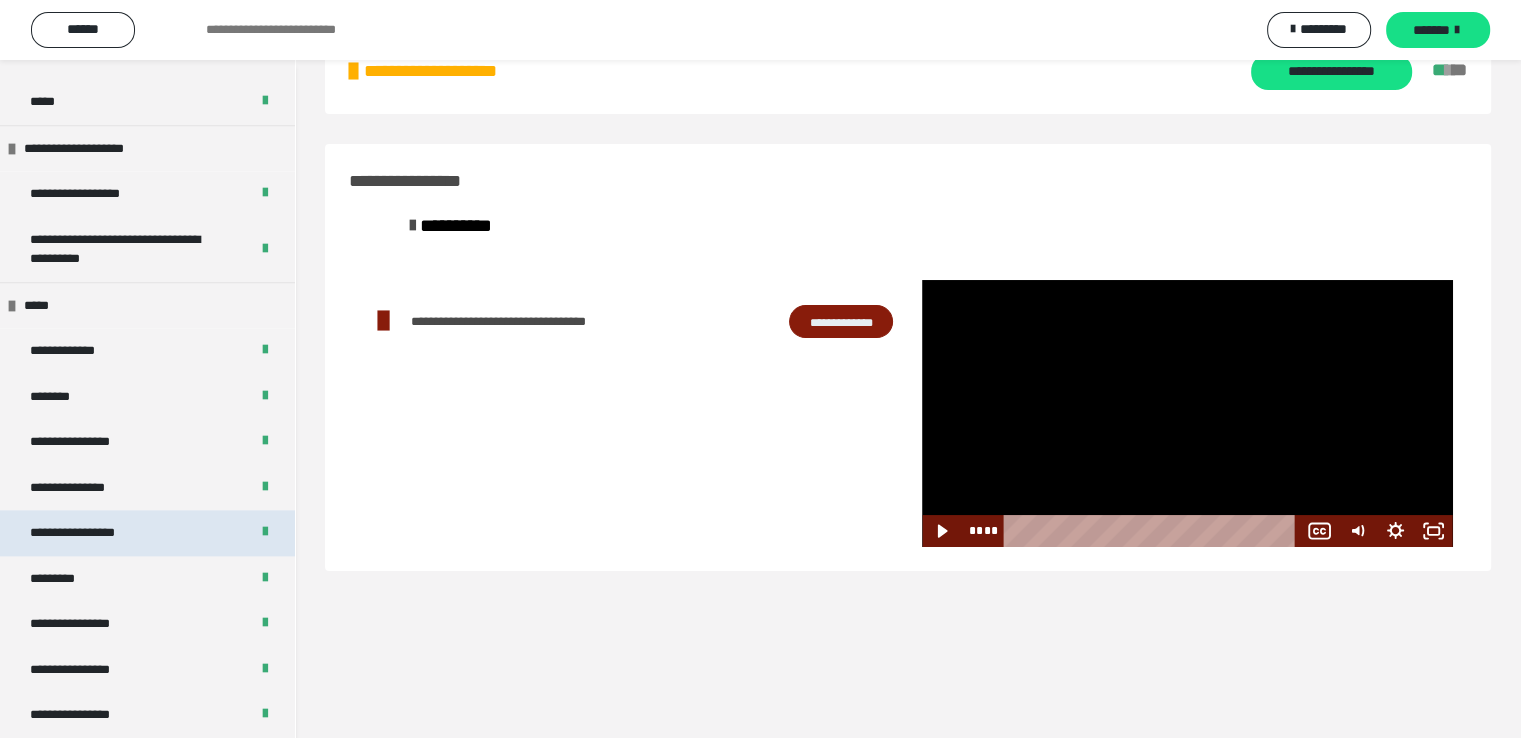 click on "**********" at bounding box center (93, 533) 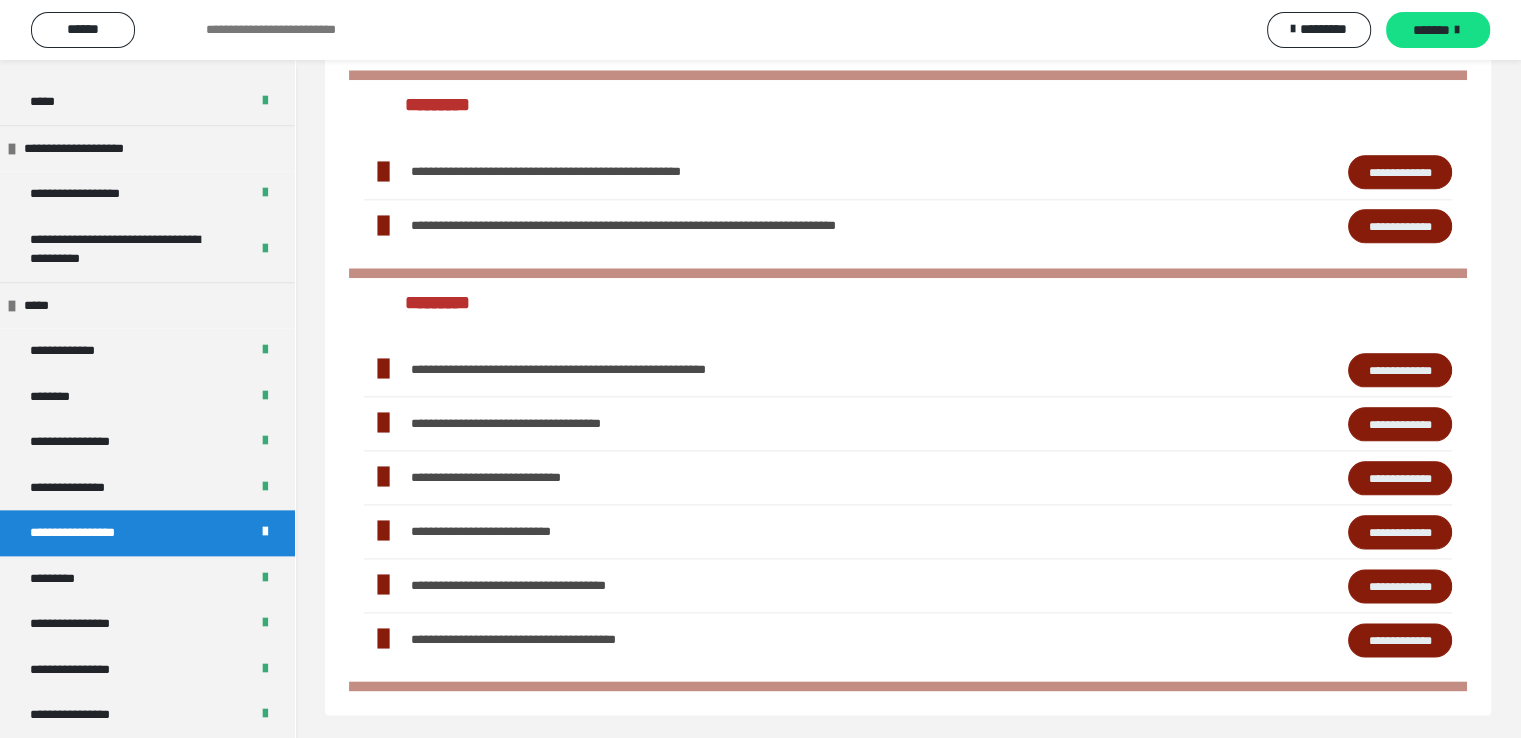 scroll, scrollTop: 2318, scrollLeft: 0, axis: vertical 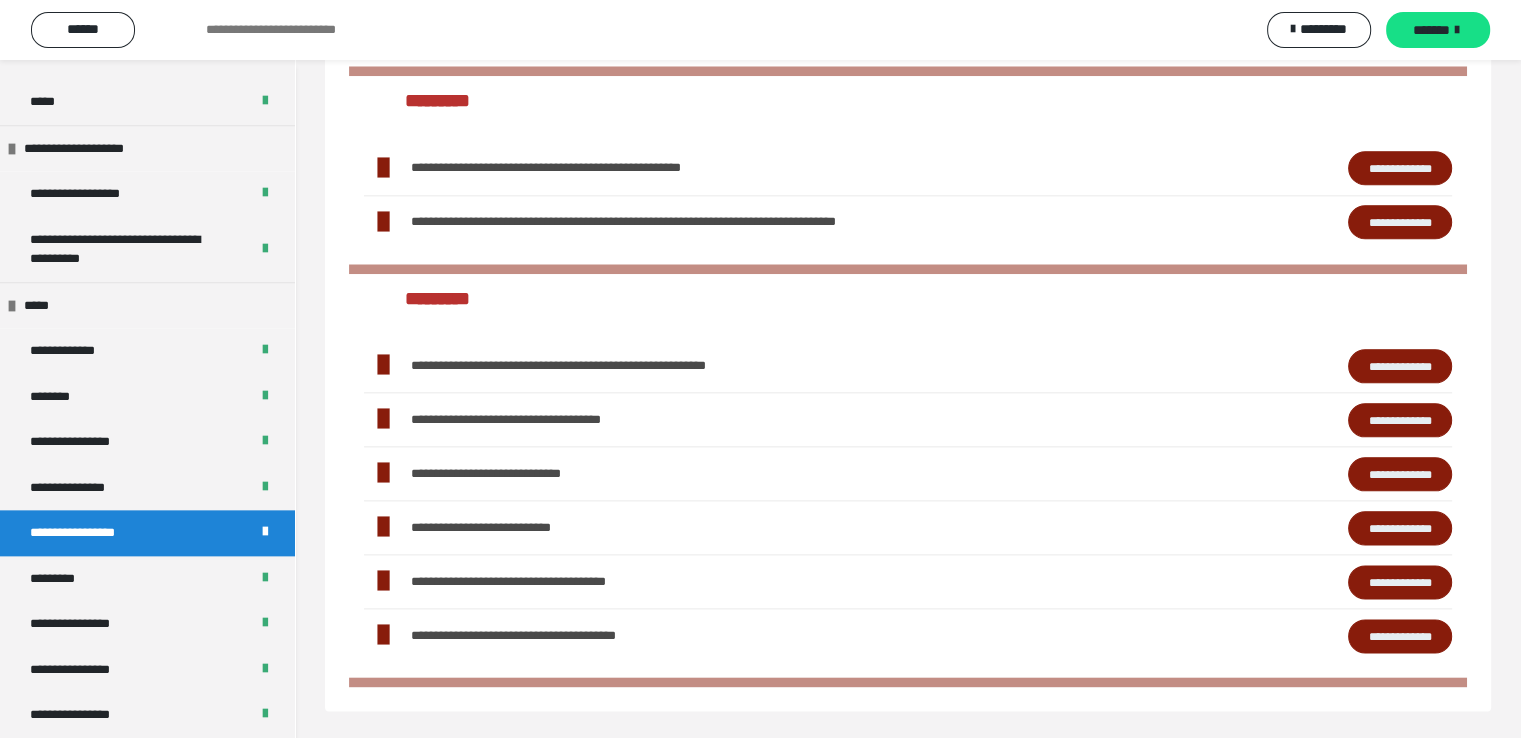 click on "**********" at bounding box center (1400, 366) 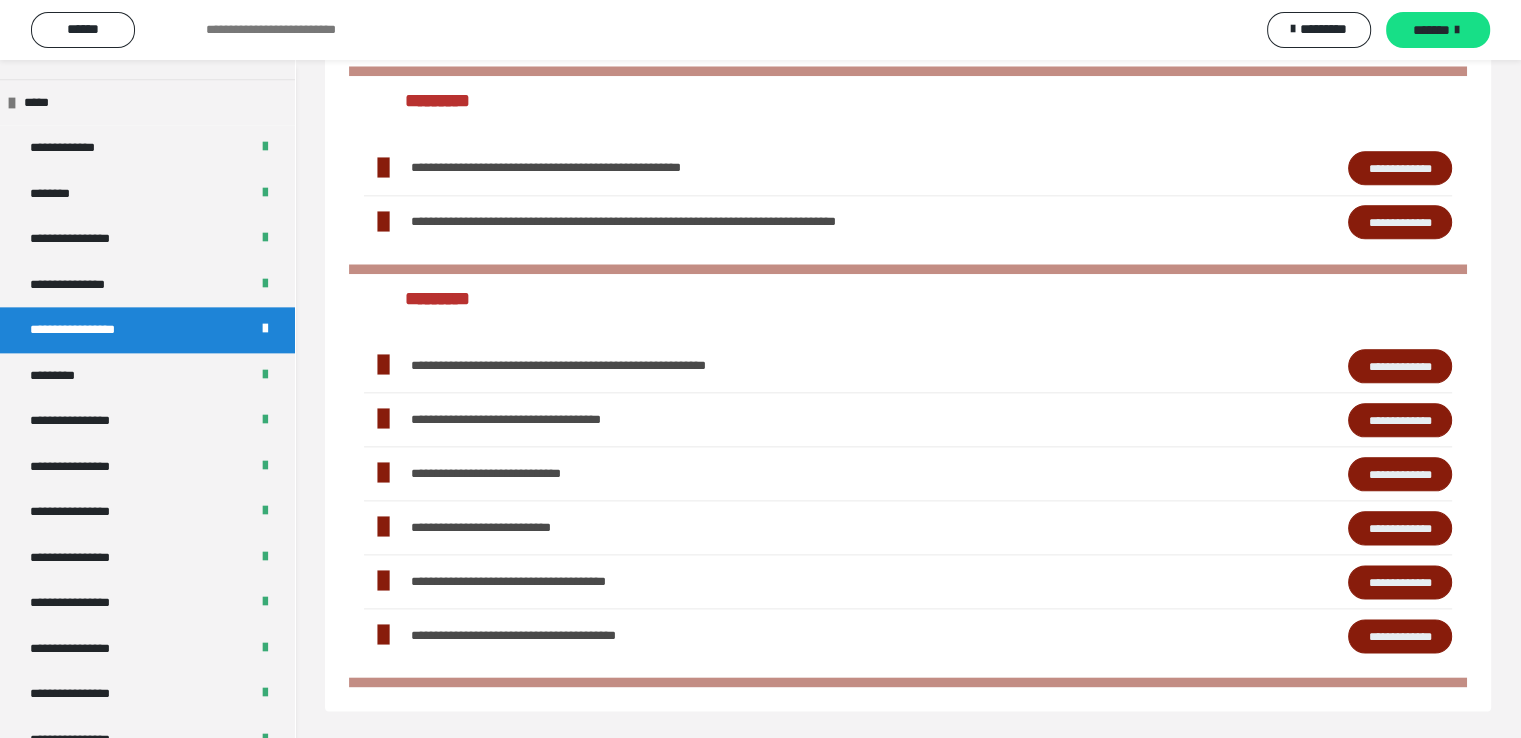 scroll, scrollTop: 2514, scrollLeft: 0, axis: vertical 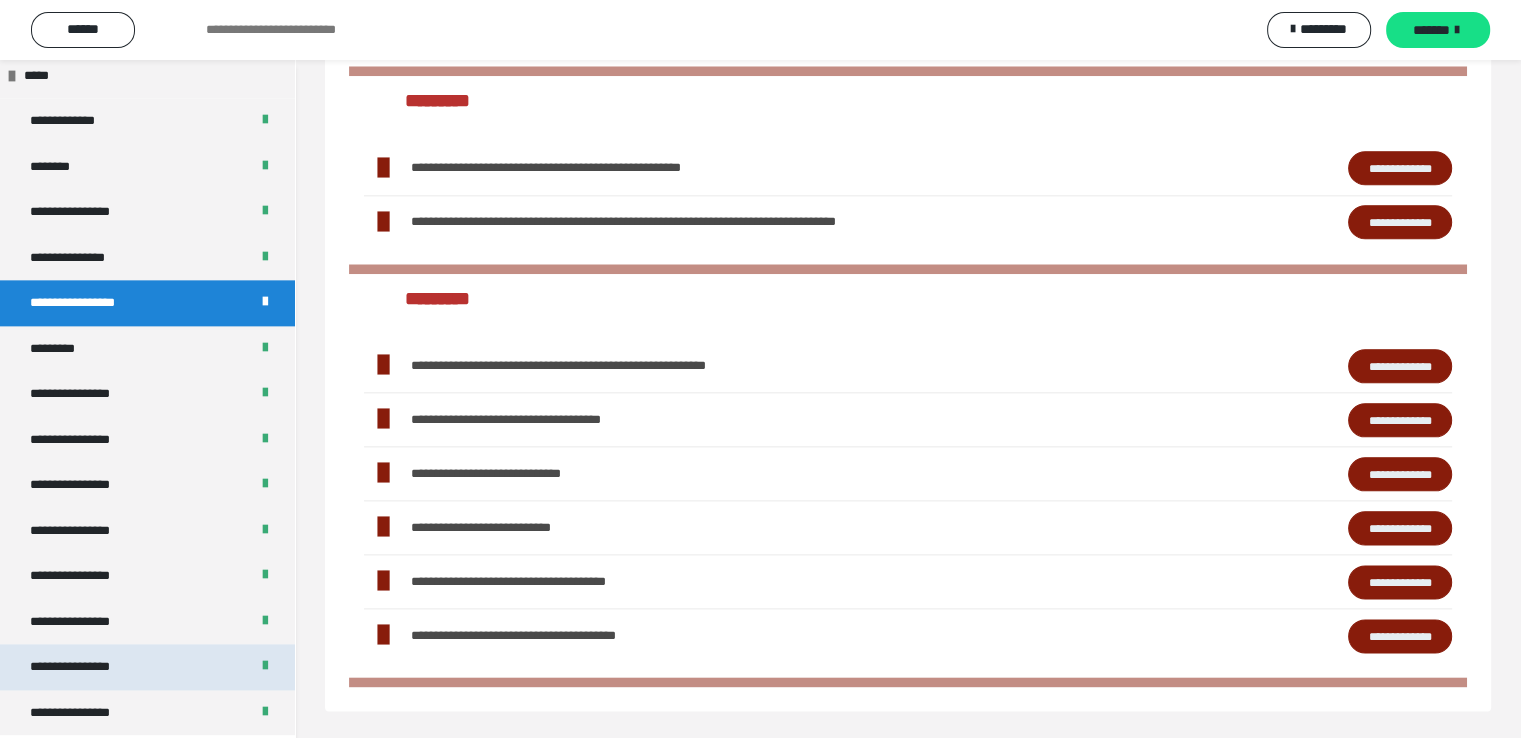 click on "**********" at bounding box center [87, 667] 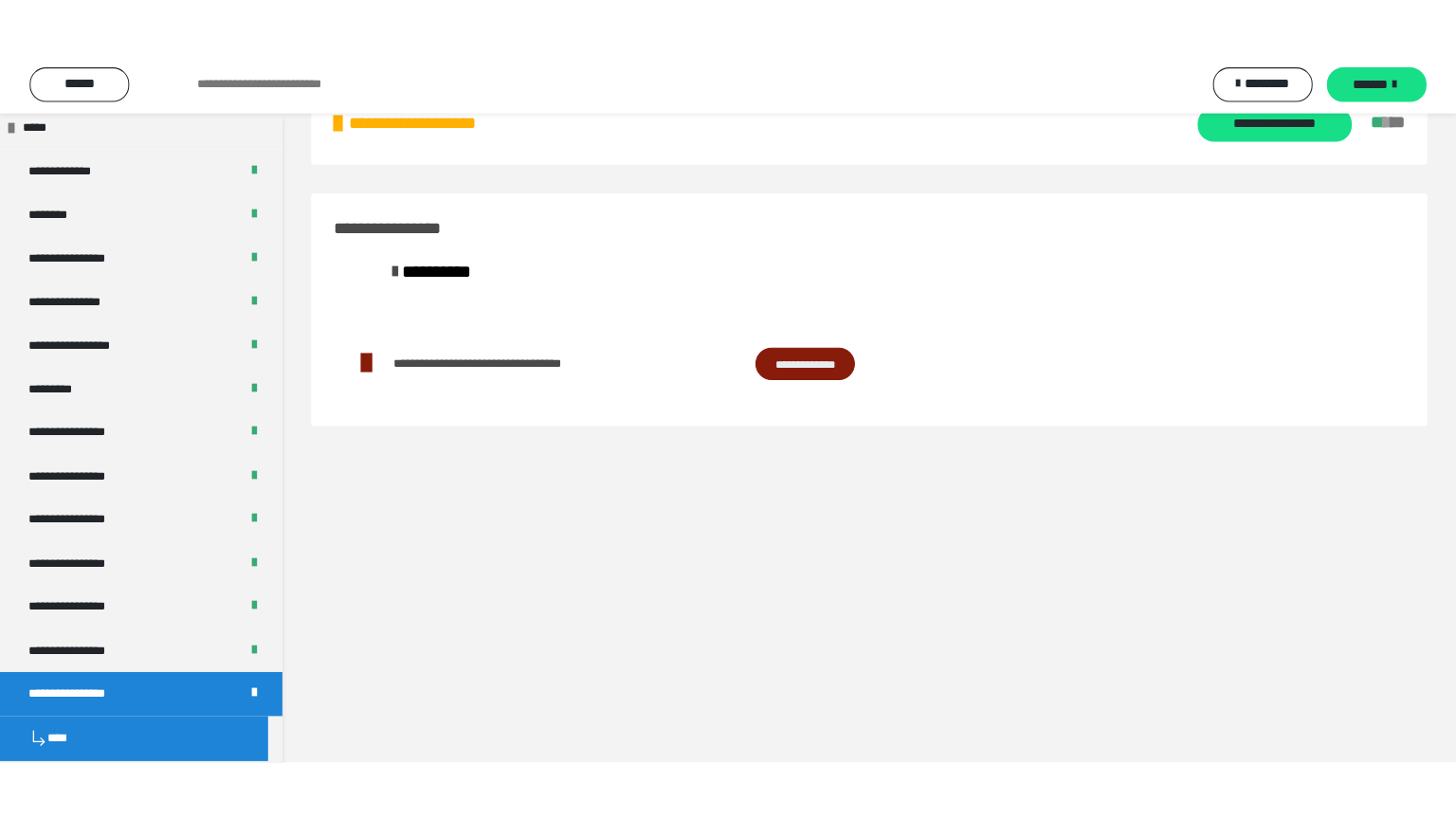 scroll, scrollTop: 57, scrollLeft: 0, axis: vertical 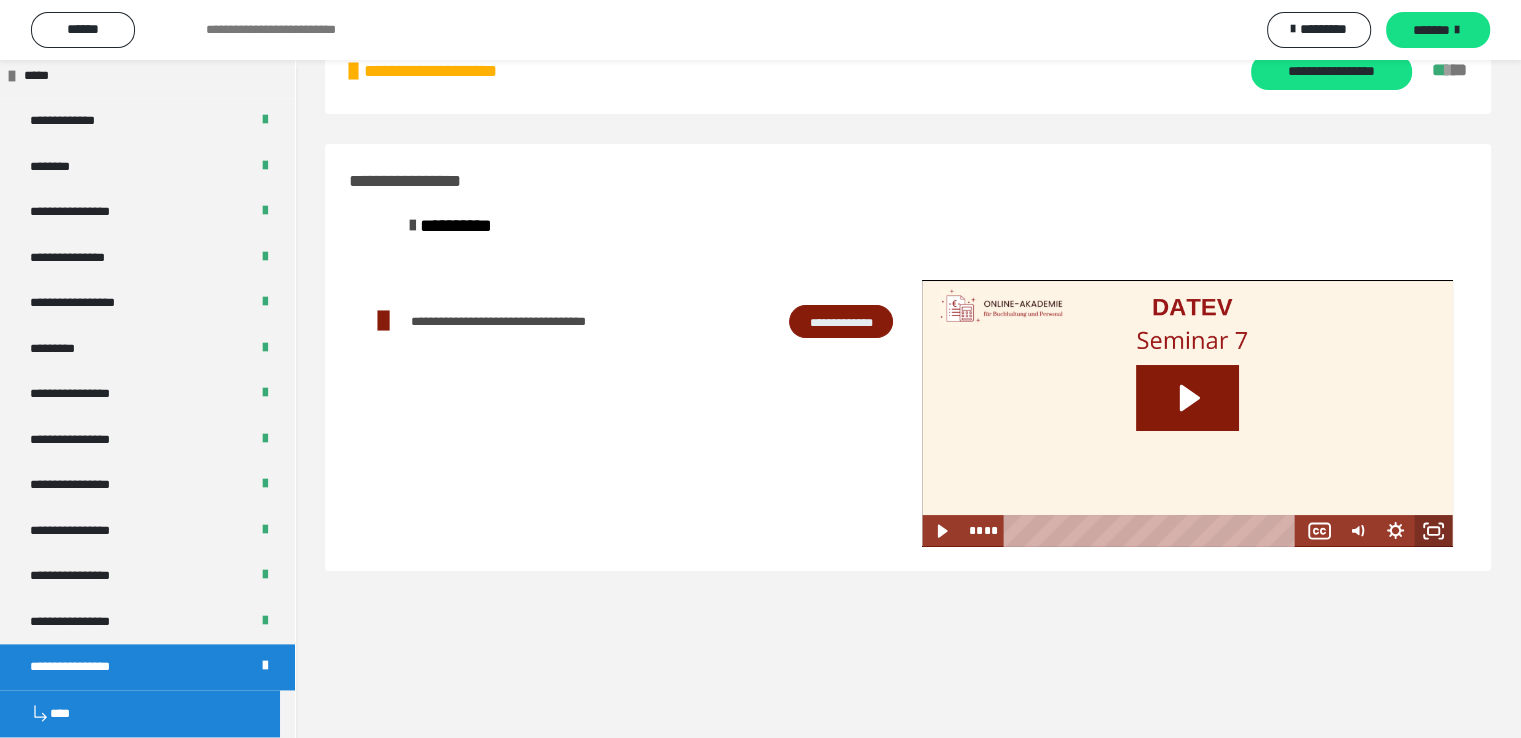 click 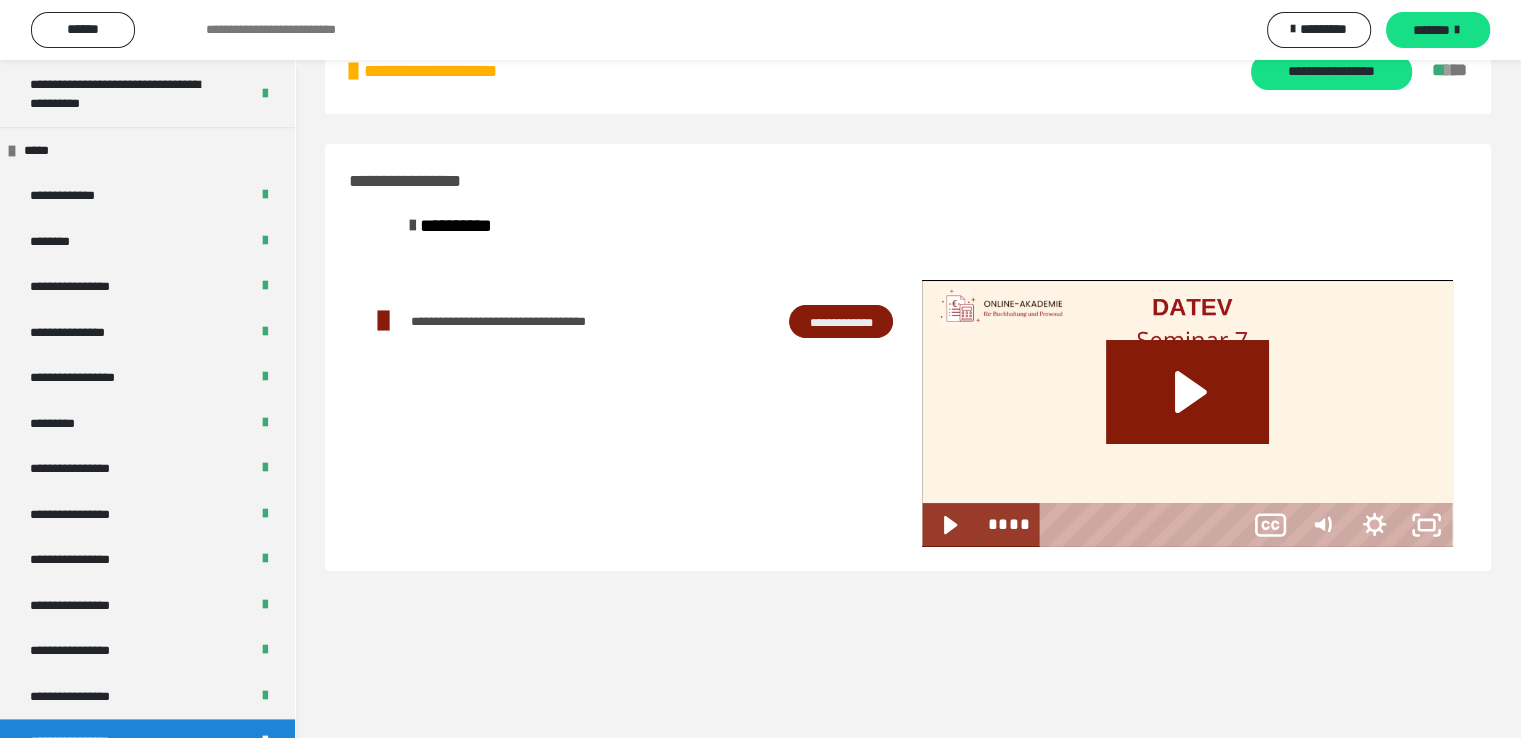 scroll, scrollTop: 2435, scrollLeft: 0, axis: vertical 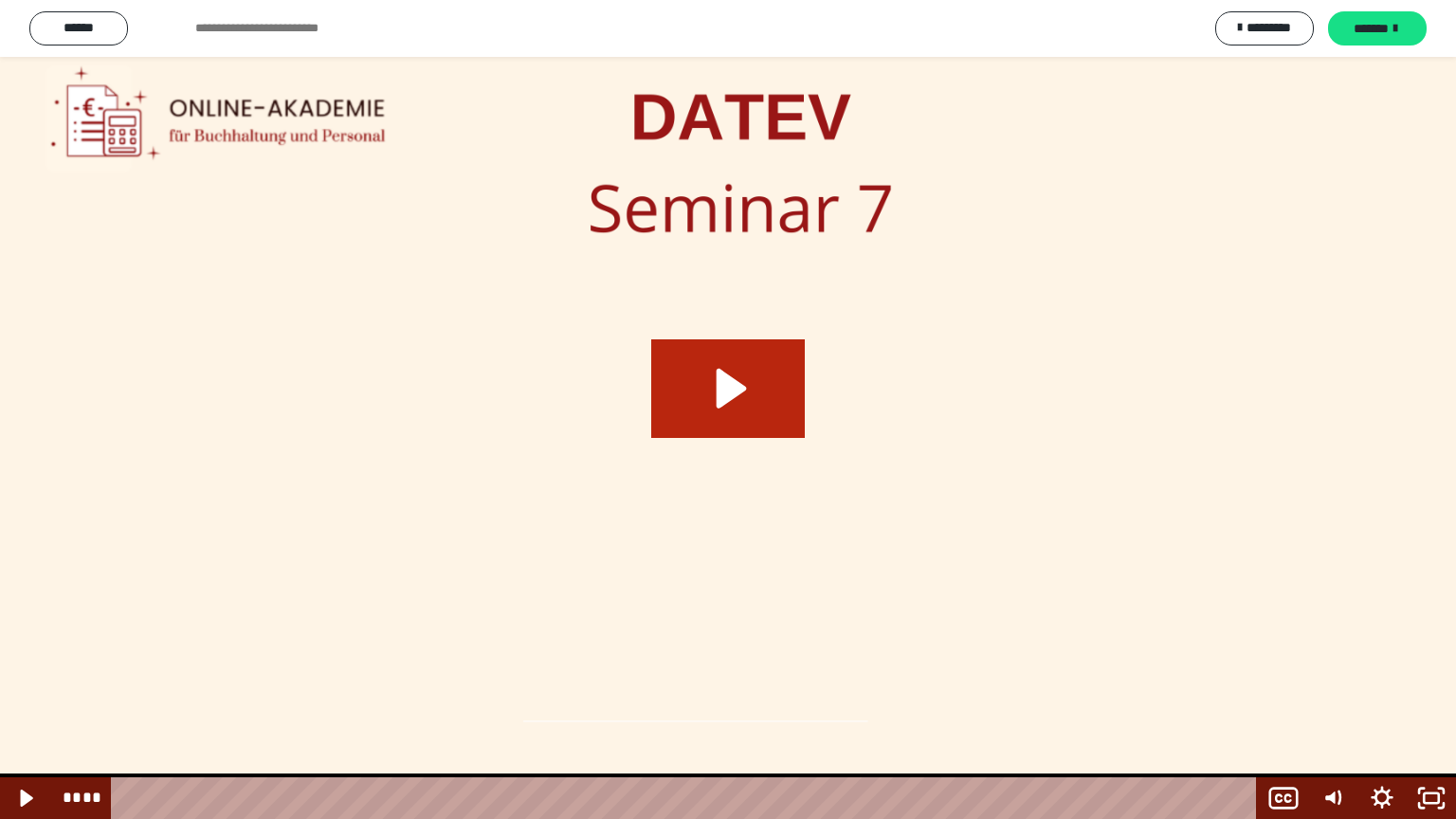 click 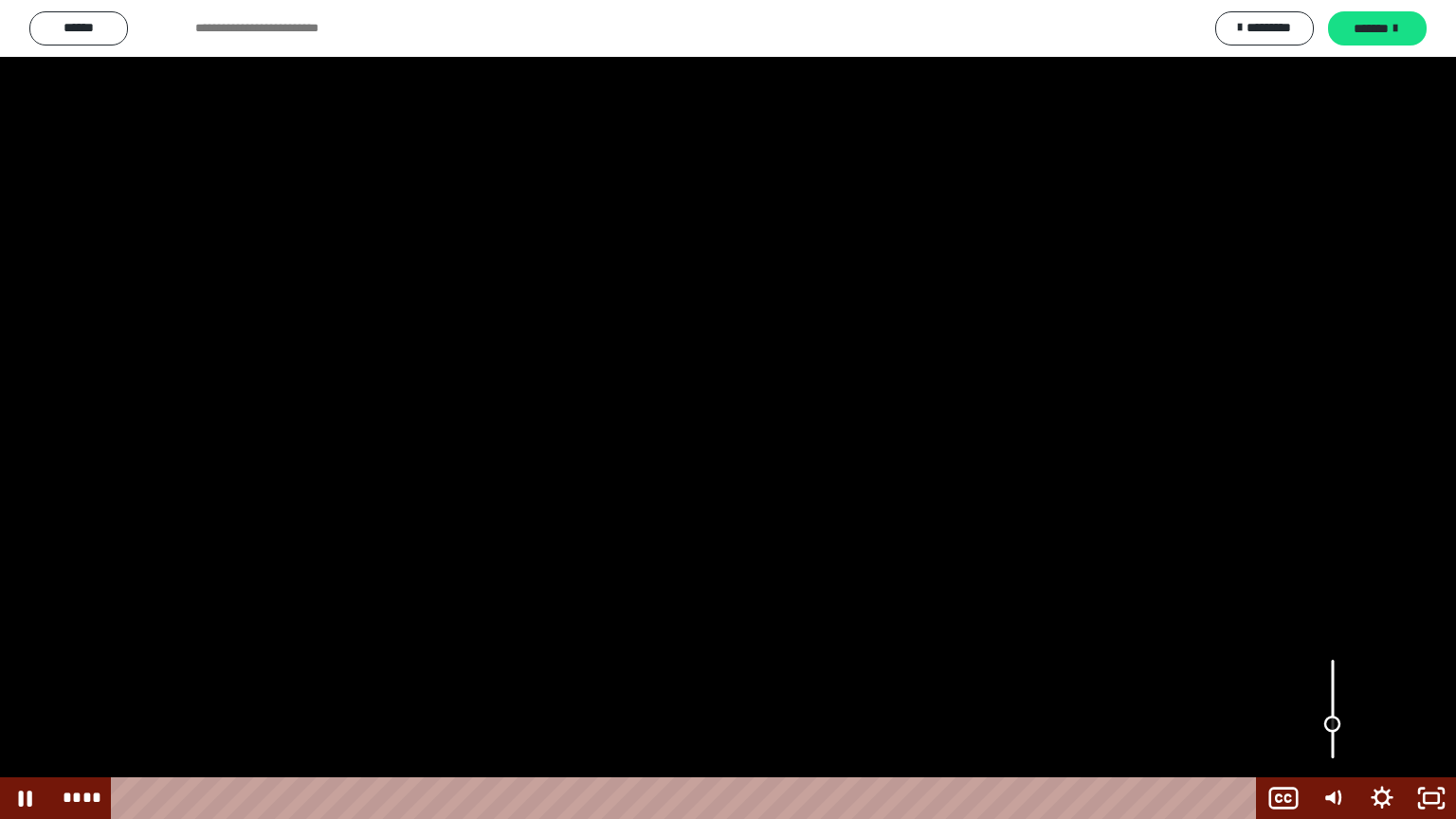 click at bounding box center (1333, 724) 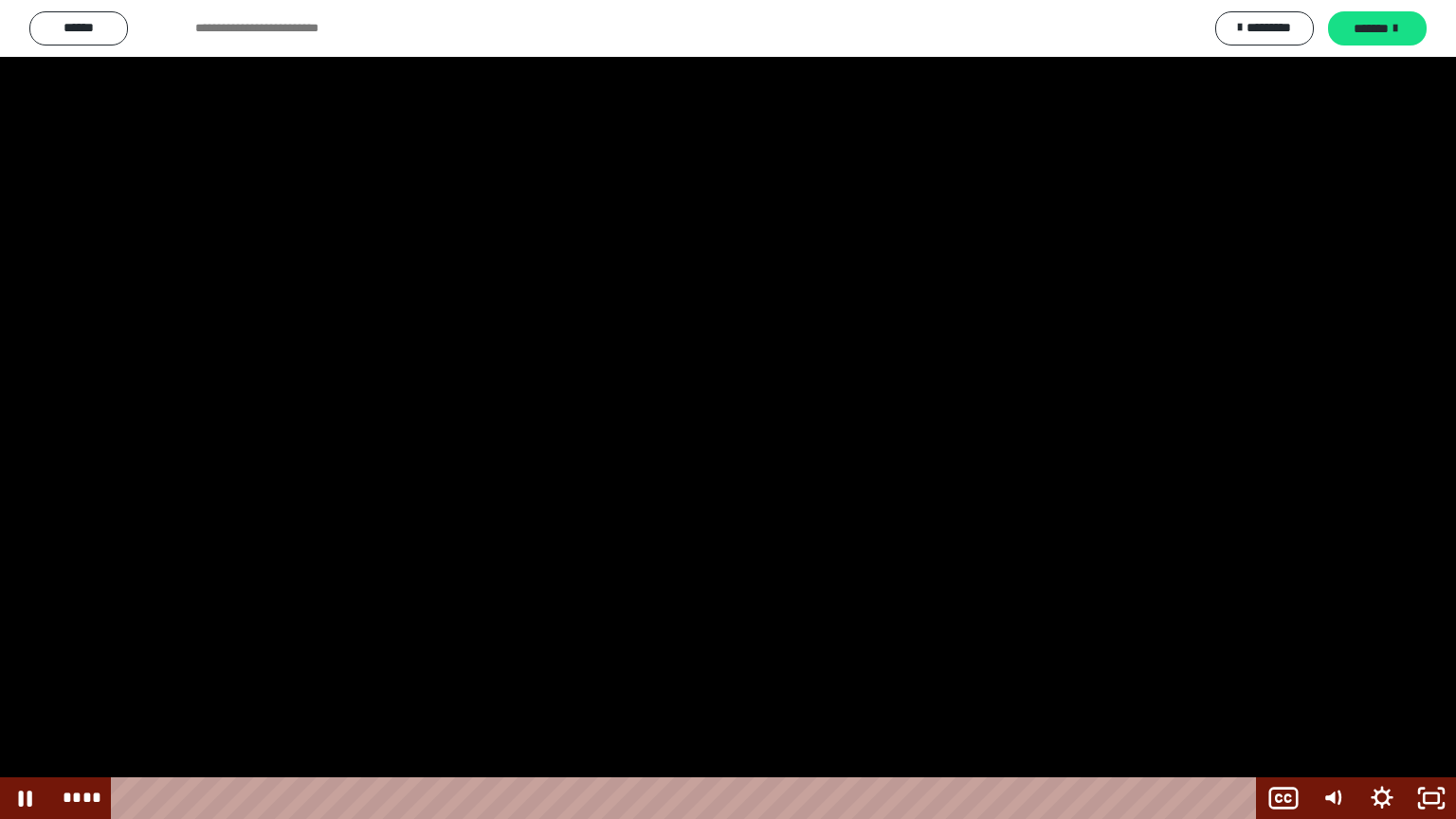 click at bounding box center (728, 410) 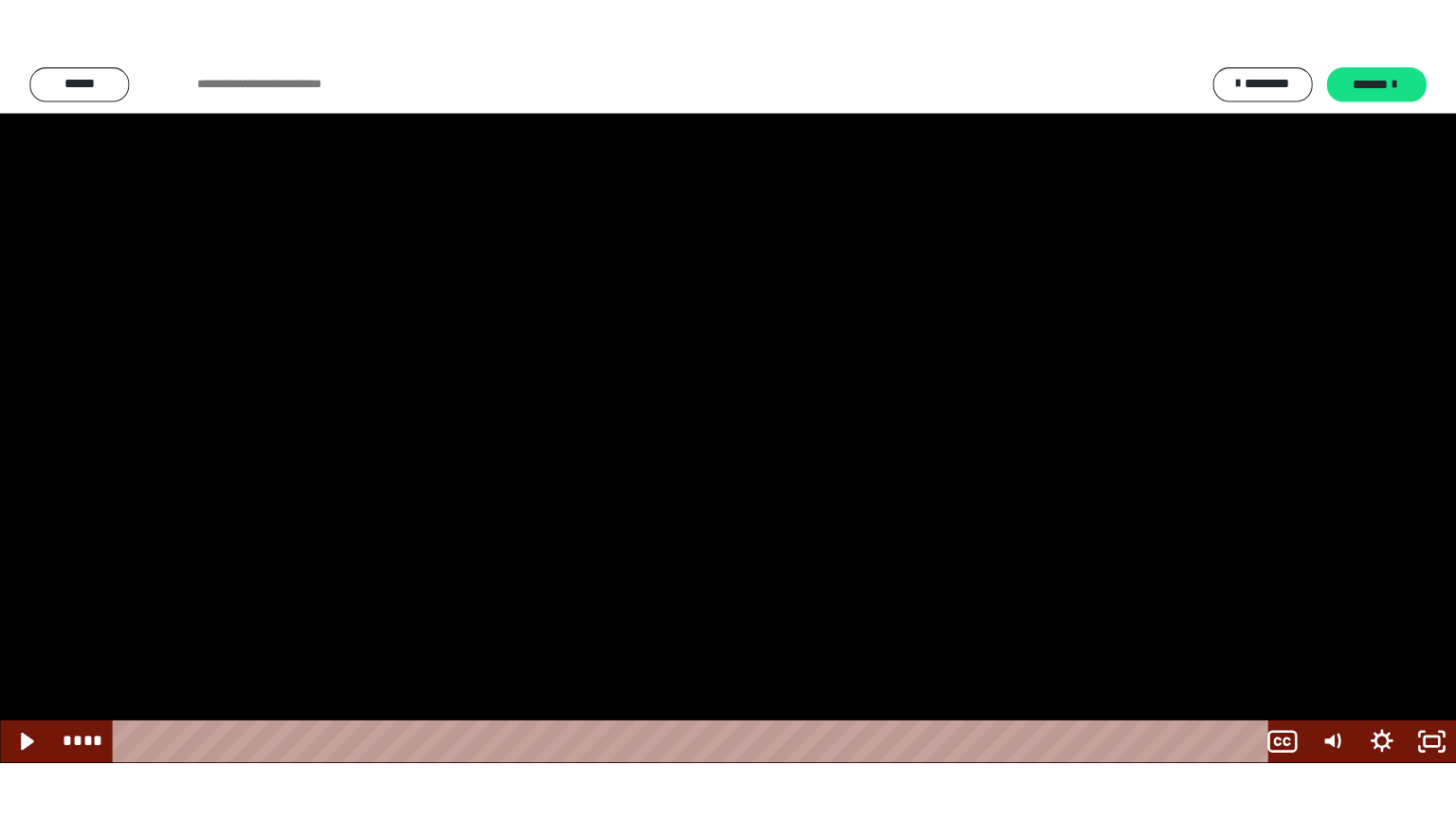 scroll, scrollTop: 2383, scrollLeft: 0, axis: vertical 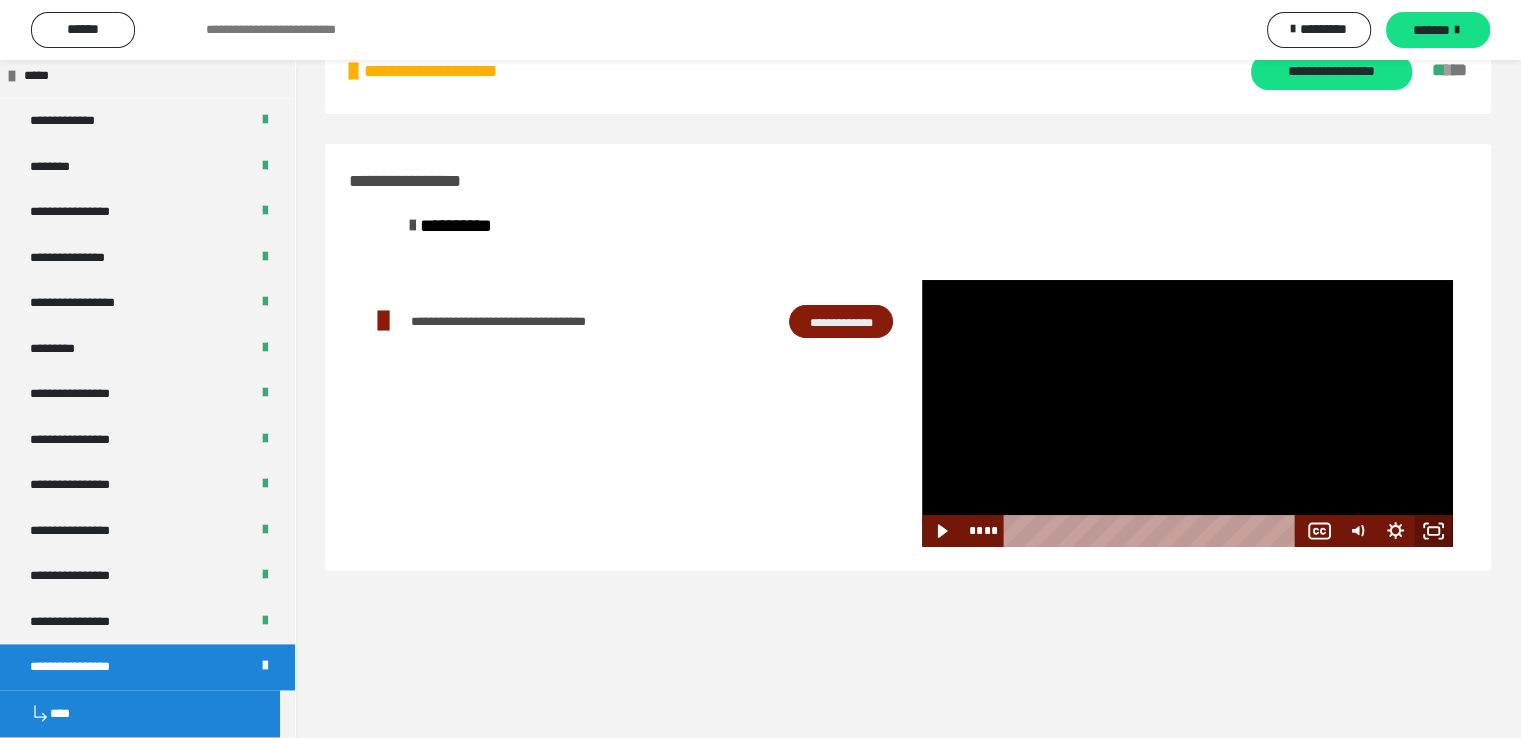 click 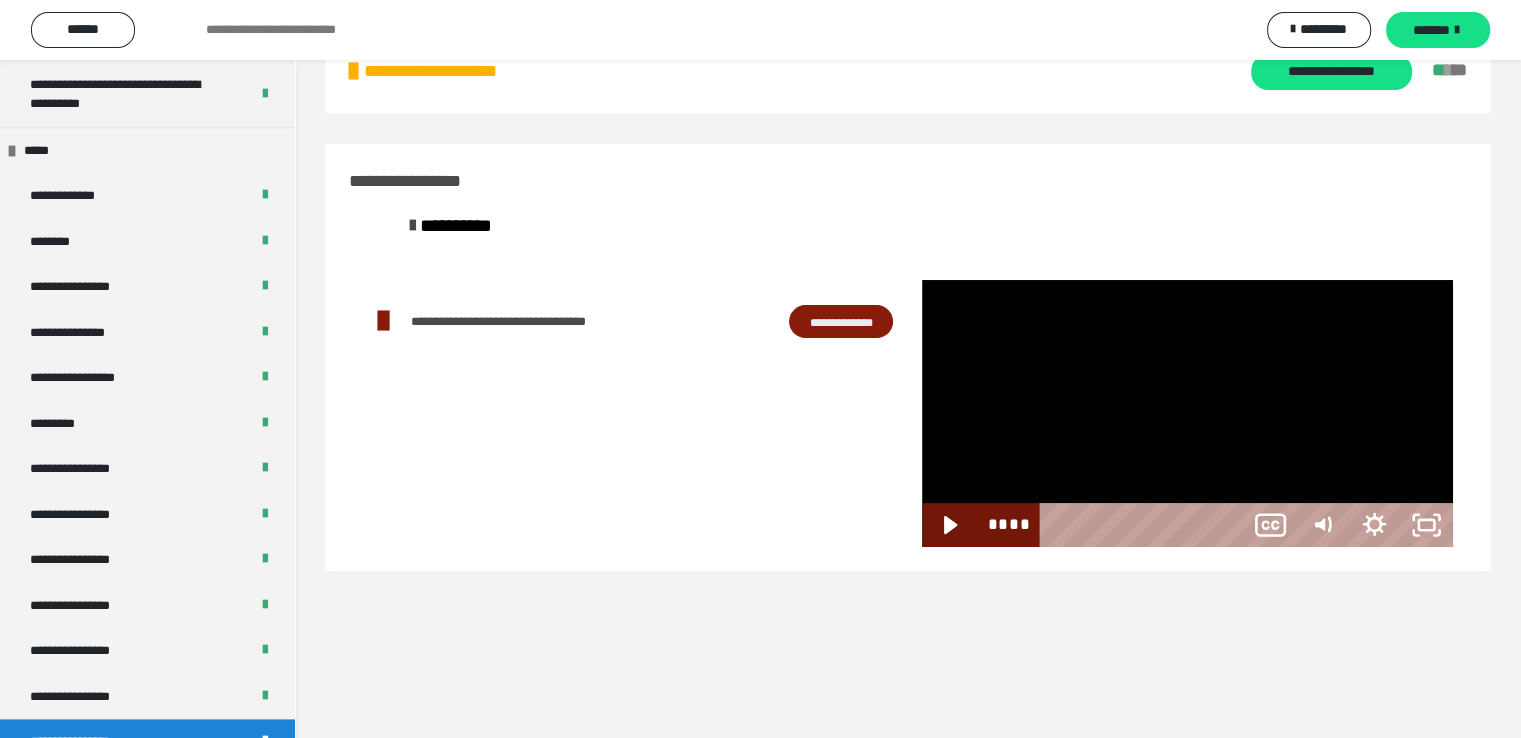 scroll, scrollTop: 2435, scrollLeft: 0, axis: vertical 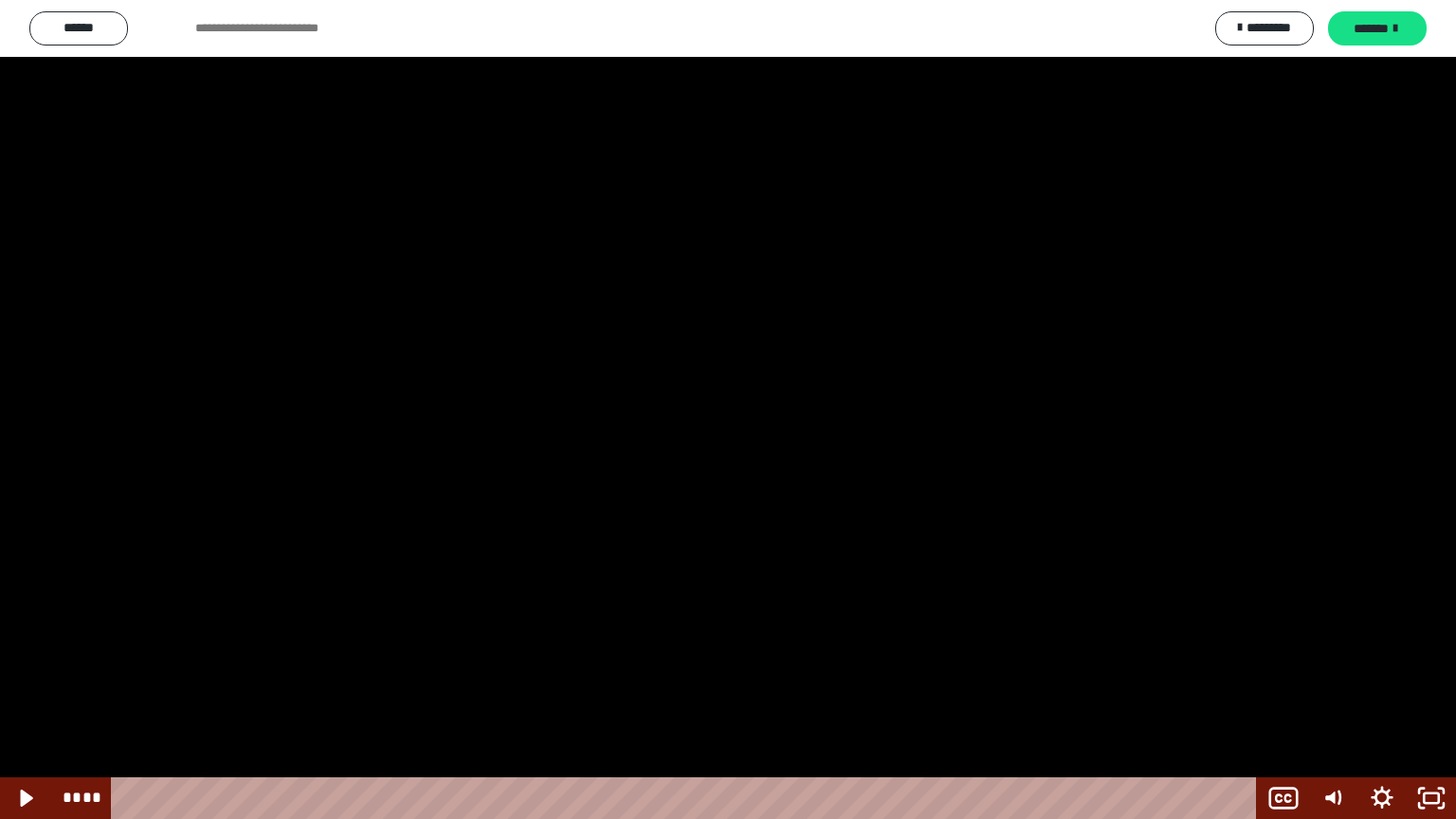click at bounding box center (728, 410) 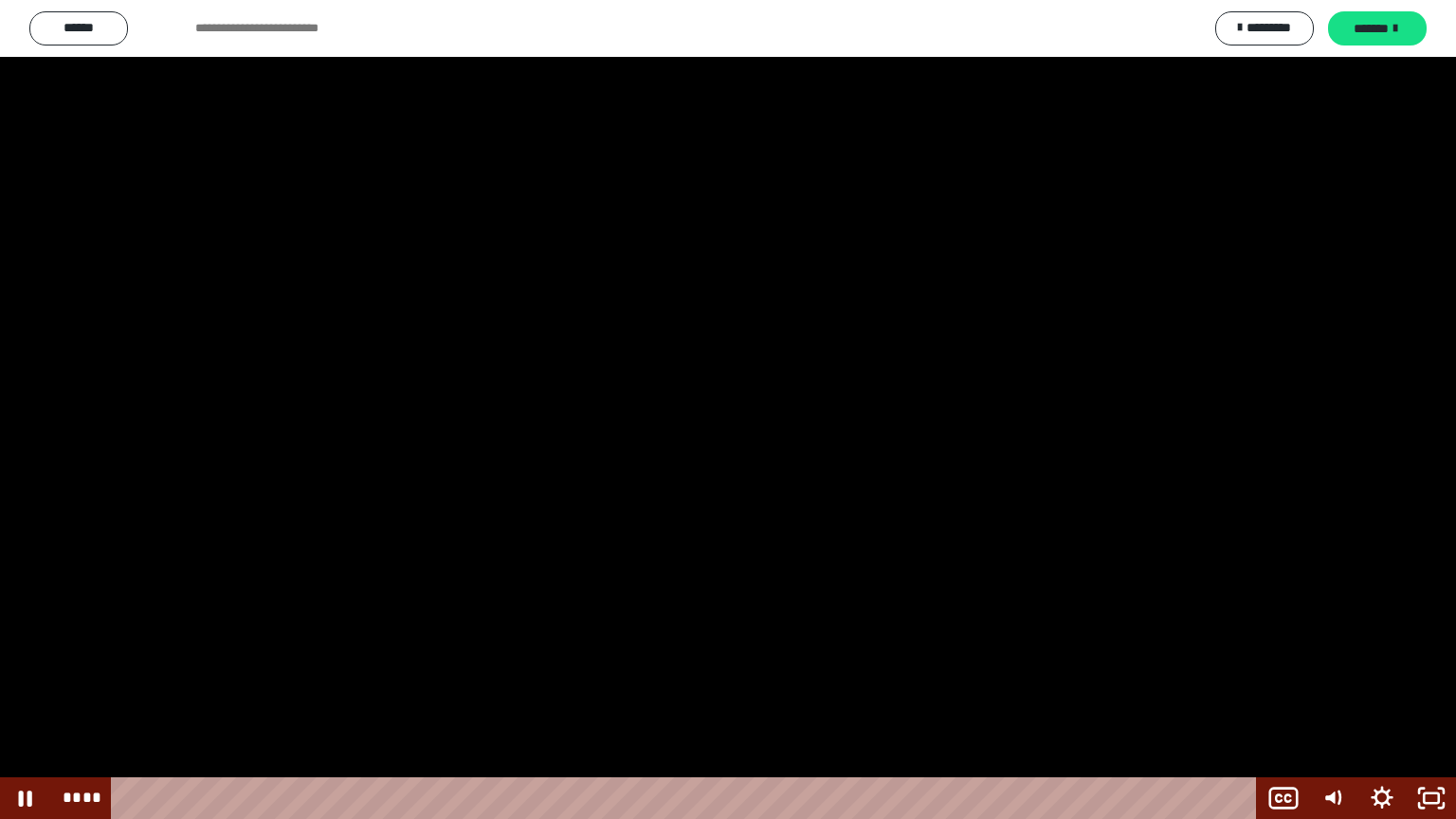 click at bounding box center [728, 410] 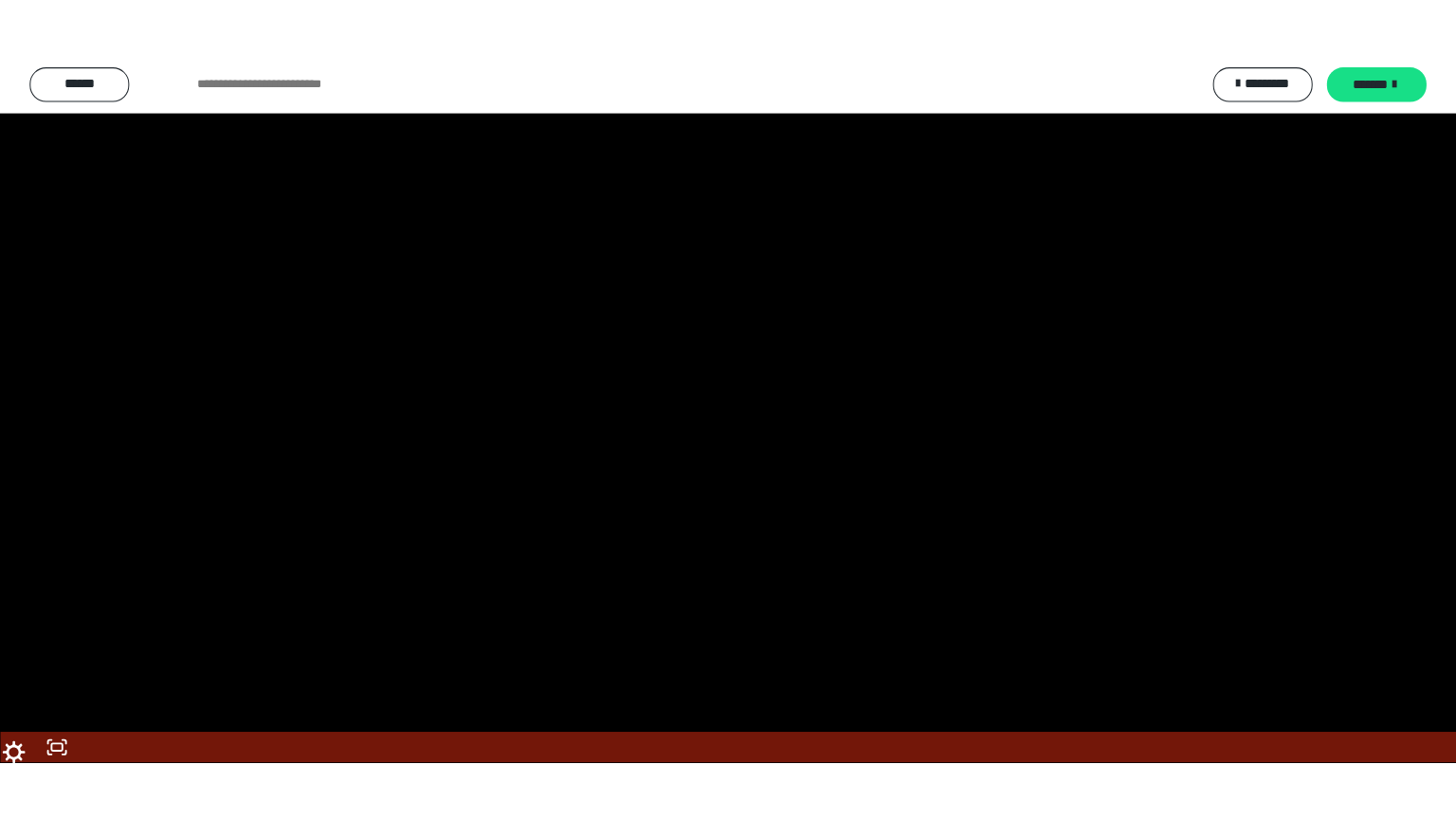 scroll, scrollTop: 2383, scrollLeft: 0, axis: vertical 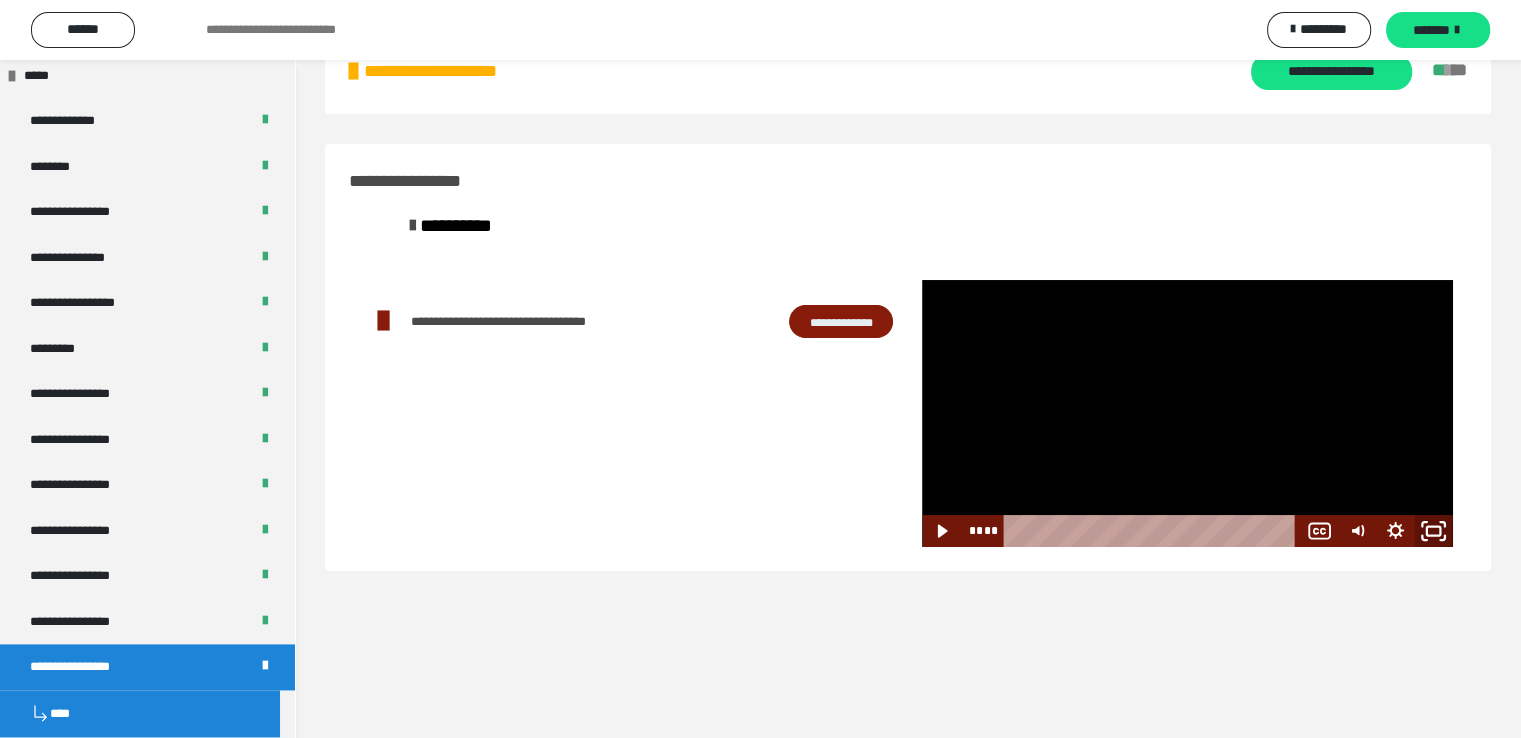 click 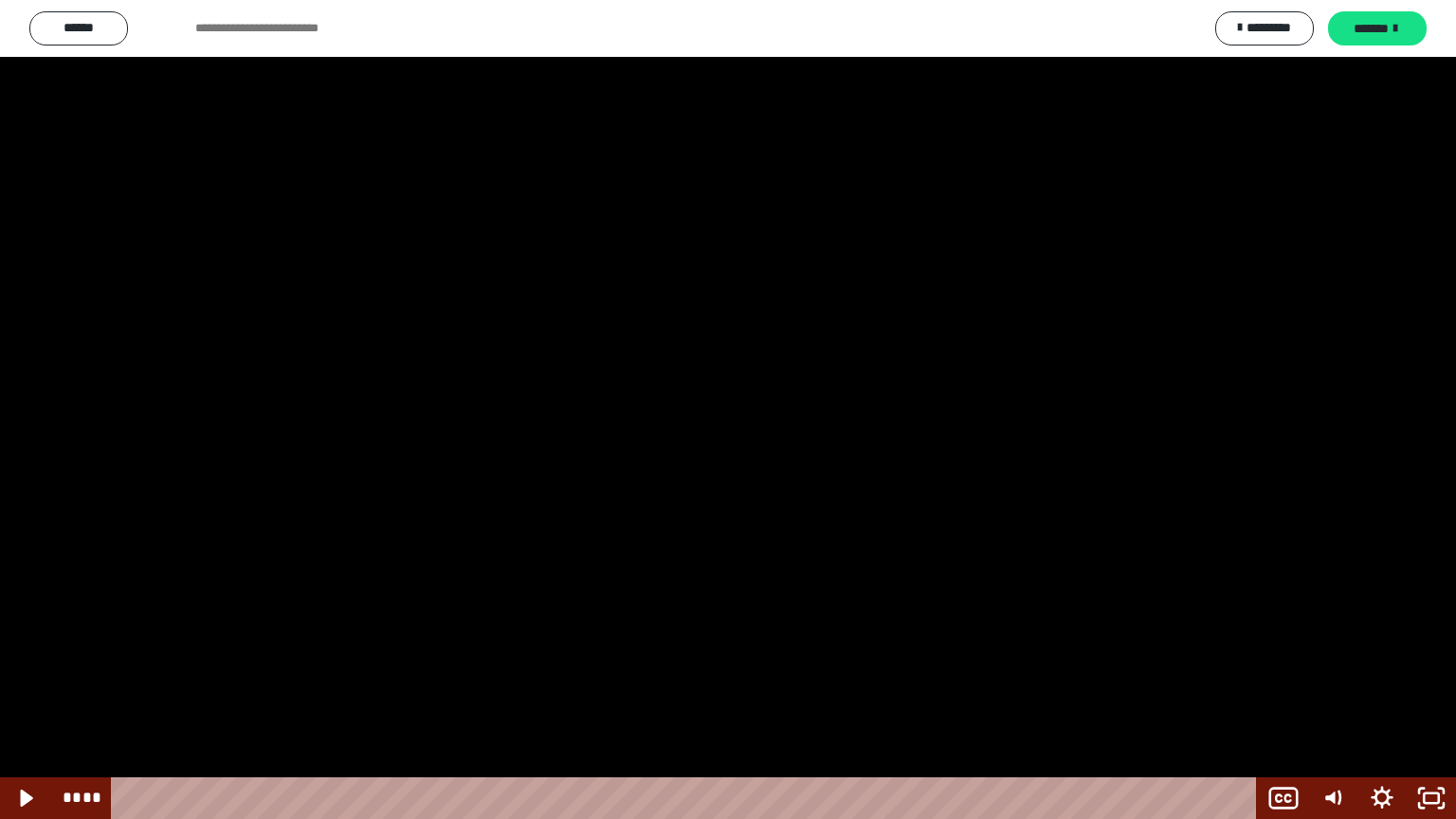 click at bounding box center [728, 410] 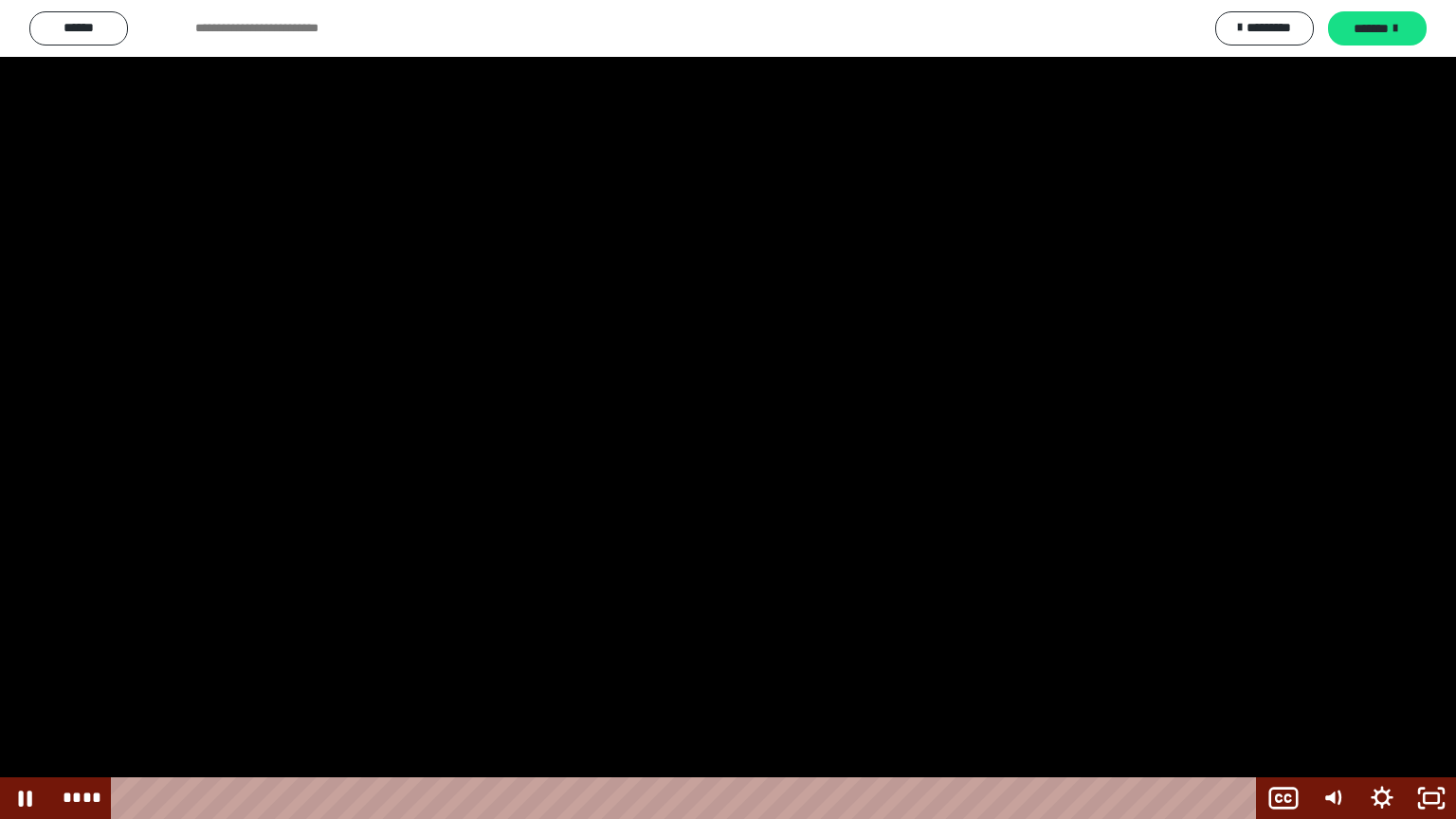 click at bounding box center [728, 410] 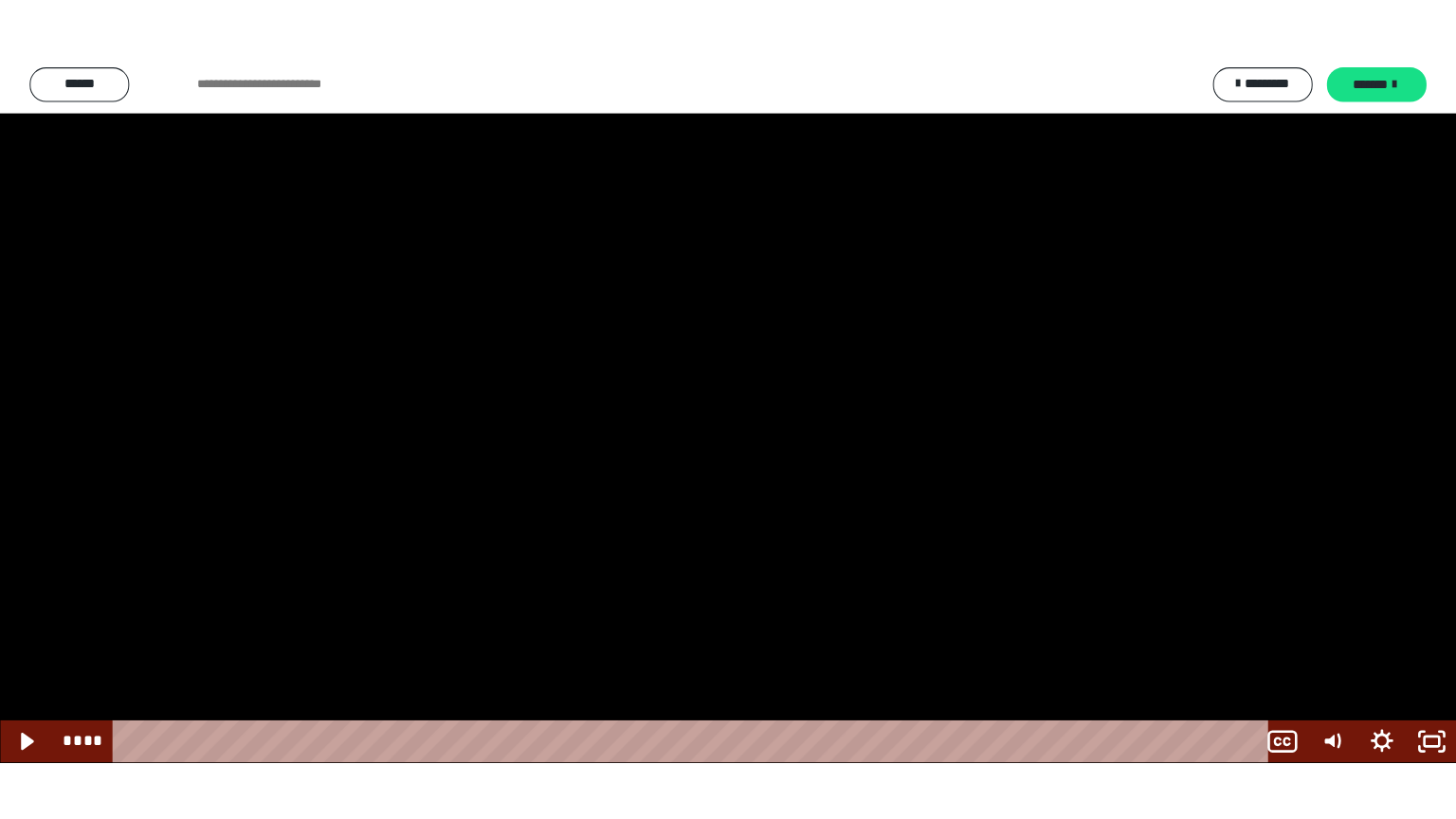 scroll, scrollTop: 2383, scrollLeft: 0, axis: vertical 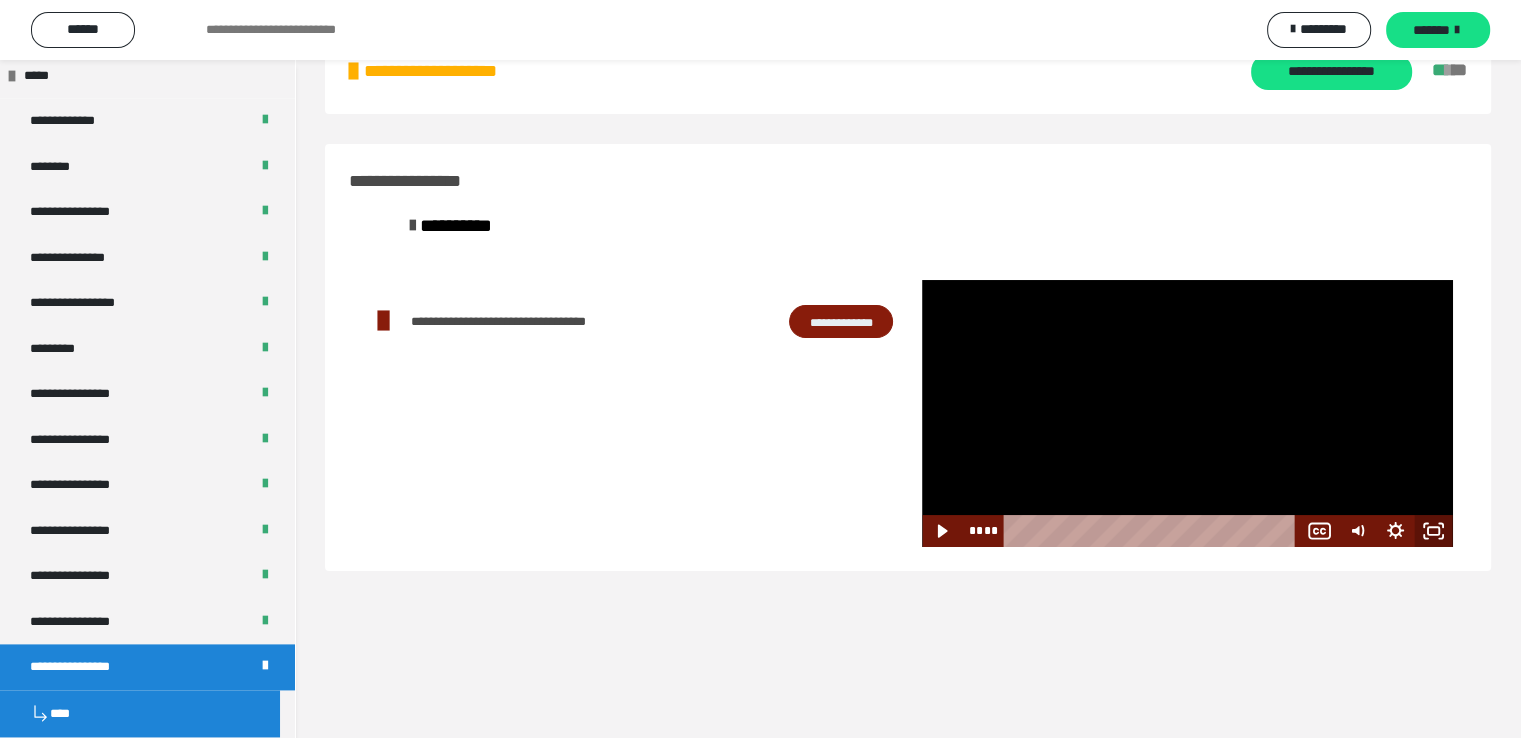drag, startPoint x: 1441, startPoint y: 530, endPoint x: 1437, endPoint y: 614, distance: 84.095184 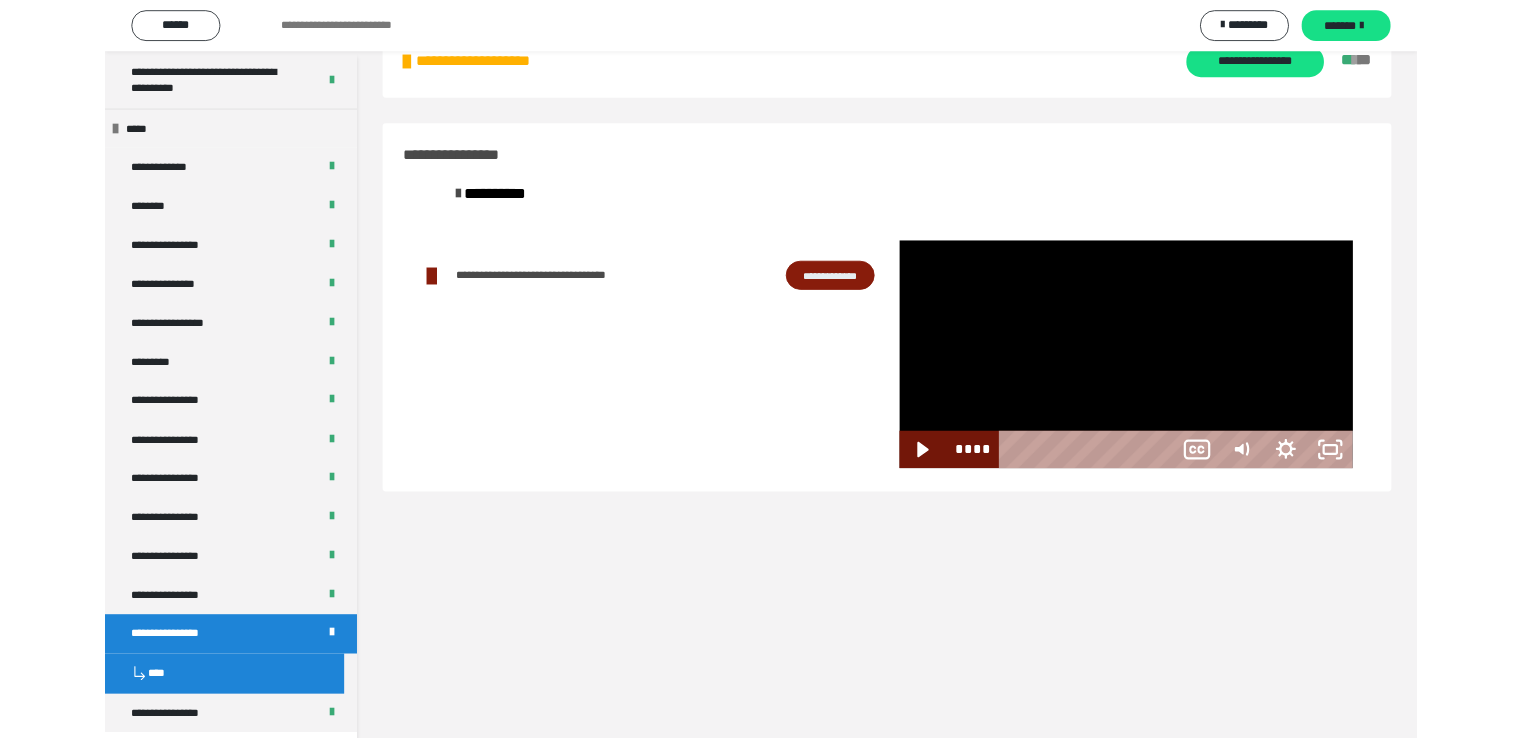 scroll, scrollTop: 2435, scrollLeft: 0, axis: vertical 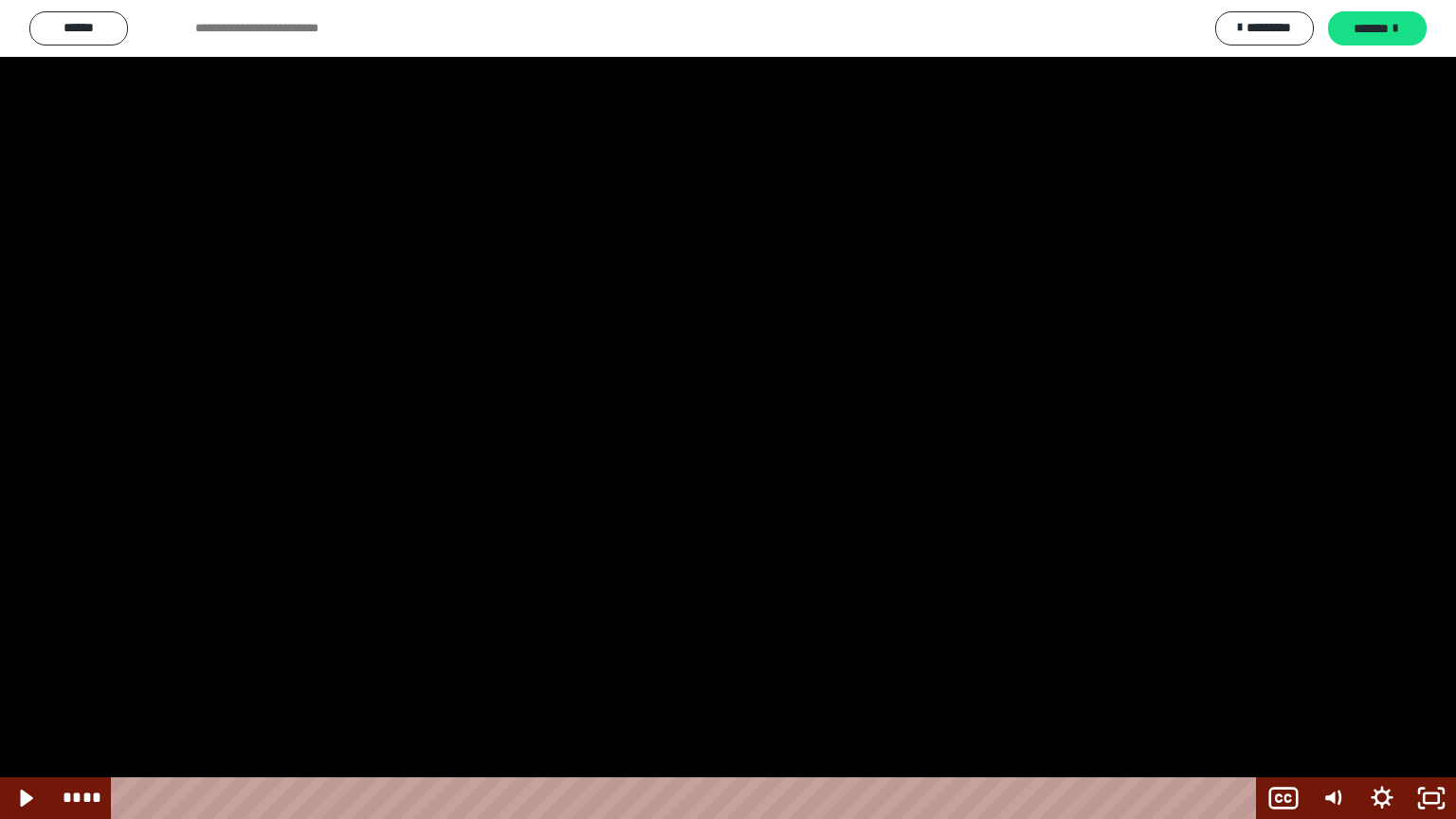 click at bounding box center [728, 410] 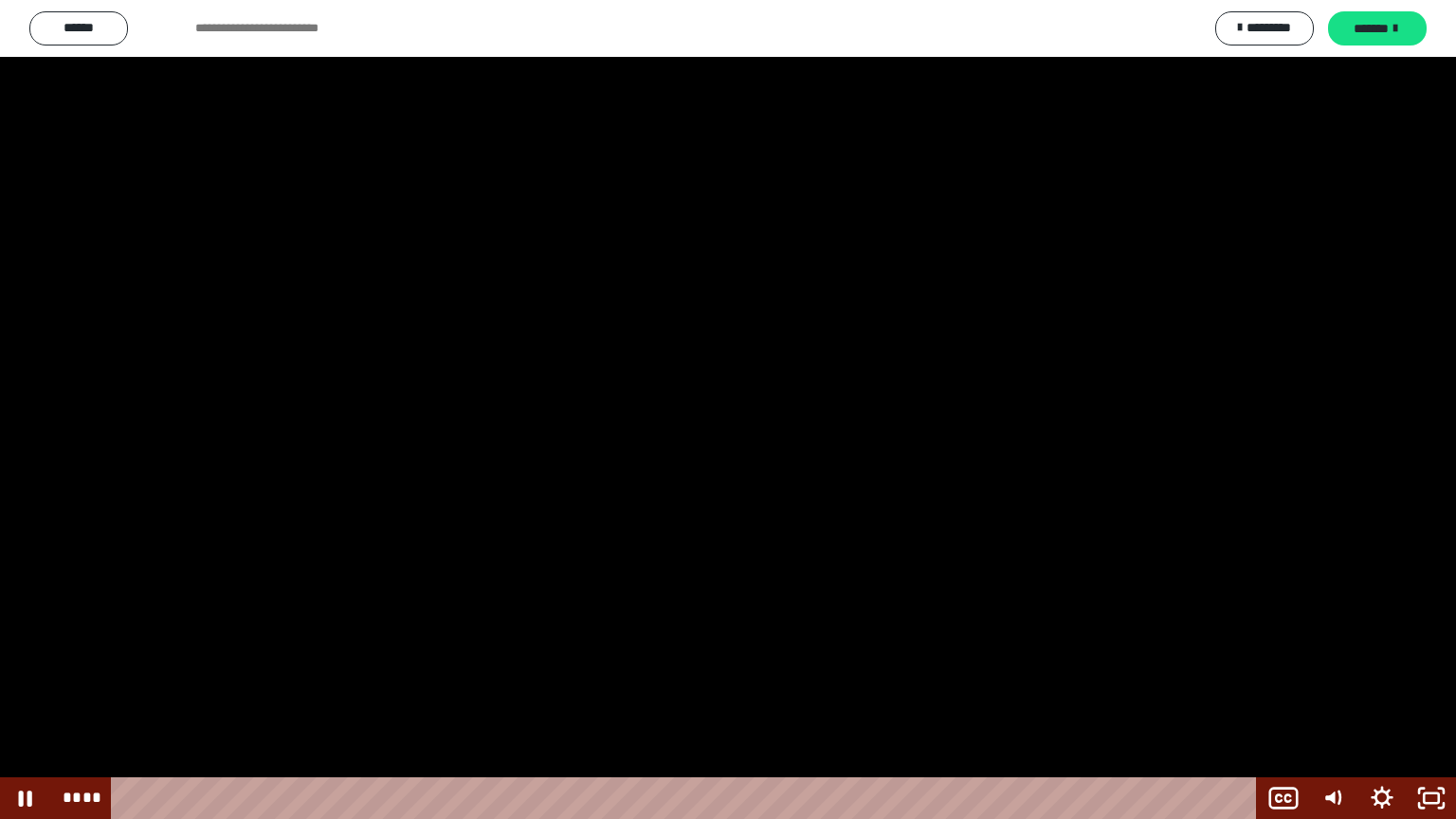 click at bounding box center (728, 410) 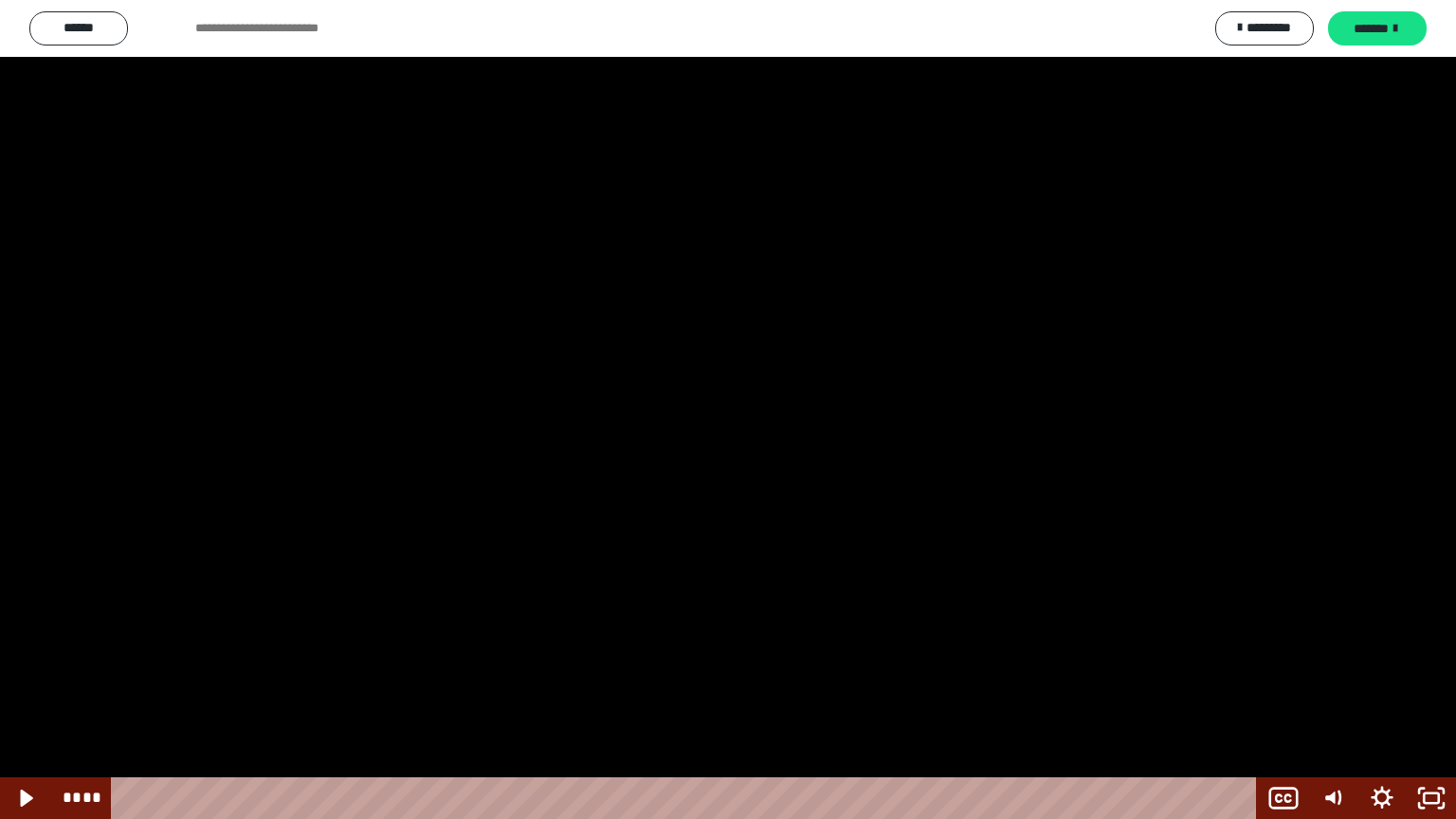 scroll, scrollTop: 2383, scrollLeft: 0, axis: vertical 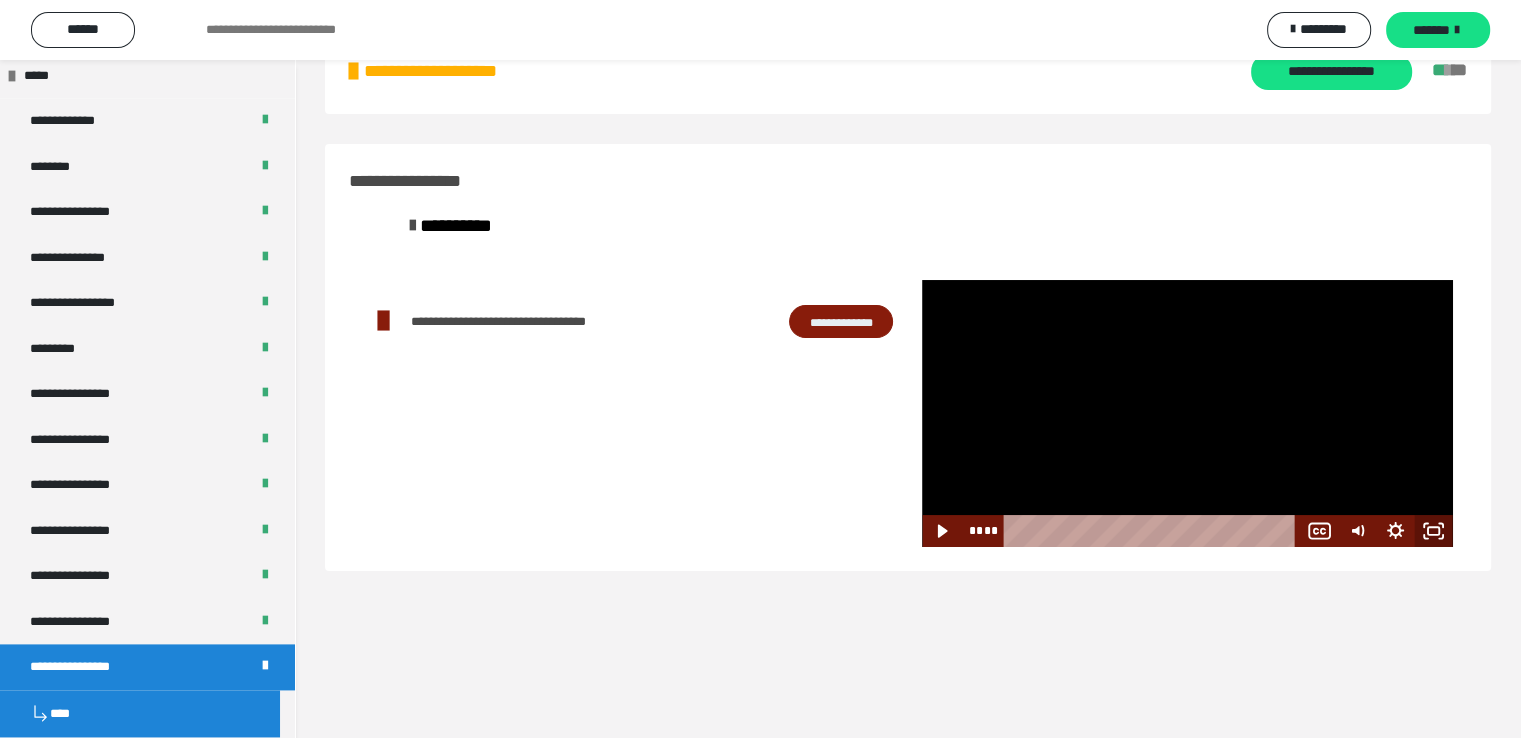 click 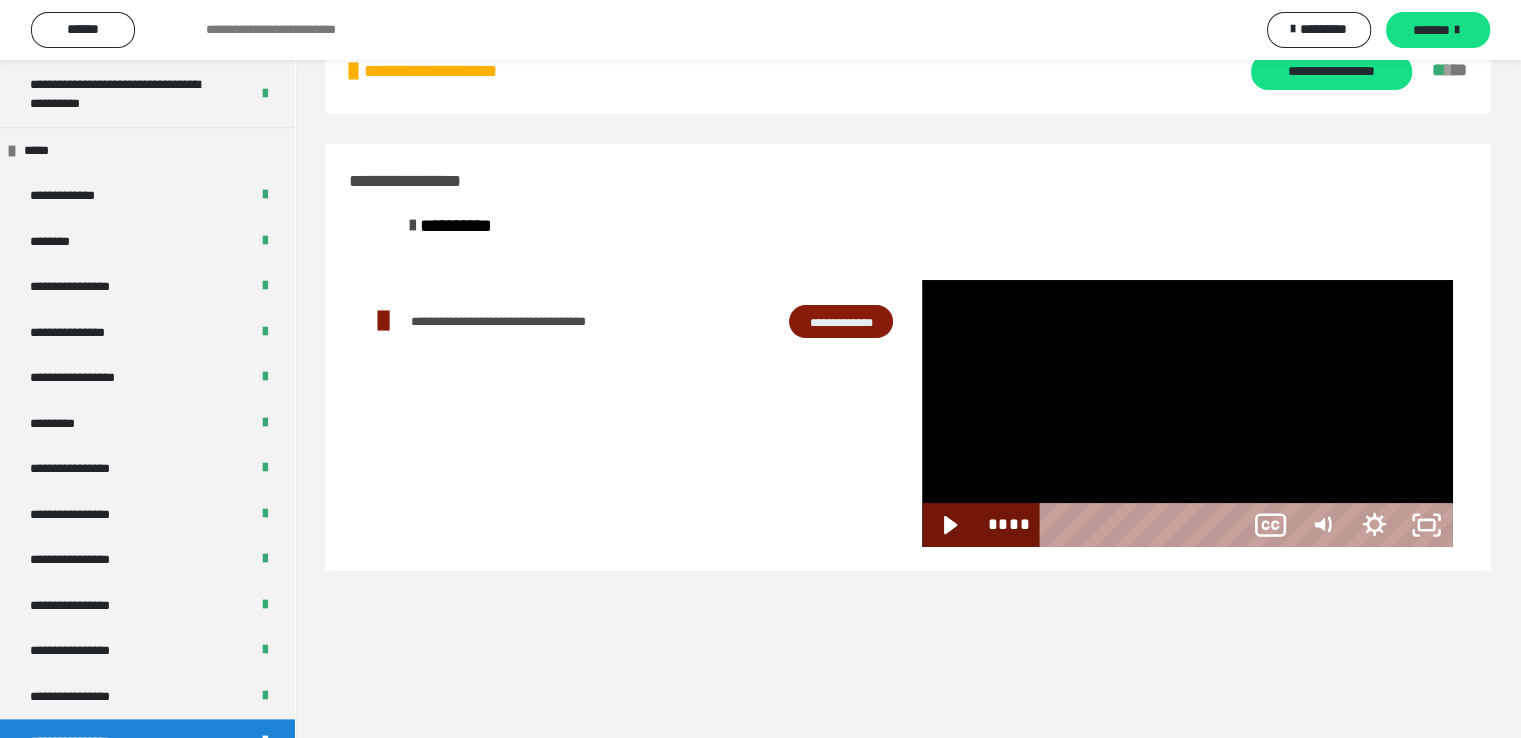 scroll, scrollTop: 2435, scrollLeft: 0, axis: vertical 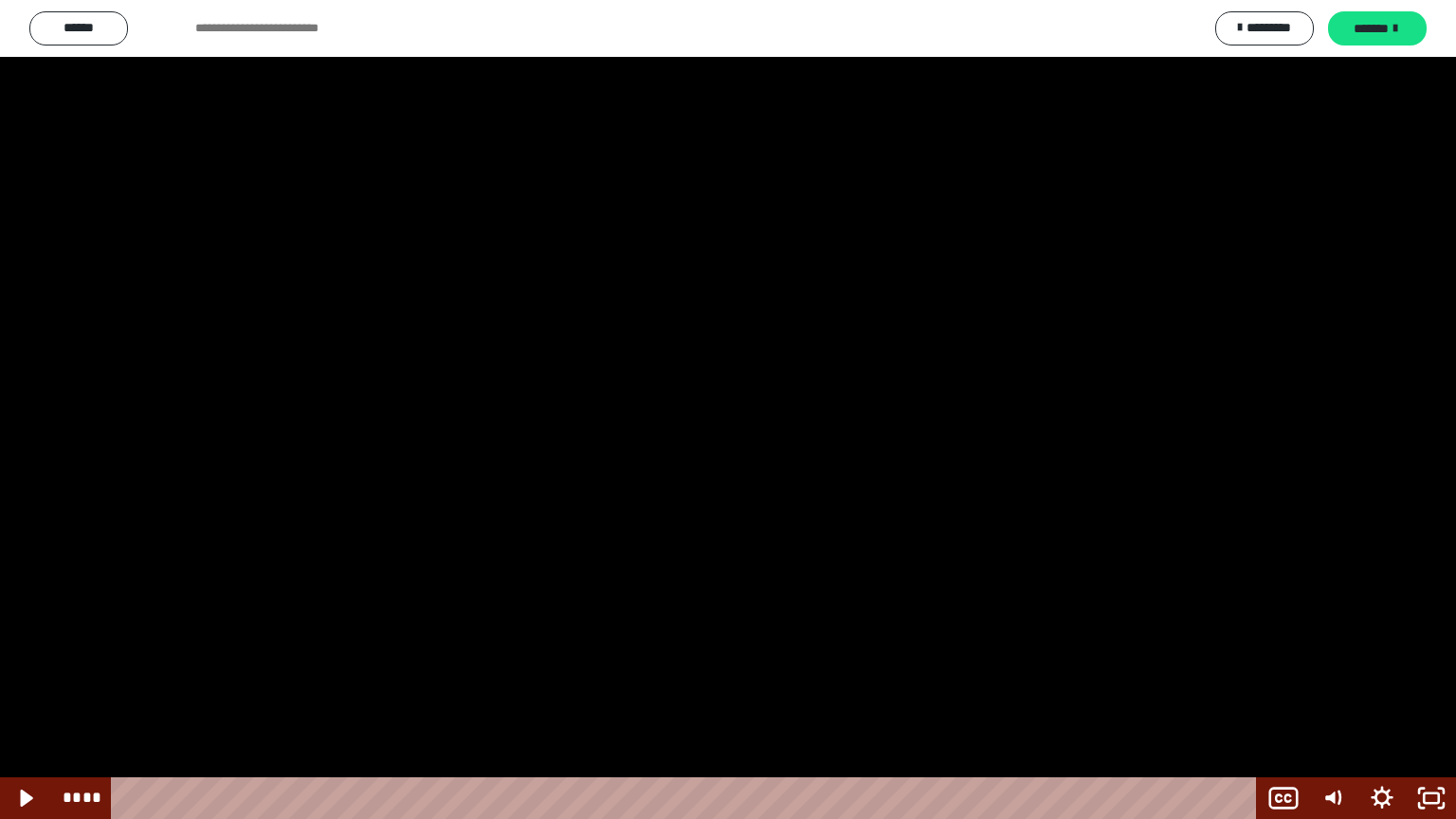 click at bounding box center [728, 410] 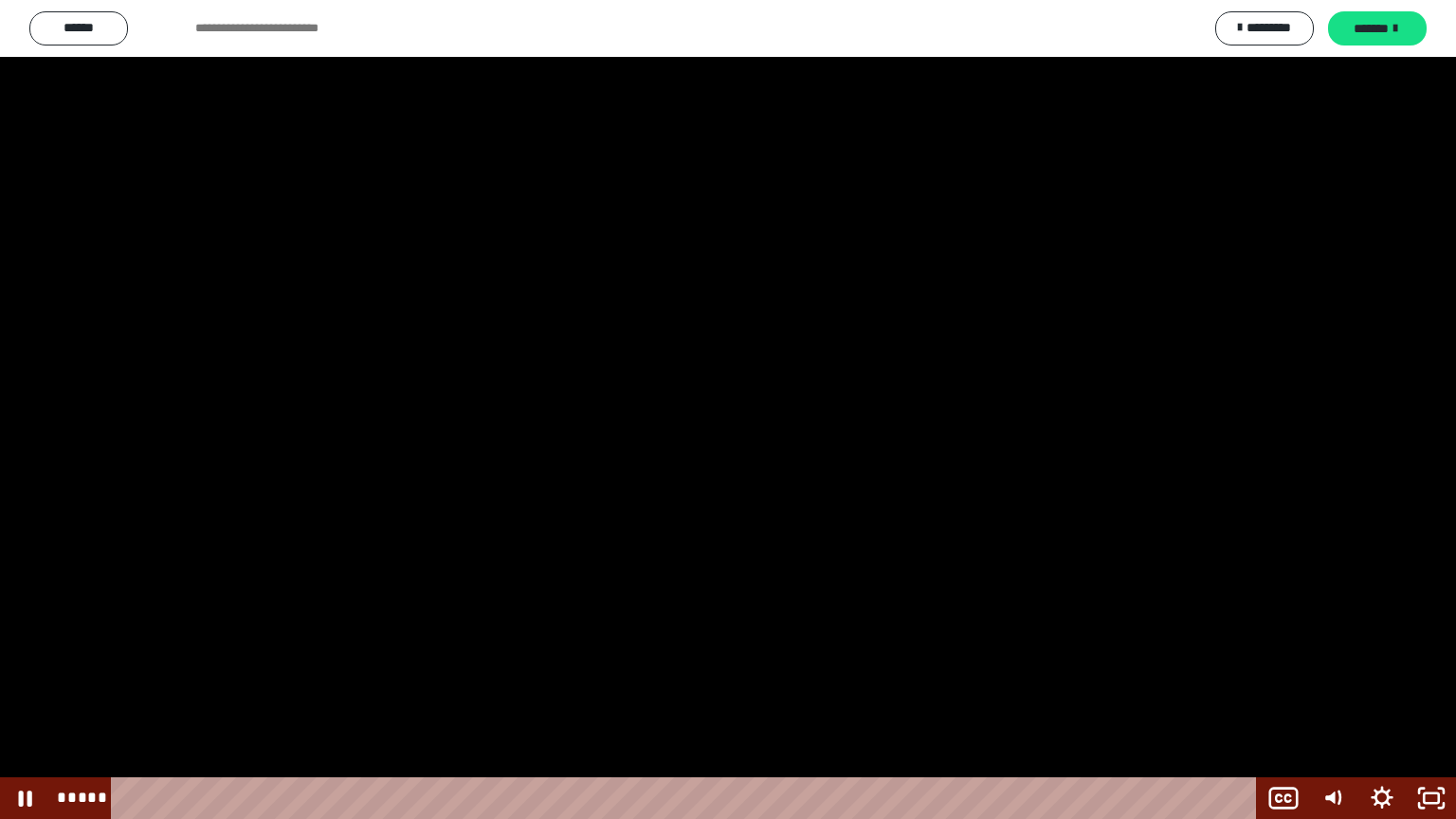 click at bounding box center [728, 410] 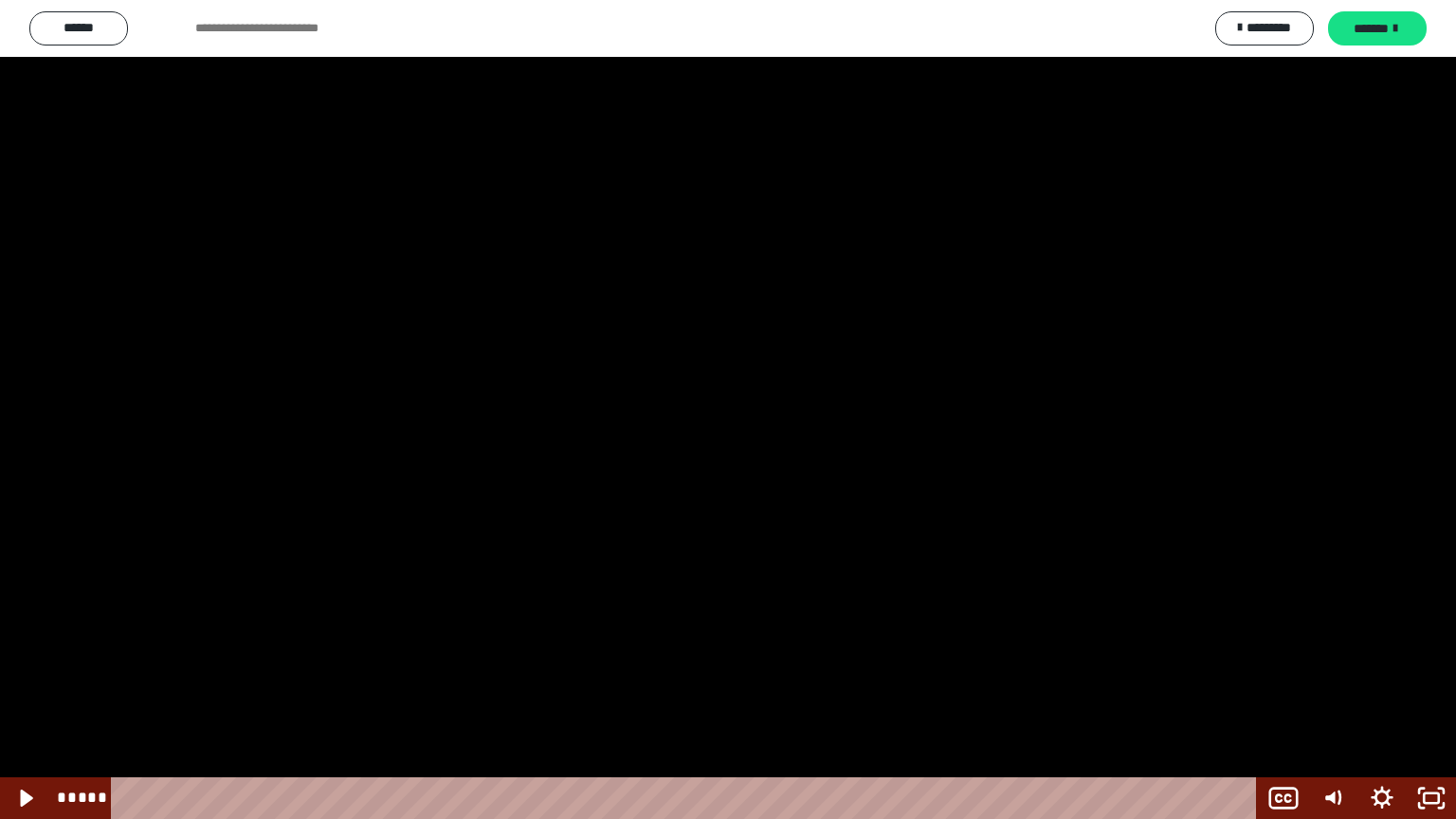 scroll, scrollTop: 2383, scrollLeft: 0, axis: vertical 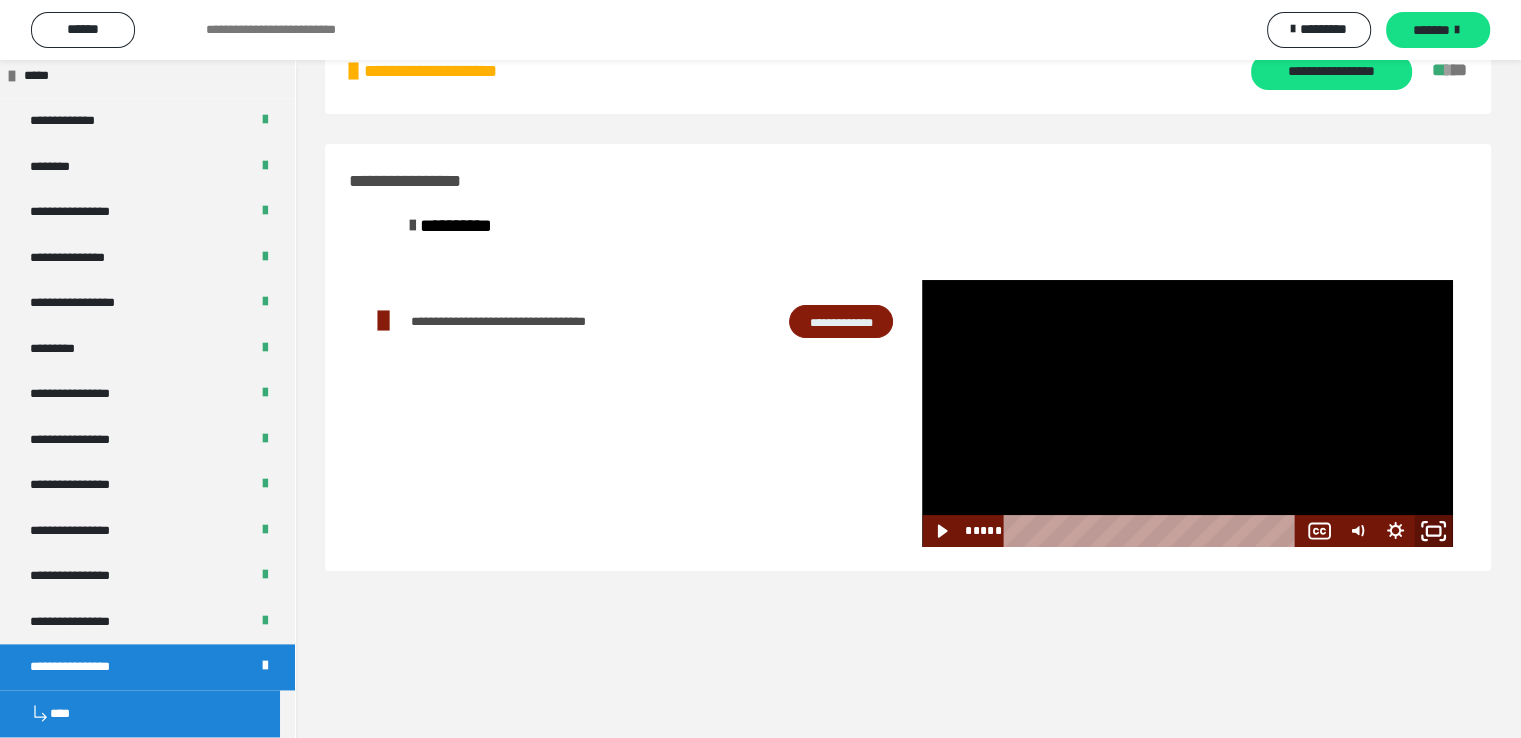 click 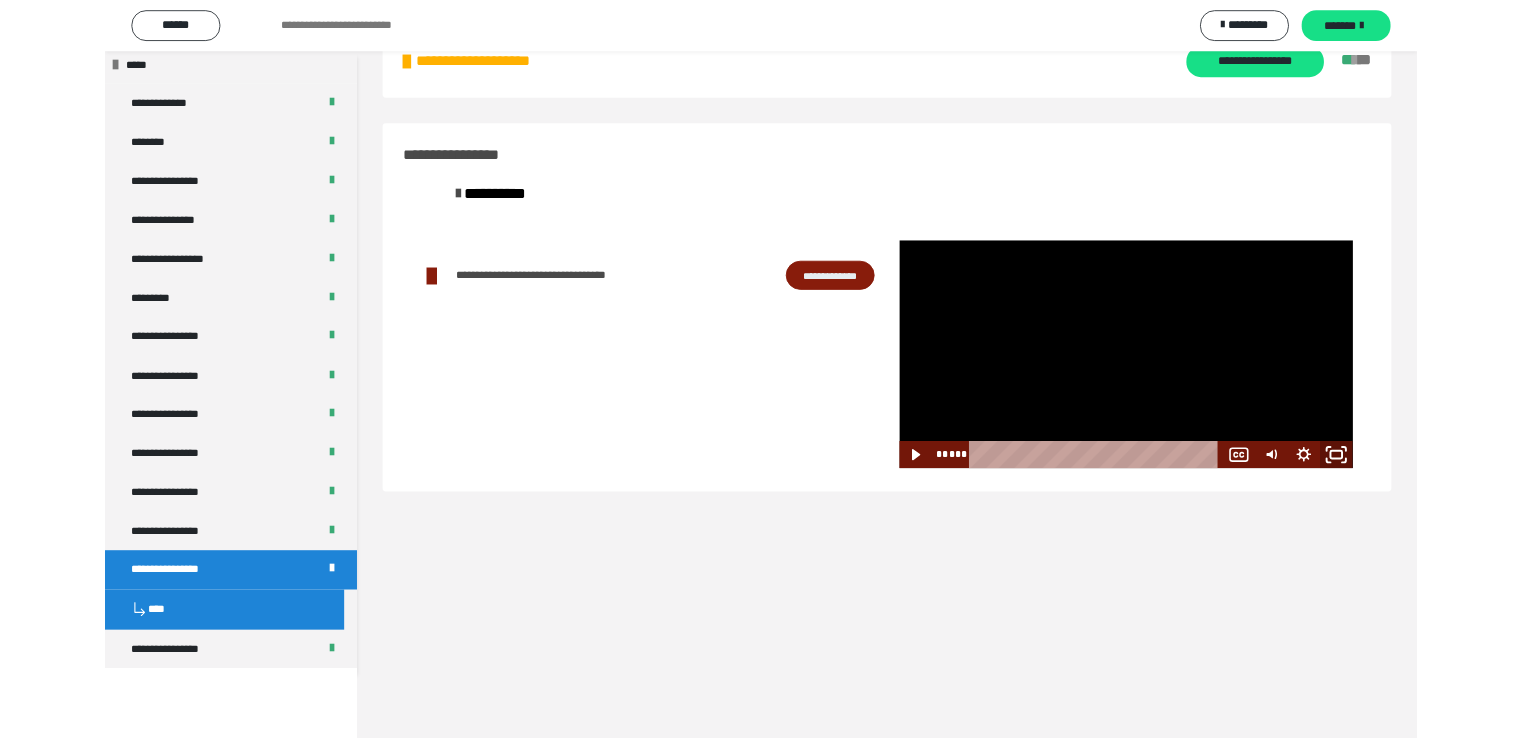 scroll, scrollTop: 2435, scrollLeft: 0, axis: vertical 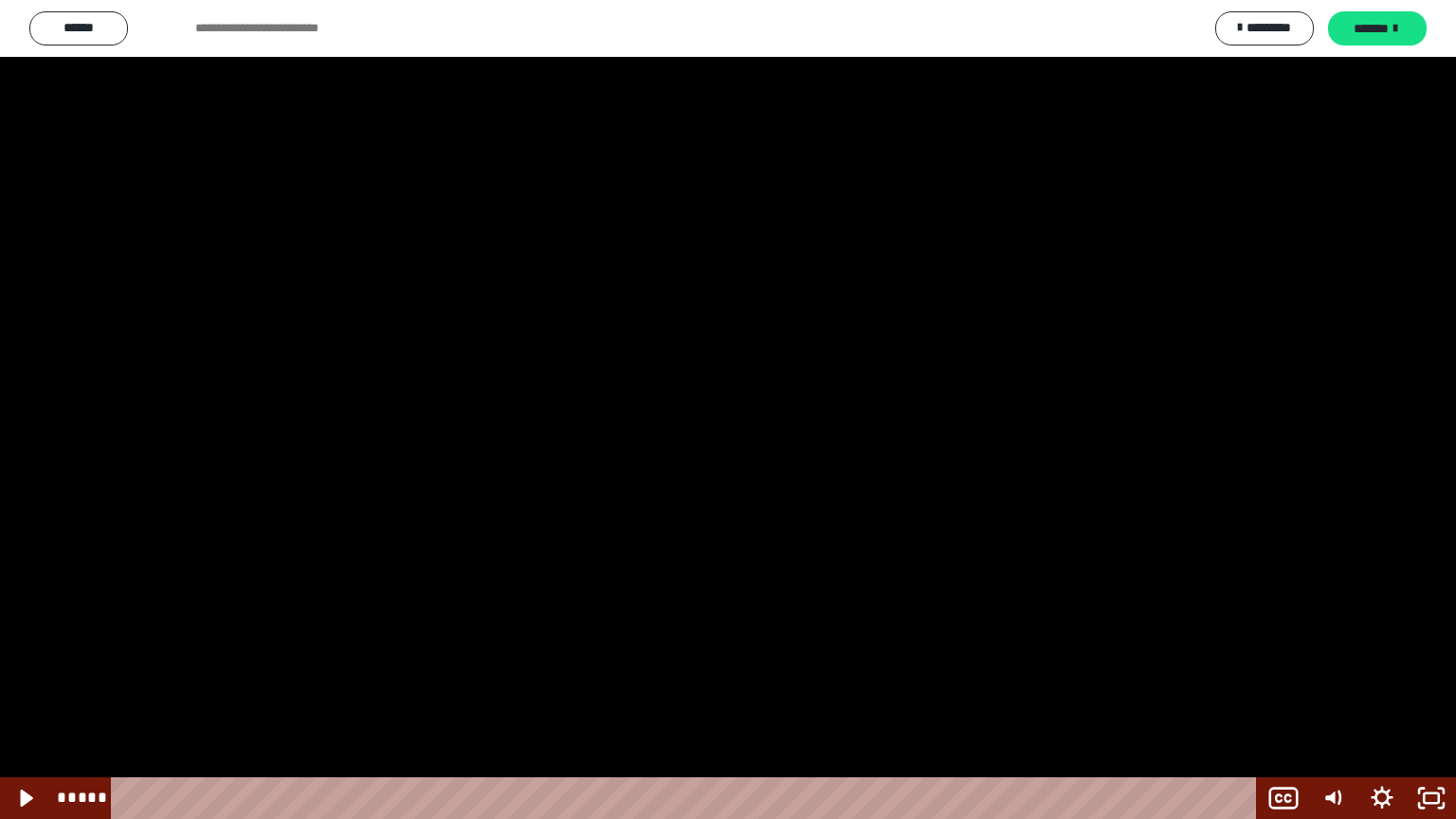 click at bounding box center (728, 410) 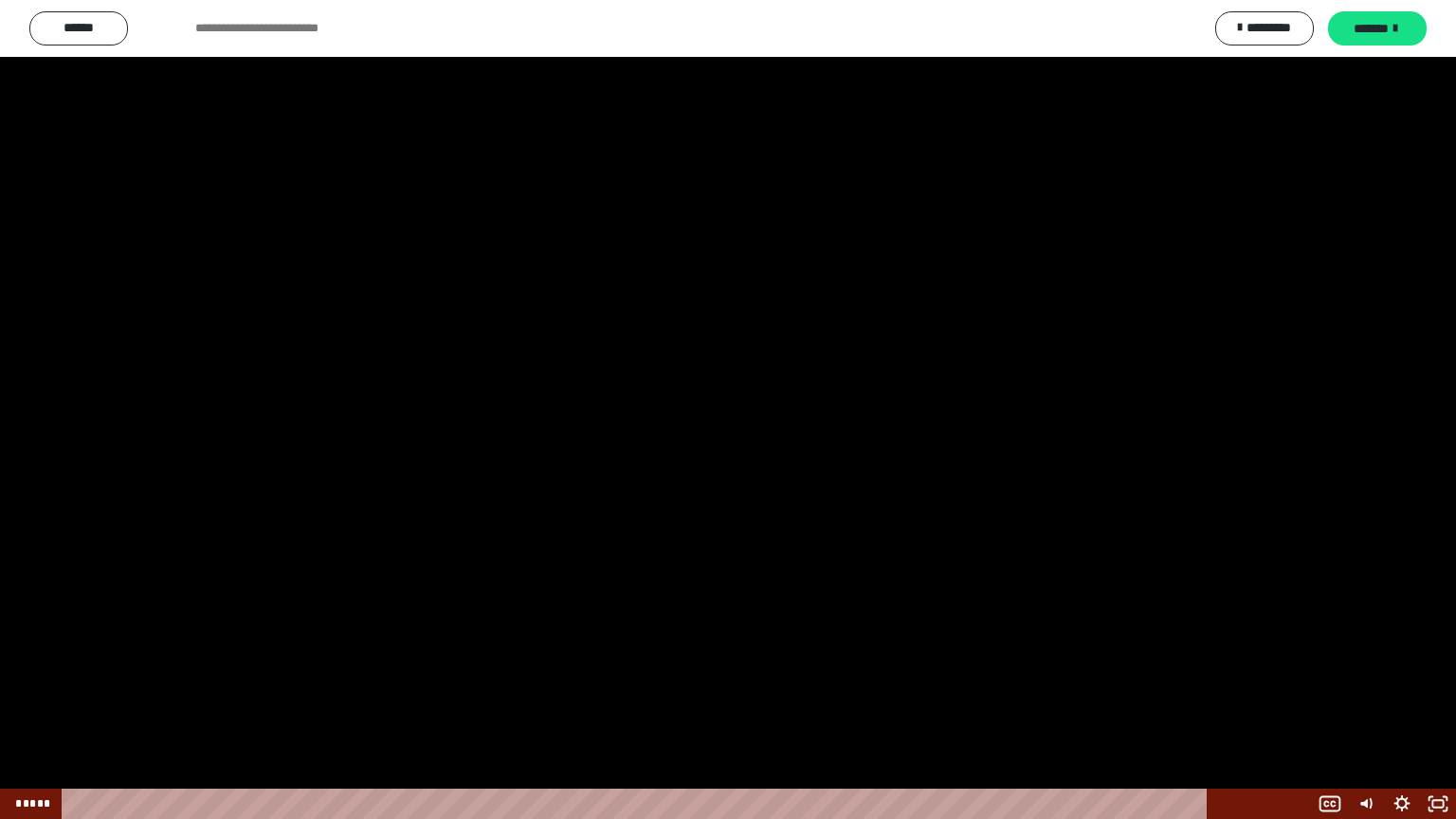 scroll, scrollTop: 2383, scrollLeft: 0, axis: vertical 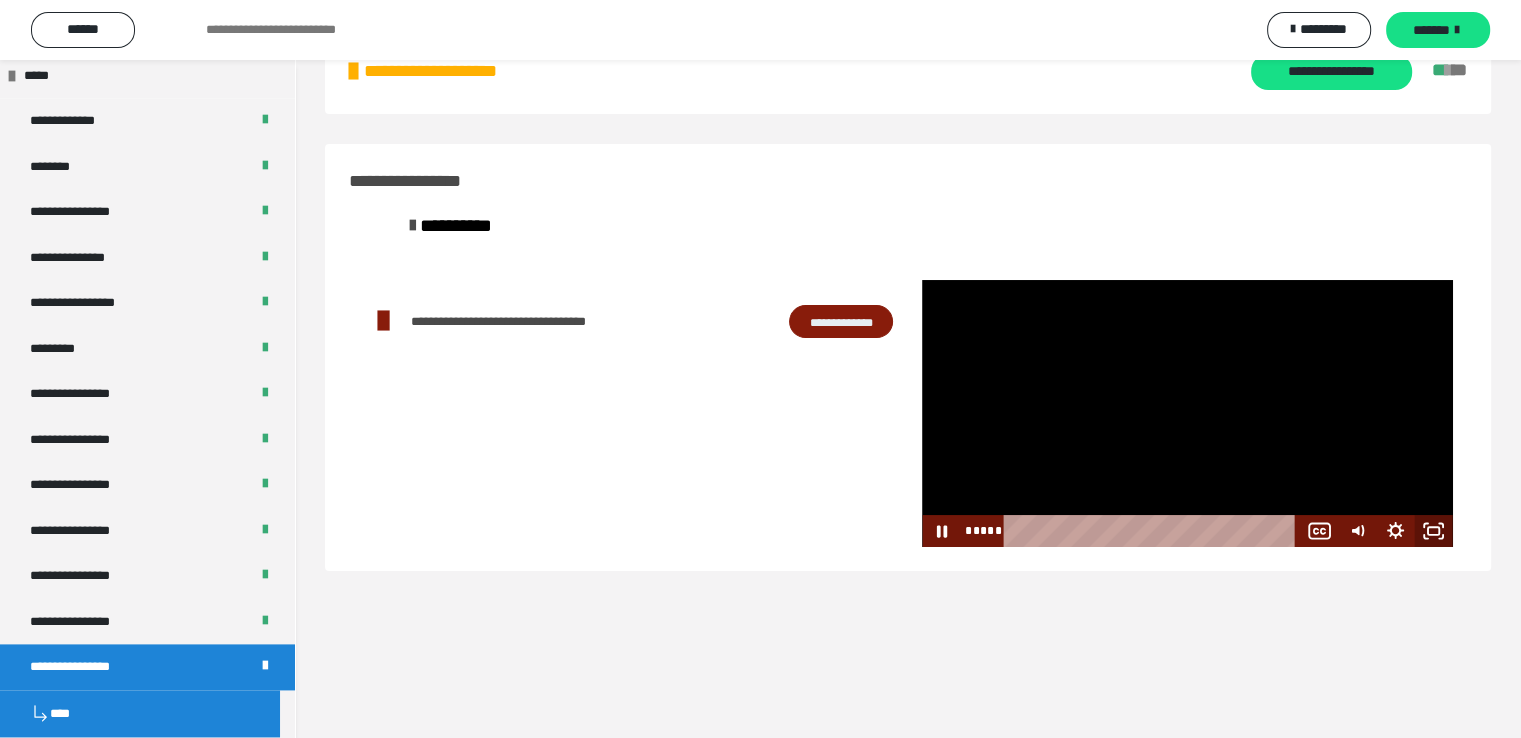 click 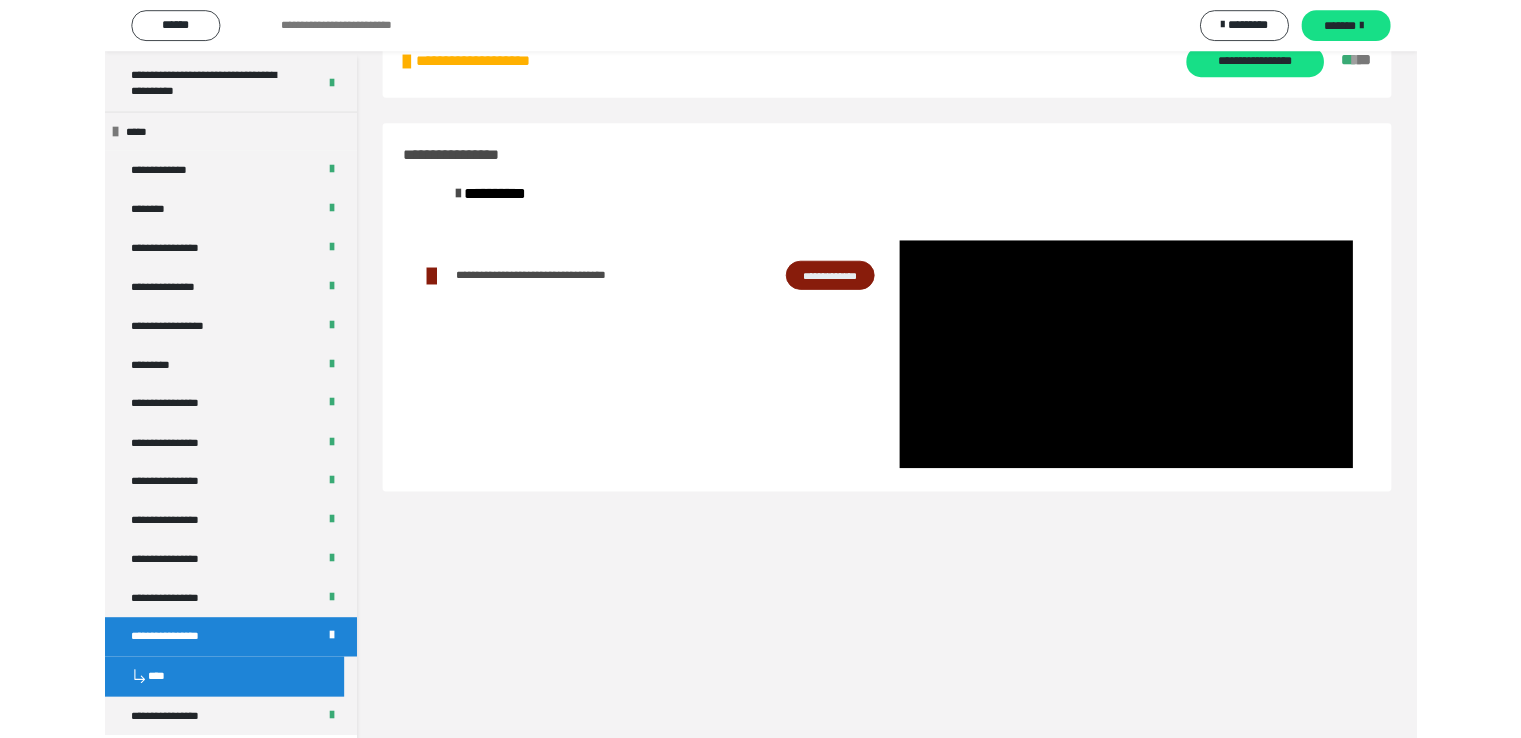scroll, scrollTop: 2514, scrollLeft: 0, axis: vertical 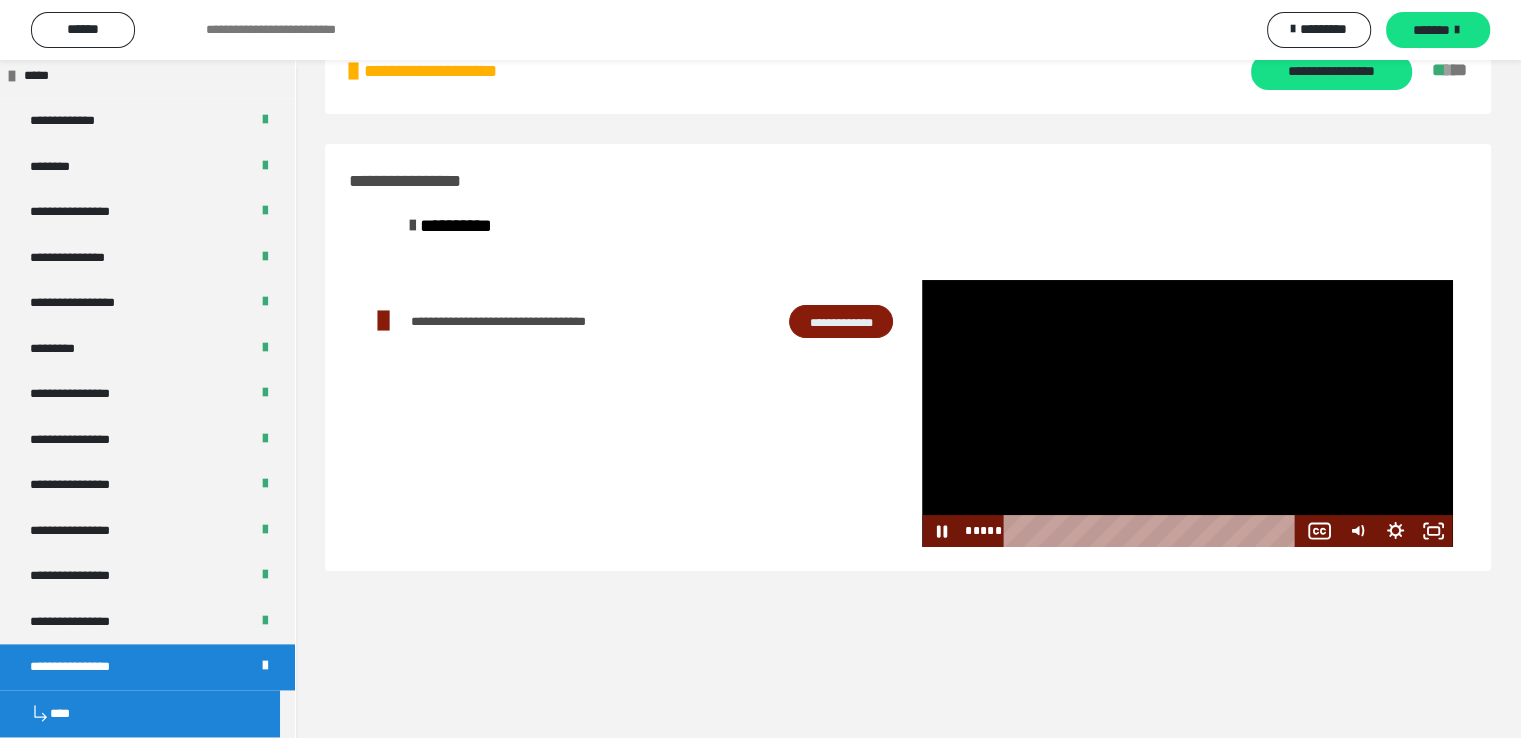 click at bounding box center [1187, 413] 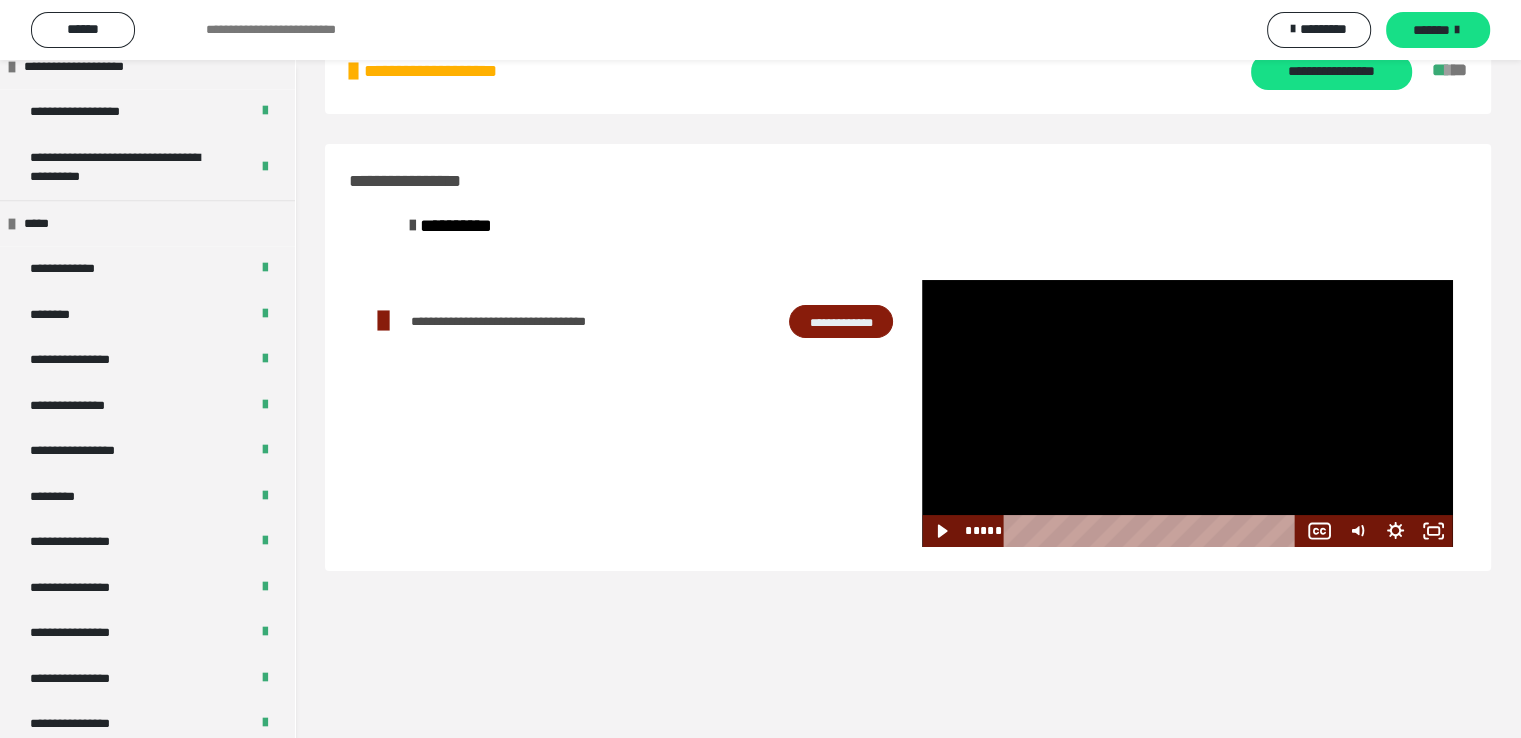 scroll, scrollTop: 2404, scrollLeft: 0, axis: vertical 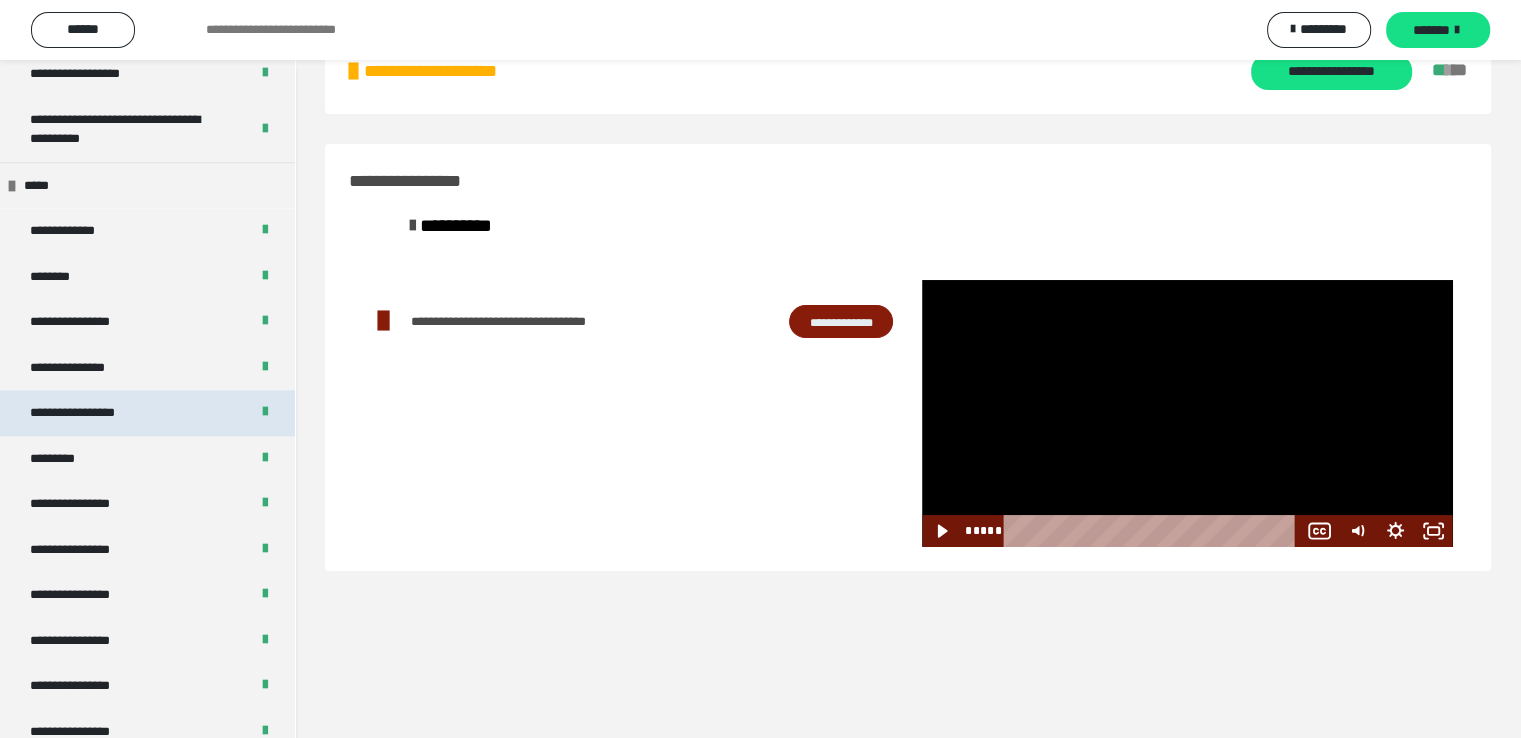click on "**********" at bounding box center [93, 413] 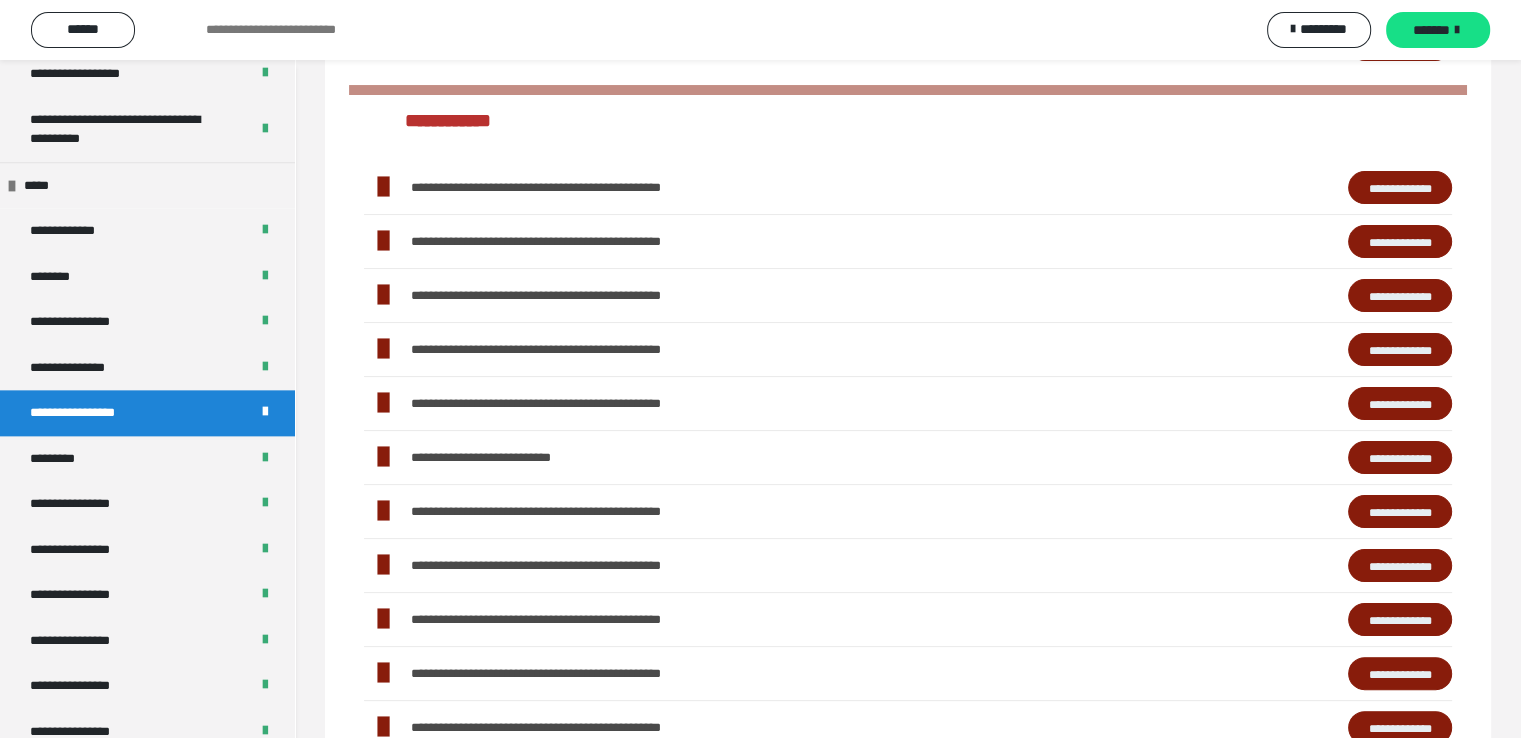 scroll, scrollTop: 310, scrollLeft: 0, axis: vertical 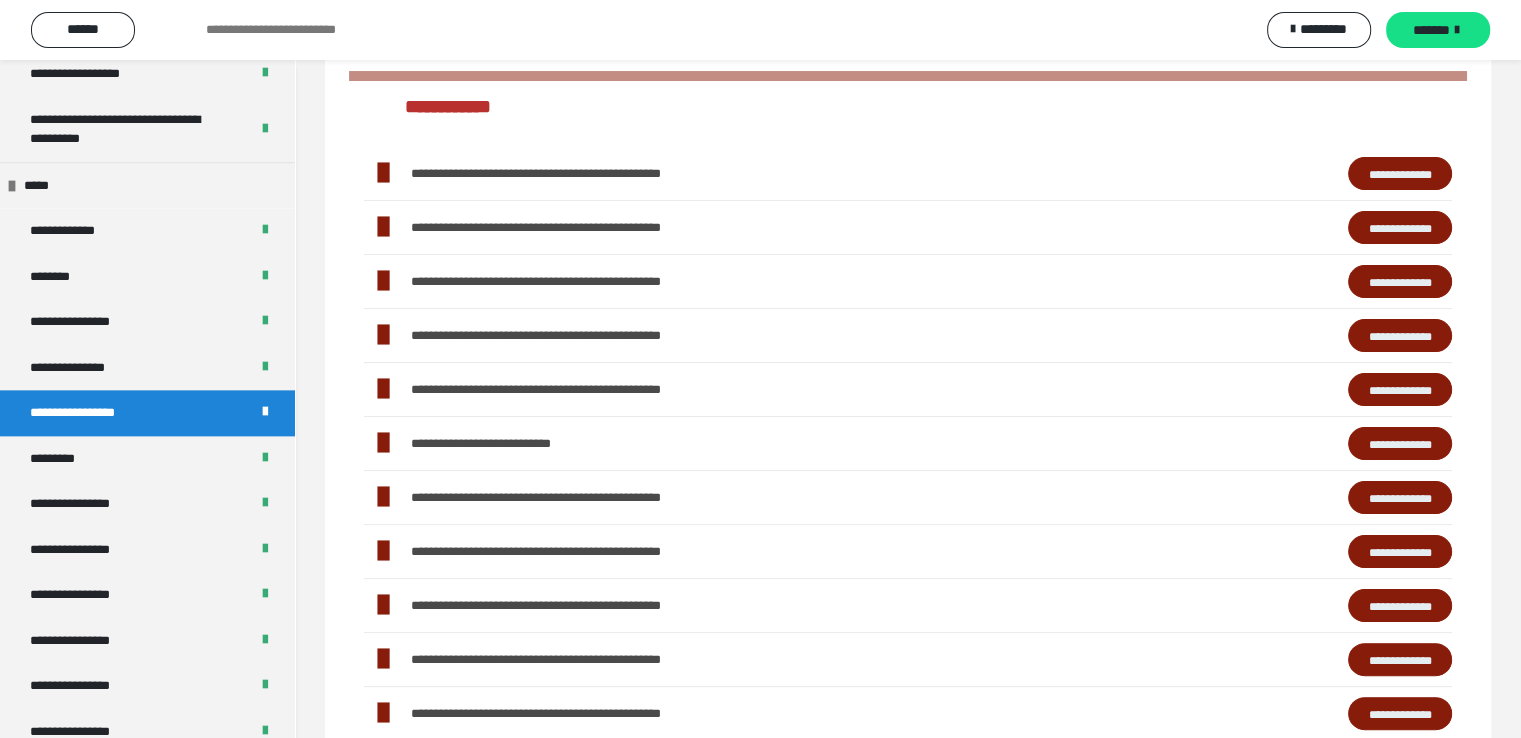 click on "**********" at bounding box center (1400, 444) 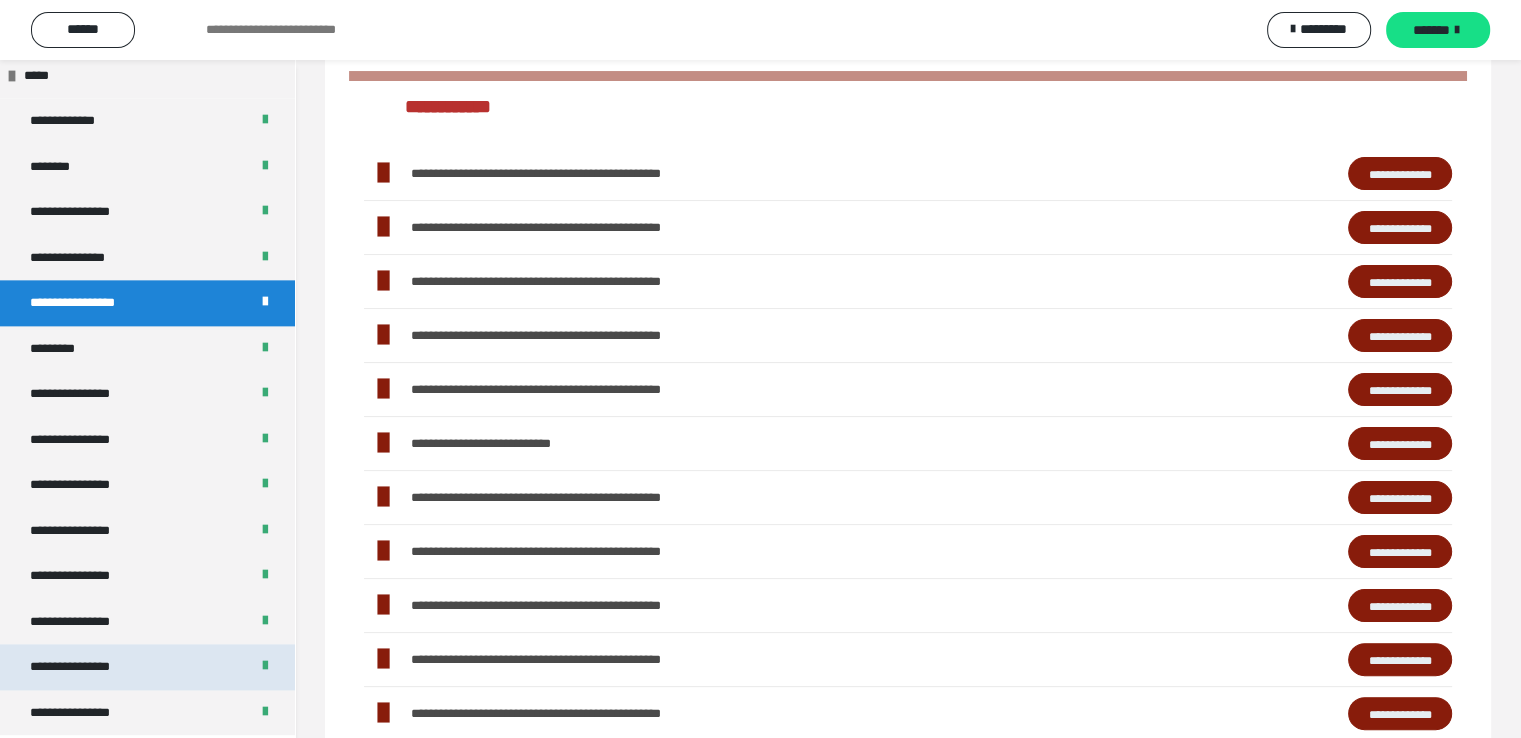 click on "**********" at bounding box center [147, 667] 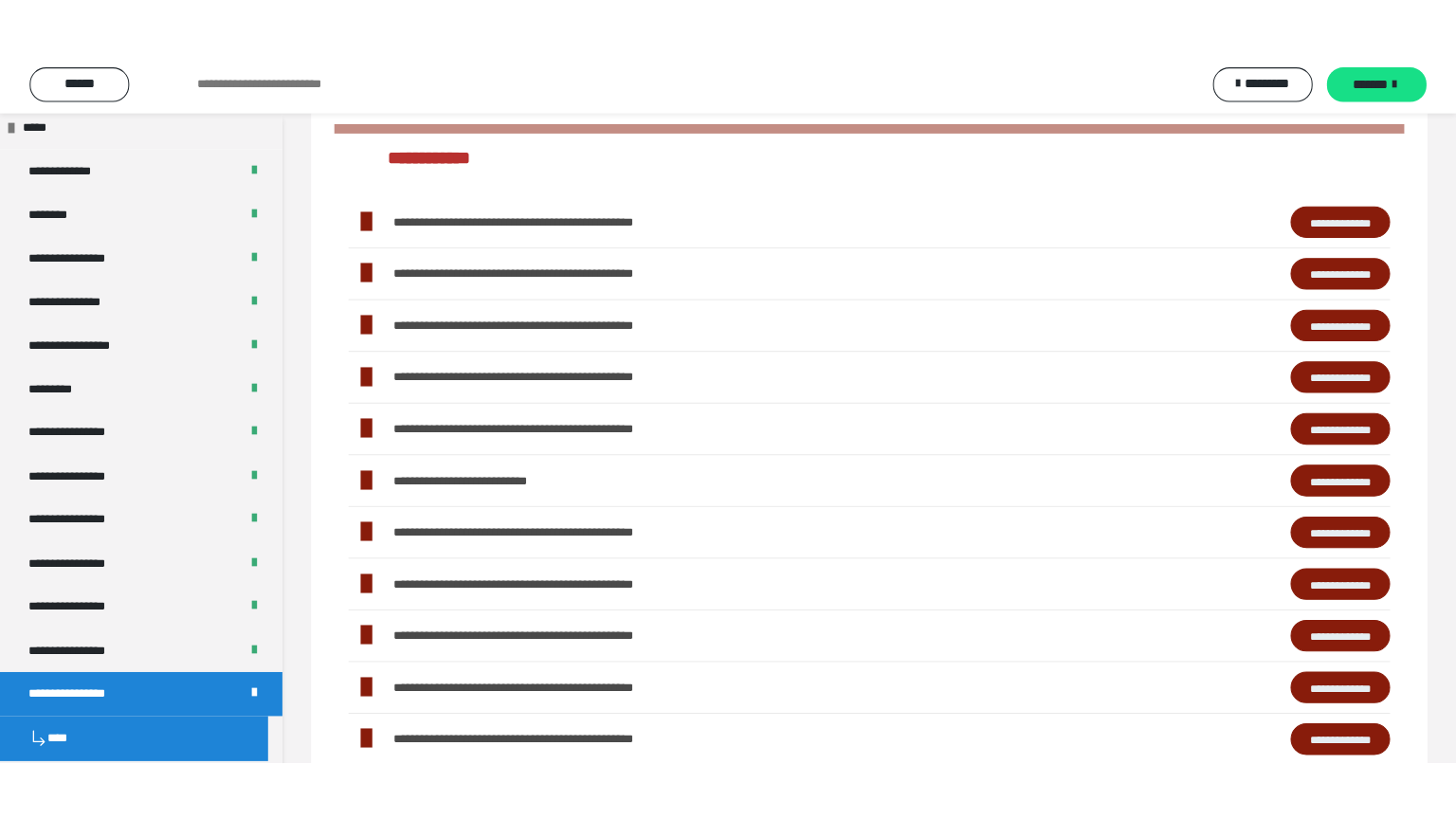scroll, scrollTop: 57, scrollLeft: 0, axis: vertical 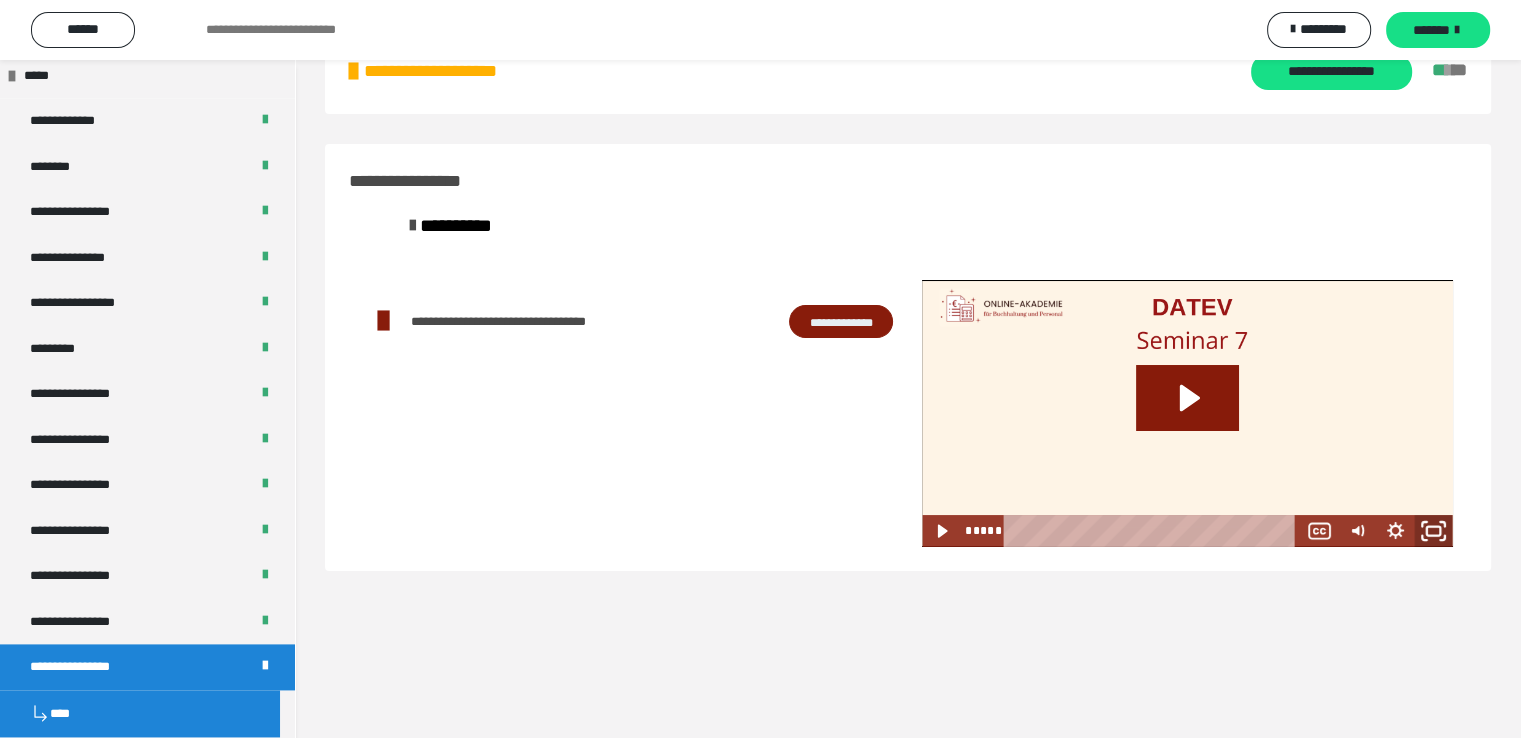 click 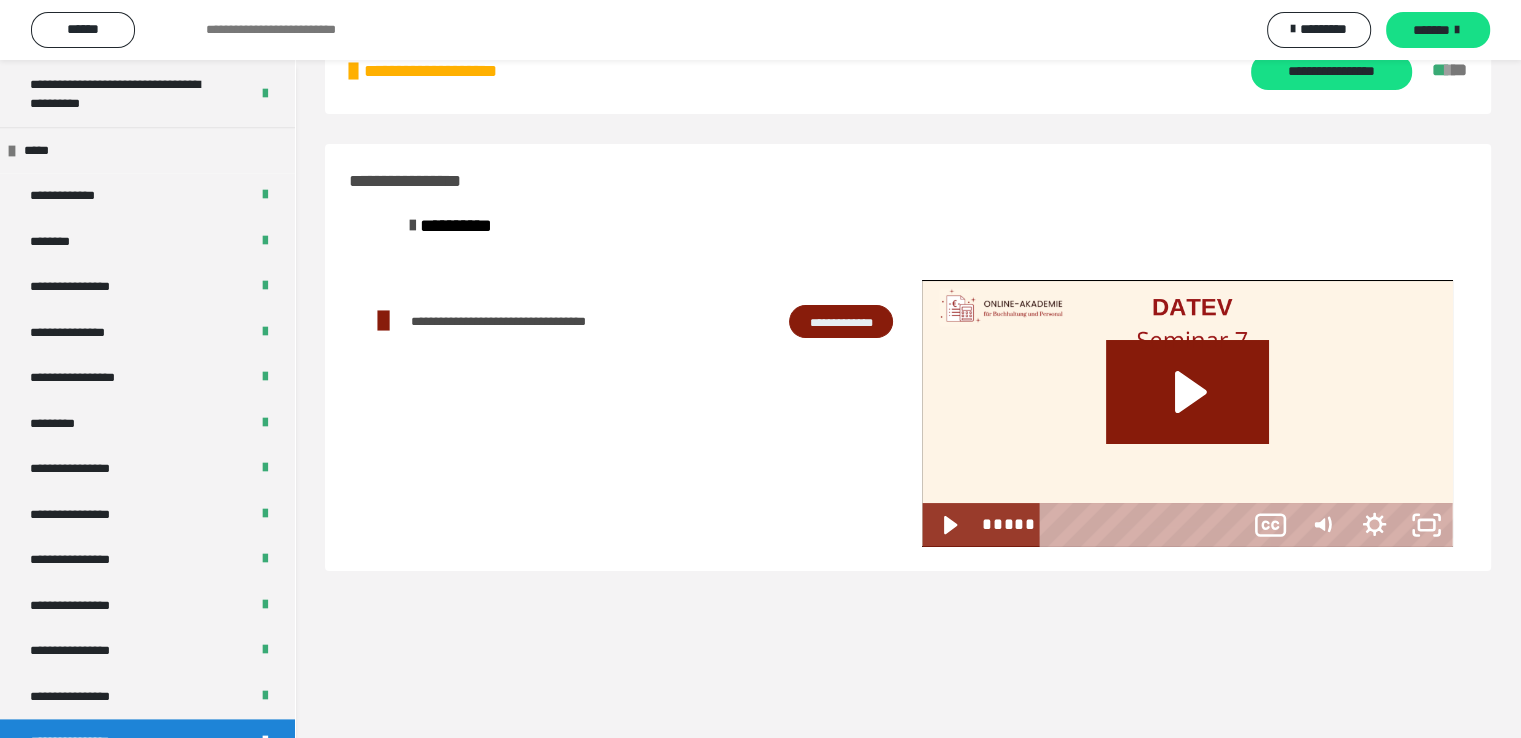 scroll, scrollTop: 2435, scrollLeft: 0, axis: vertical 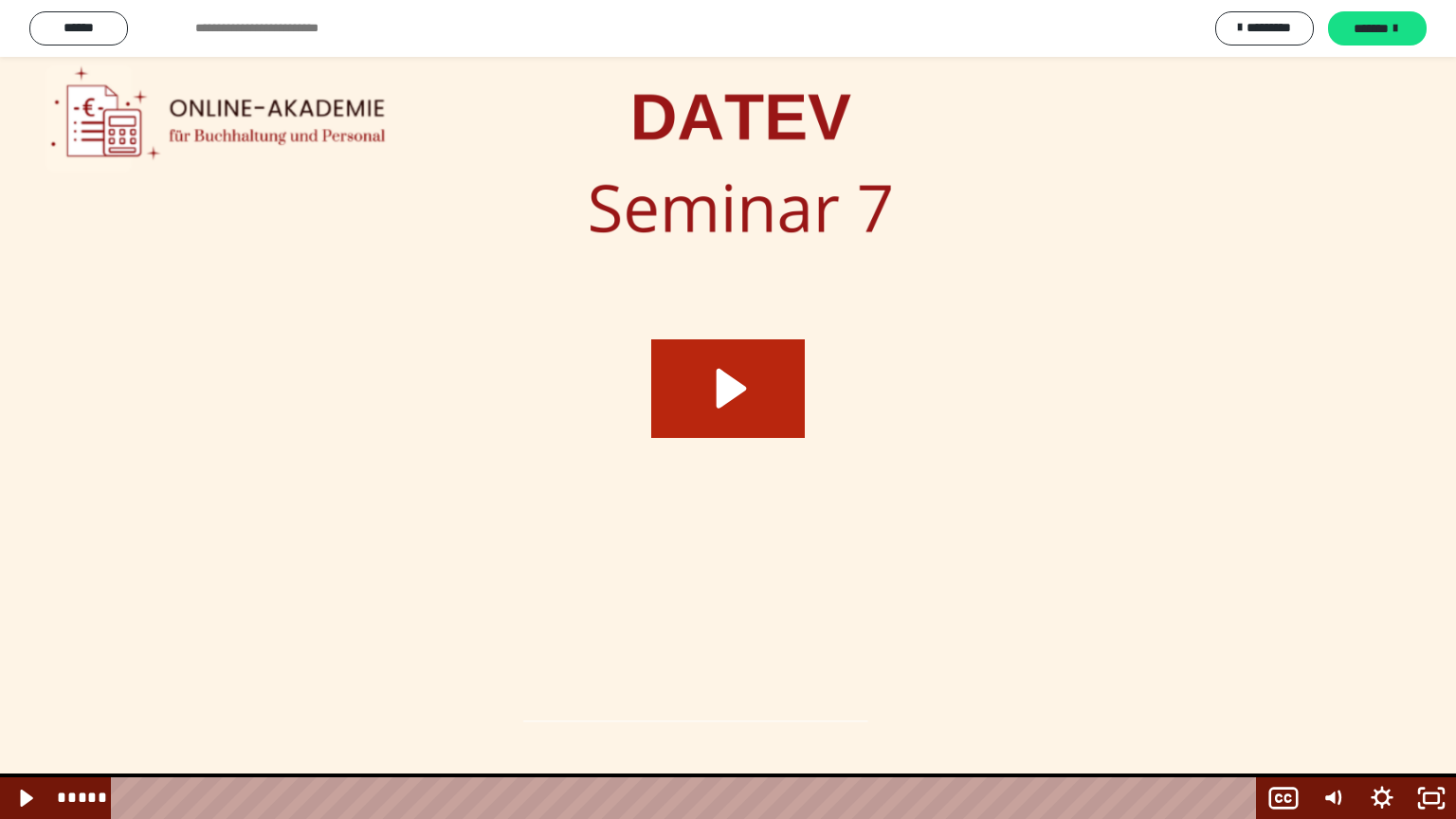 click 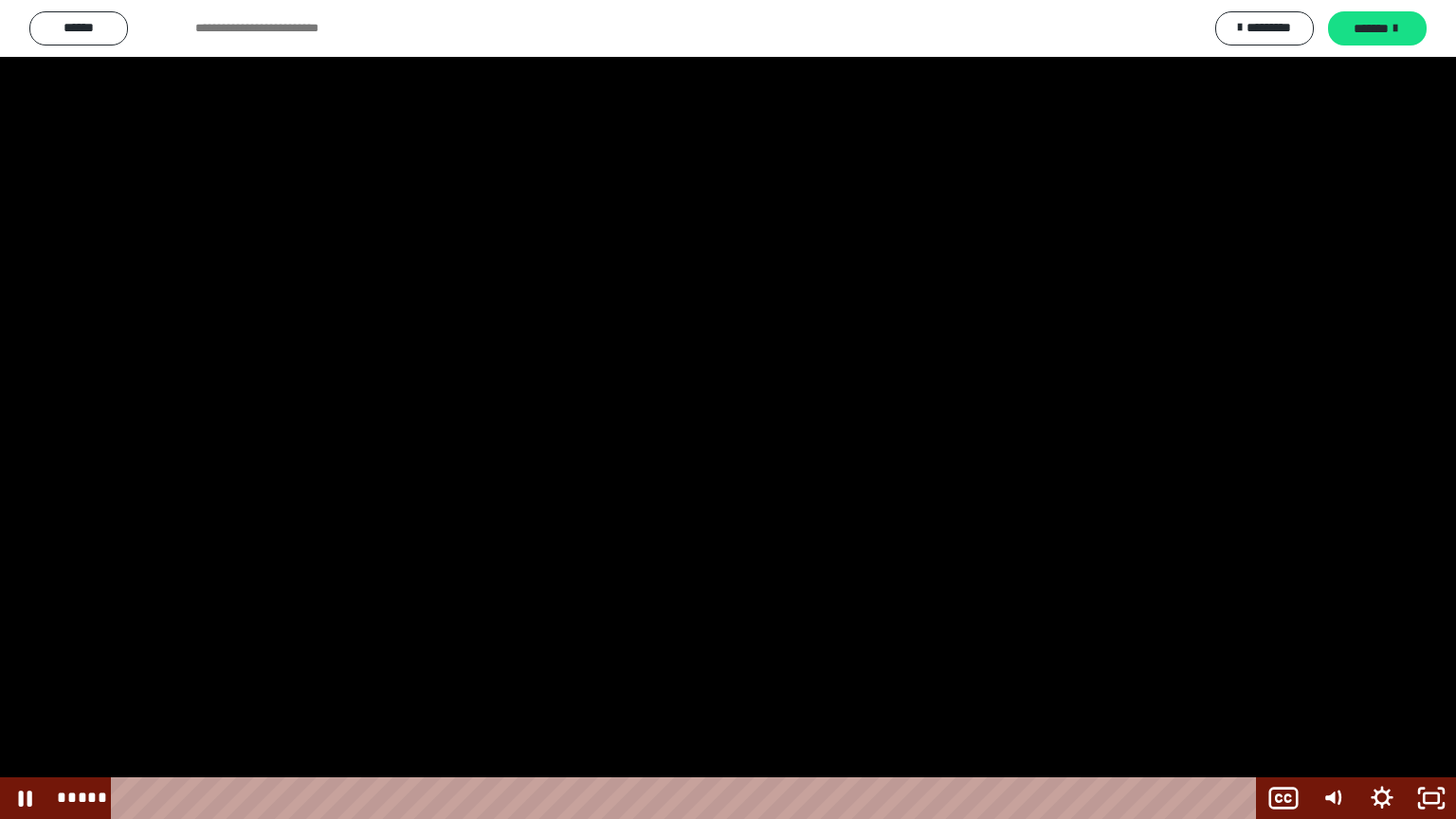 click at bounding box center [728, 410] 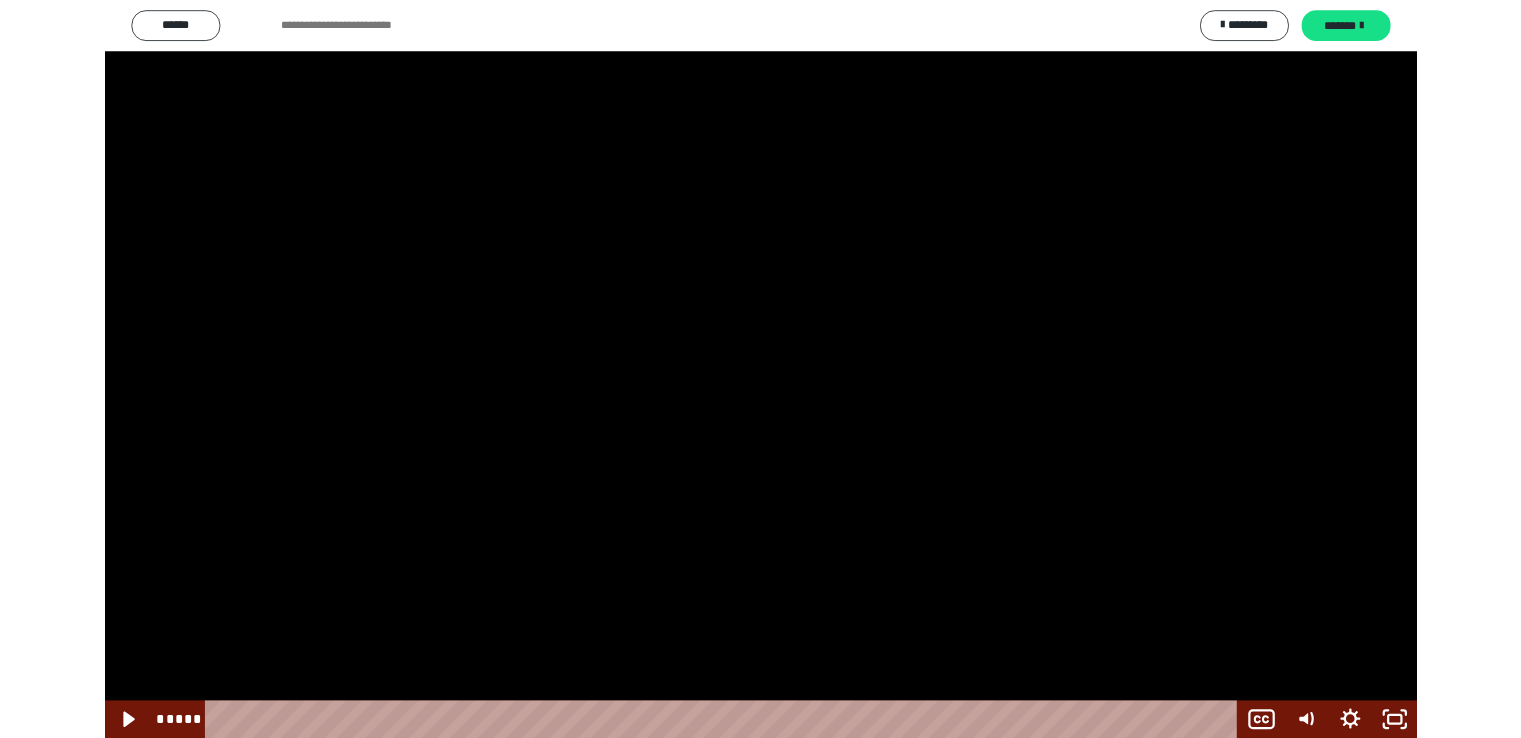 scroll, scrollTop: 2514, scrollLeft: 0, axis: vertical 